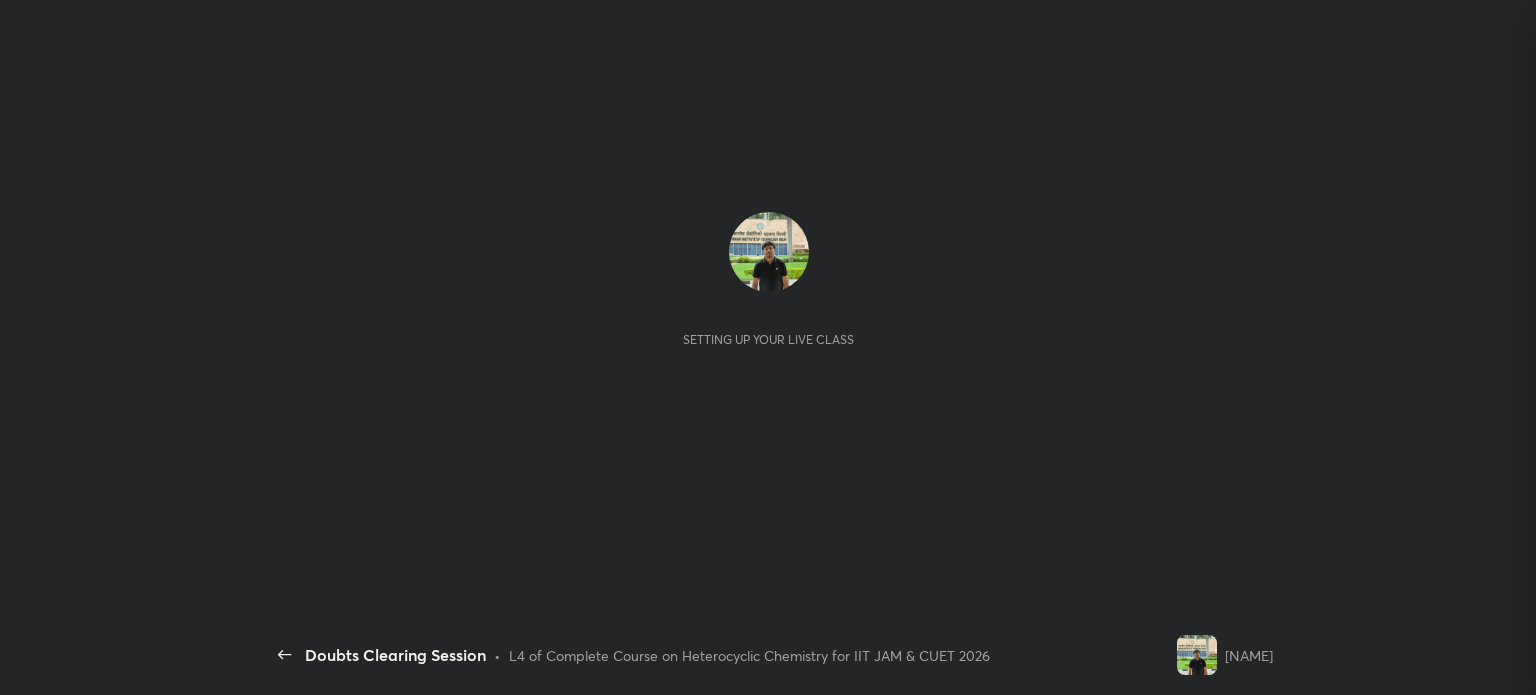 scroll, scrollTop: 0, scrollLeft: 0, axis: both 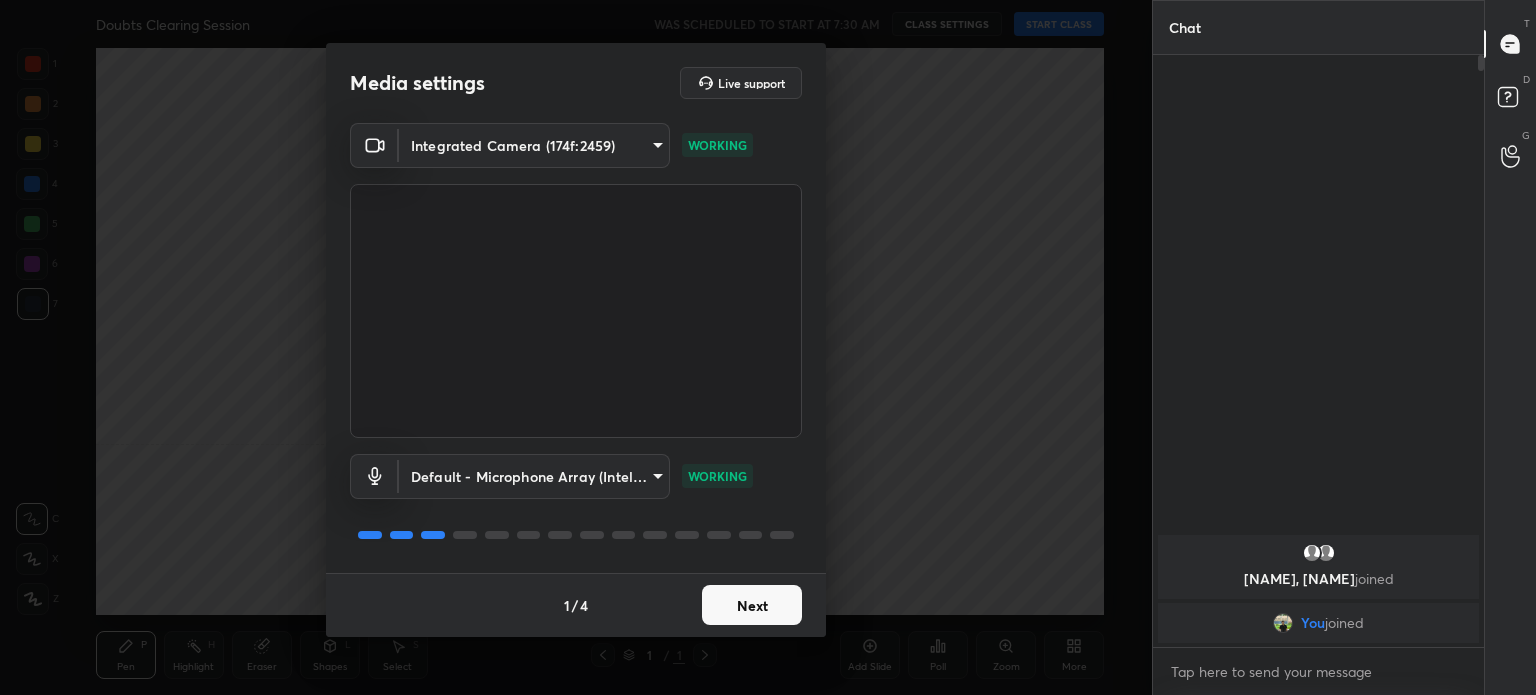 click on "1 2 3 4 5 6 7 C X Z C X Z E E Erase all   H H Doubts Clearing Session WAS SCHEDULED TO START AT  7:30 AM CLASS SETTINGS START CLASS Setting up your live class Back Doubts Clearing Session • L4 of Complete Course on Heterocyclic Chemistry for IIT JAM & CUET 2026 [NAME] Pen P Highlight H Eraser Shapes L Select S 1 / 1 Add Slide Poll Zoom More Chat [NAME], [NAME]  joined You  joined 1 NEW MESSAGE Enable hand raising Enable raise hand to speak to learners. Once enabled, chat will be turned off temporarily. Enable x   introducing Raise a hand with a doubt Now learners can raise their hand along with a doubt  How it works? Doubts asked by learners will show up here Raise hand disabled You have disabled Raise hand currently. Enable it to invite learners to speak Enable Can't raise hand Looks like educator just invited you to speak. Please wait before you can raise your hand again. Got it T Messages (T) D Doubts (D) G Raise Hand (G) Report an issue Reason for reporting Buffering Chat not working ​ Report 1" at bounding box center [768, 347] 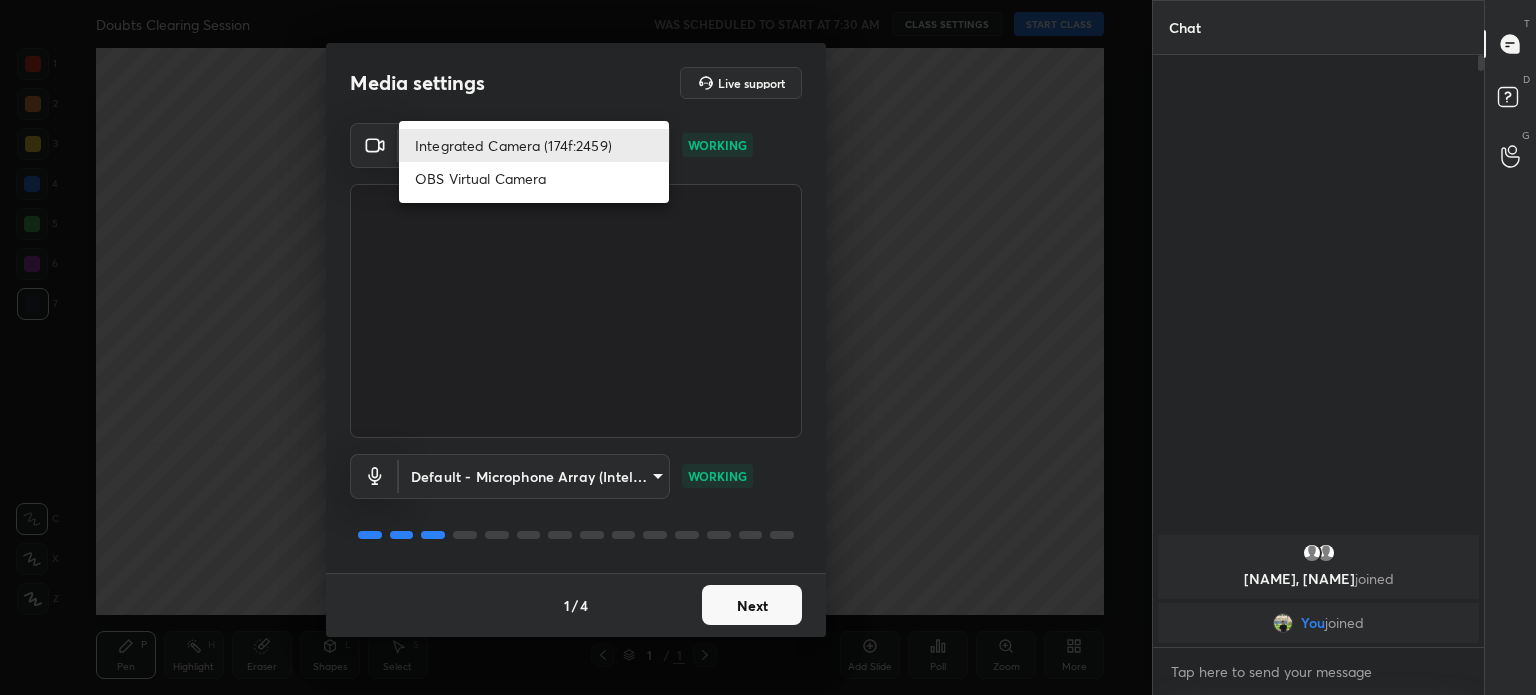 click on "Integrated Camera (174f:2459)" at bounding box center (534, 145) 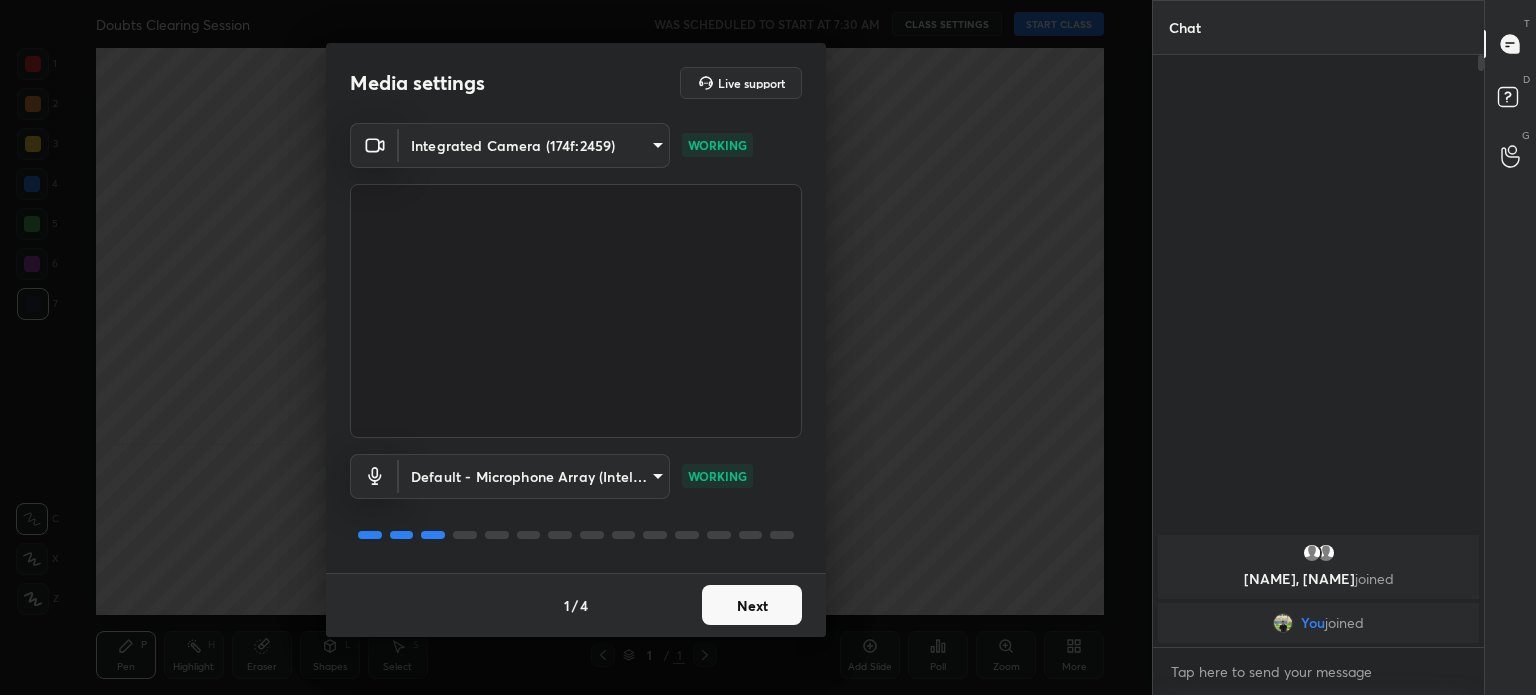 click on "Next" at bounding box center (752, 605) 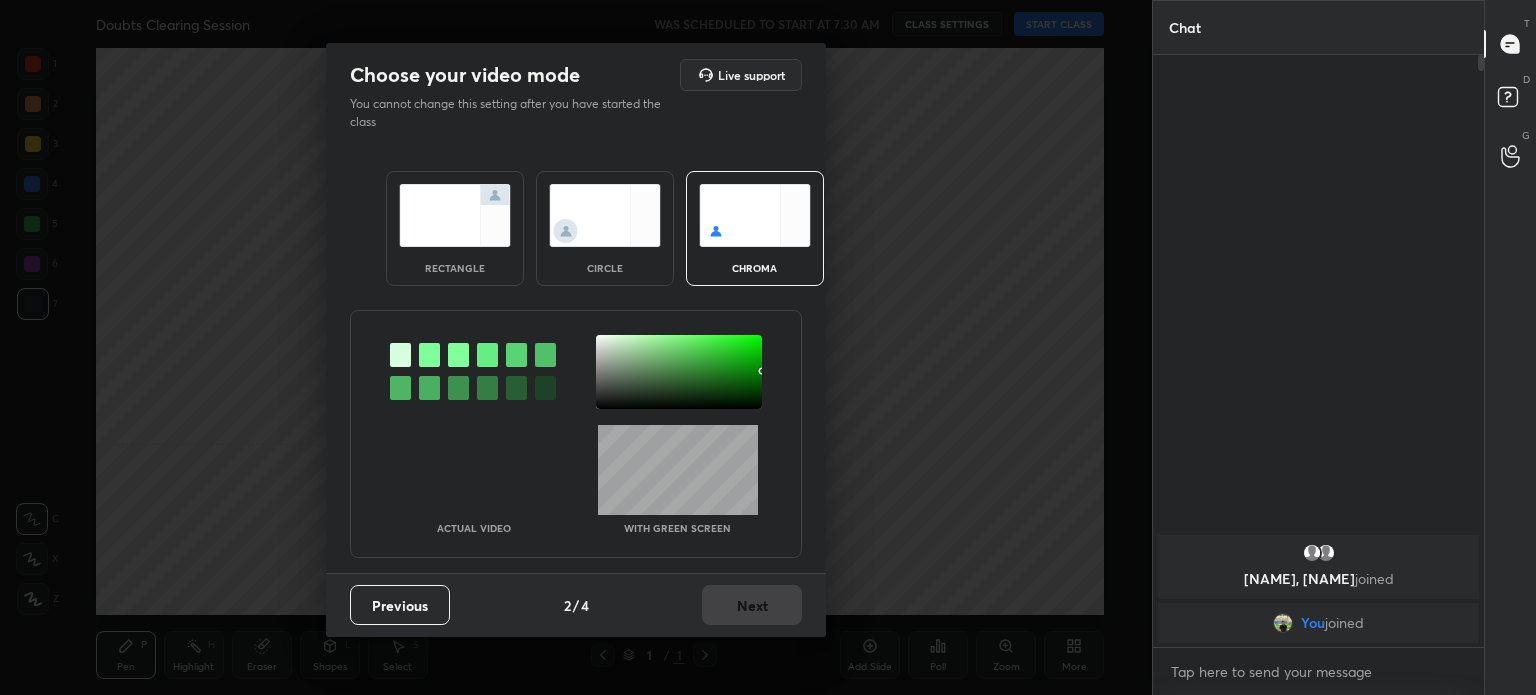 click on "Previous 2 / 4 Next" at bounding box center (576, 605) 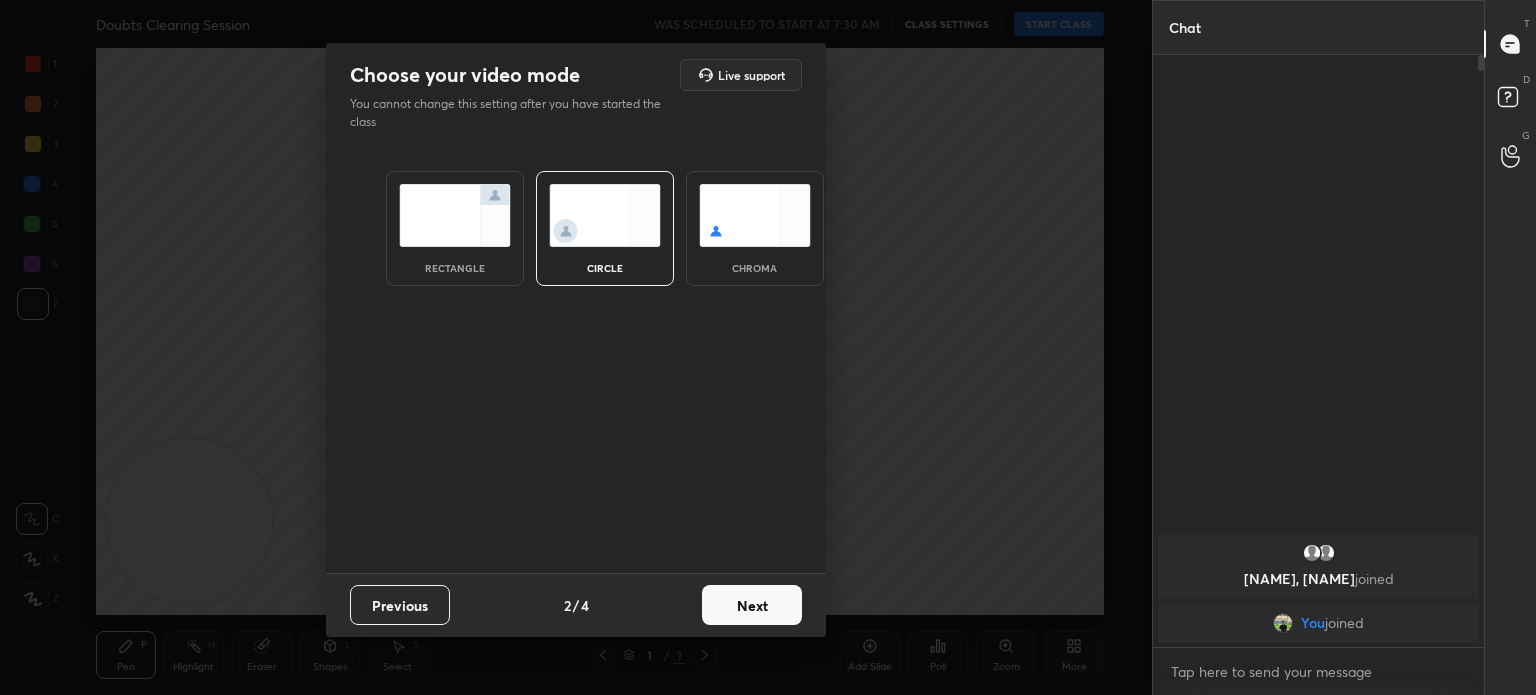 click on "circle" at bounding box center [605, 228] 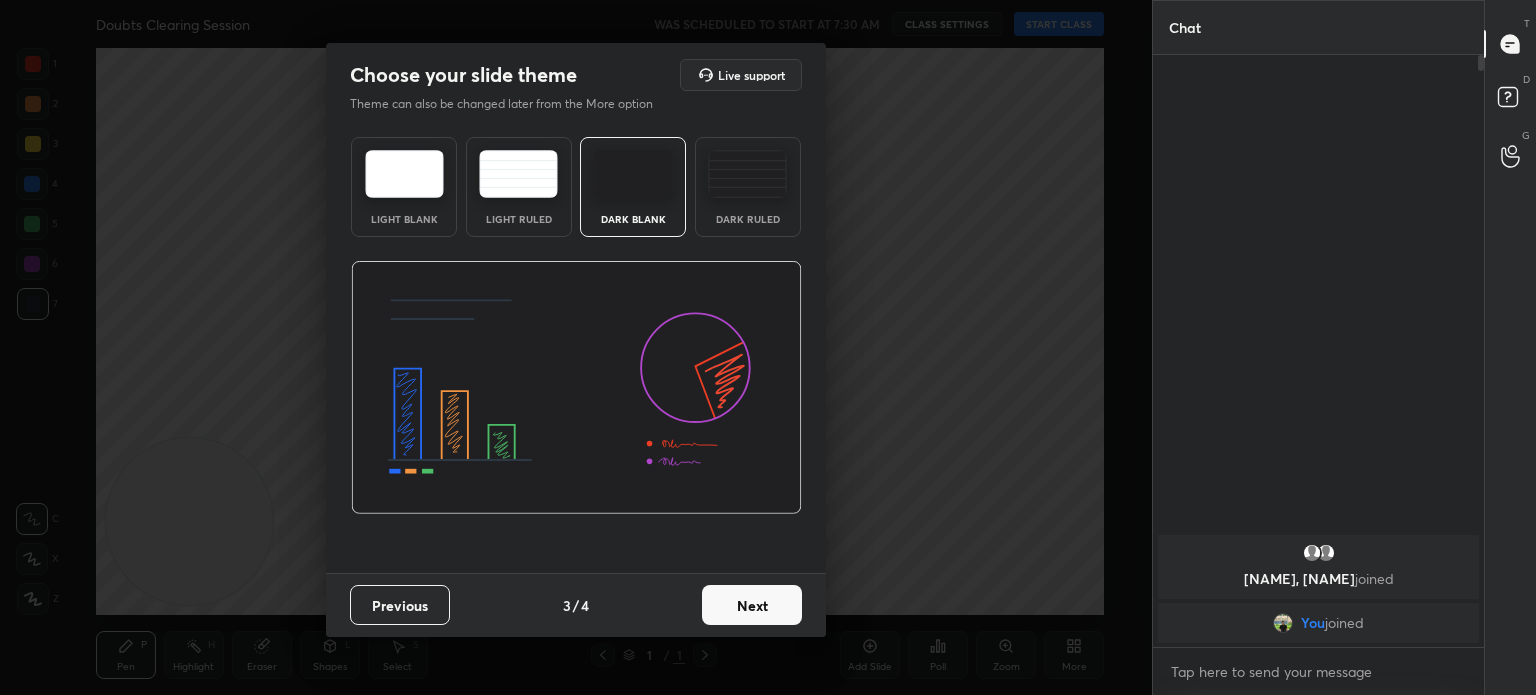 click on "Next" at bounding box center [752, 605] 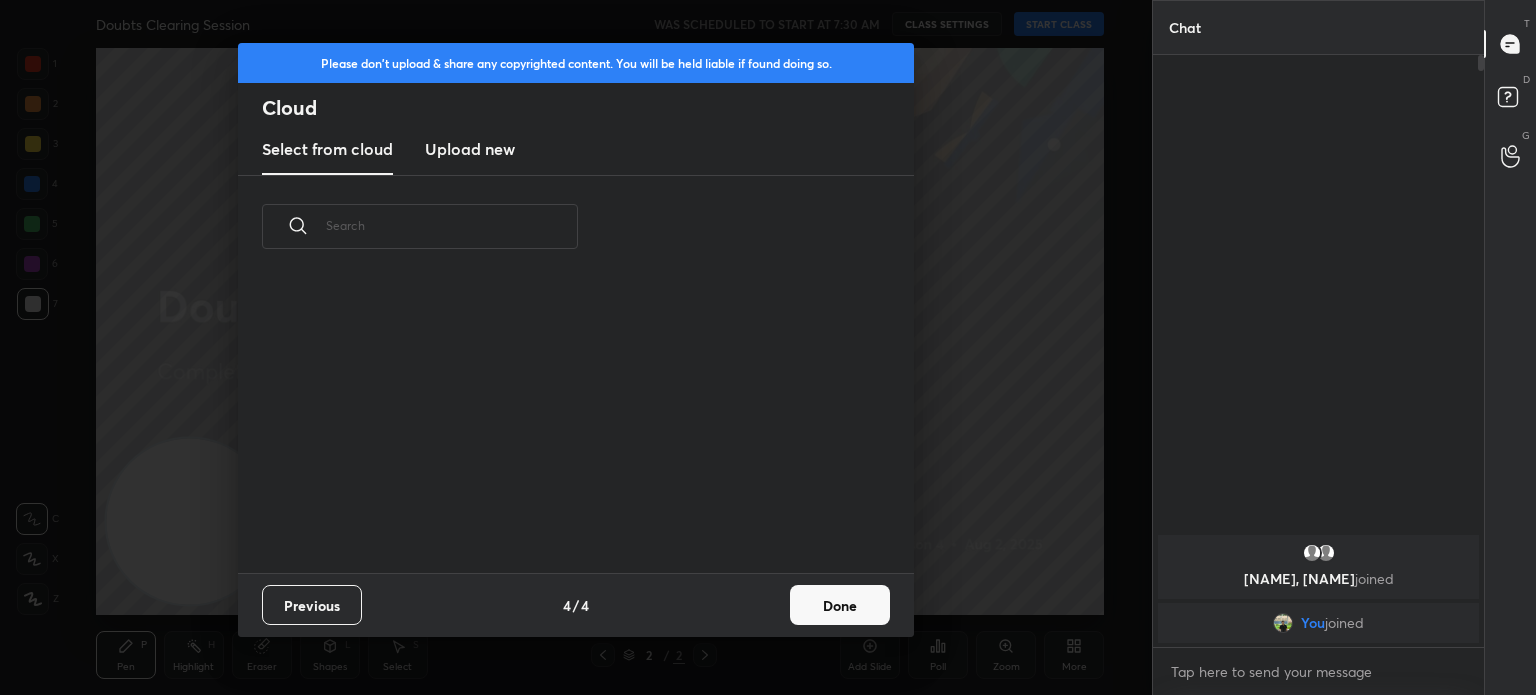 scroll, scrollTop: 6, scrollLeft: 10, axis: both 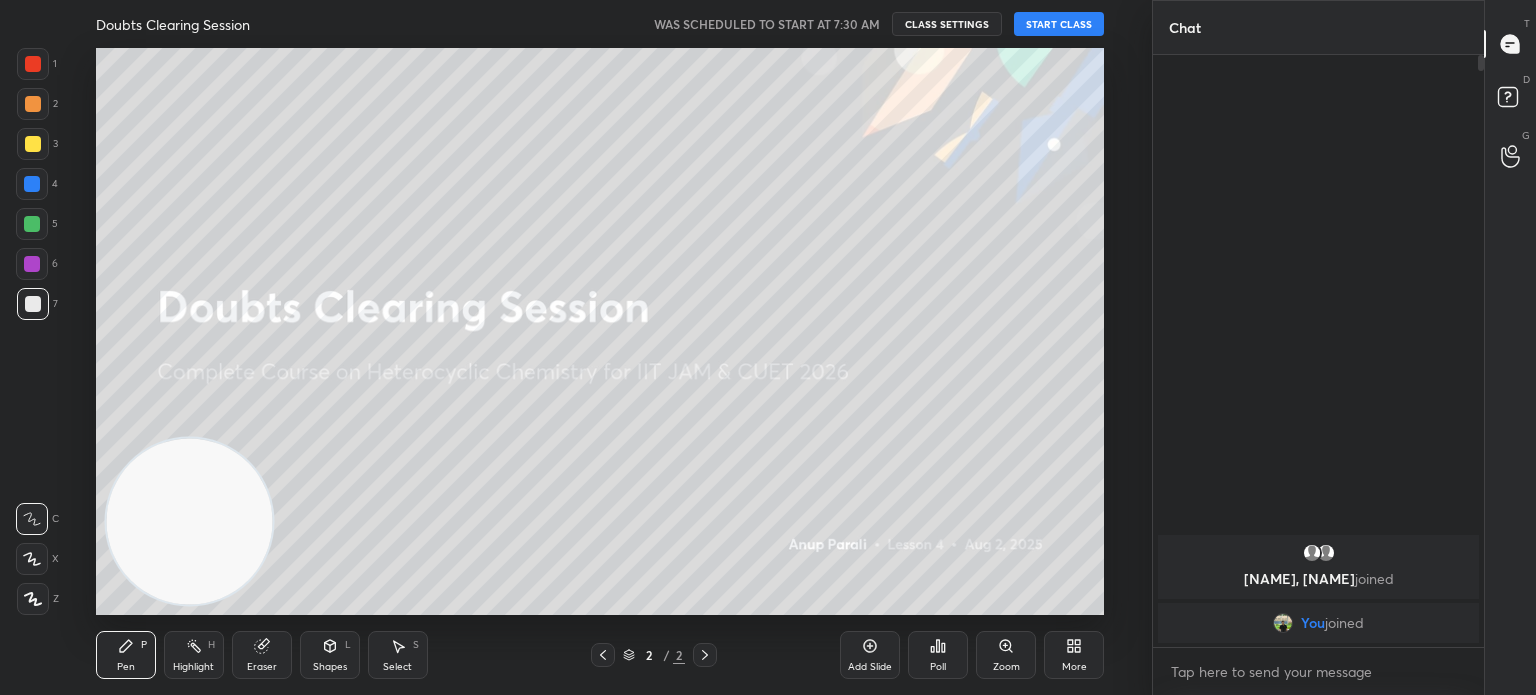 click 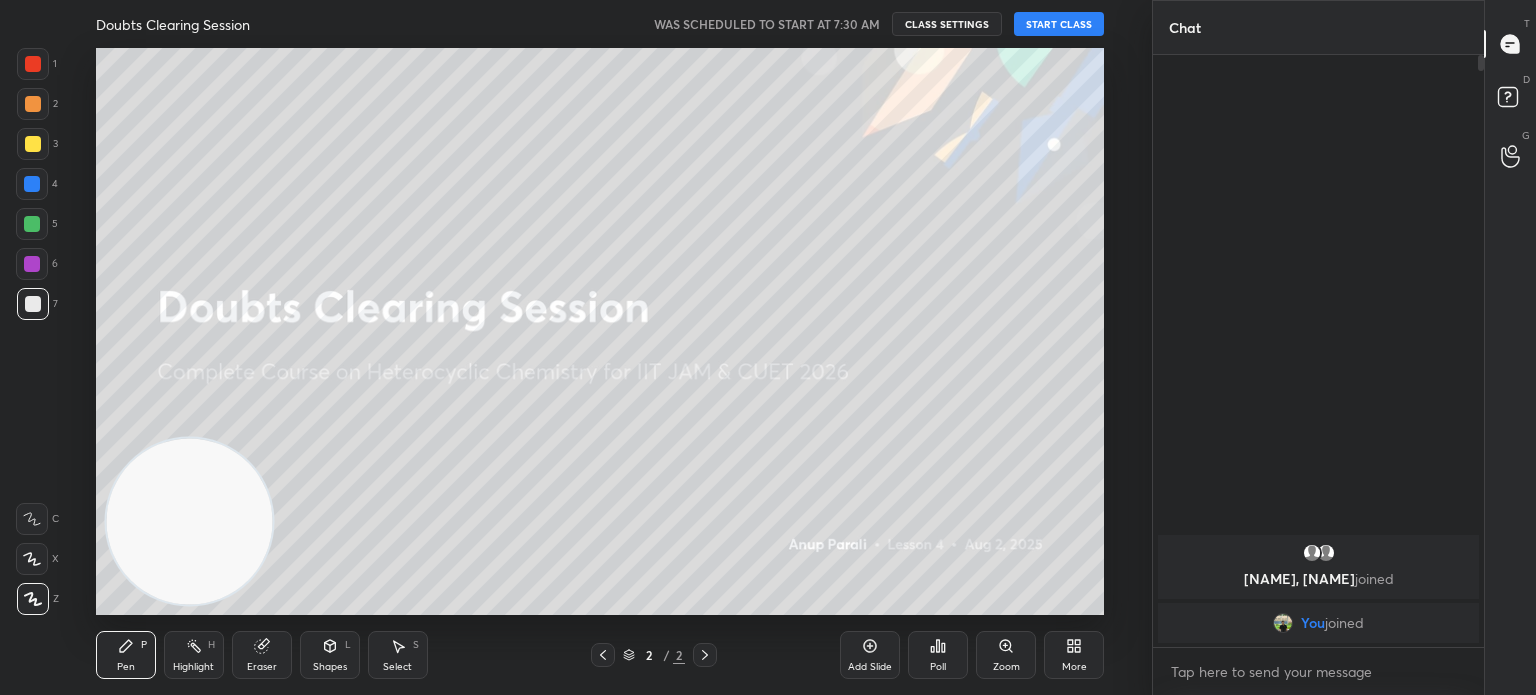 click at bounding box center [33, 599] 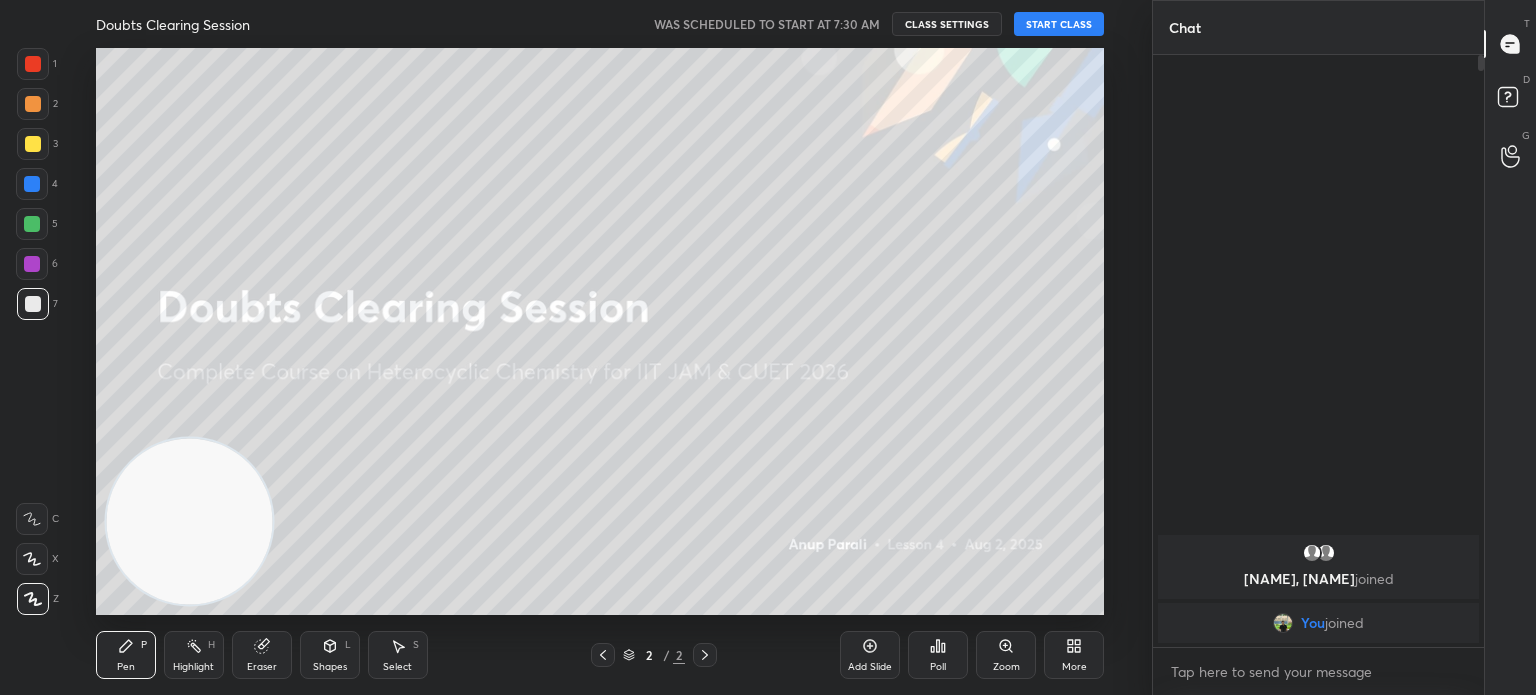 click on "START CLASS" at bounding box center (1059, 24) 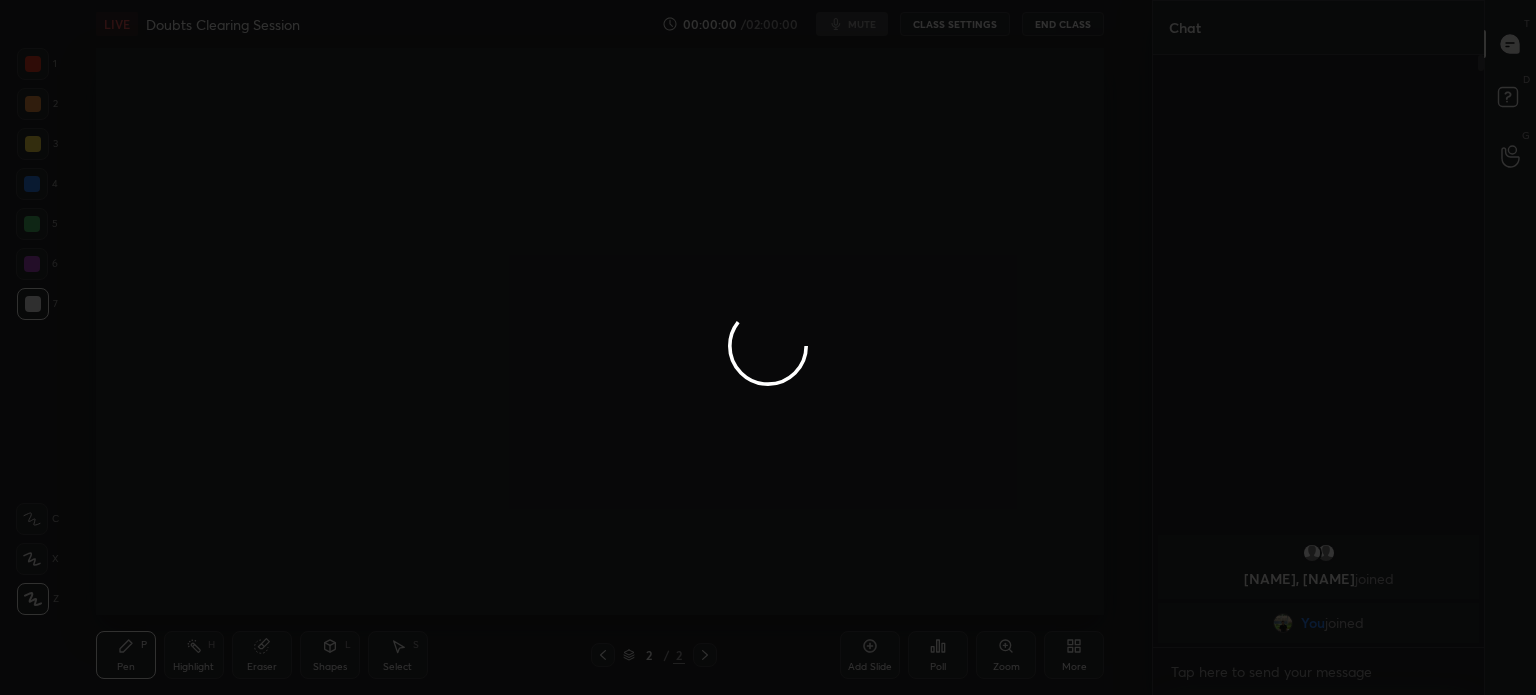 click at bounding box center [768, 347] 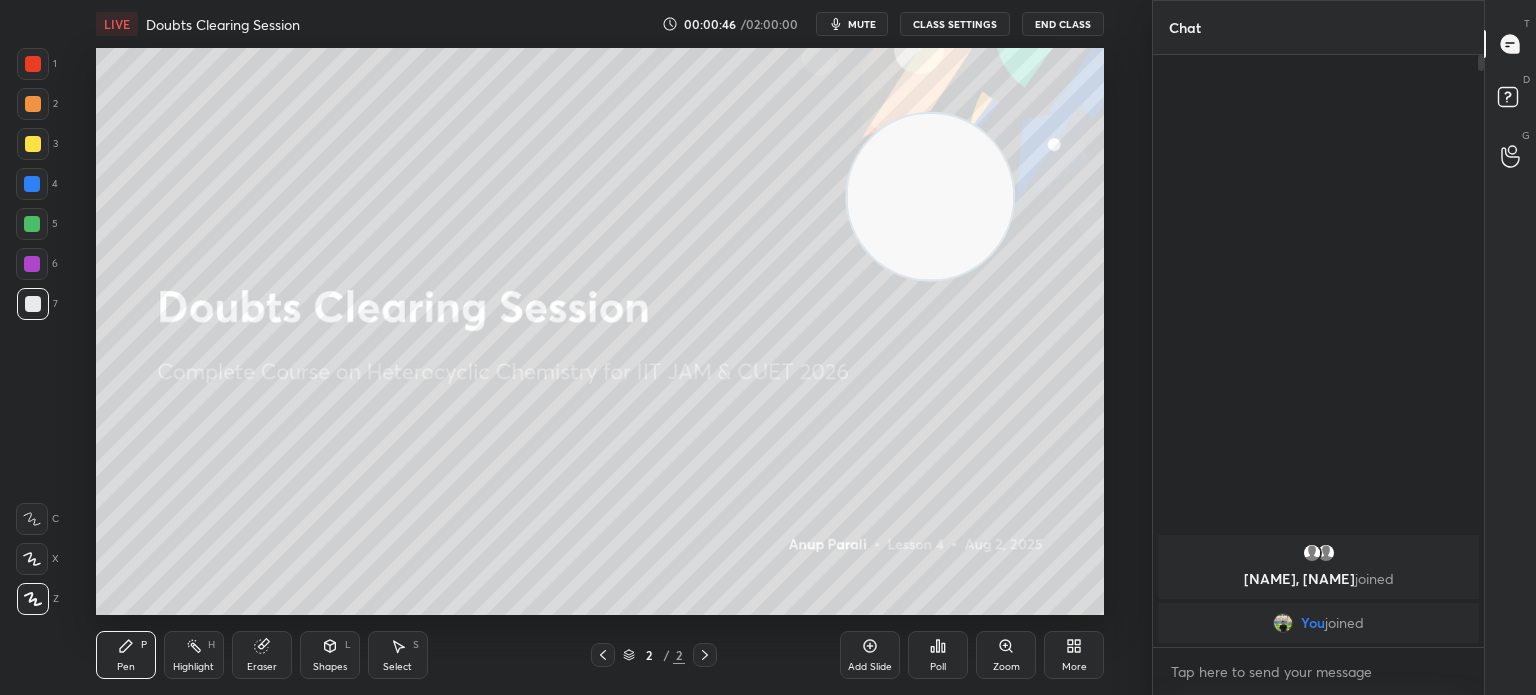 click on "3" at bounding box center (37, 148) 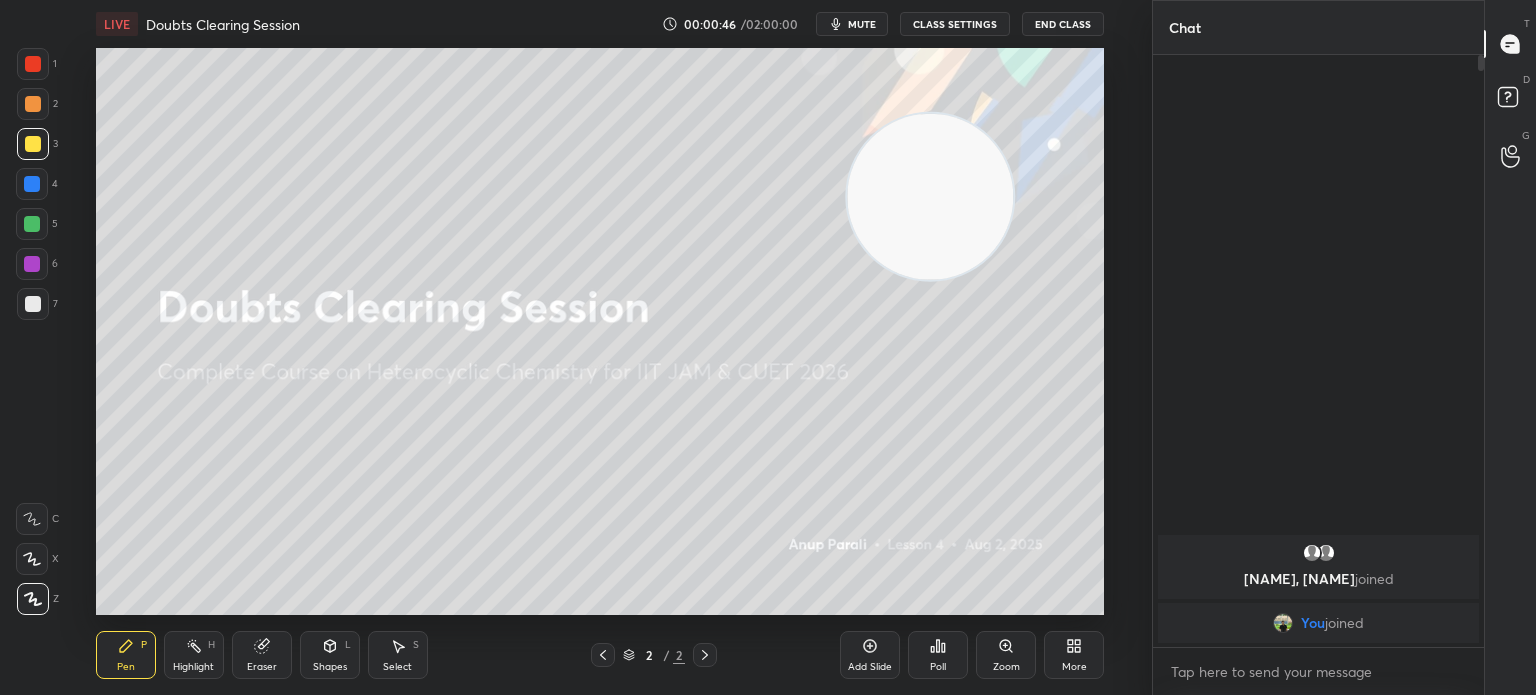 click at bounding box center (33, 144) 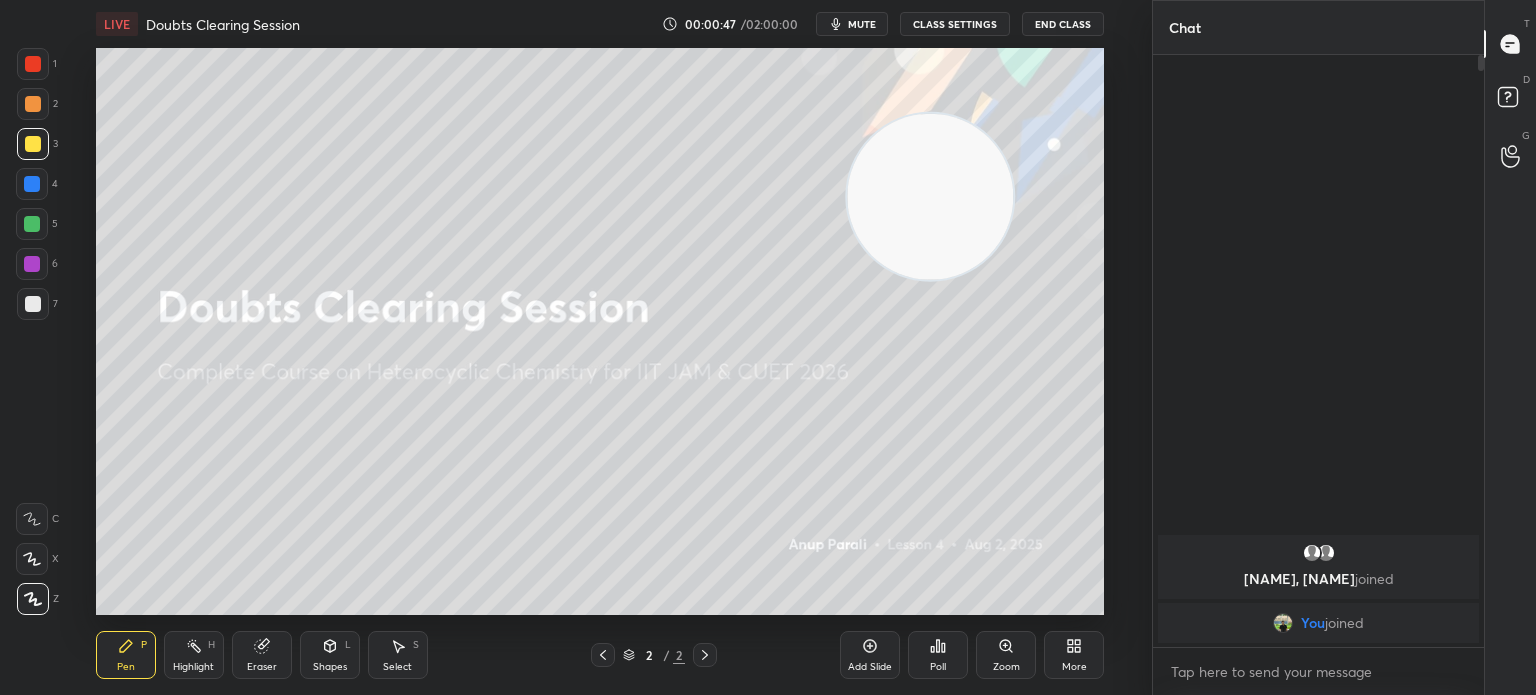 click at bounding box center (33, 304) 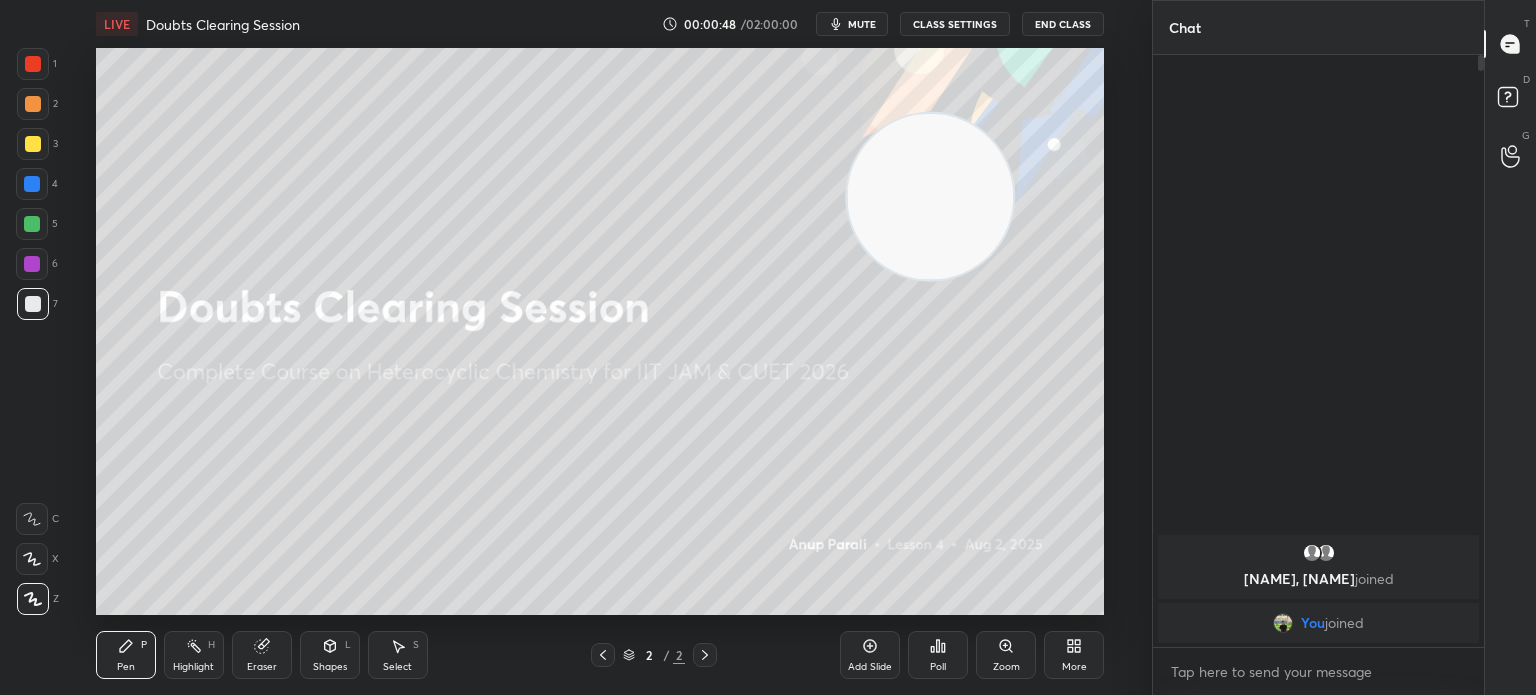 click on "Add Slide" at bounding box center [870, 667] 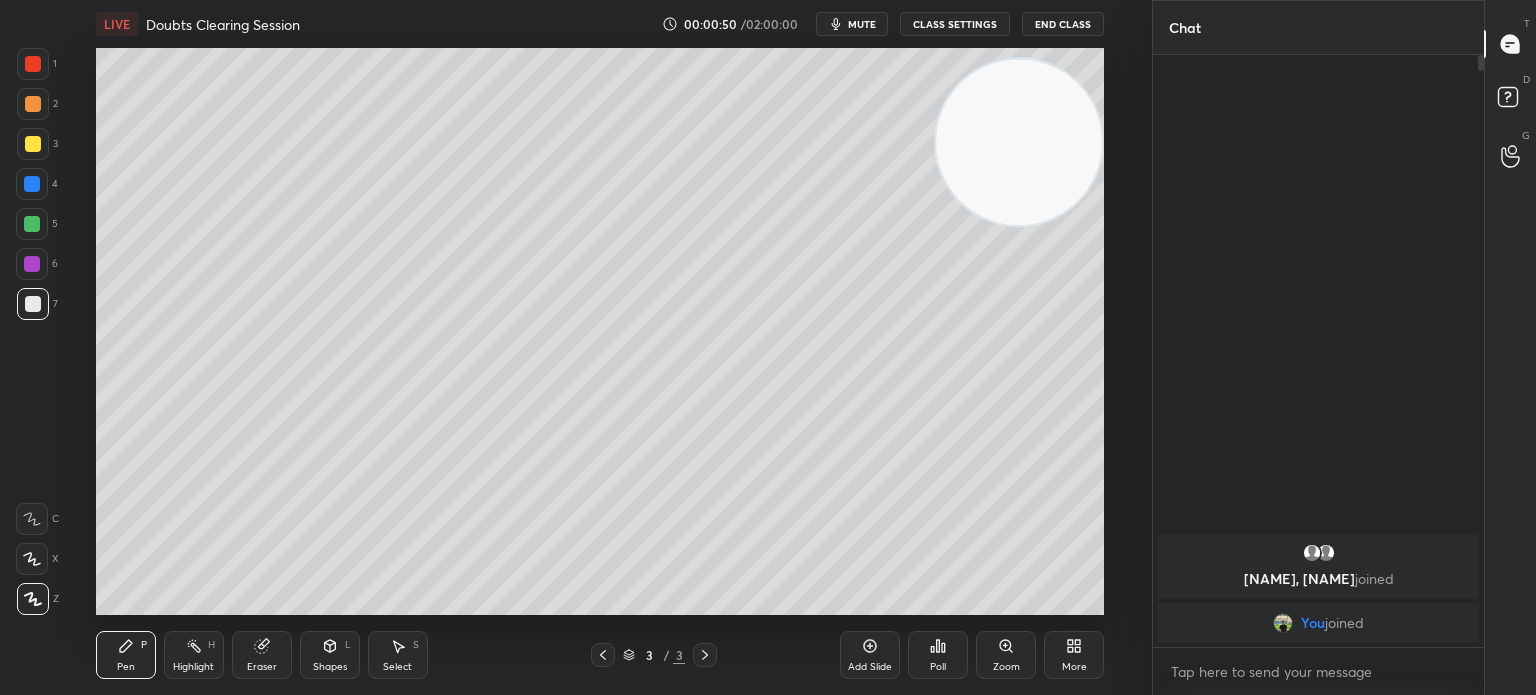 click on "3" at bounding box center [37, 148] 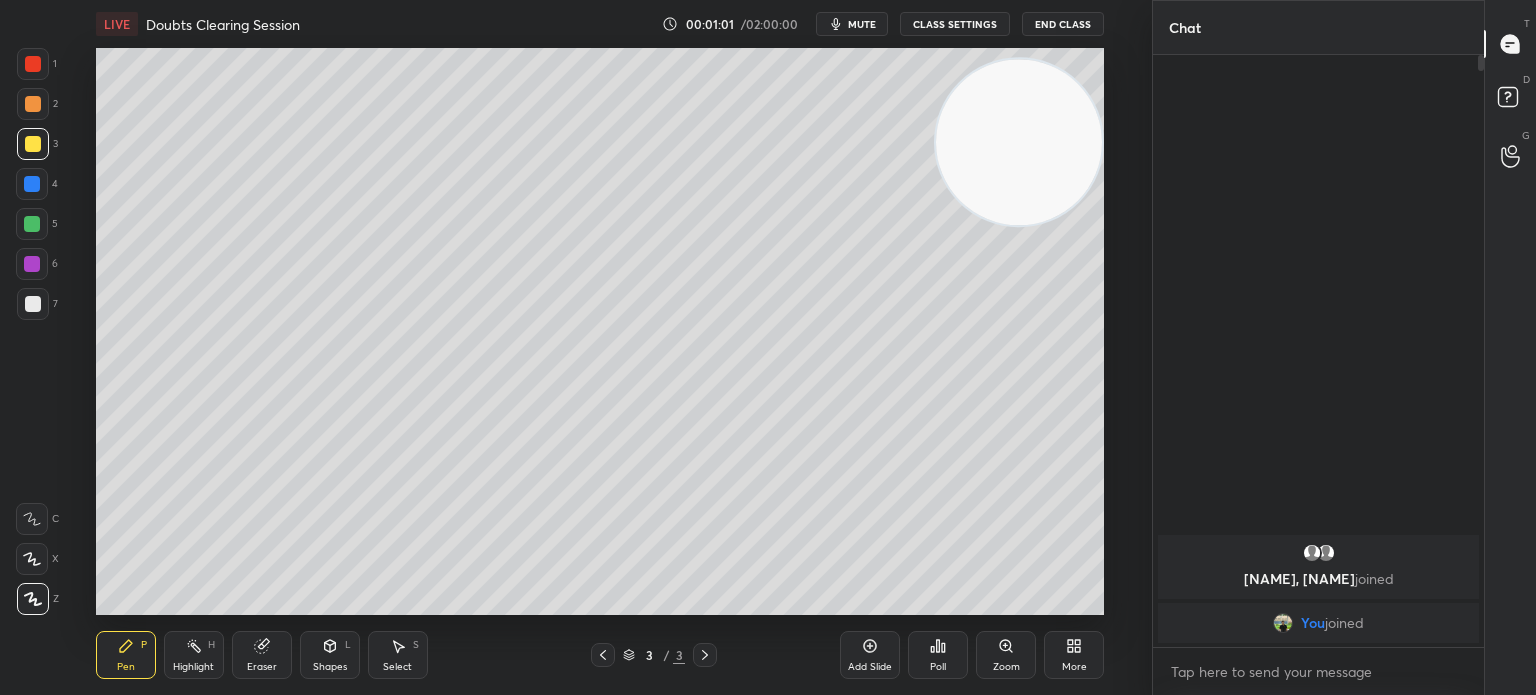 click at bounding box center [33, 304] 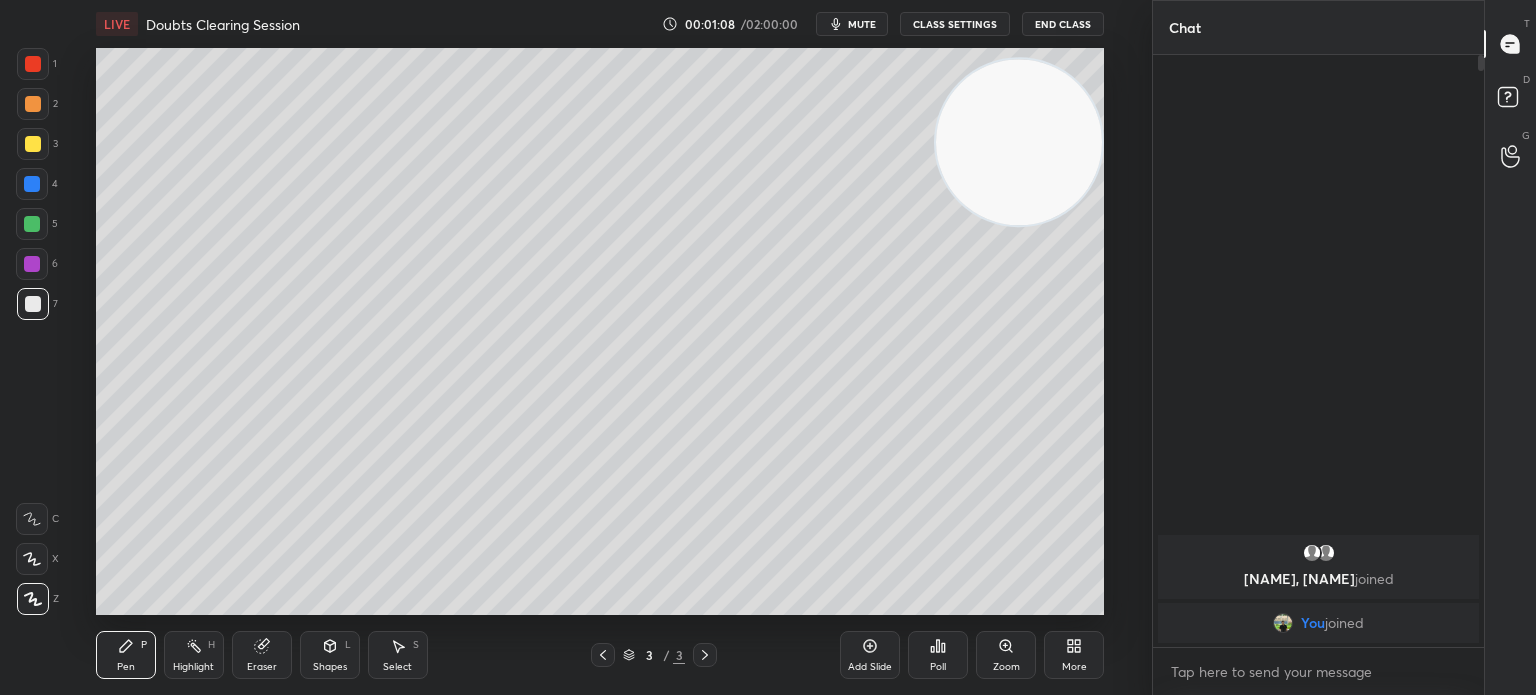 click at bounding box center [33, 144] 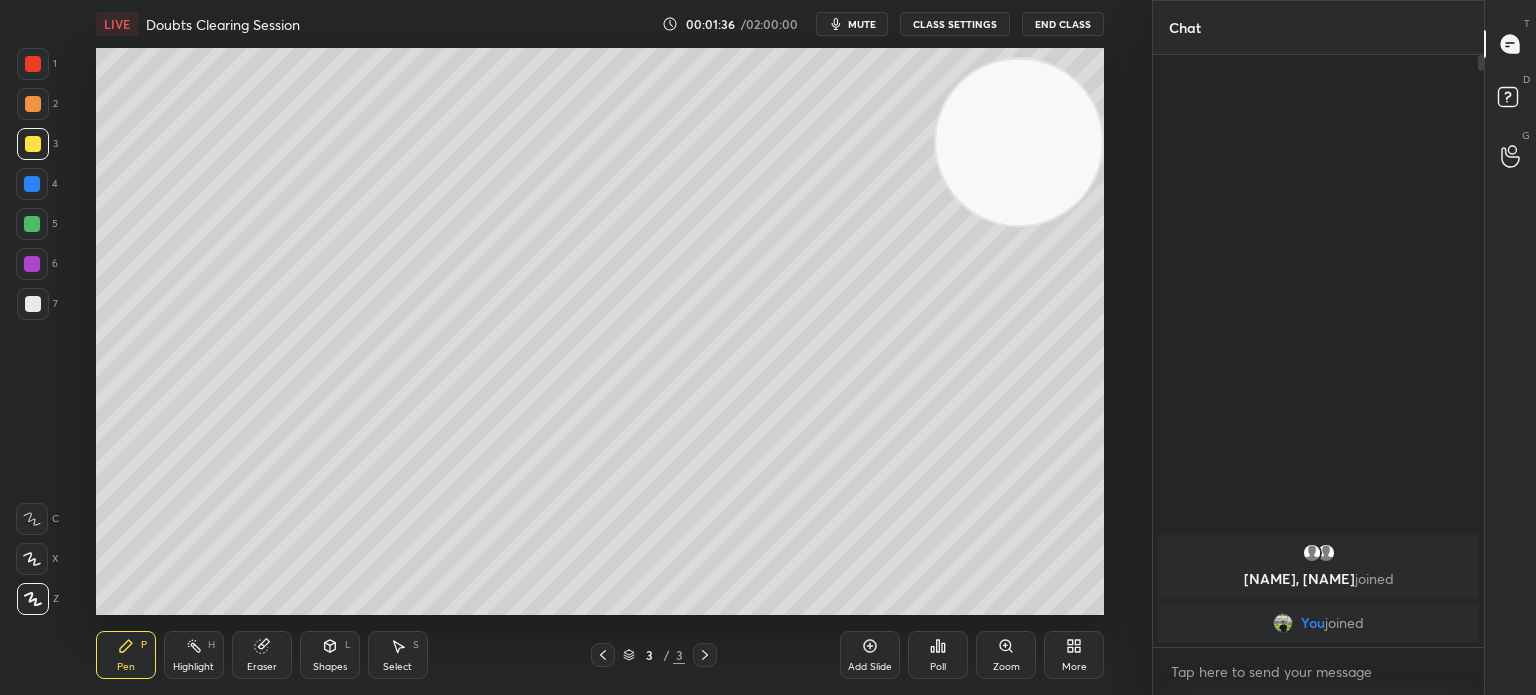 click on "Eraser" at bounding box center (262, 655) 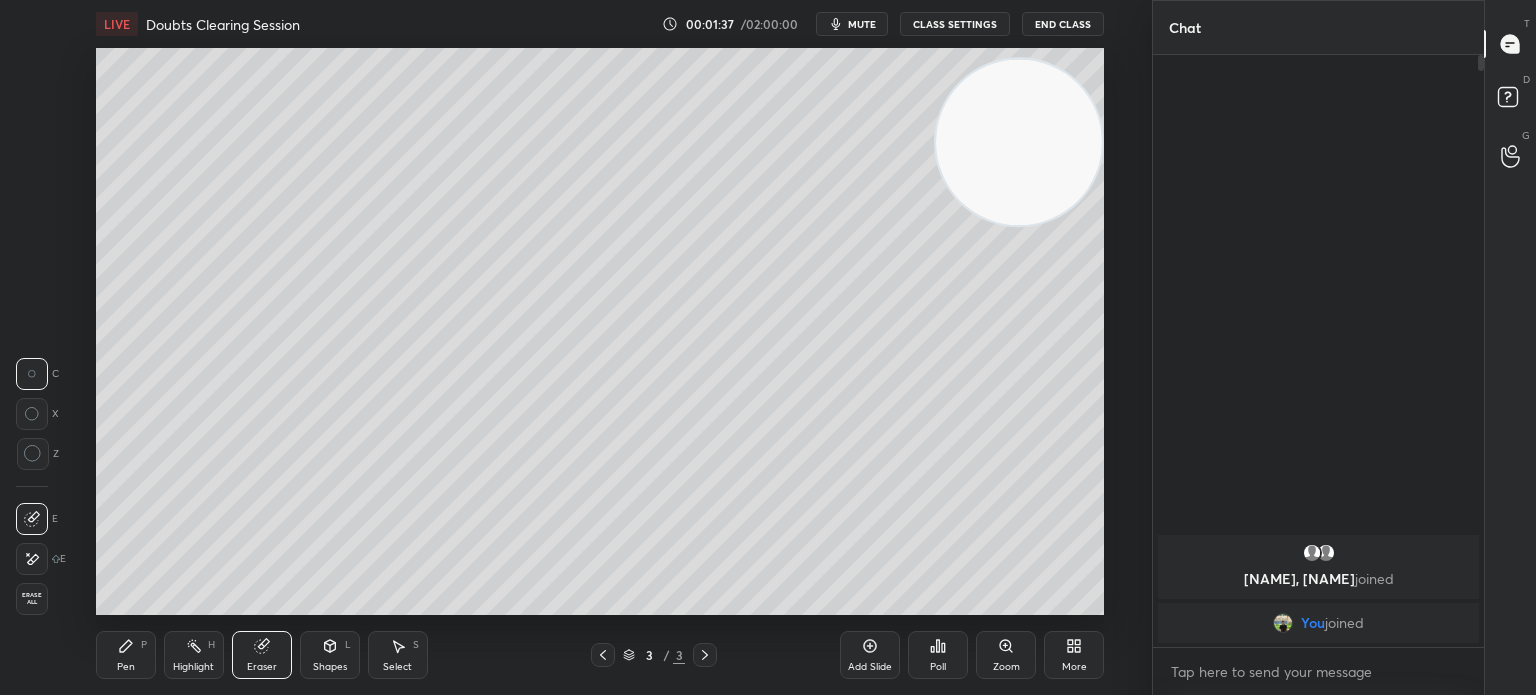 click on "Eraser" at bounding box center (262, 655) 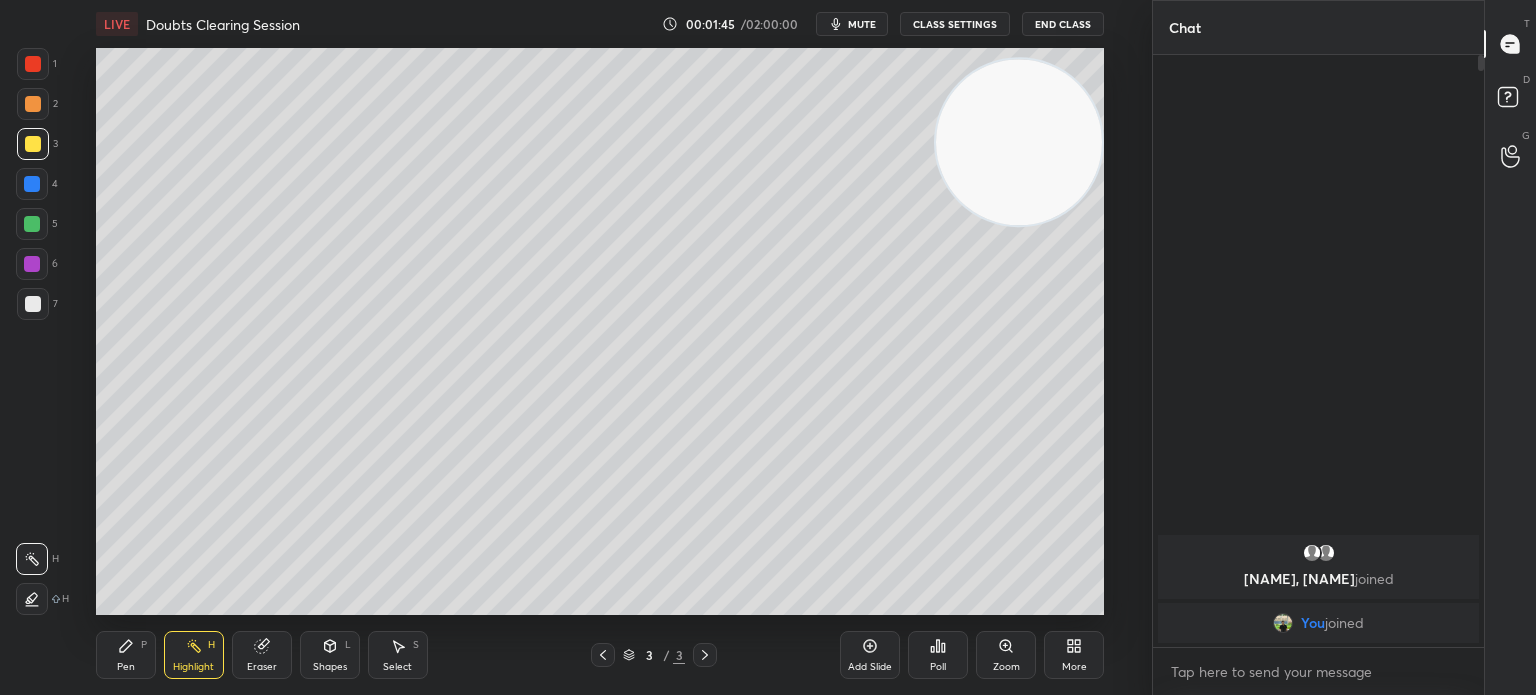 click on "Pen P" at bounding box center [126, 655] 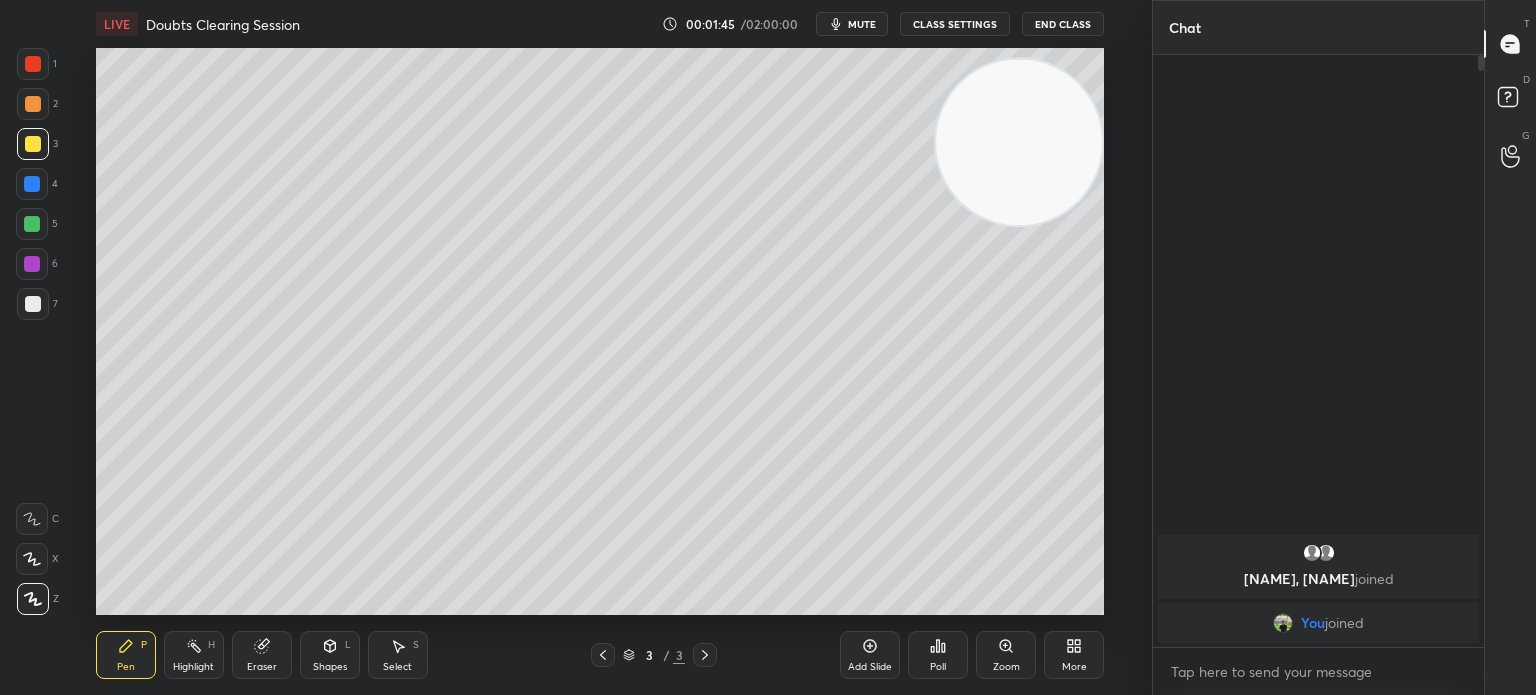 click 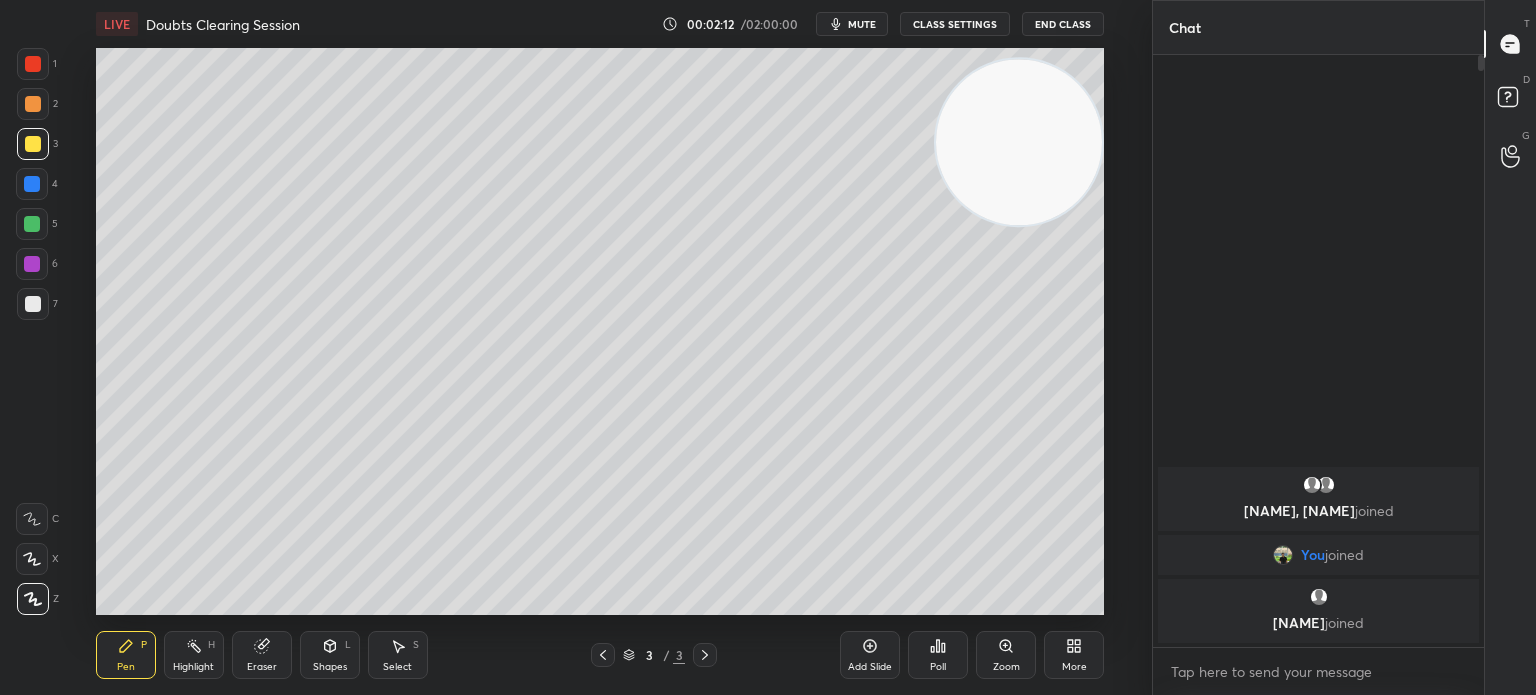 click on "Highlight H" at bounding box center [194, 655] 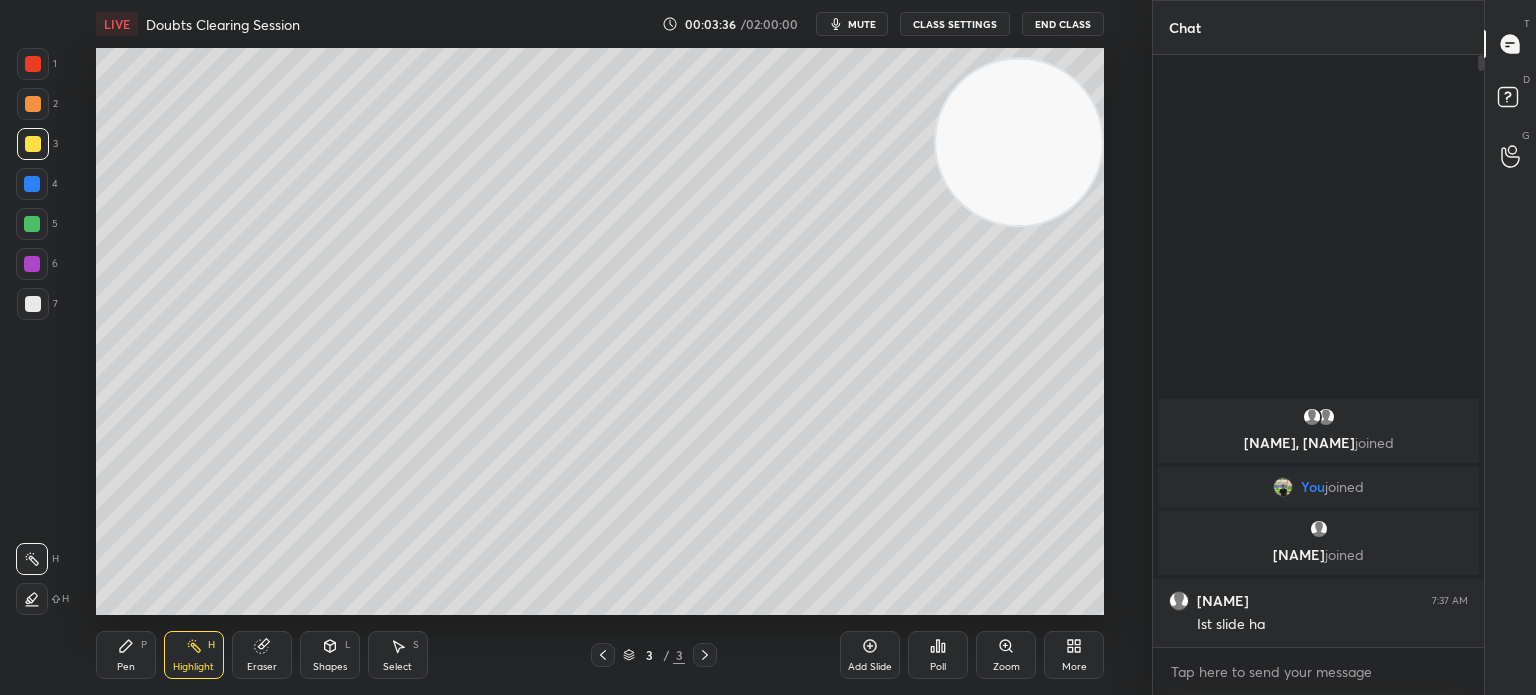 click at bounding box center (33, 304) 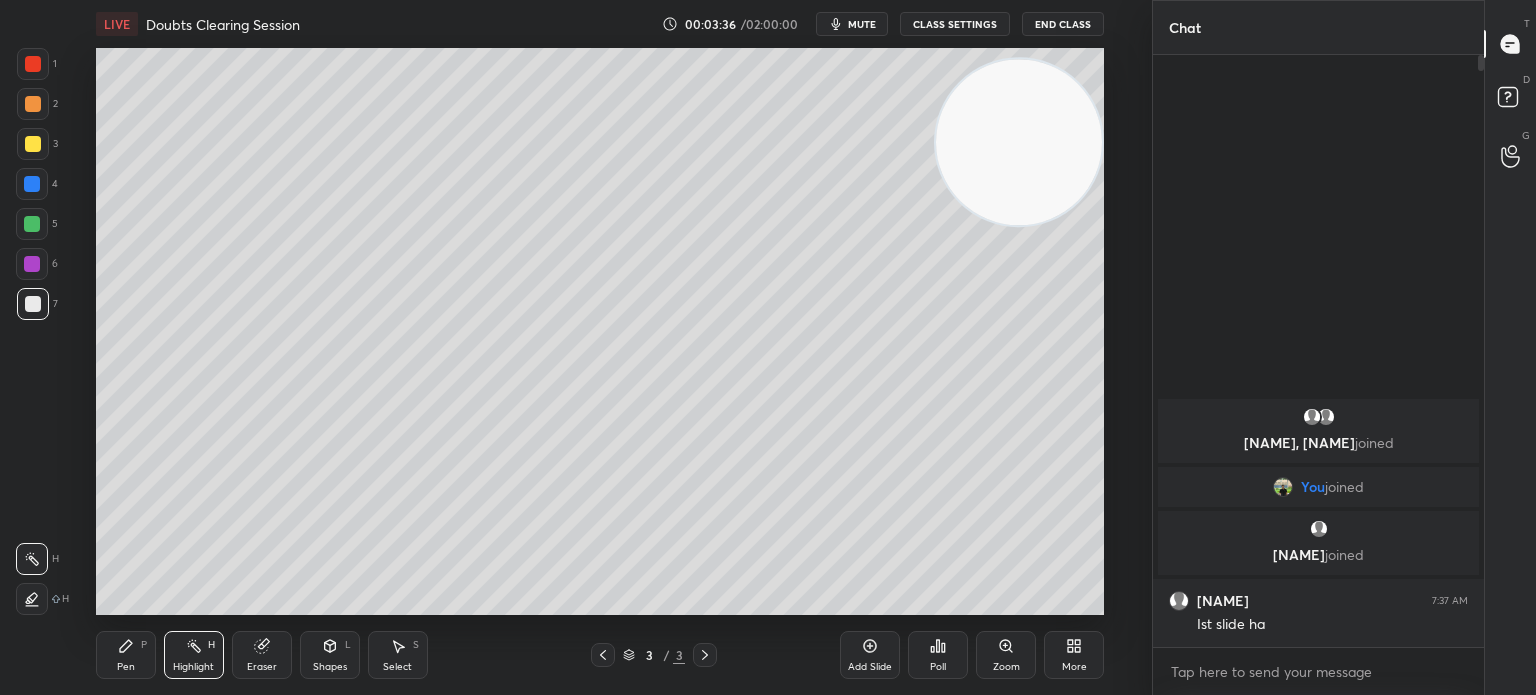 click at bounding box center (33, 304) 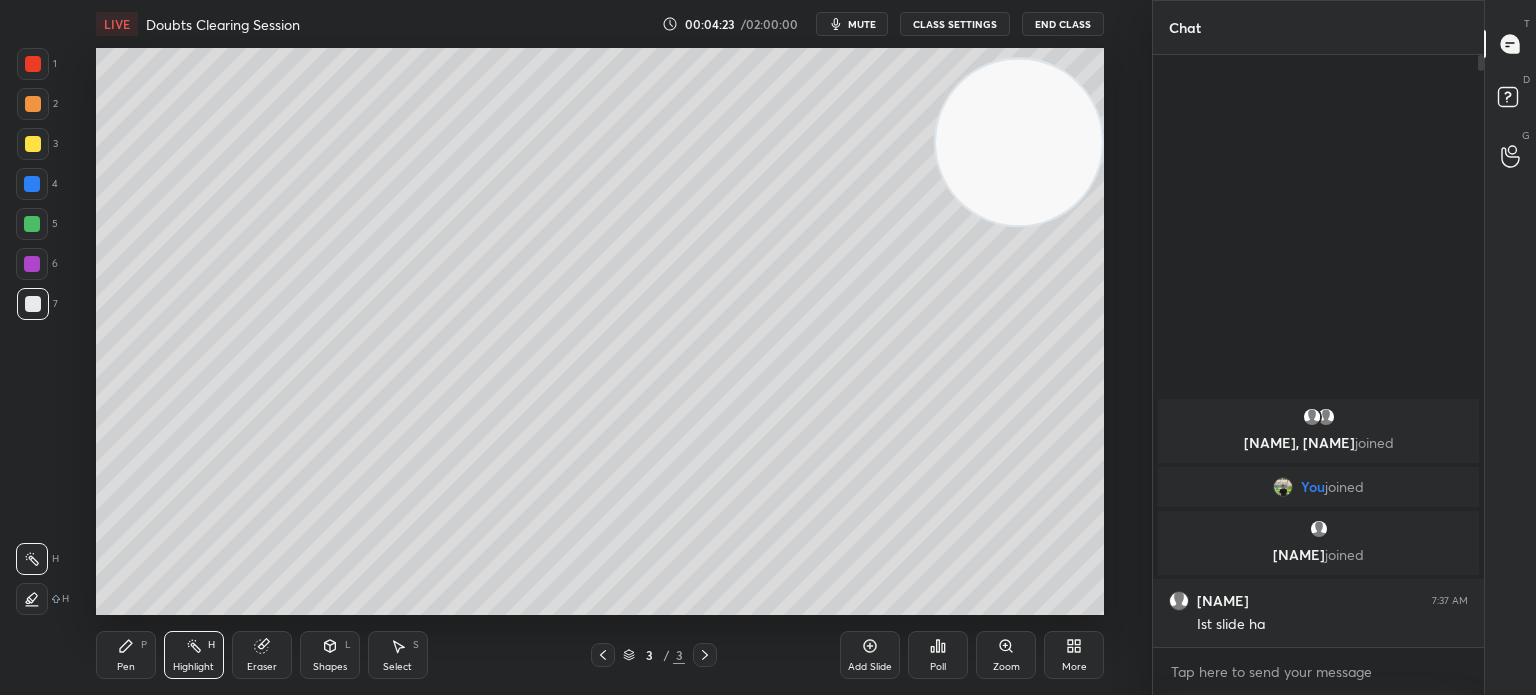 click on "Add Slide" at bounding box center (870, 655) 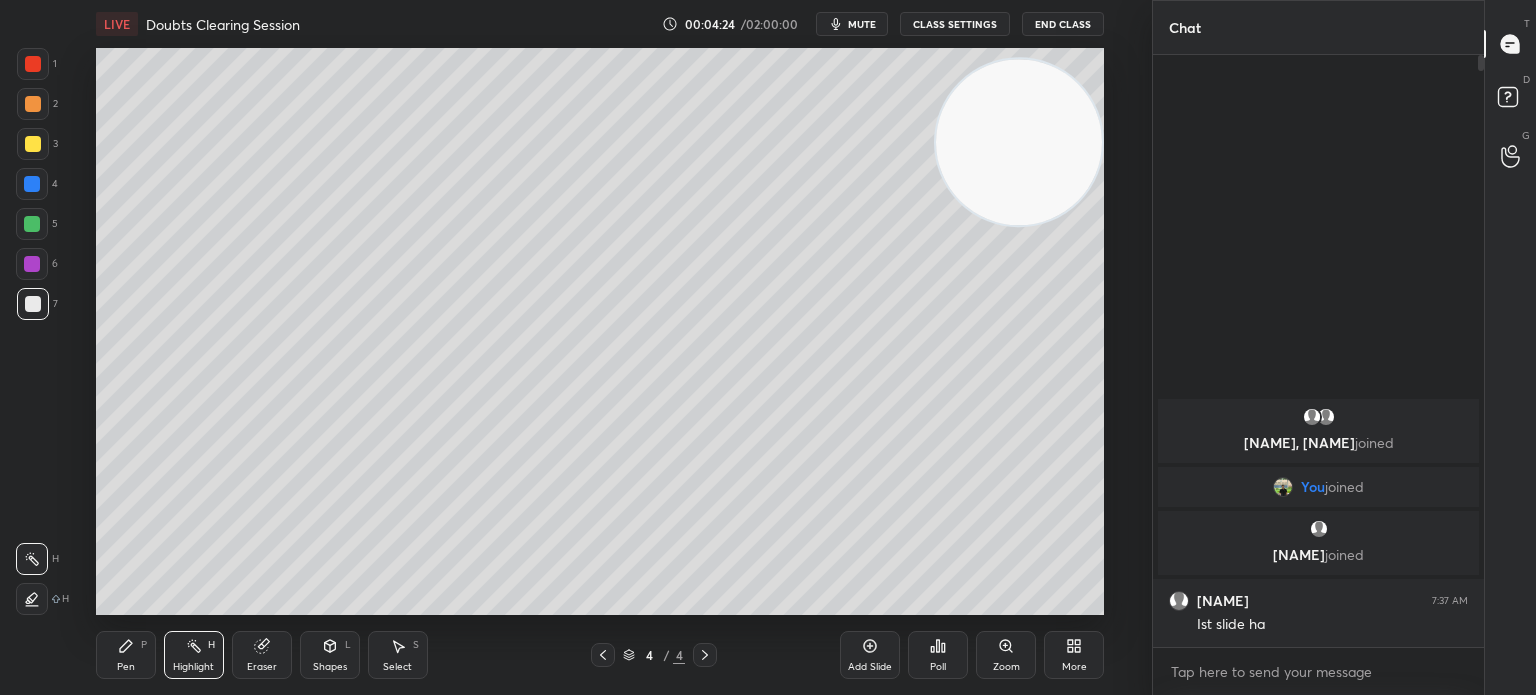 click at bounding box center [33, 144] 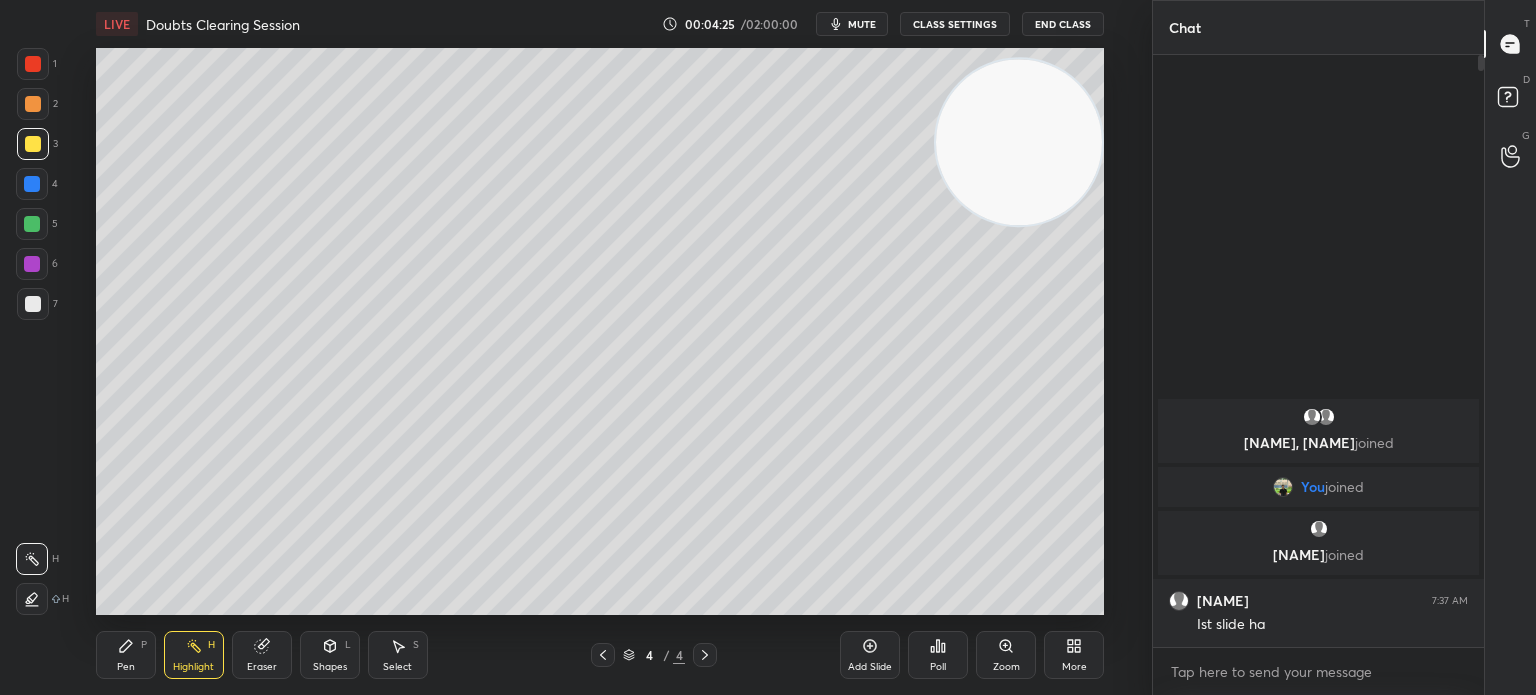 click 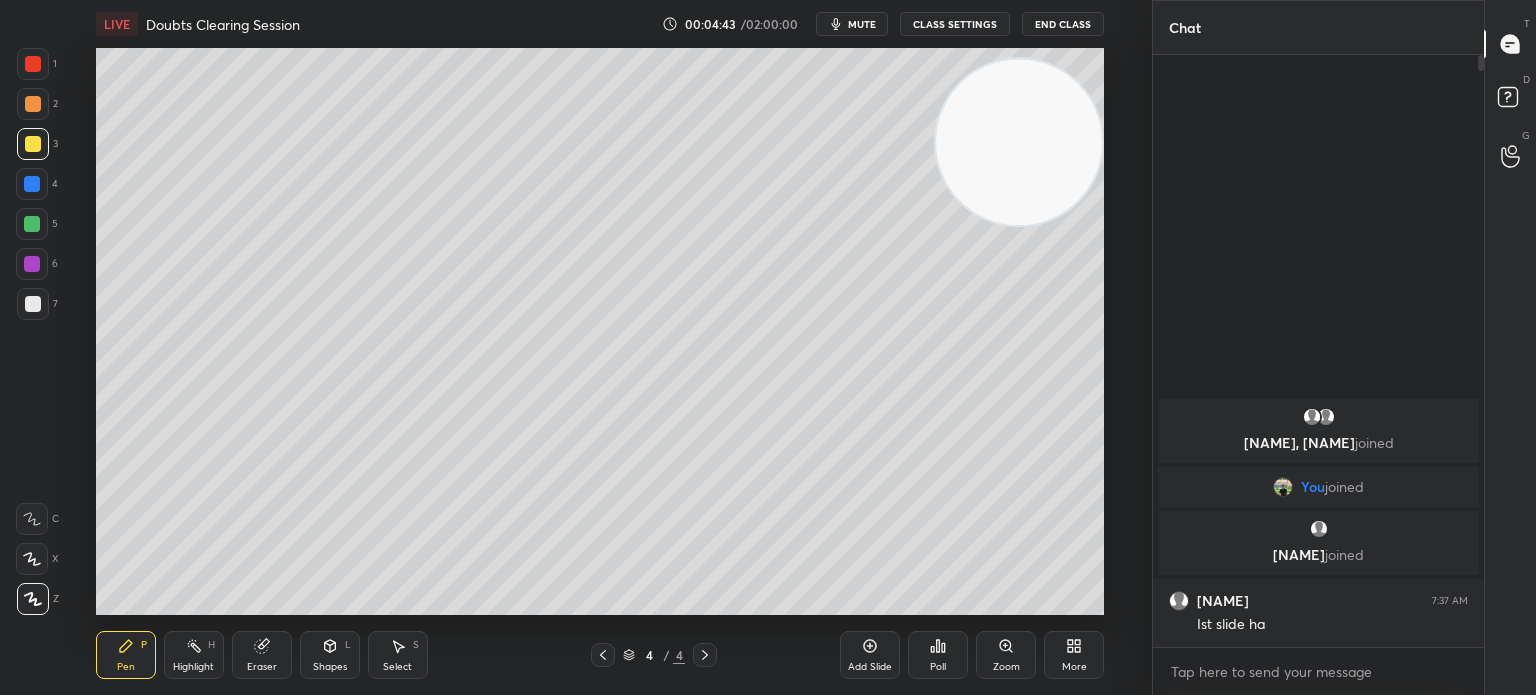 click on "7" at bounding box center [37, 304] 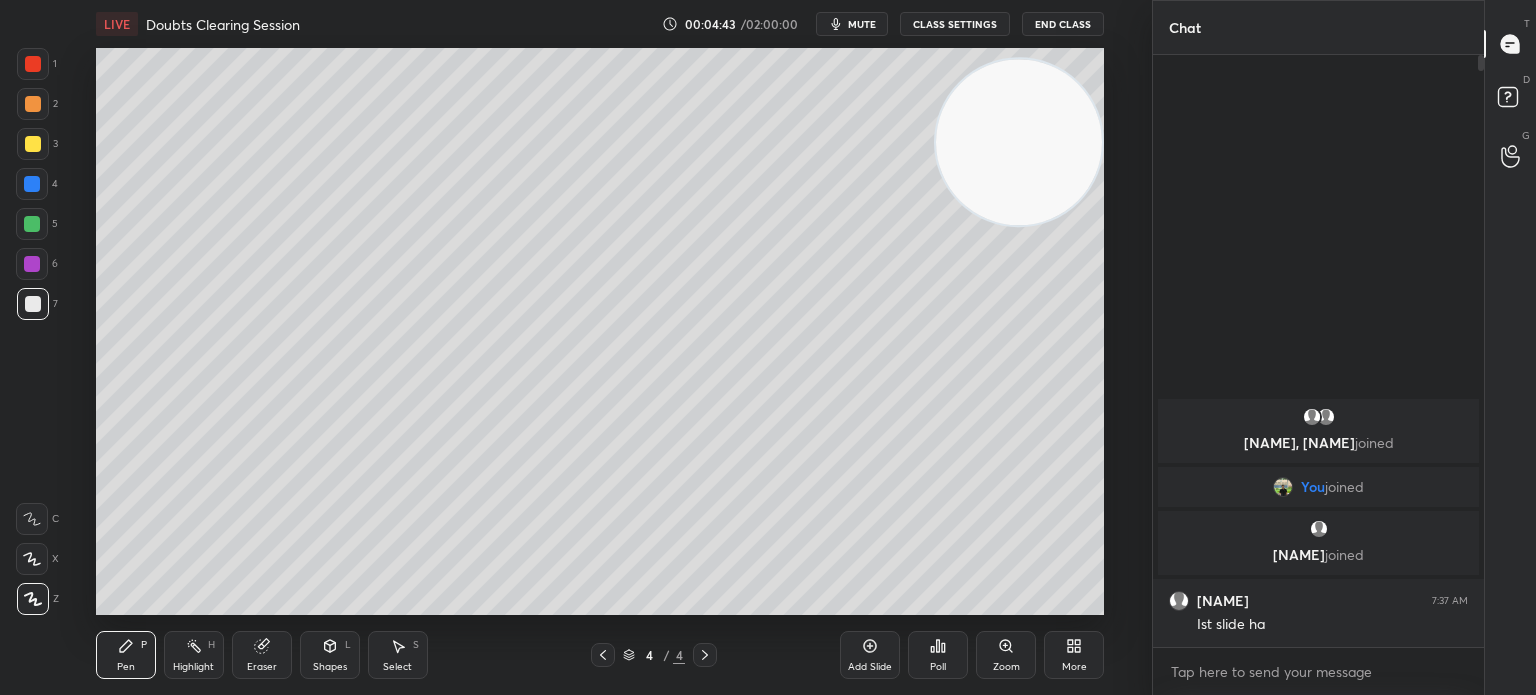 click at bounding box center [33, 304] 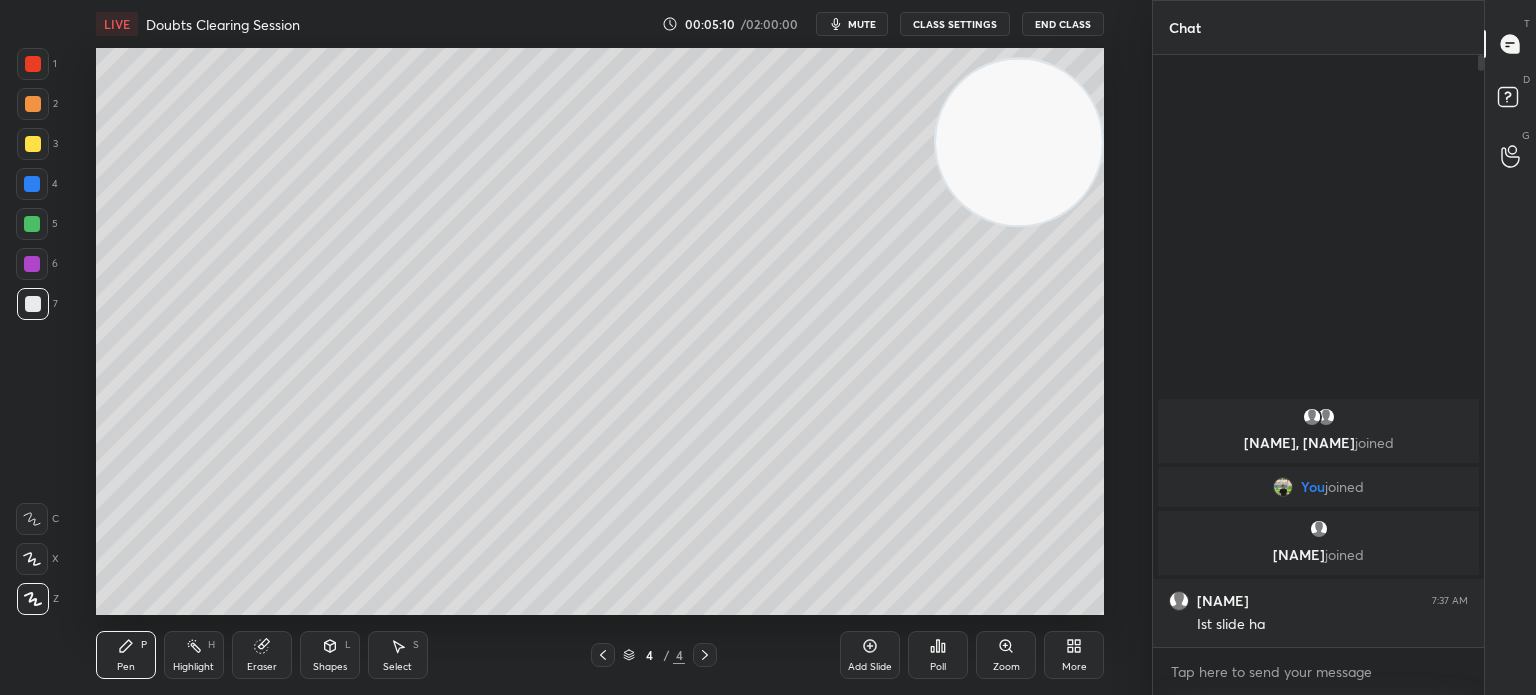 click on "Highlight" at bounding box center (193, 667) 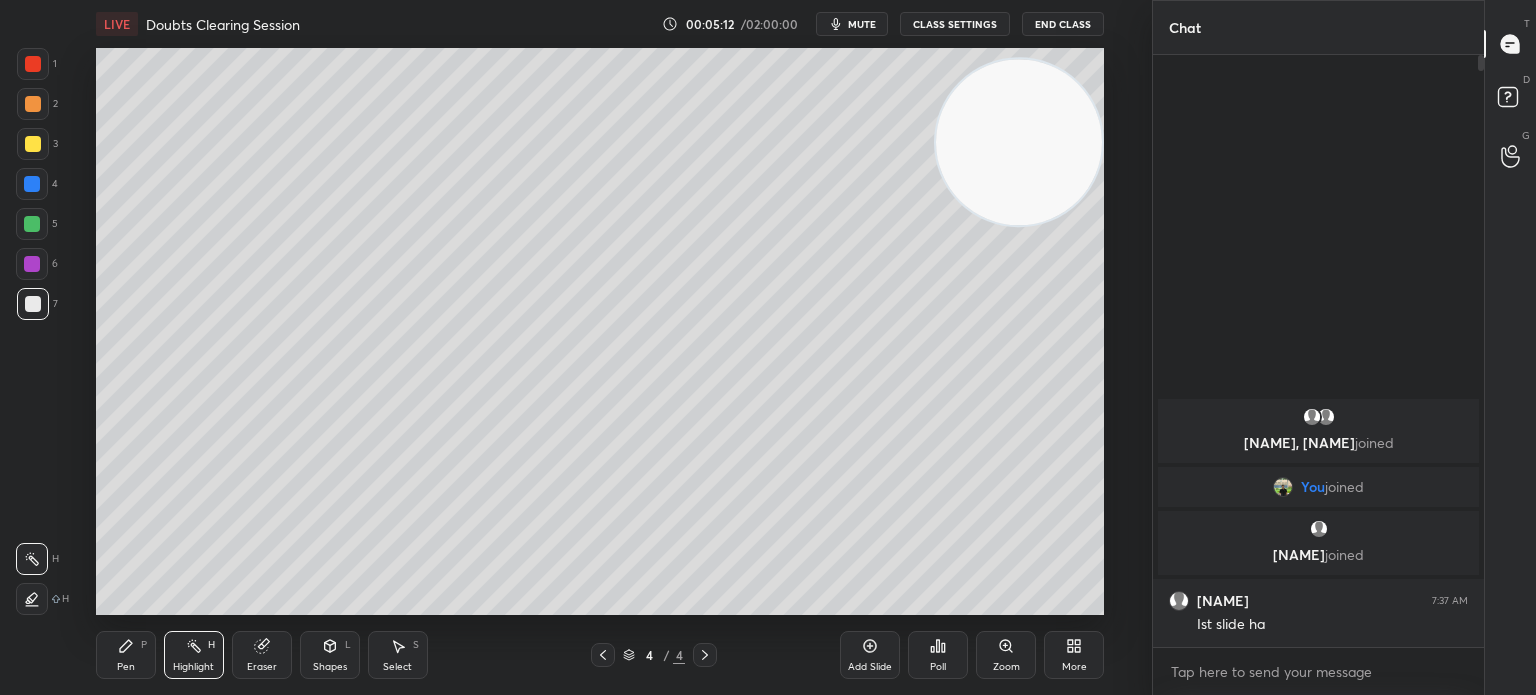 click 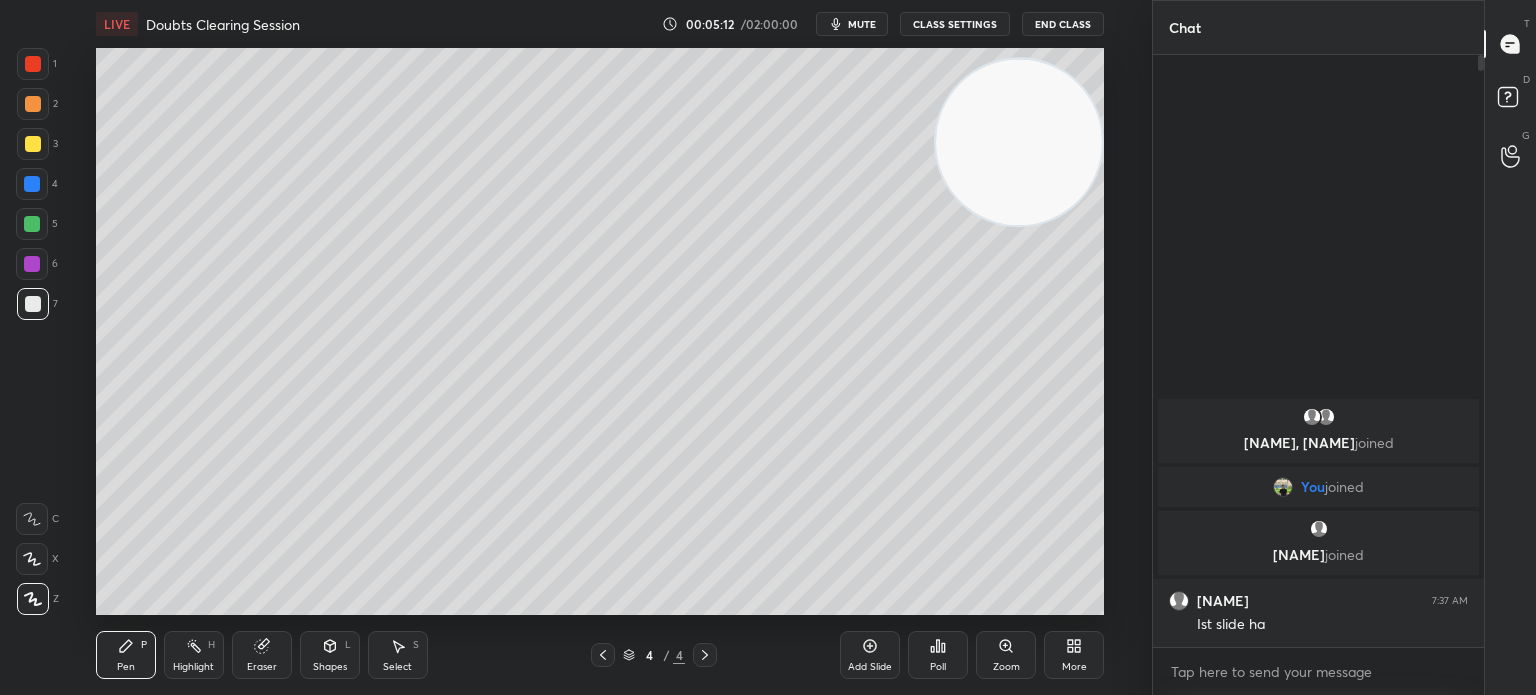 click 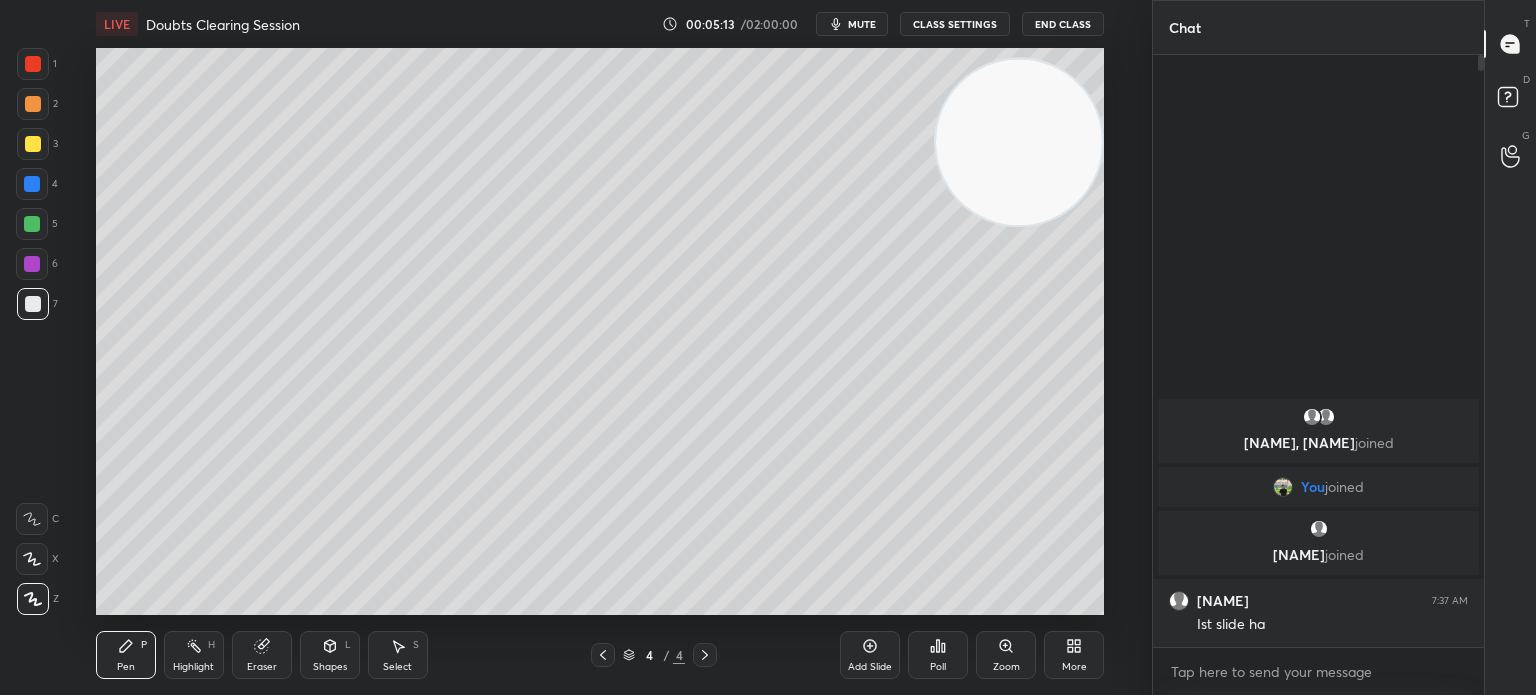 click at bounding box center (33, 144) 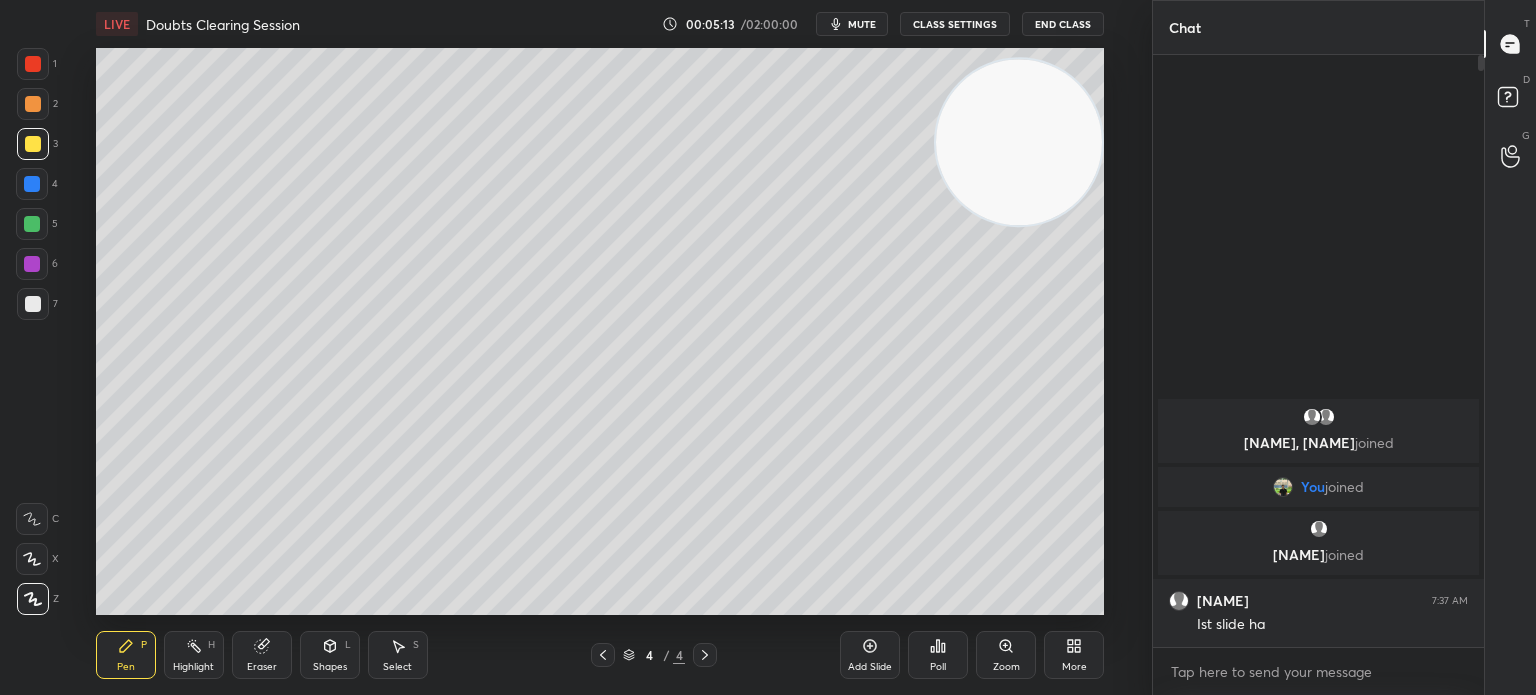click 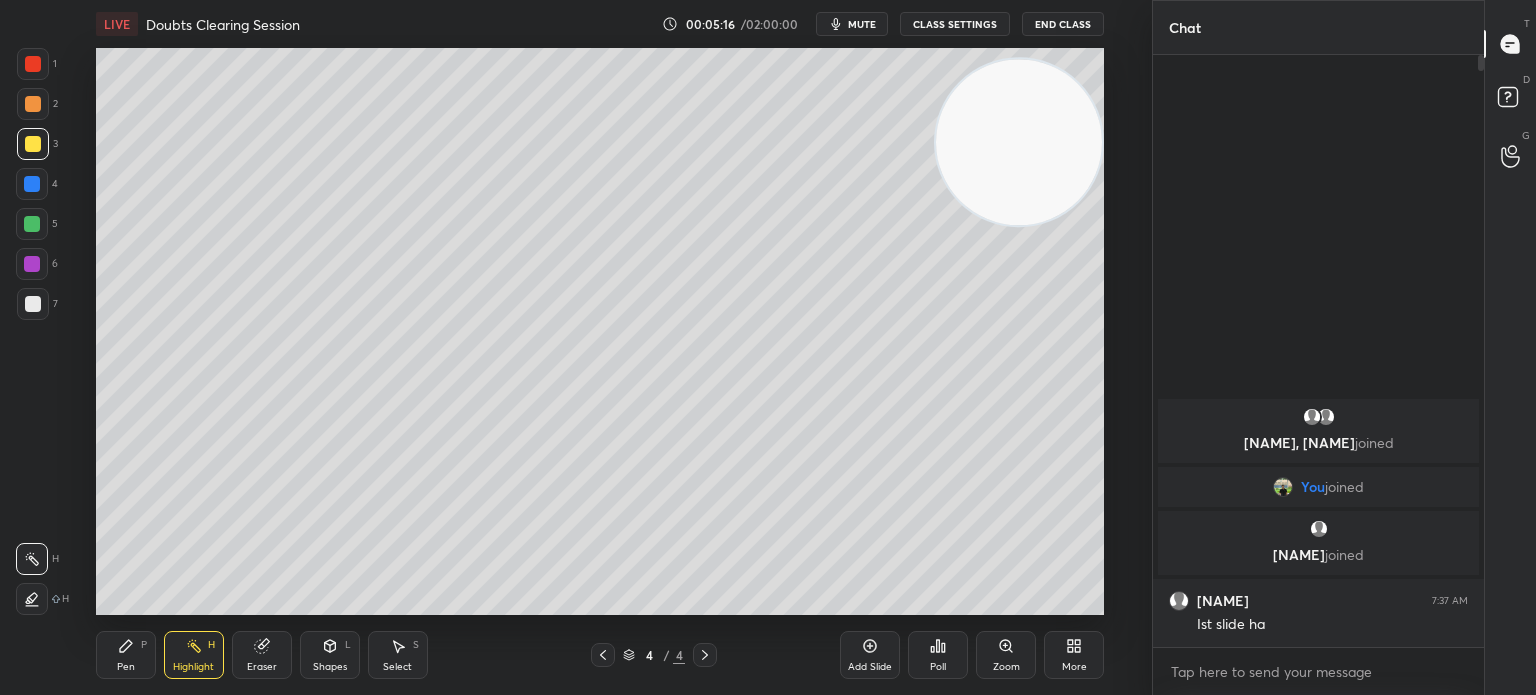 click on "Pen P" at bounding box center (126, 655) 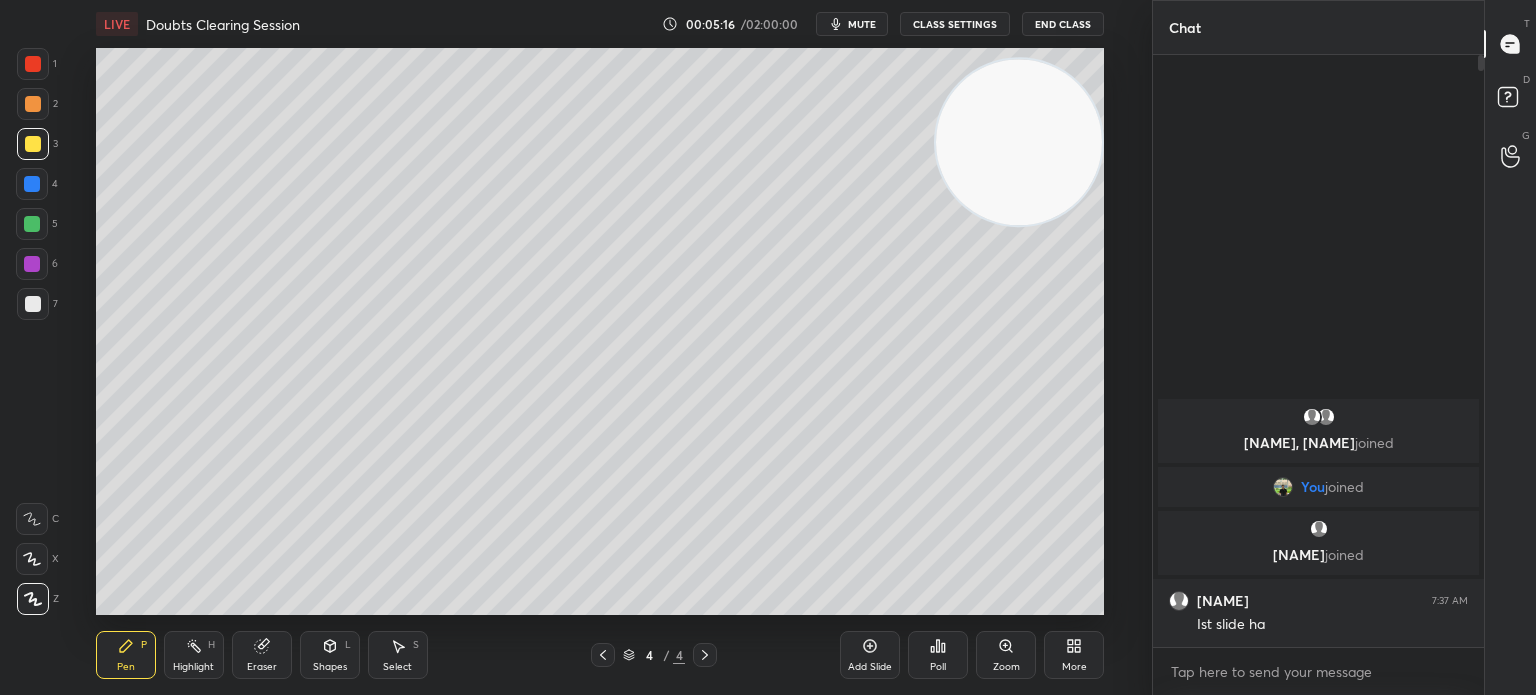 click on "7" at bounding box center (37, 308) 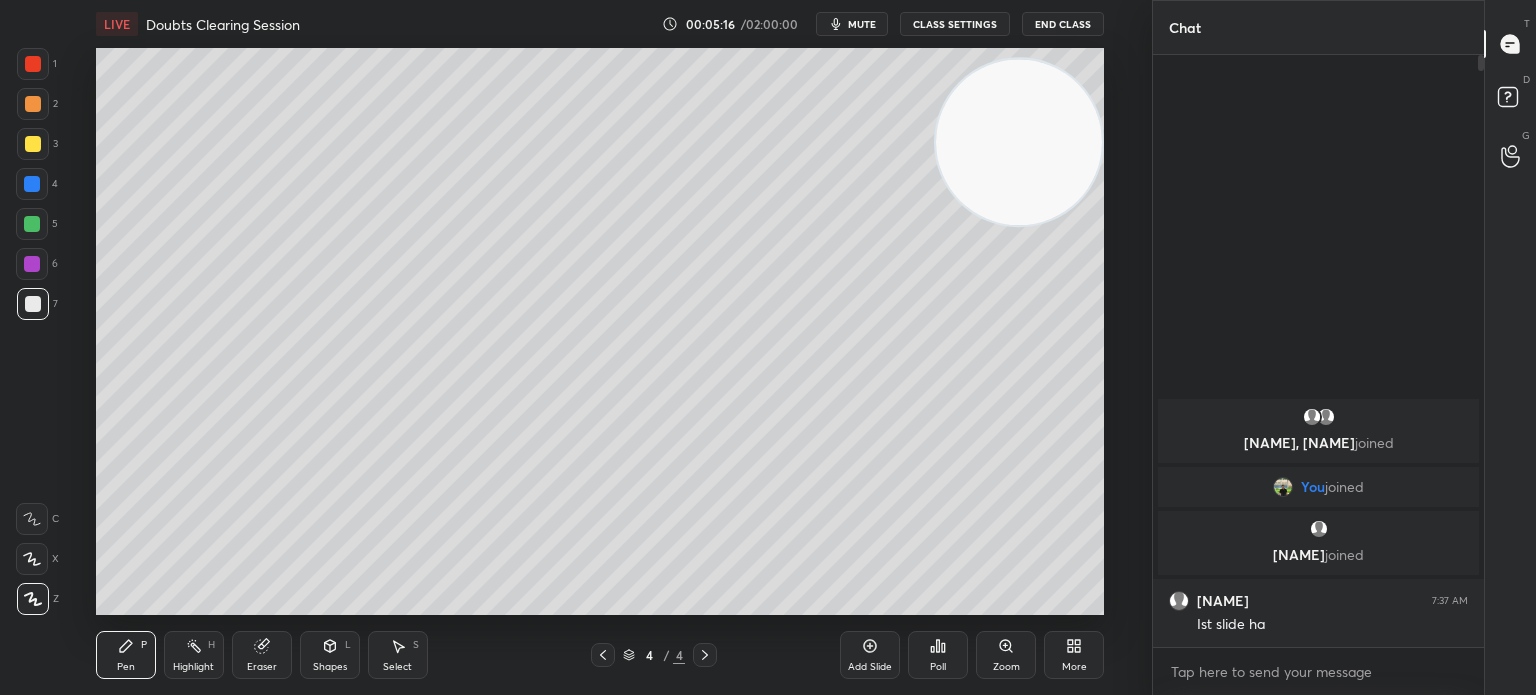click on "7" at bounding box center (37, 304) 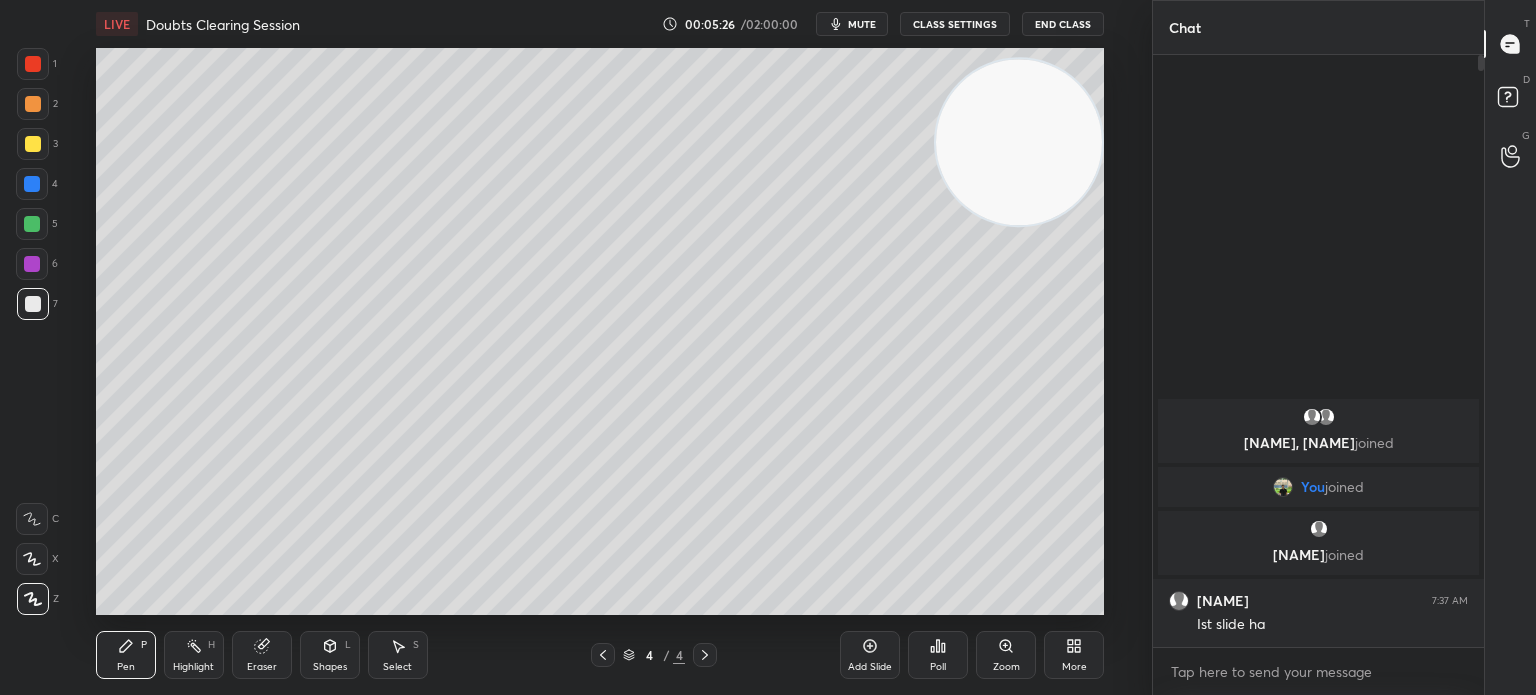 click on "Highlight H" at bounding box center [194, 655] 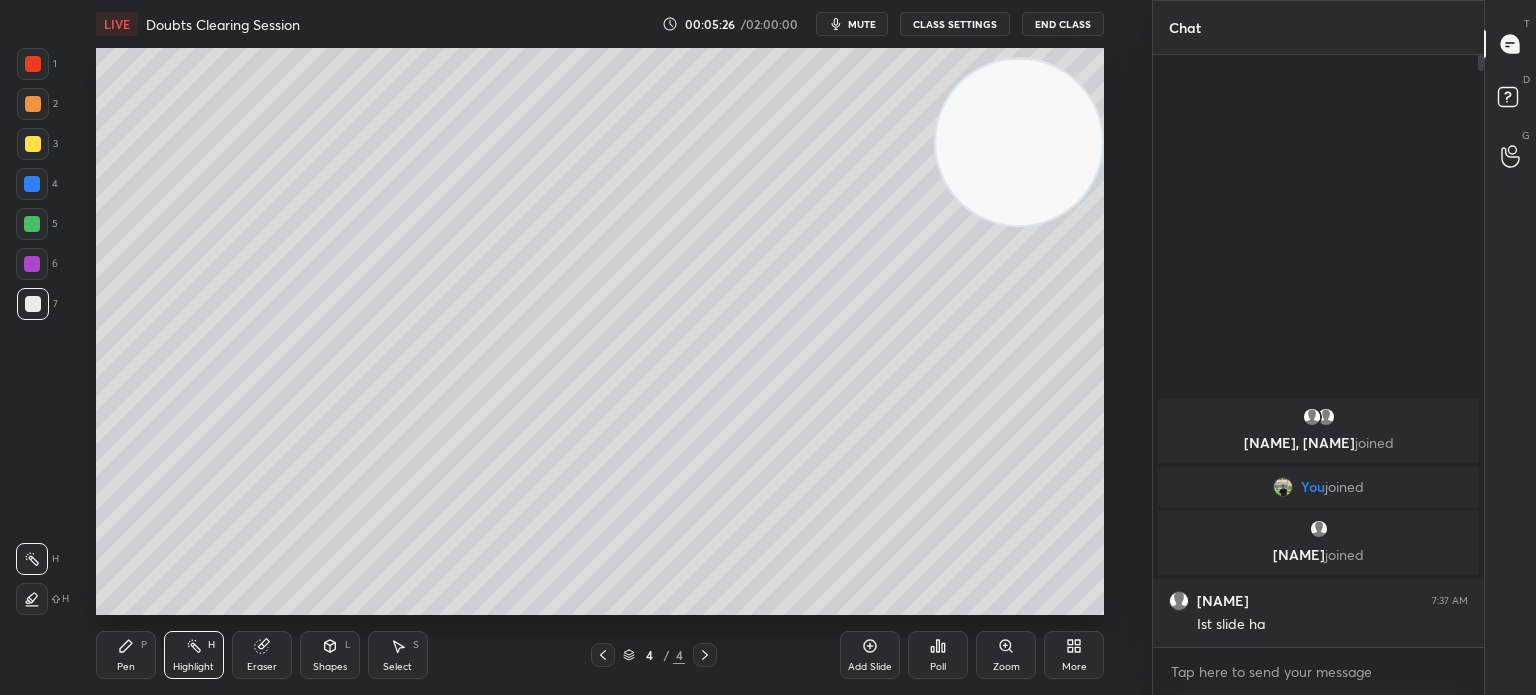 click on "Highlight H" at bounding box center (194, 655) 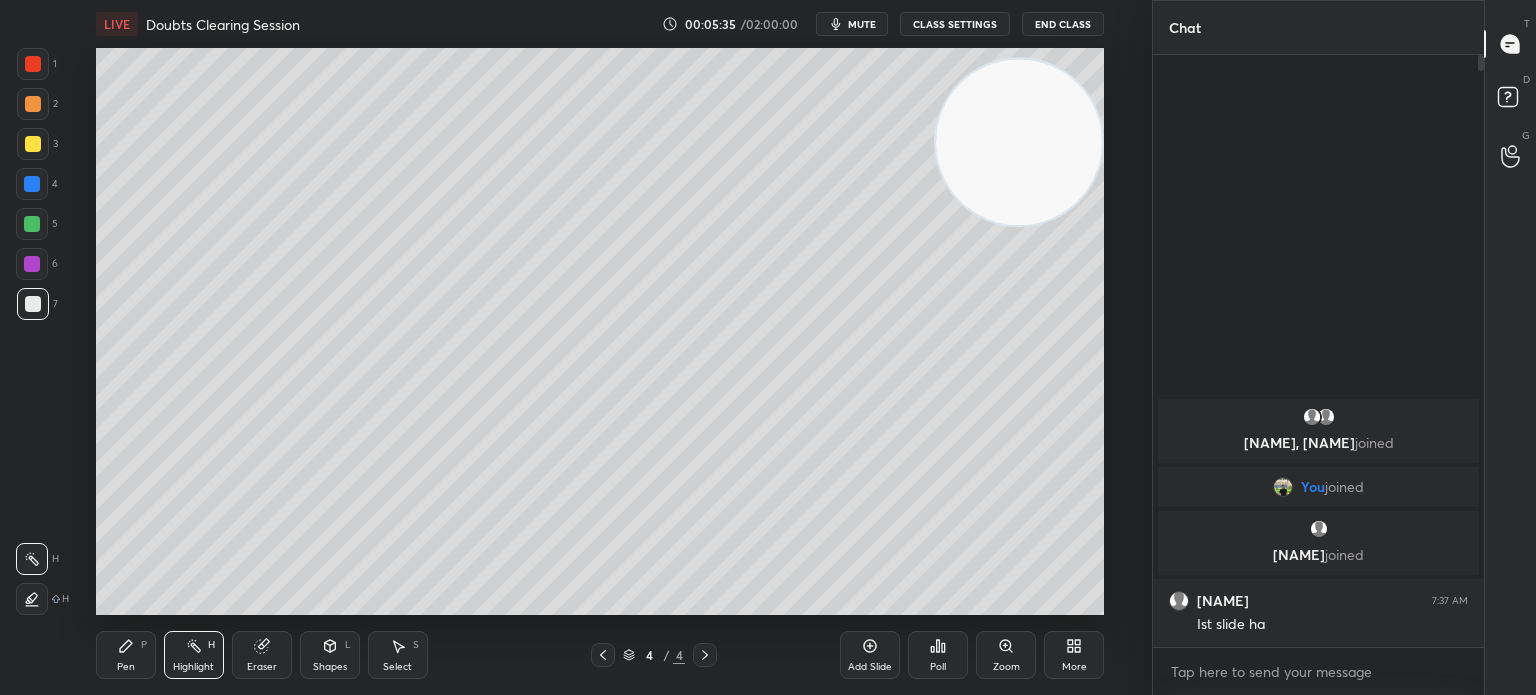 click on "Pen P" at bounding box center (126, 655) 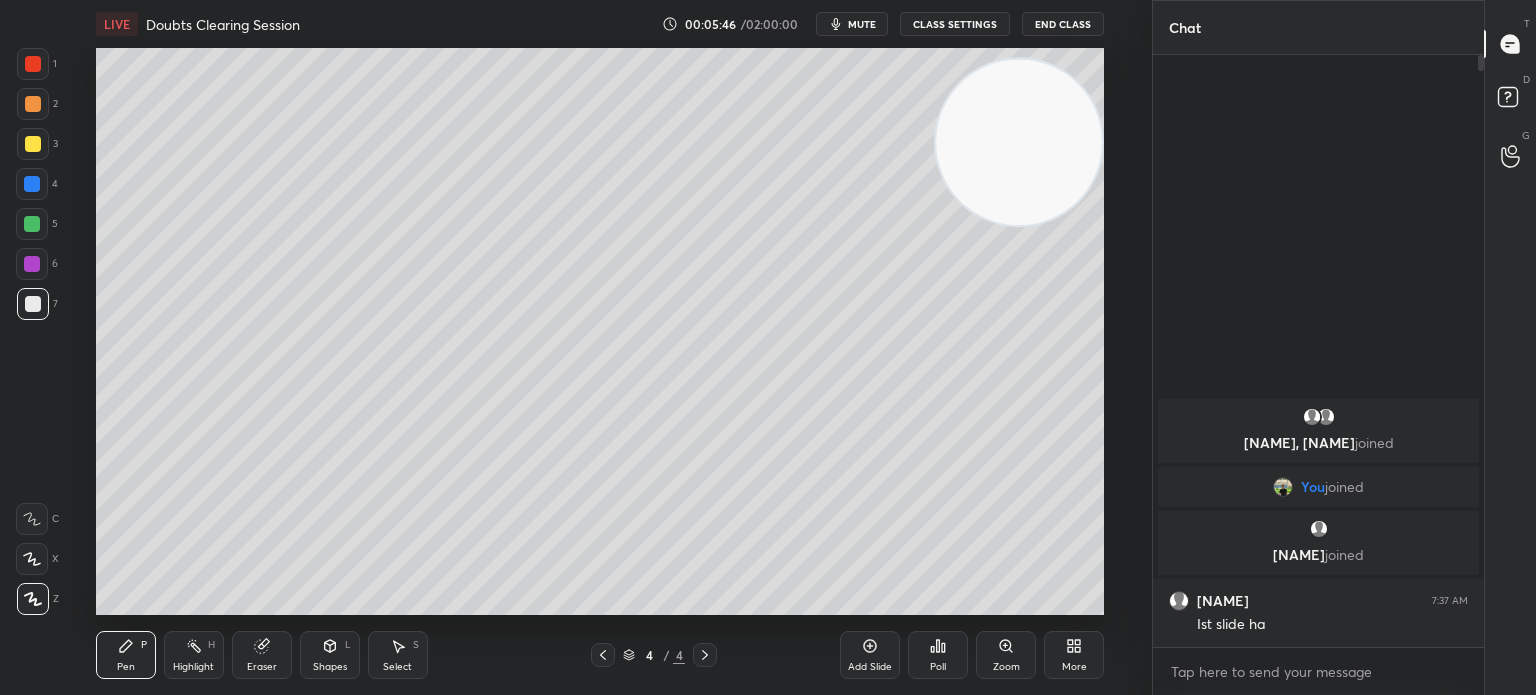 click on "Eraser" at bounding box center (262, 655) 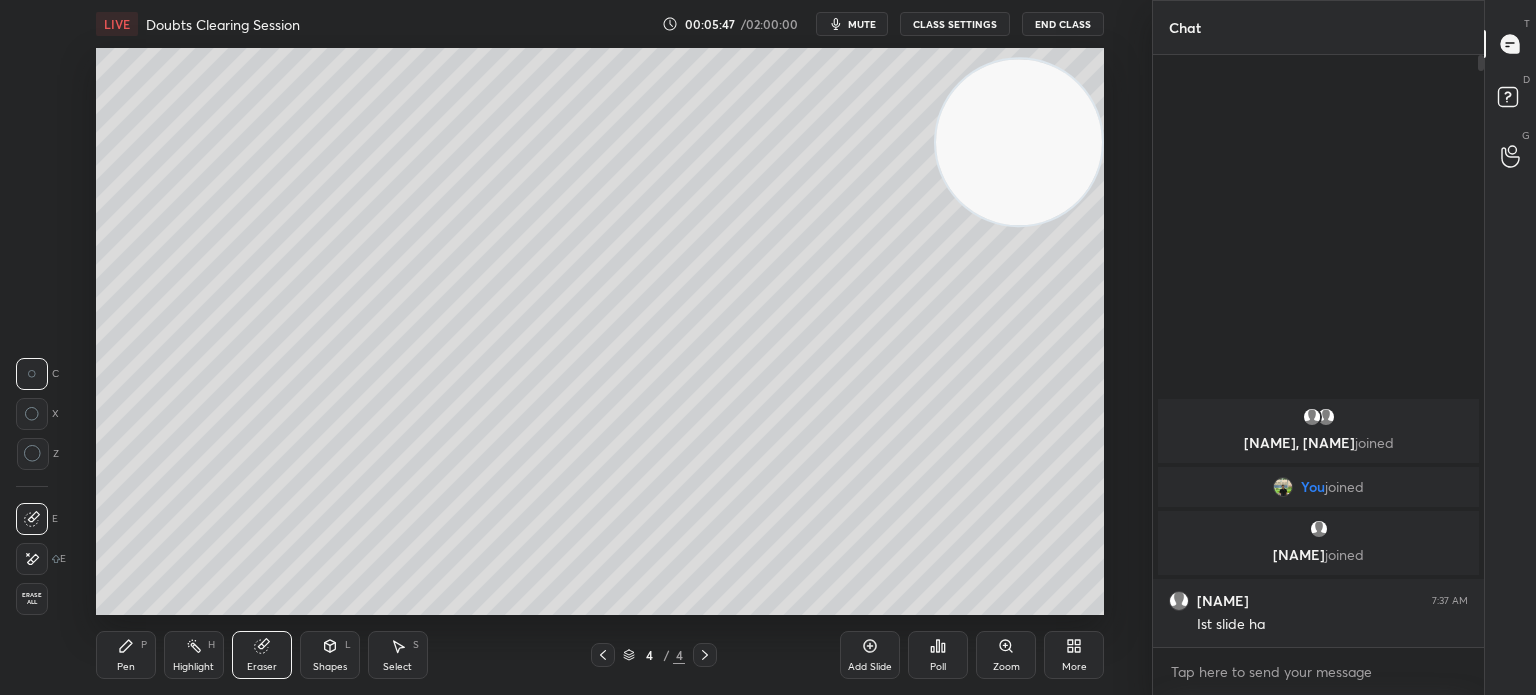 click on "Pen P" at bounding box center (126, 655) 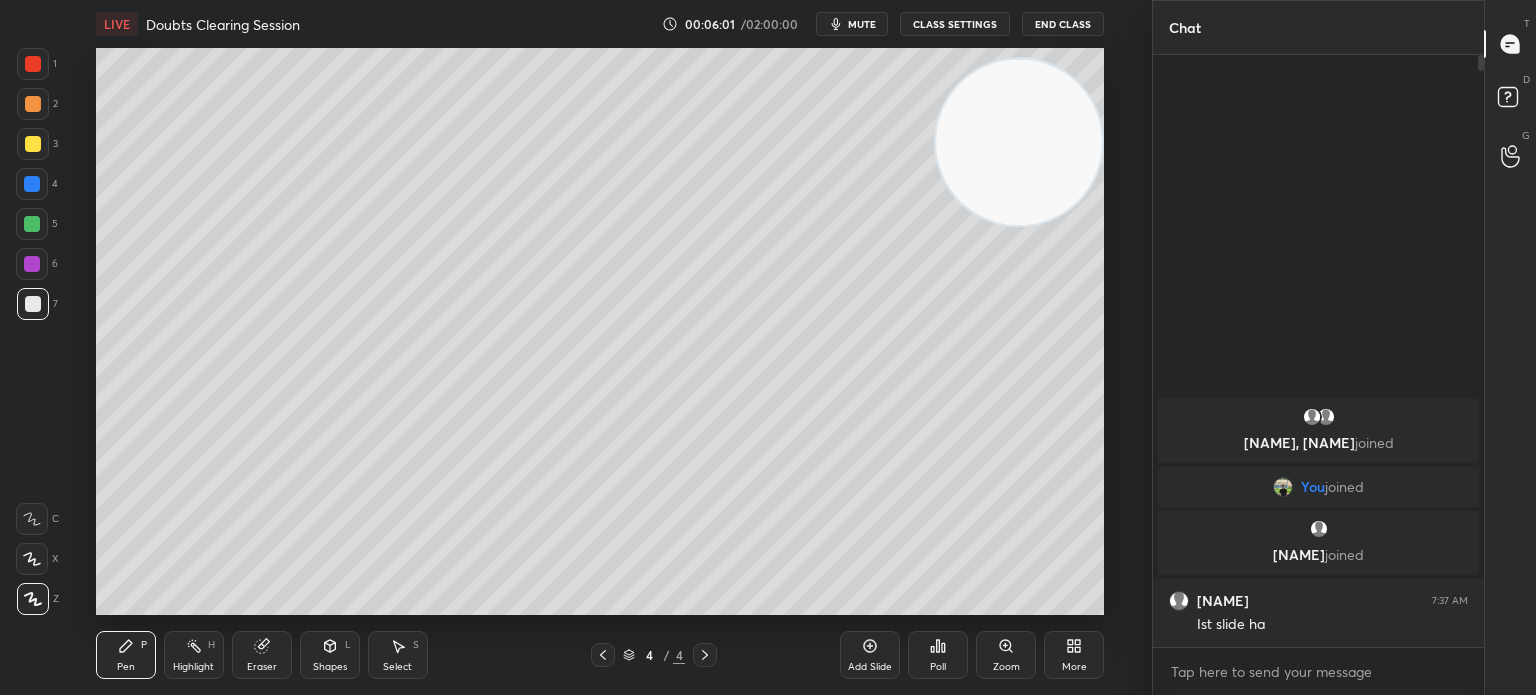 click on "Highlight H" at bounding box center [194, 655] 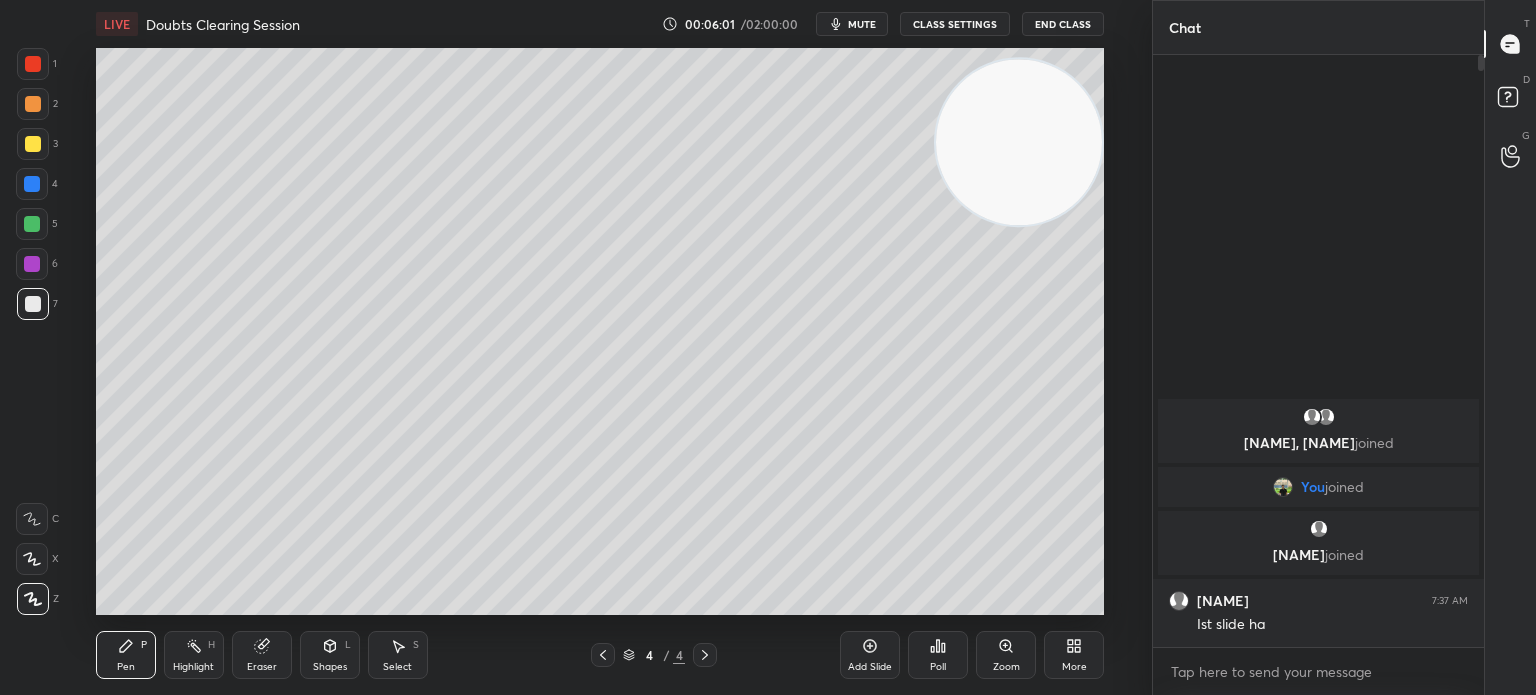 click 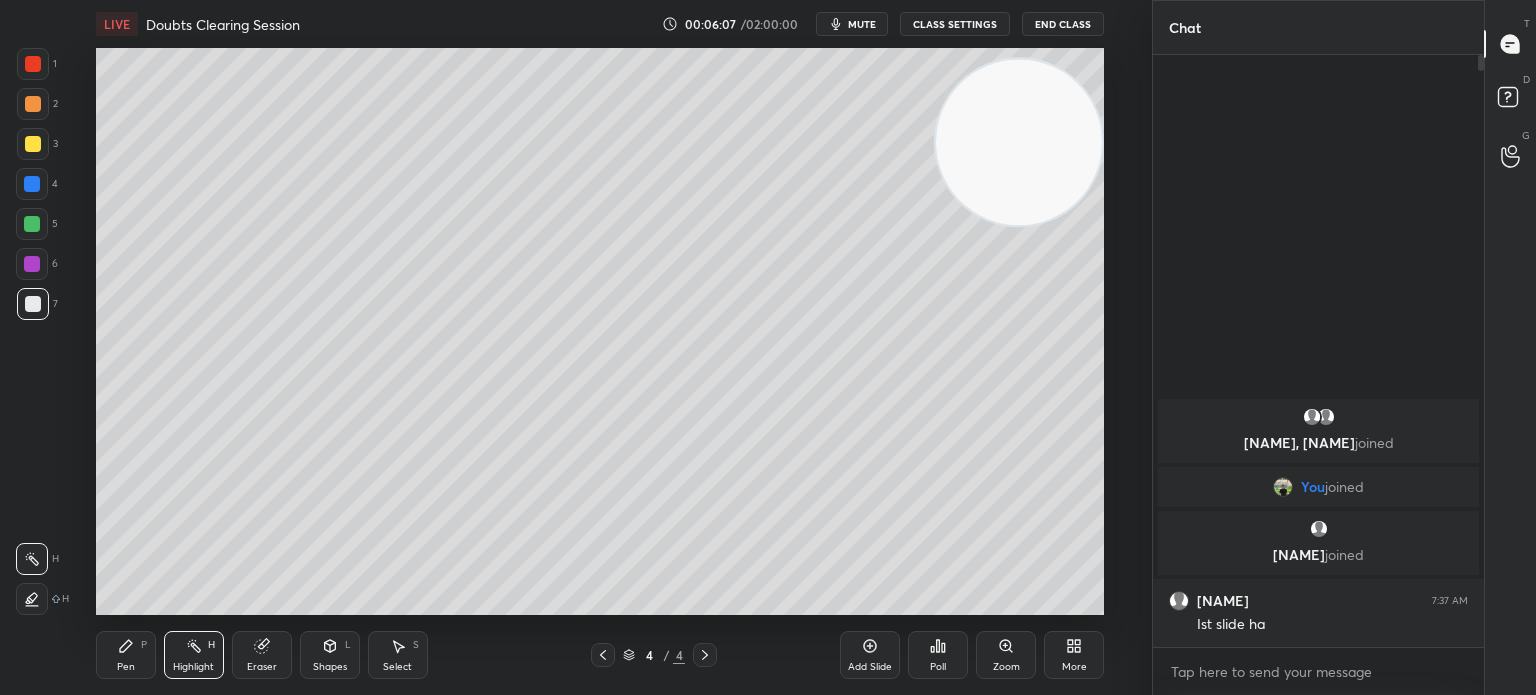 click 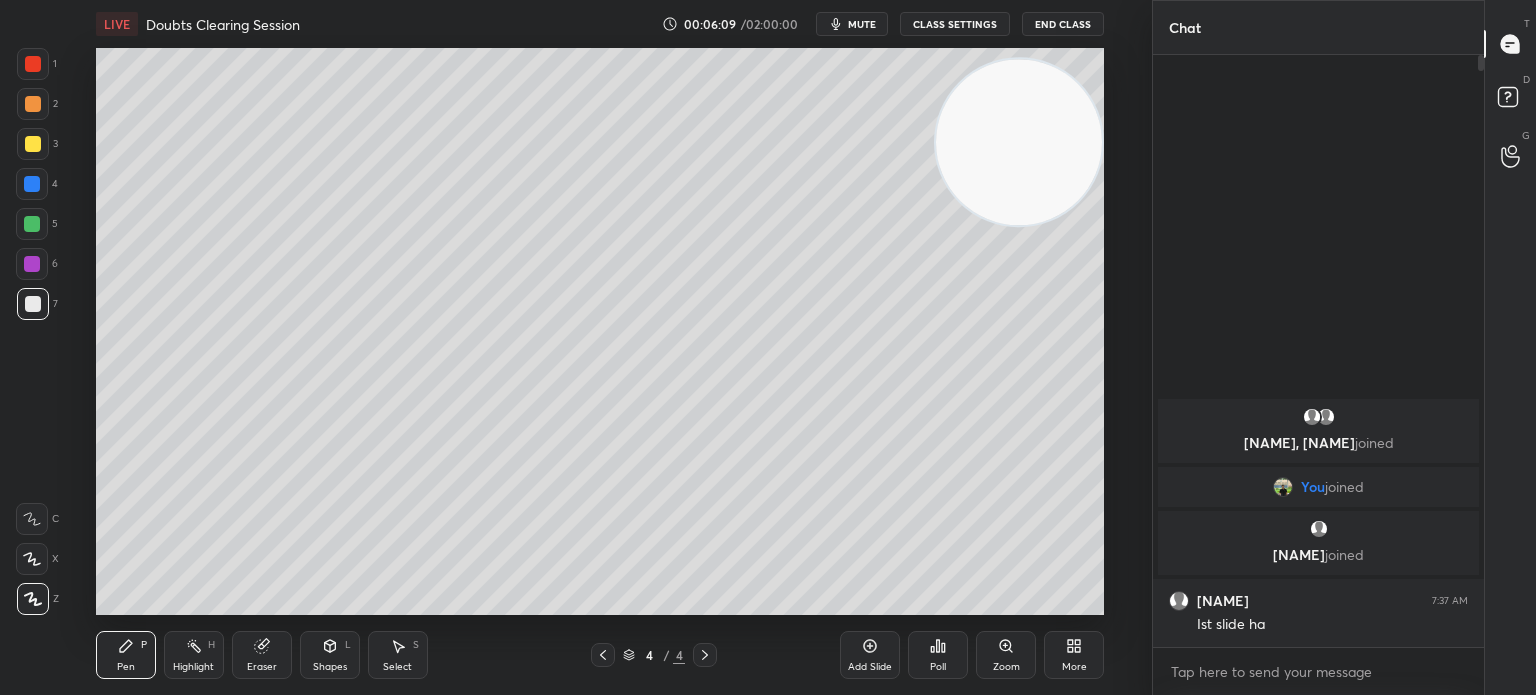 click at bounding box center (33, 144) 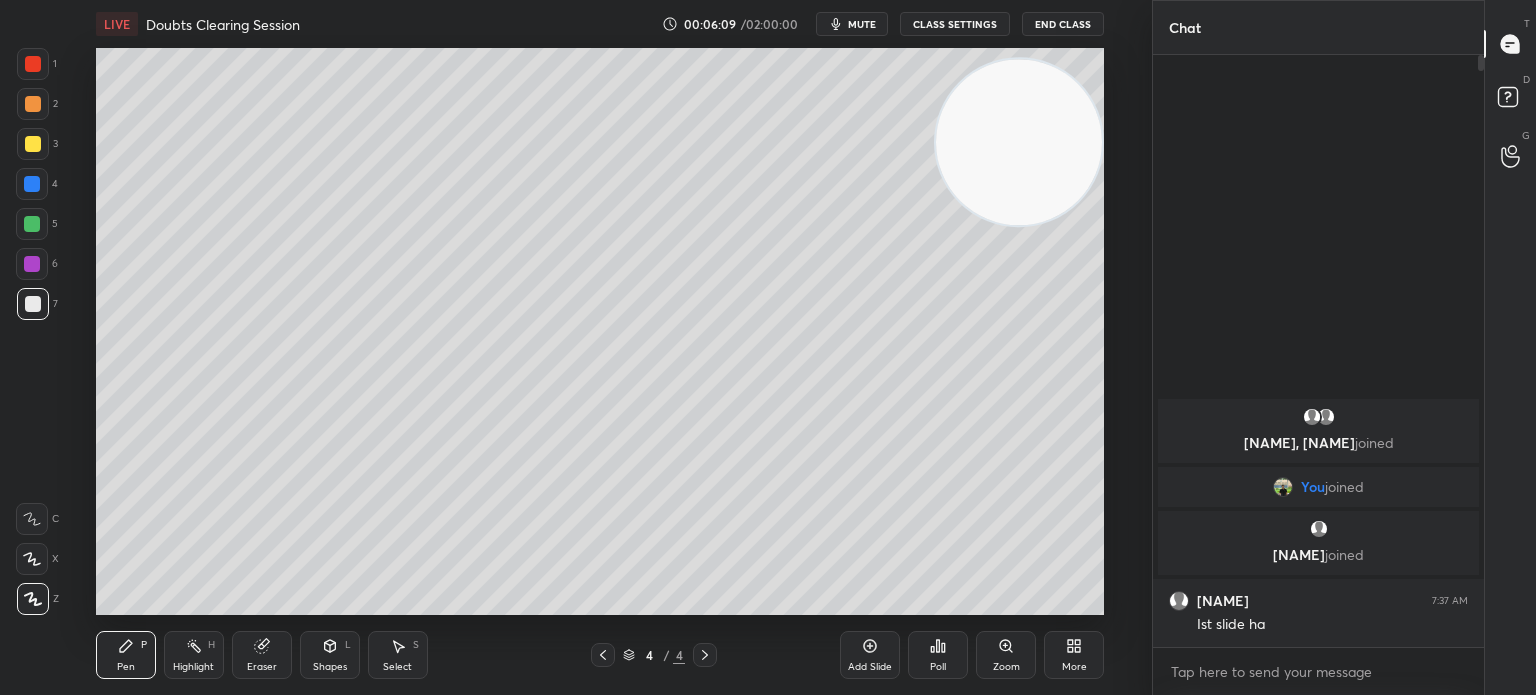 click at bounding box center [33, 144] 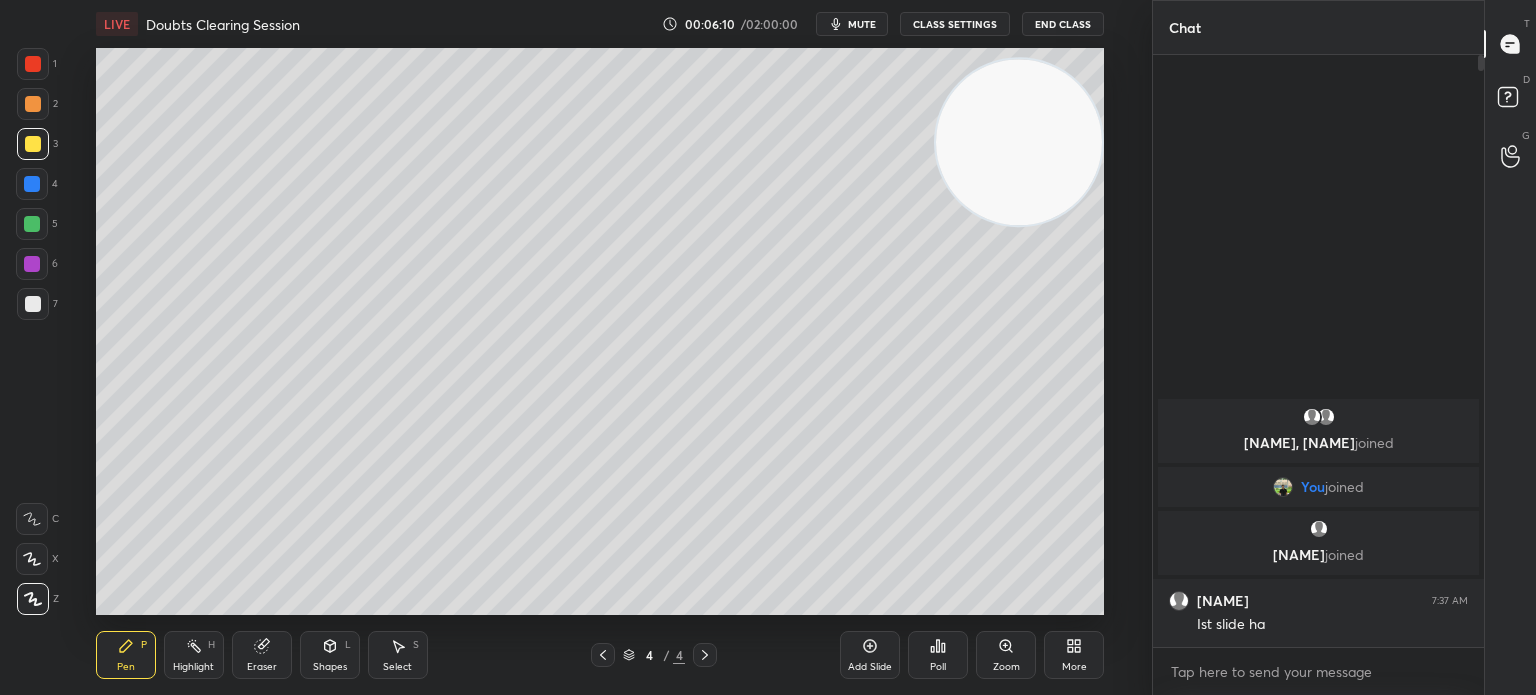 click at bounding box center [33, 599] 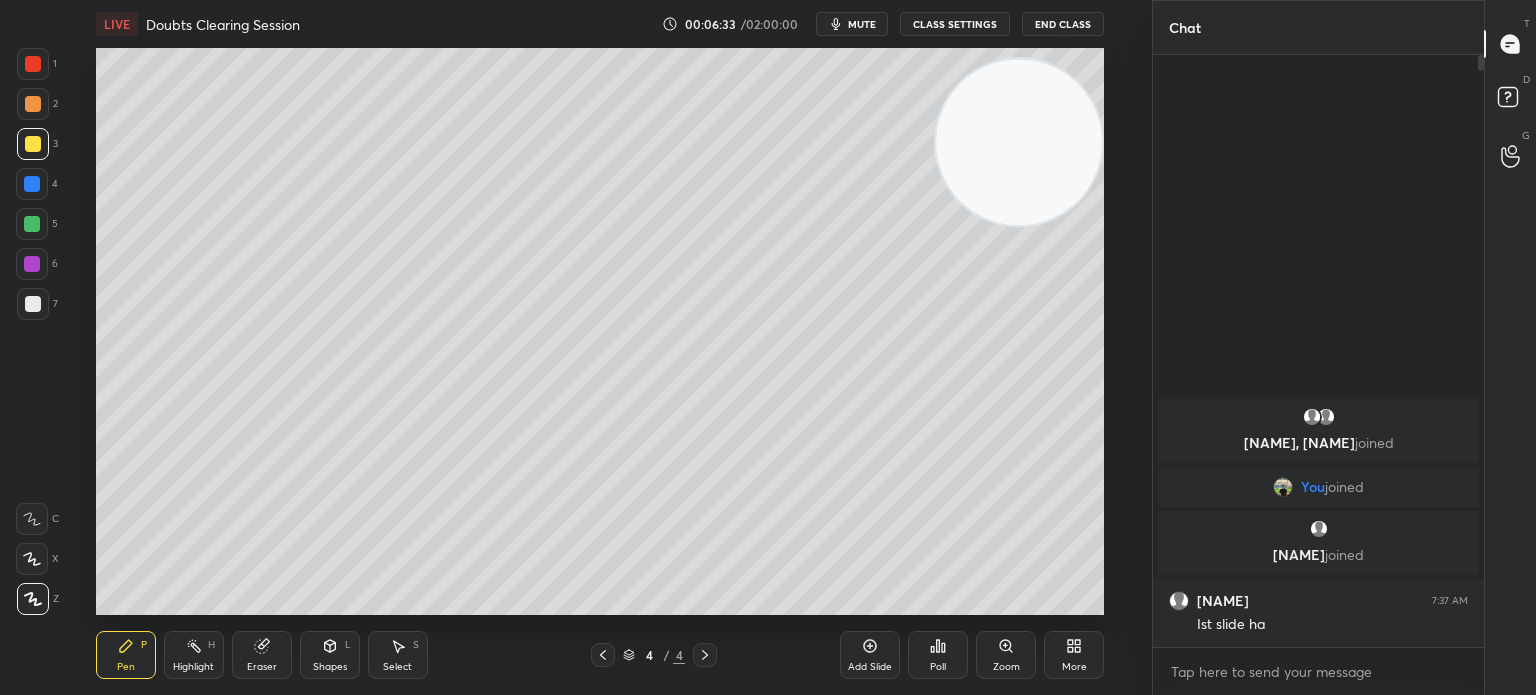 click on "Eraser" at bounding box center (262, 655) 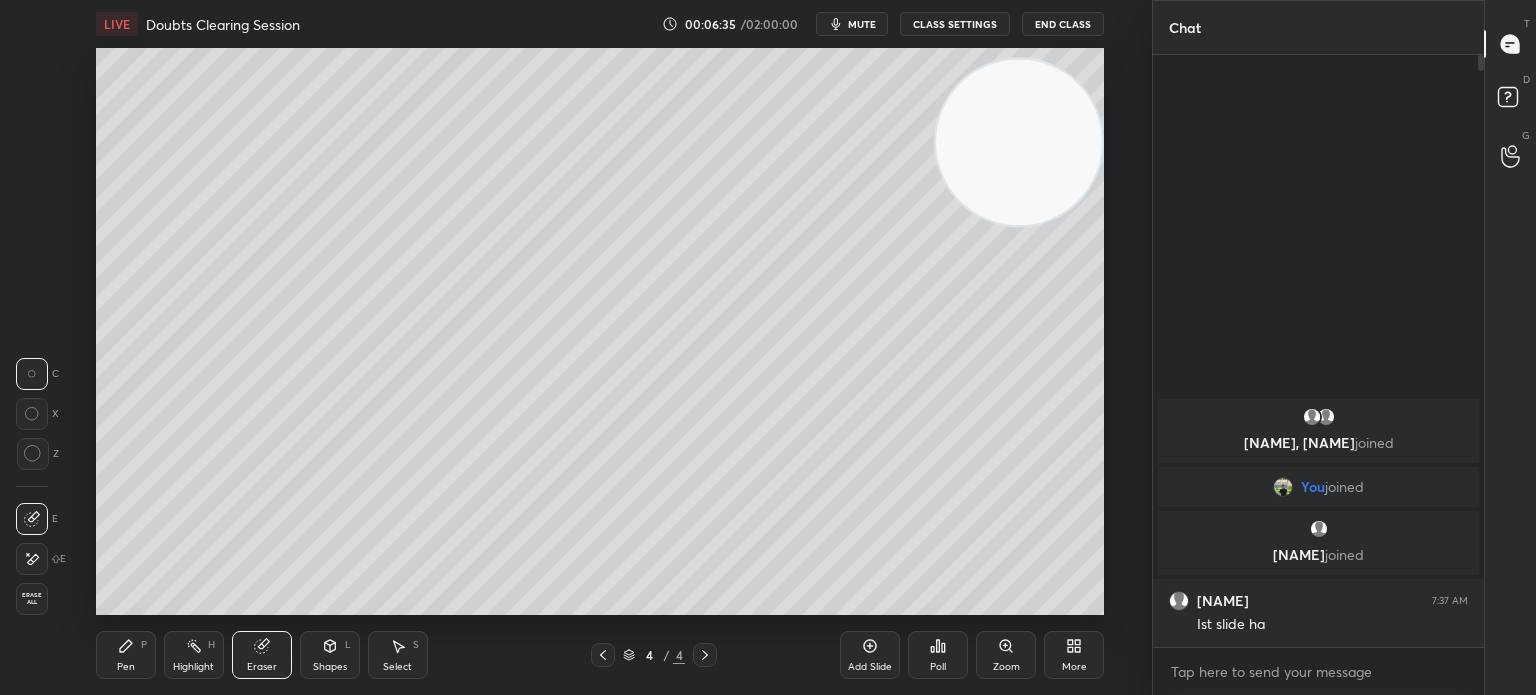 click on "LIVE Doubts Clearing Session 00:06:35 /  02:00:00 mute CLASS SETTINGS End Class Setting up your live class Poll for   secs No correct answer Start poll Back Doubts Clearing Session • L4 of Complete Course on Heterocyclic Chemistry for IIT JAM & CUET 2026 [NAME] Pen P Highlight H Eraser Shapes L Select S 4 / 4 Add Slide Poll Zoom More" at bounding box center (600, 347) 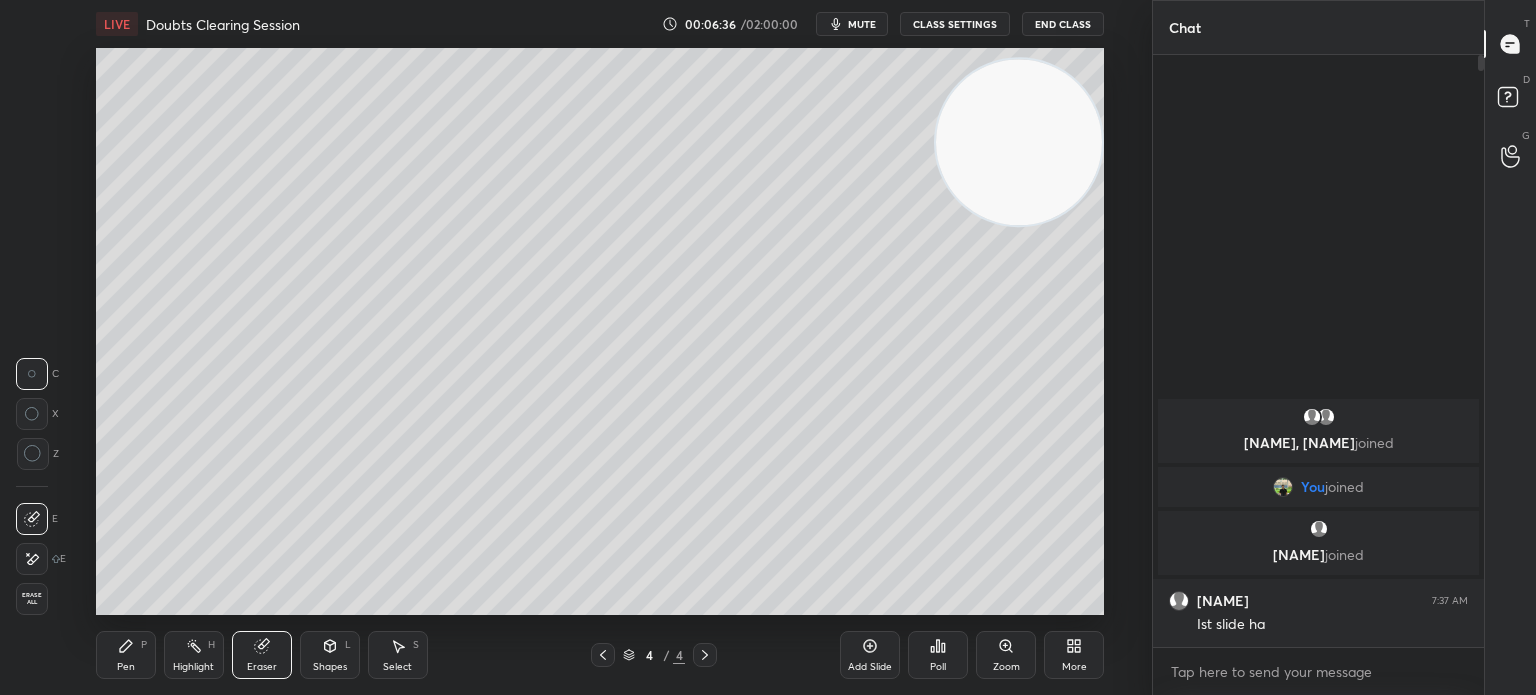 click on "Pen P" at bounding box center [126, 655] 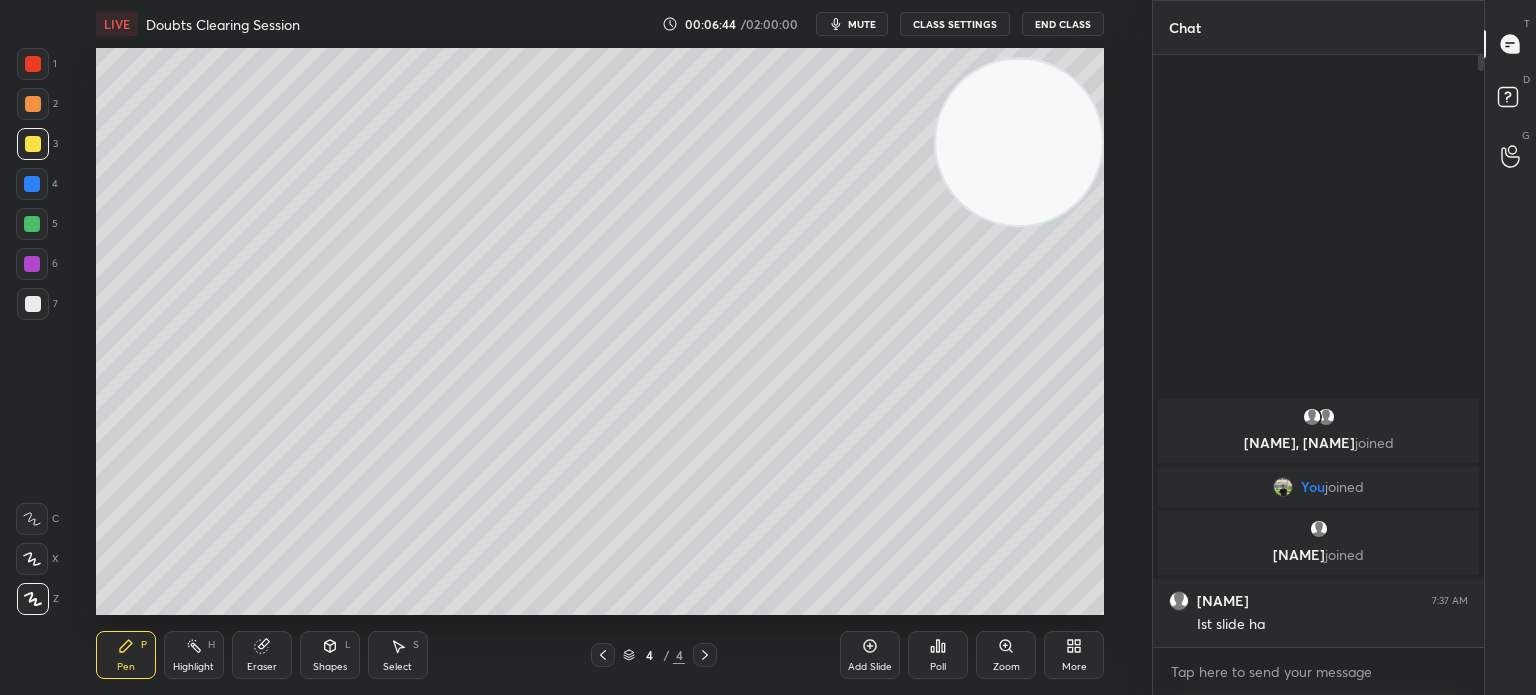 click at bounding box center (33, 304) 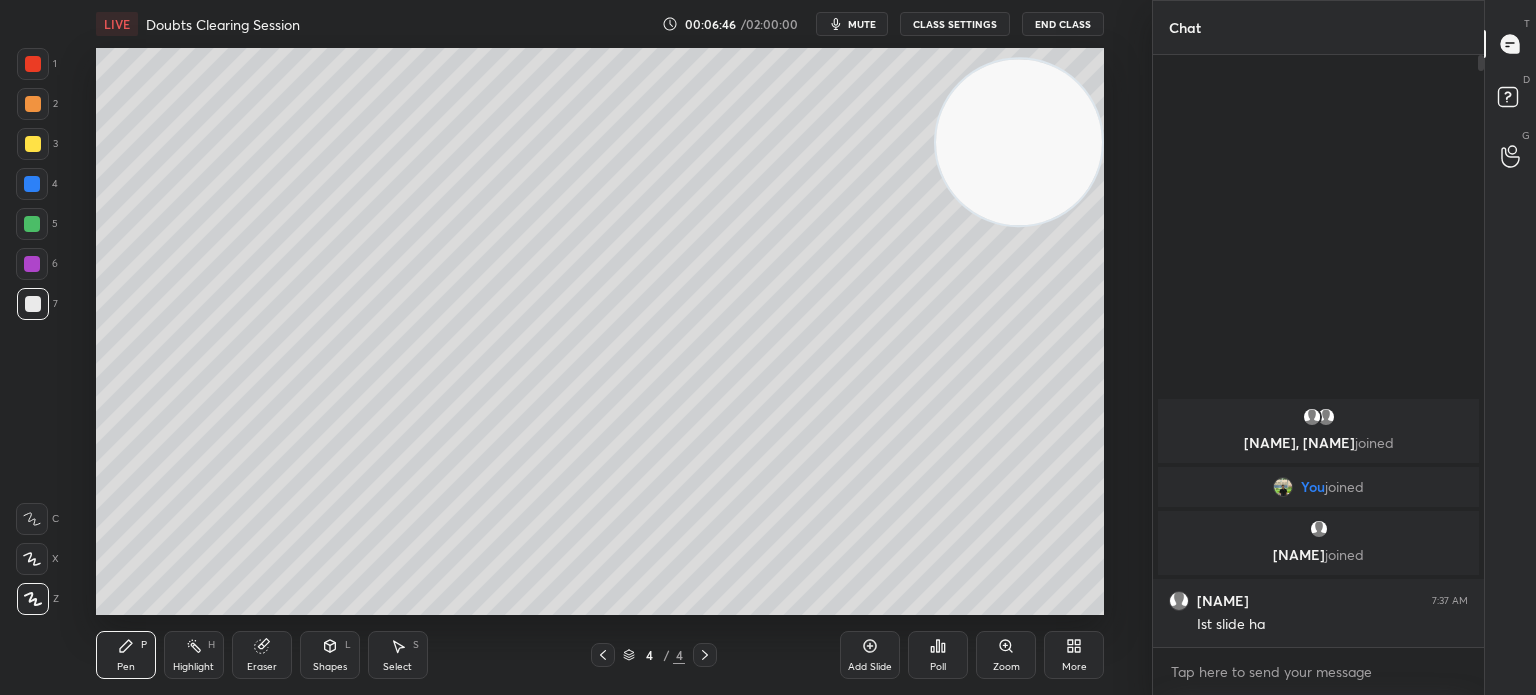 click on "Highlight H" at bounding box center (194, 655) 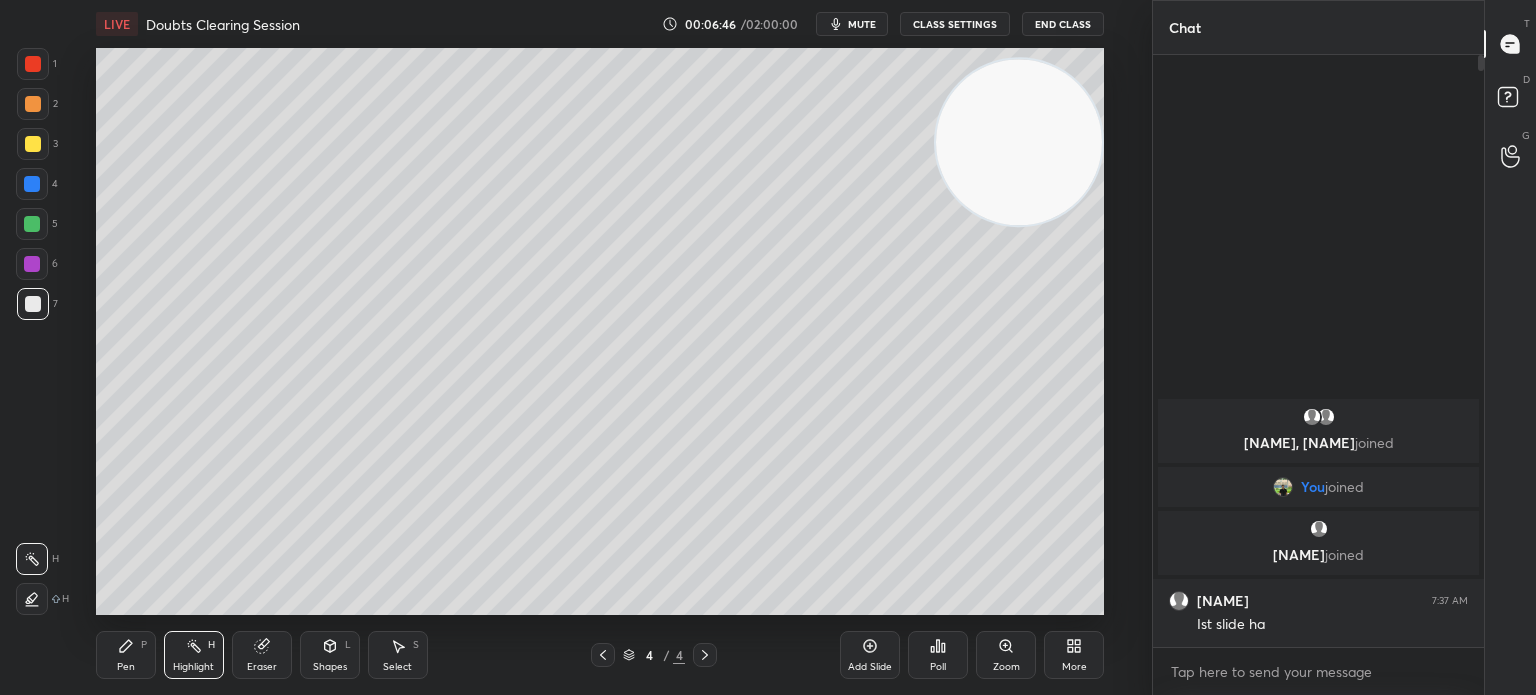 click on "Highlight H" at bounding box center [194, 655] 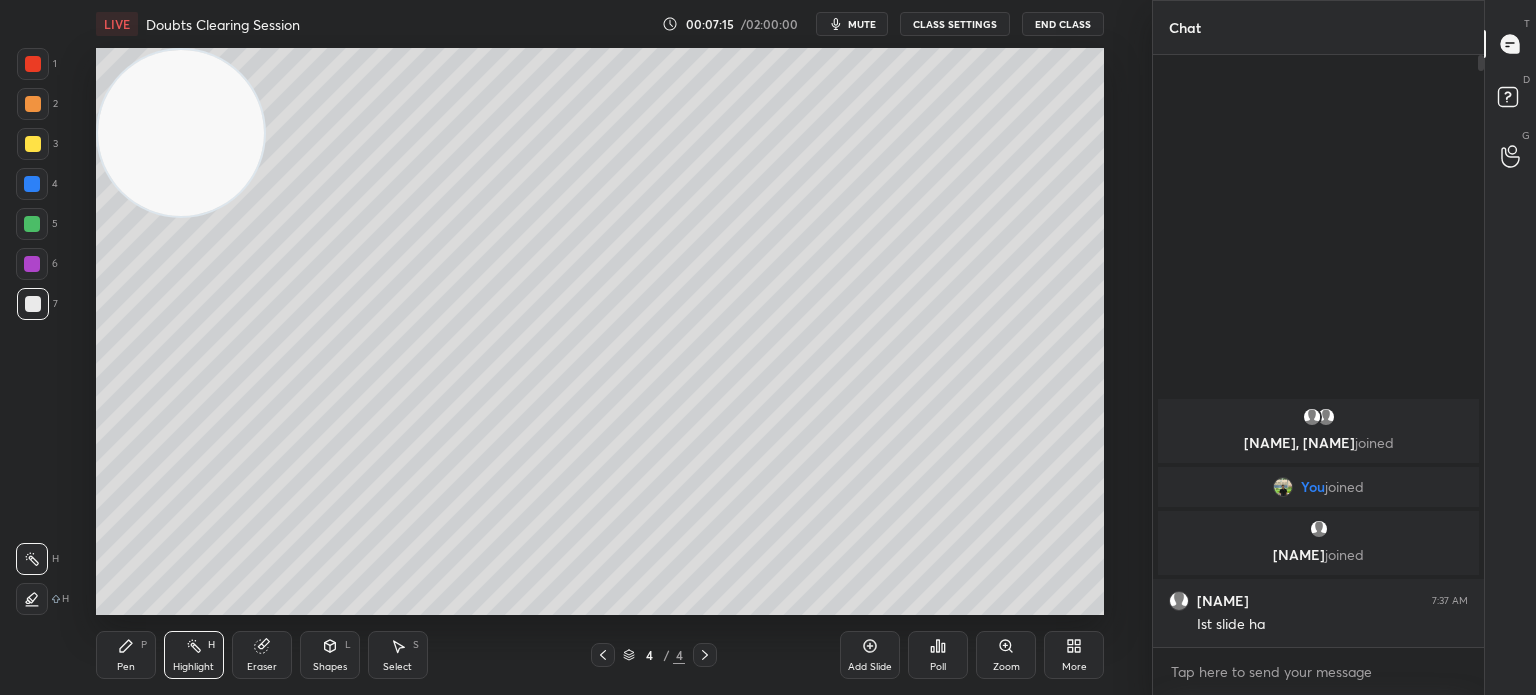 click on "Pen P" at bounding box center (126, 655) 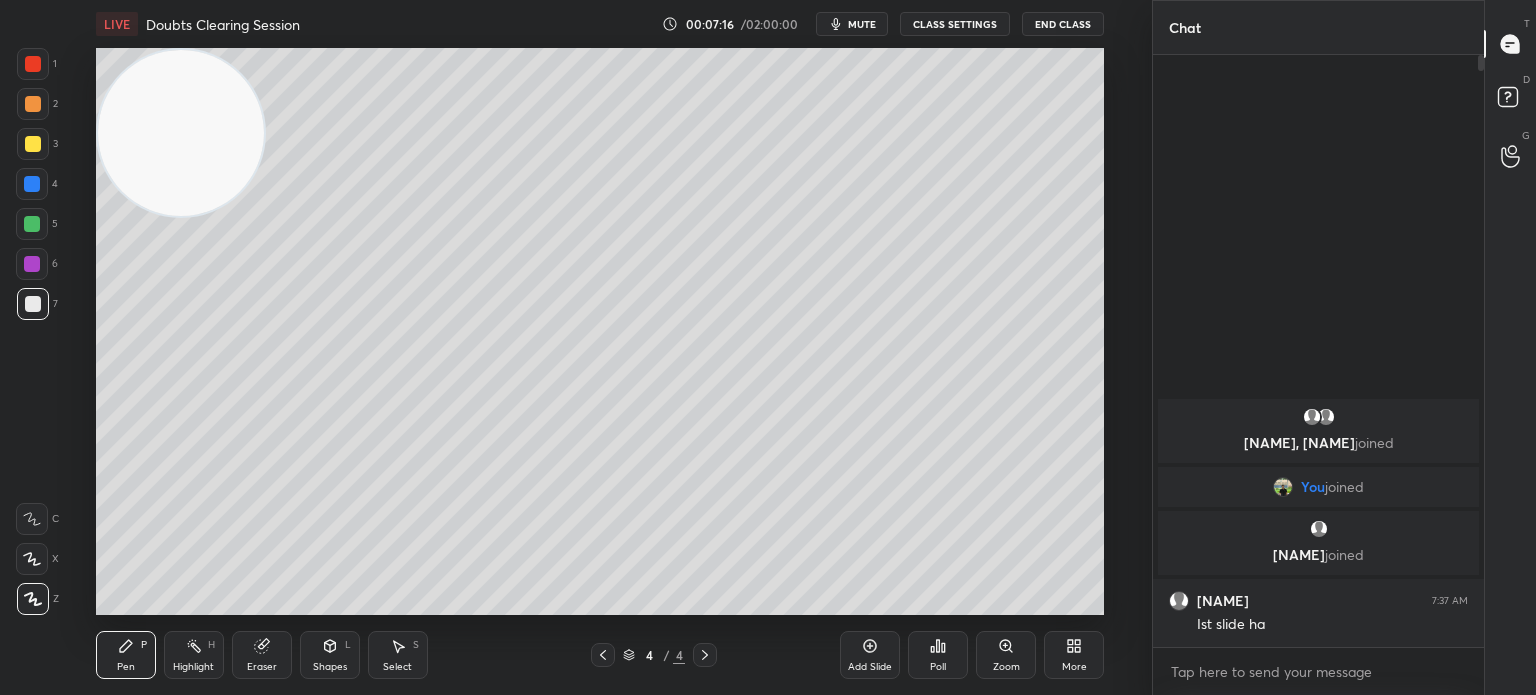 click 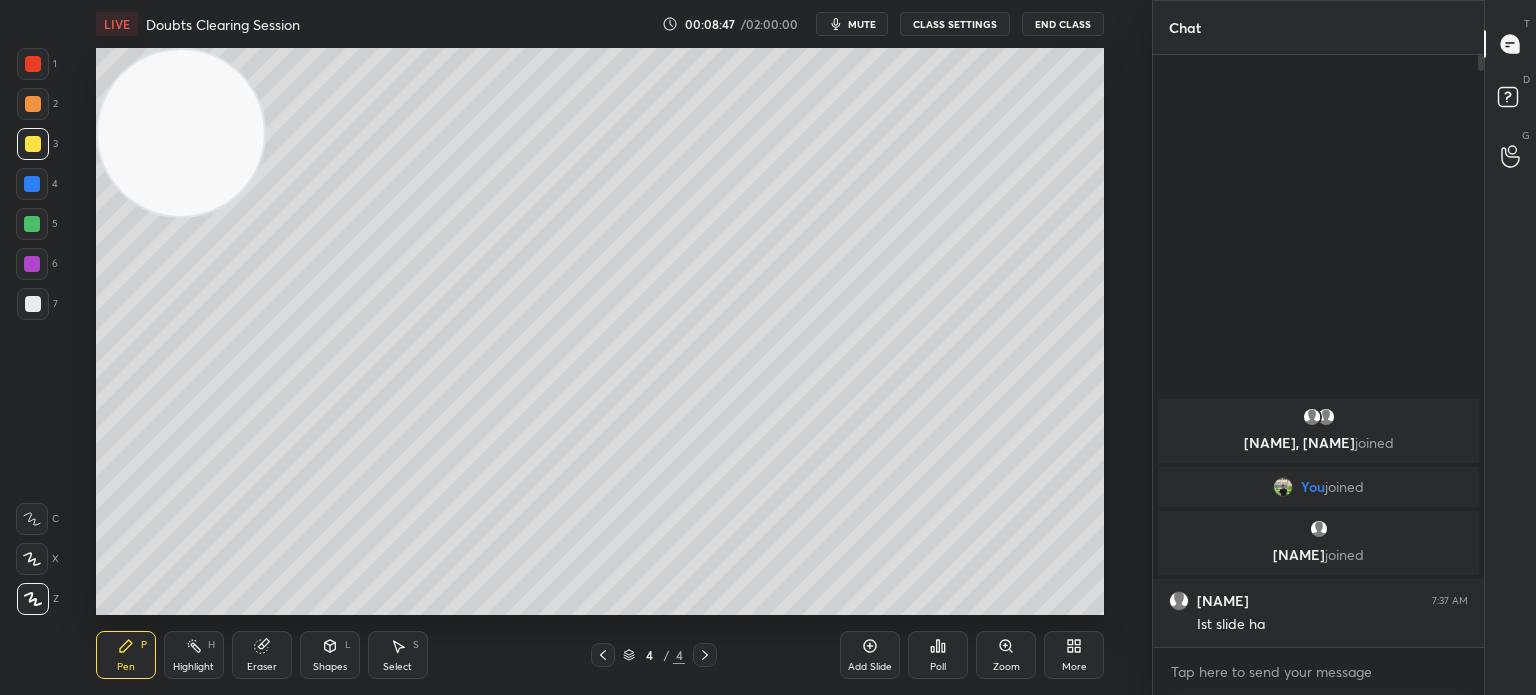click 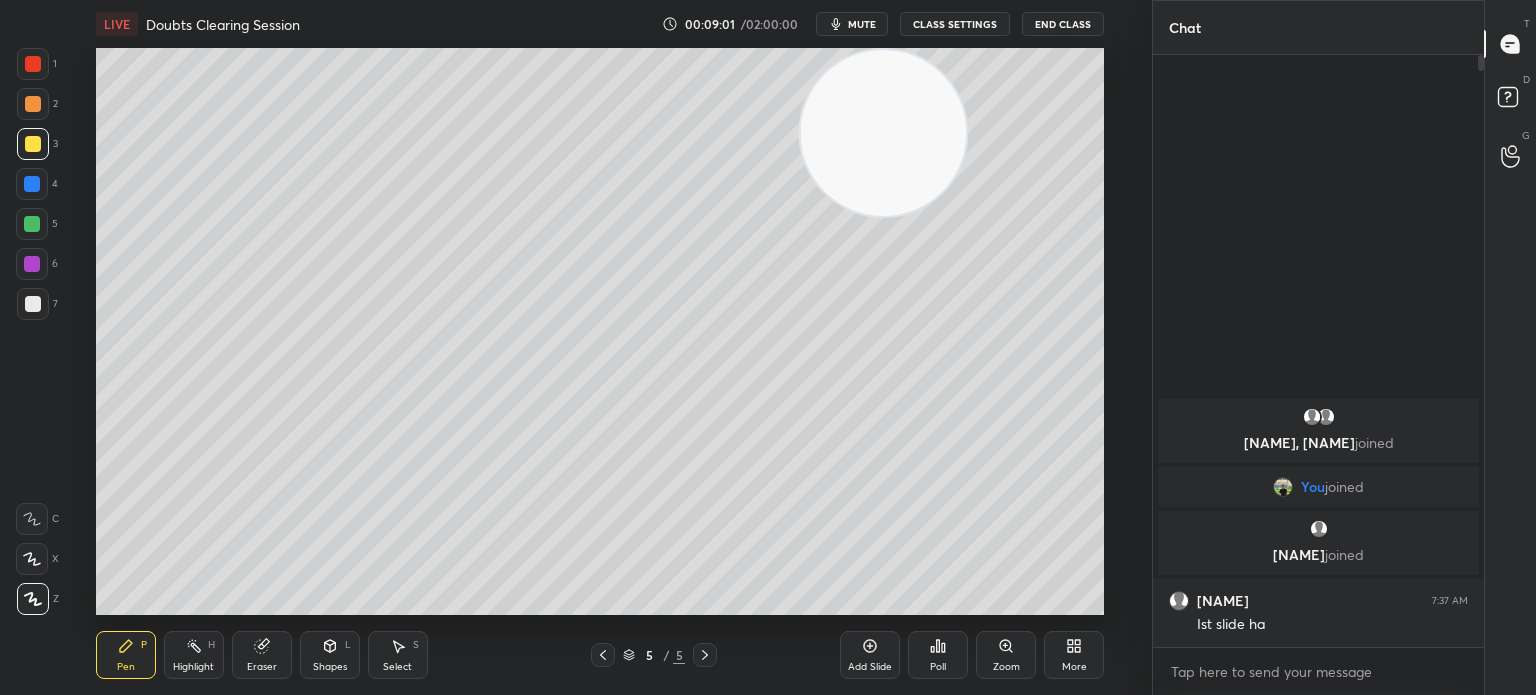 click on "Eraser" at bounding box center [262, 655] 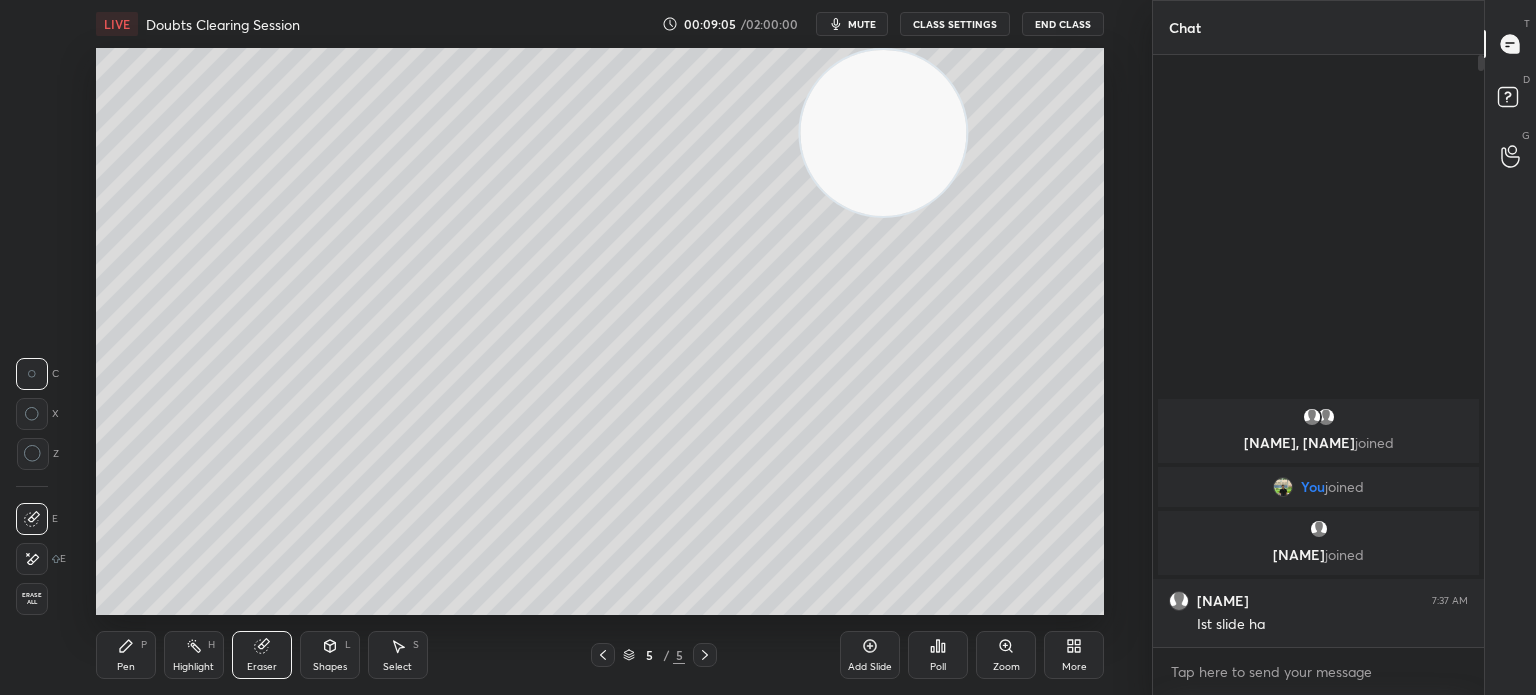 click 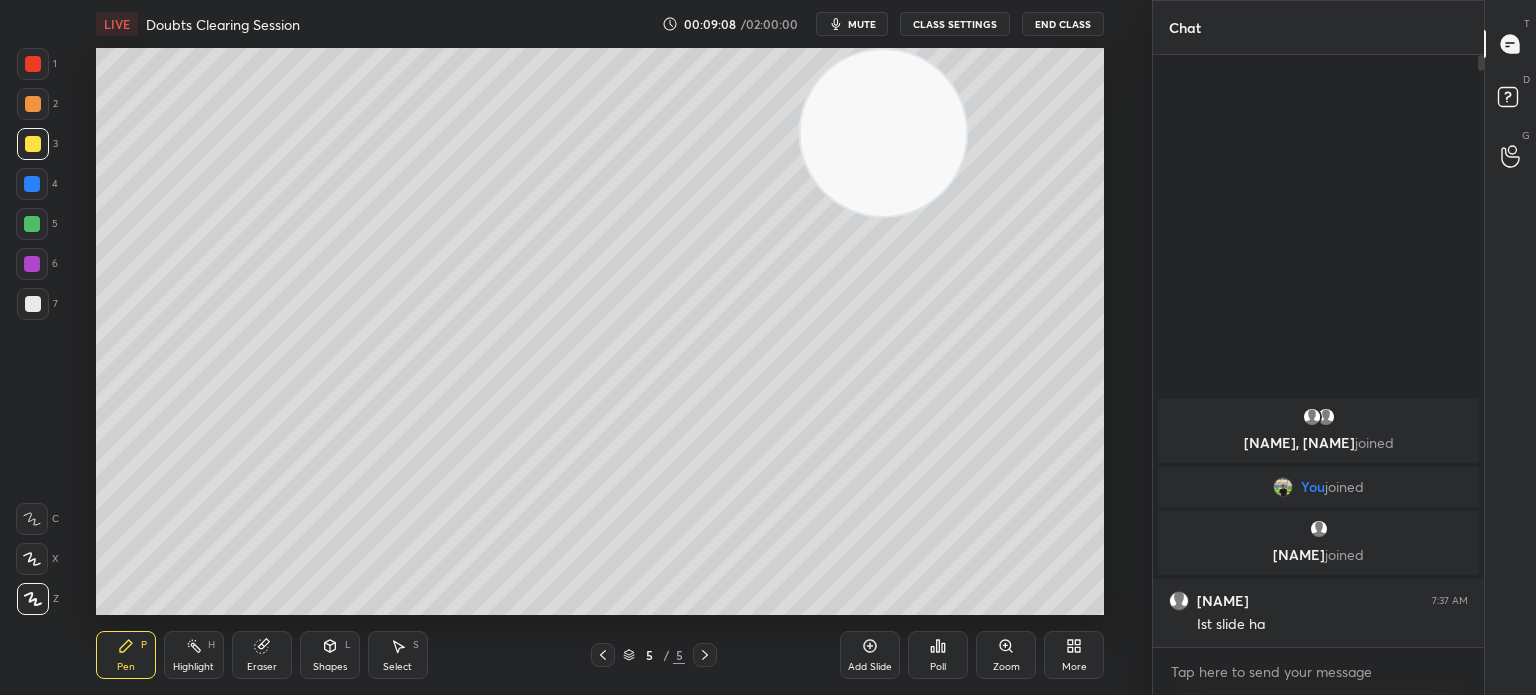 click at bounding box center [33, 304] 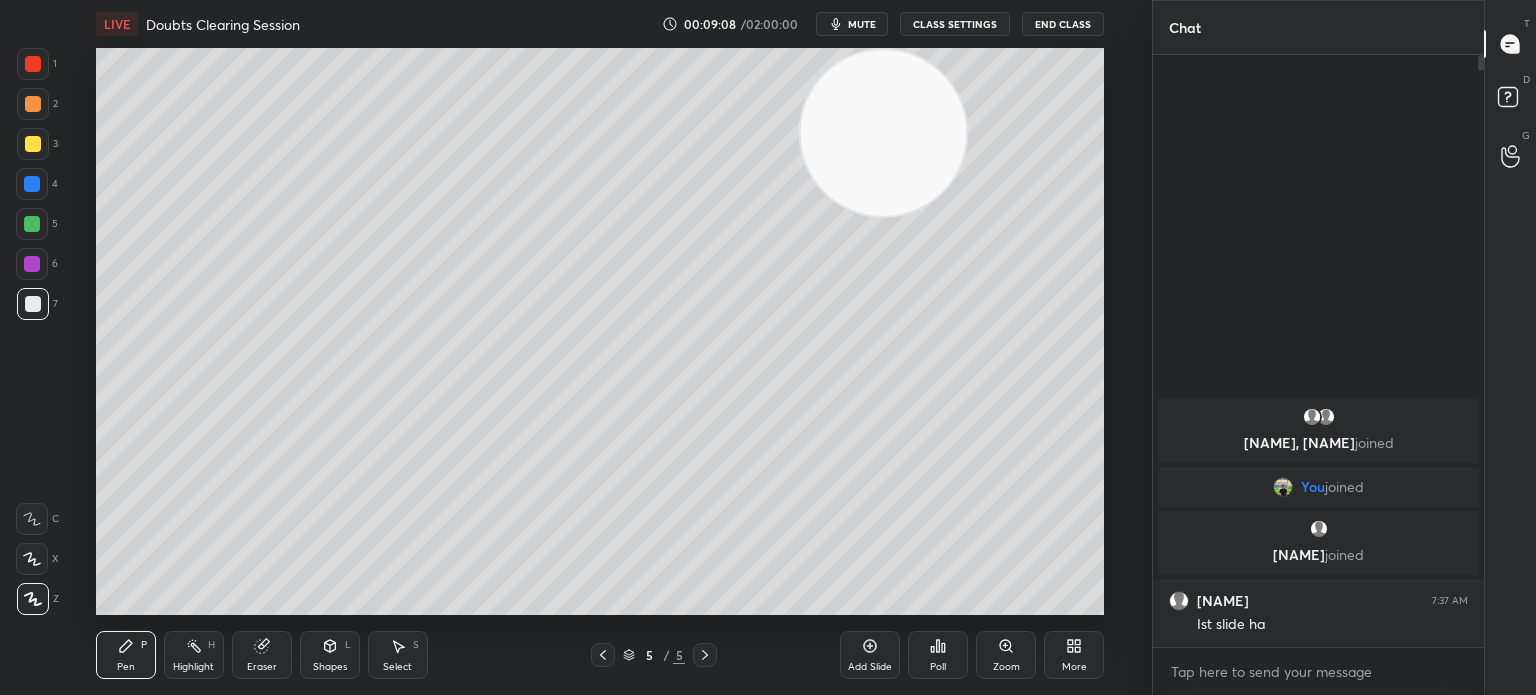 click at bounding box center [33, 304] 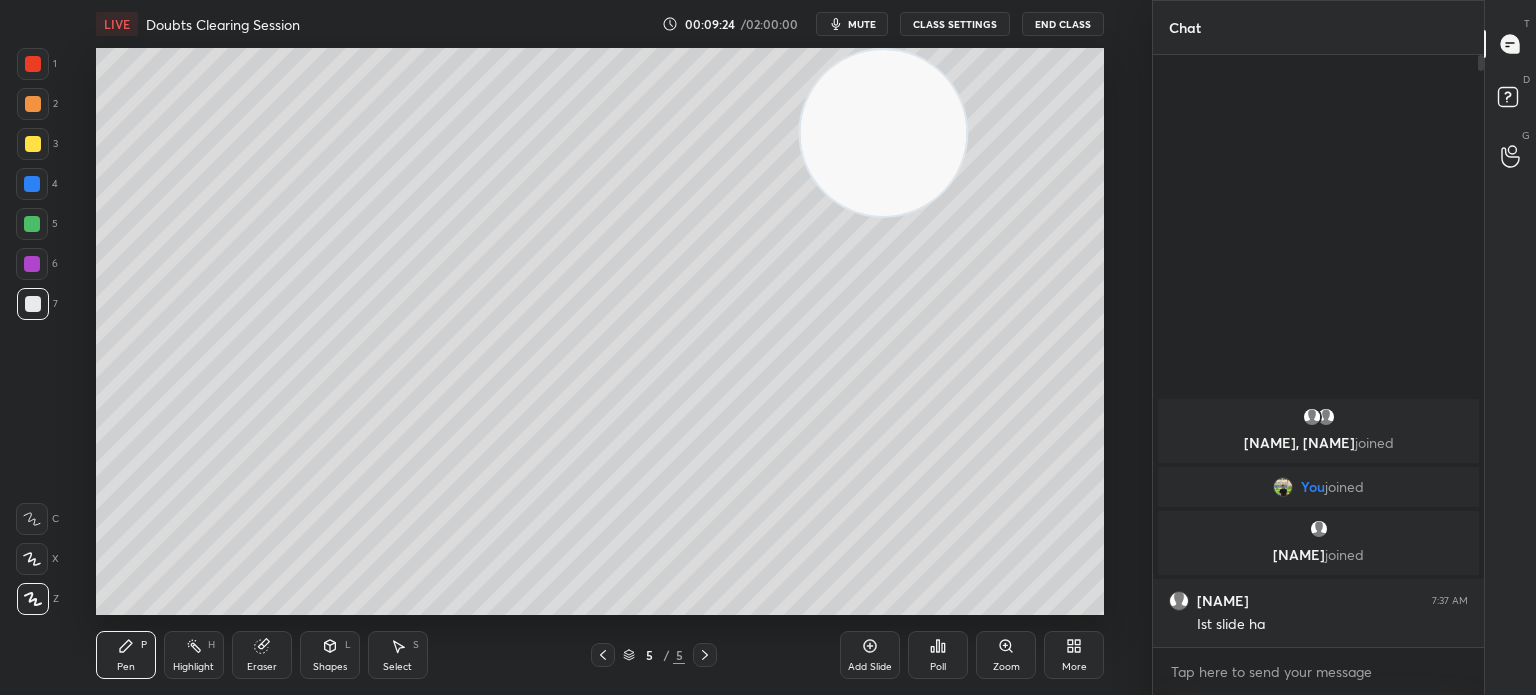 click at bounding box center (33, 144) 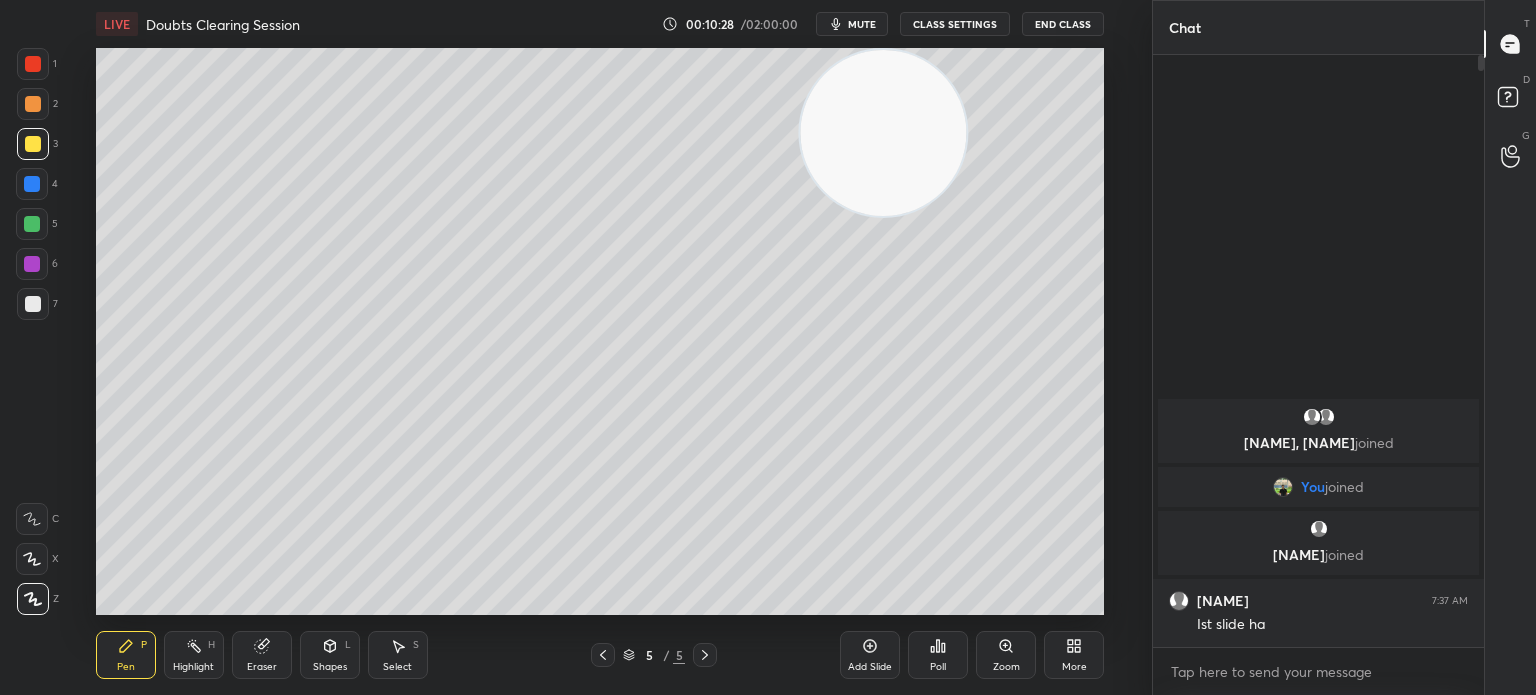 click at bounding box center (33, 304) 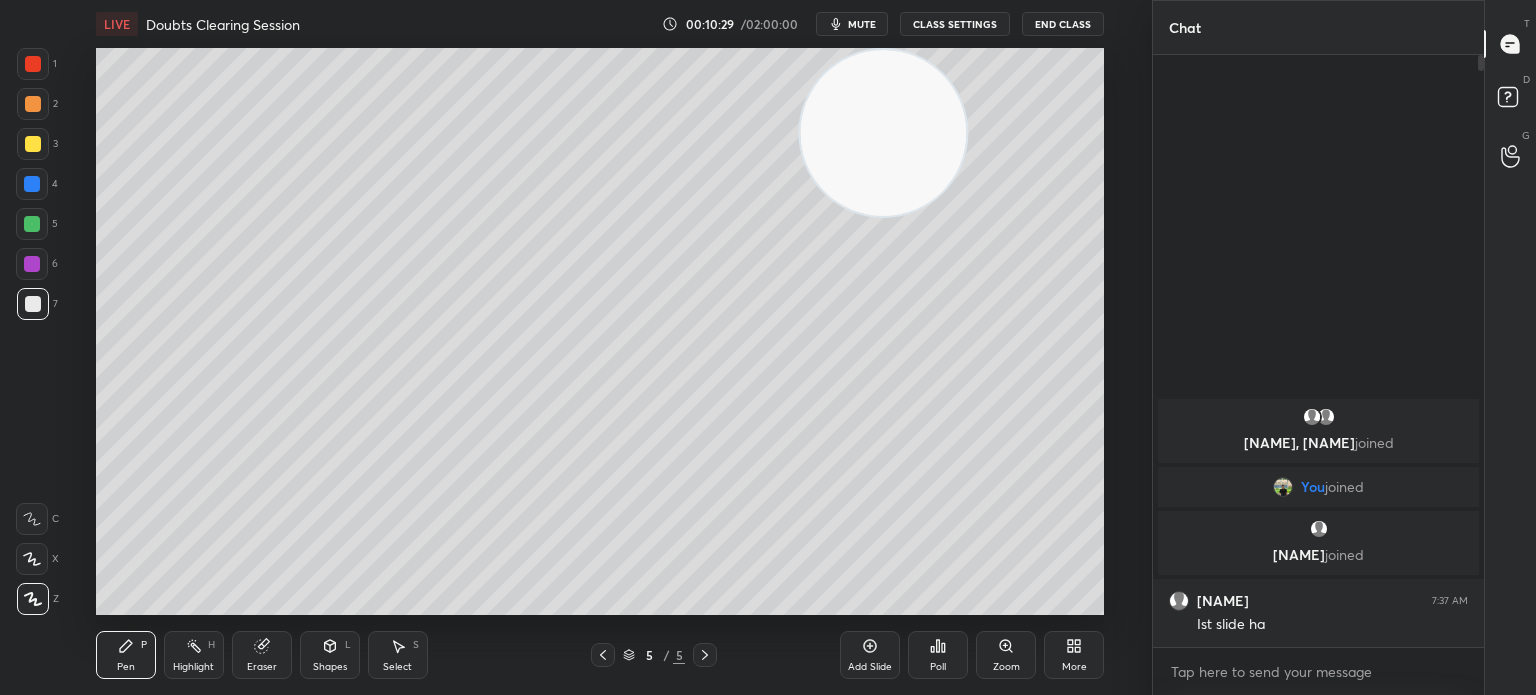 click at bounding box center [33, 304] 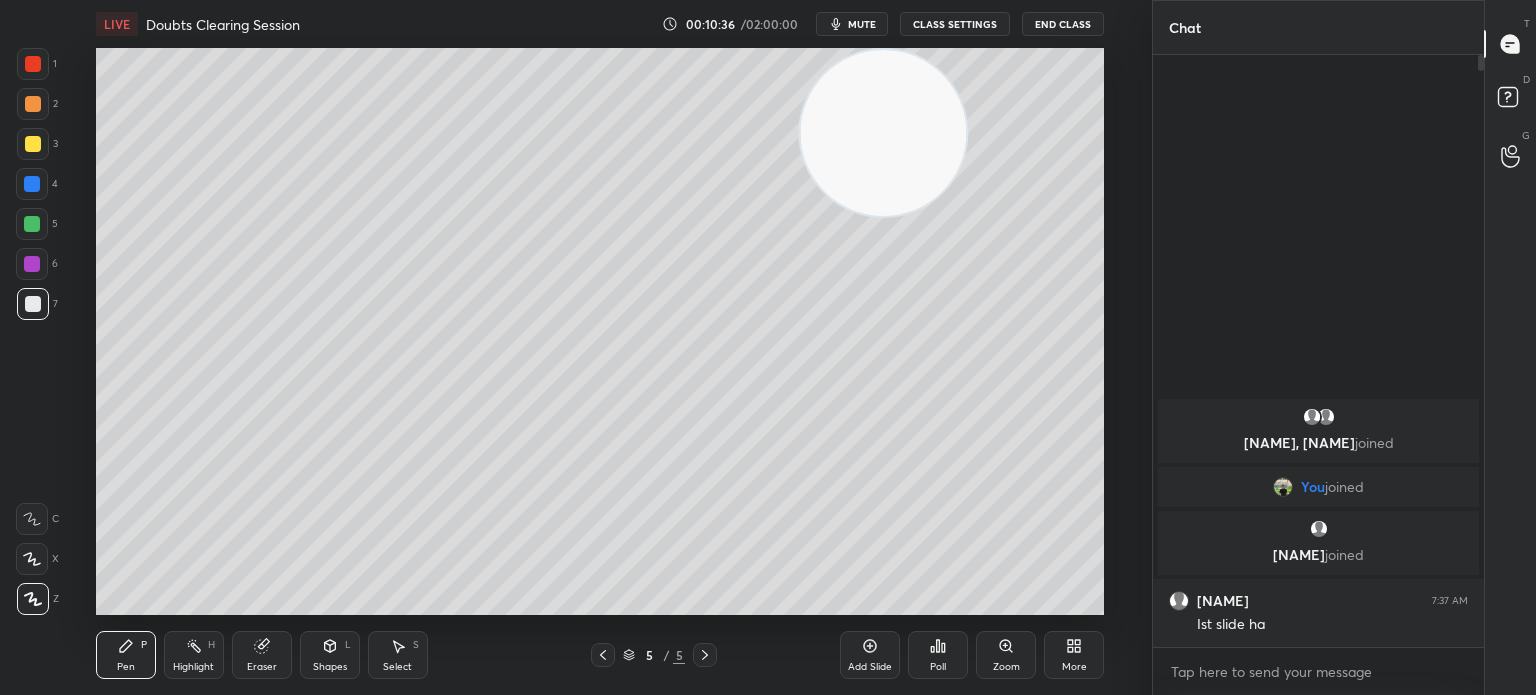 click at bounding box center (32, 224) 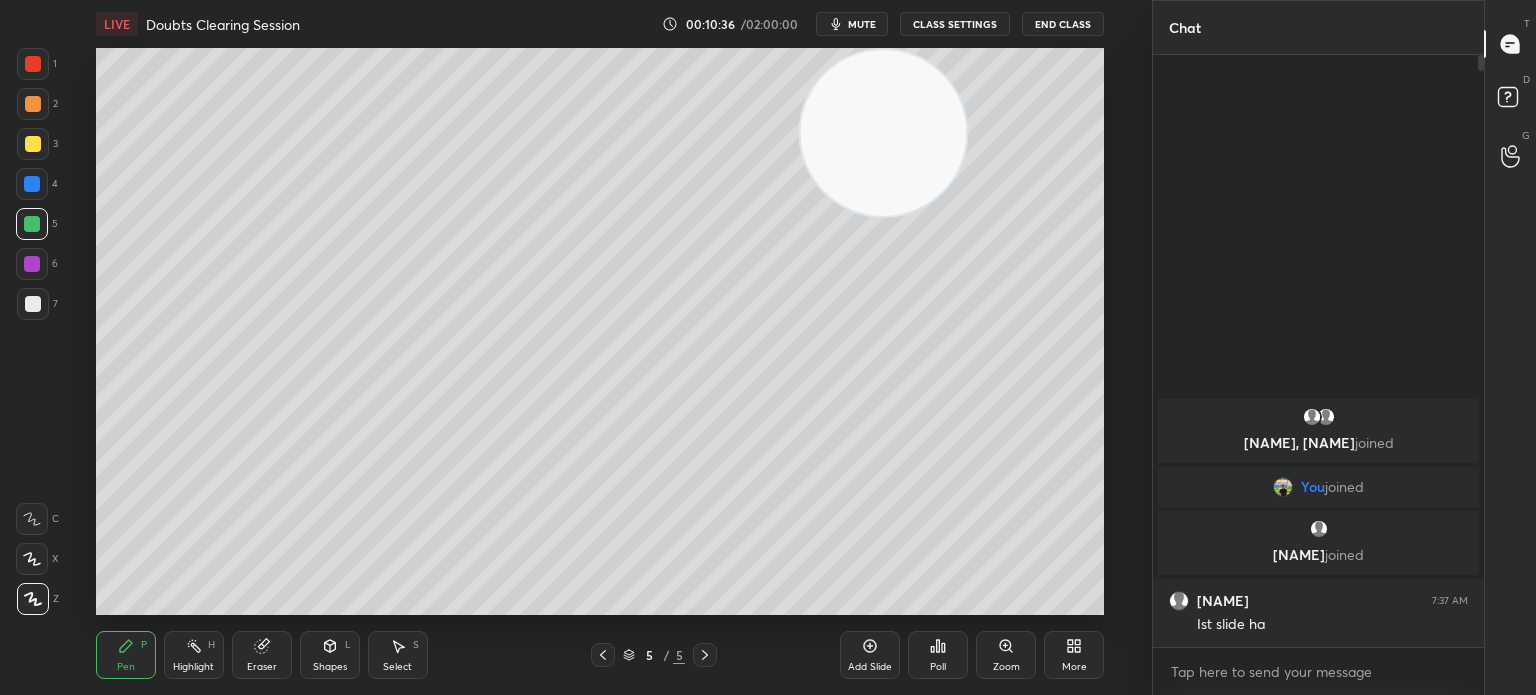 click at bounding box center (32, 224) 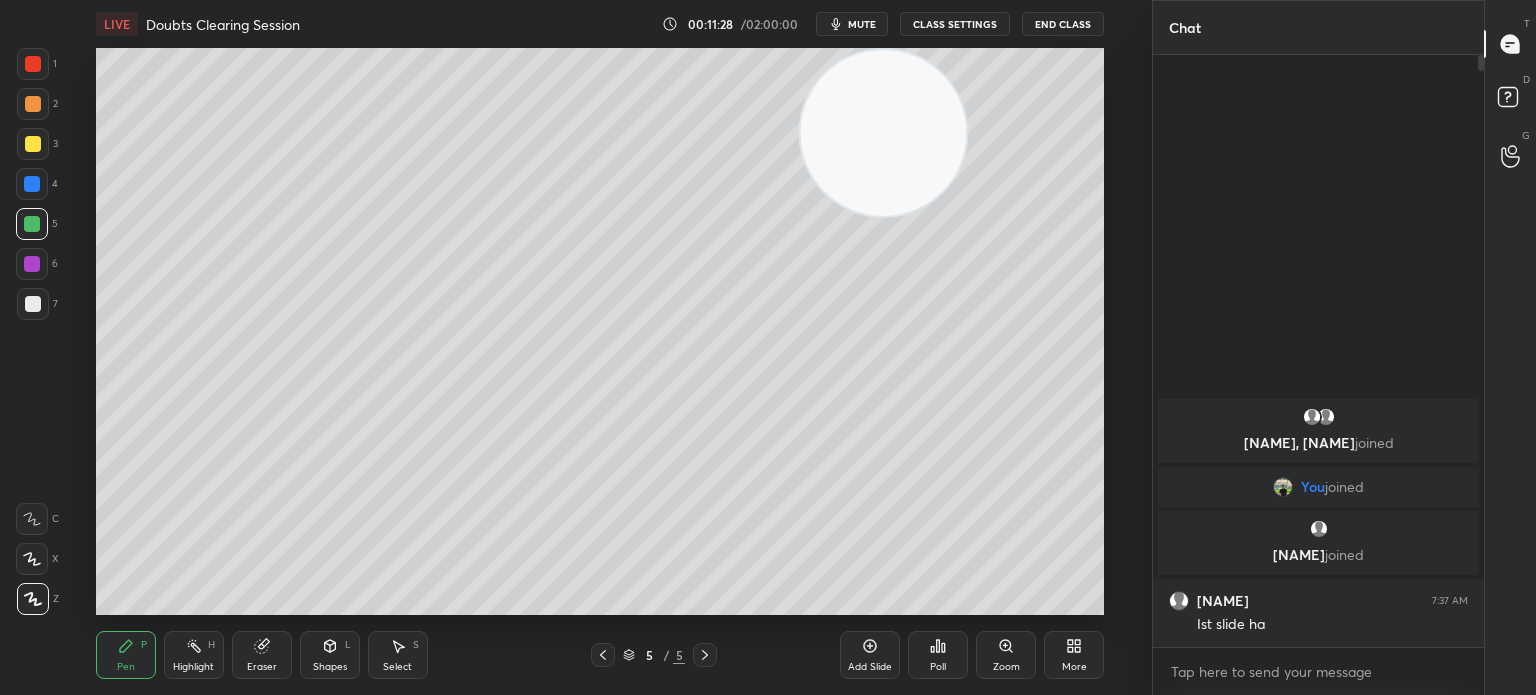 click at bounding box center (33, 144) 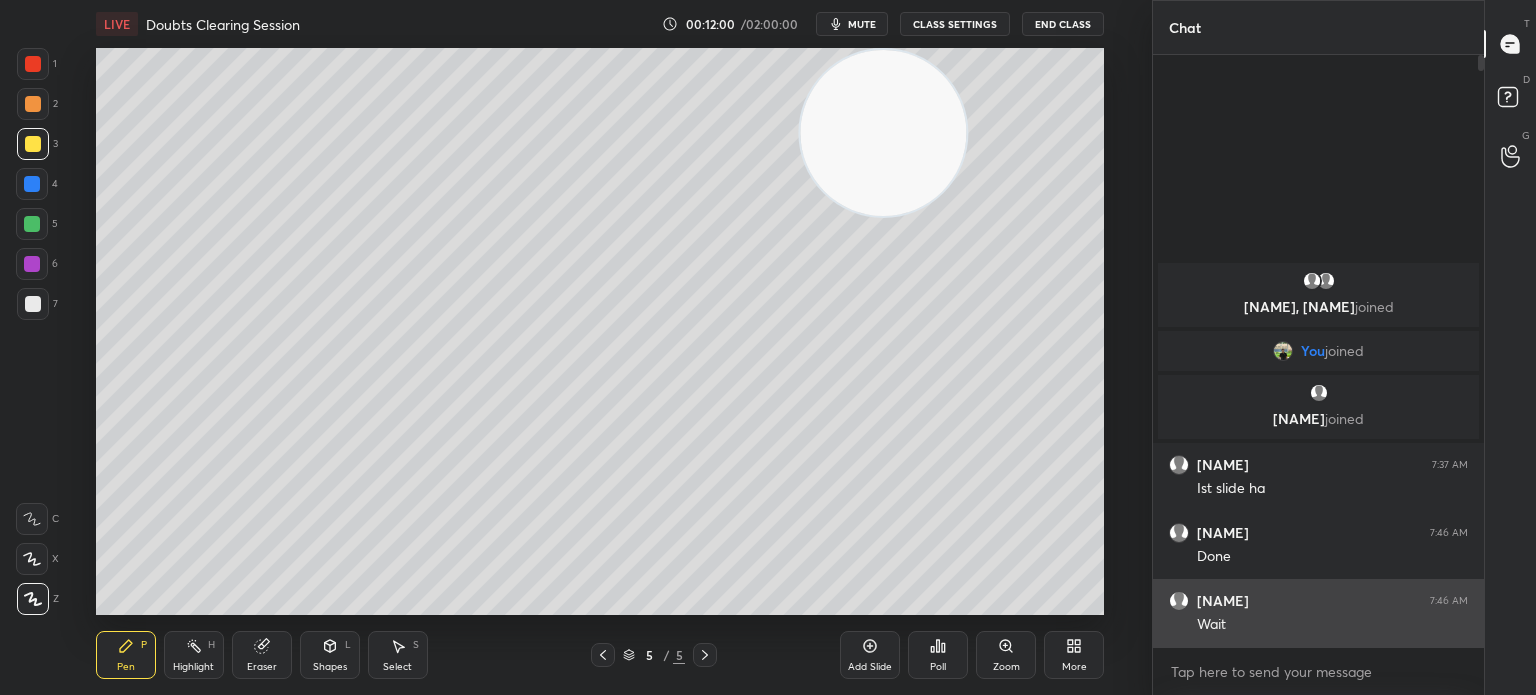 click on "[NAME] 7:46 AM Wait" at bounding box center (1318, 613) 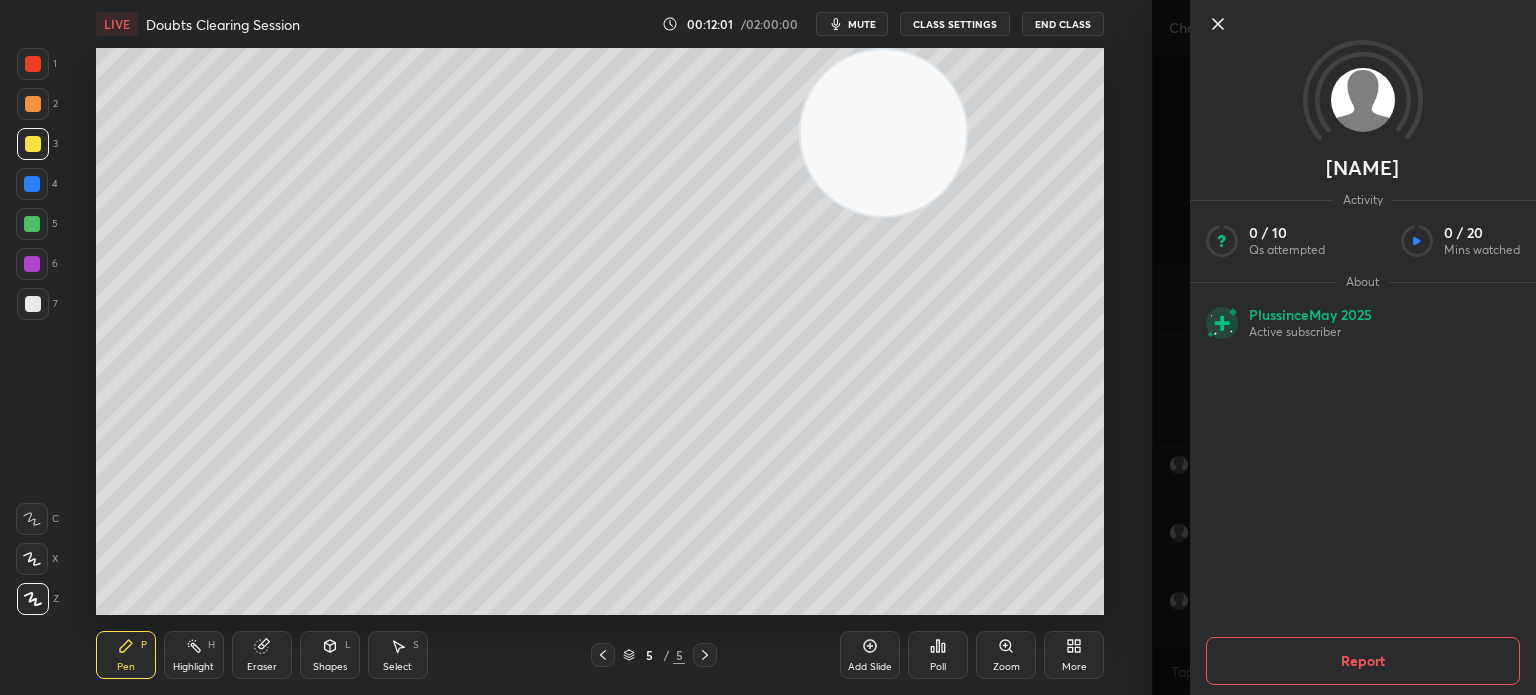 click 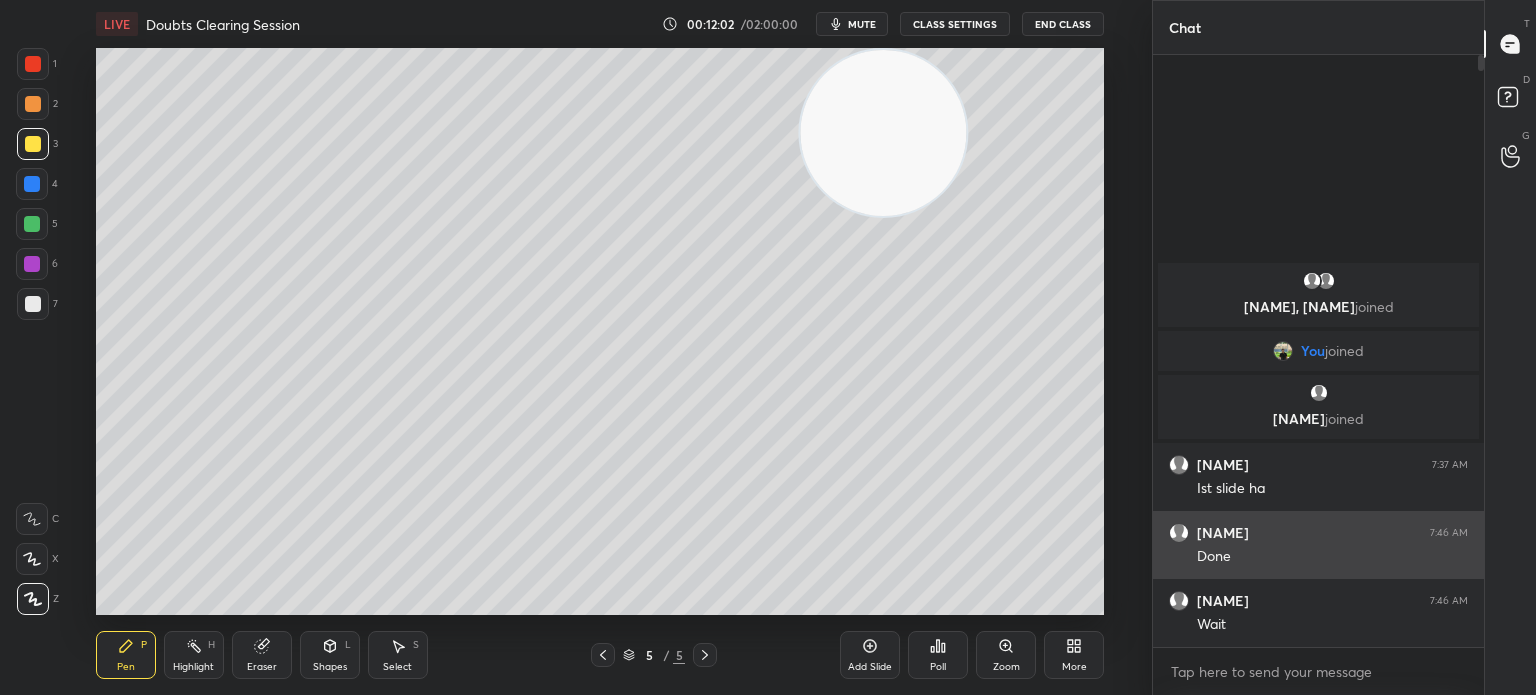 click on "Done" at bounding box center (1332, 557) 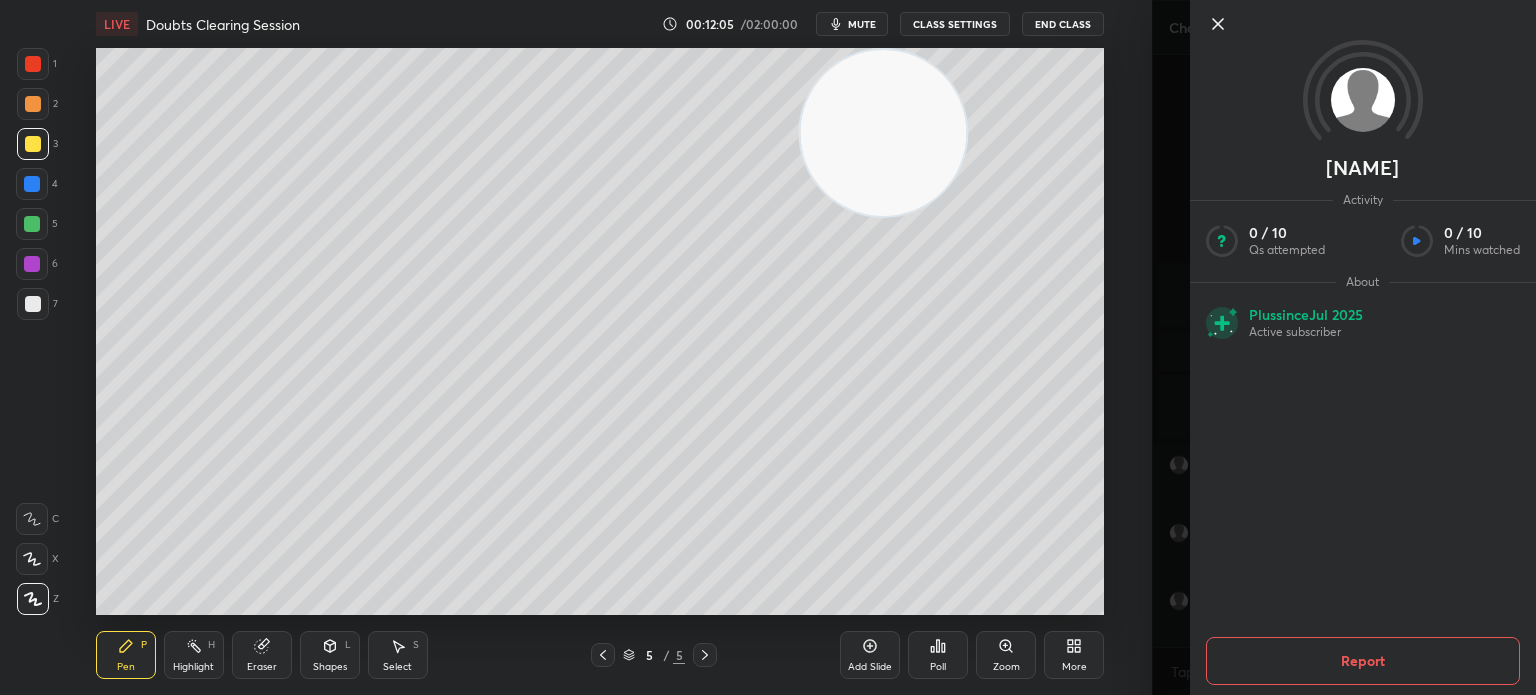 click 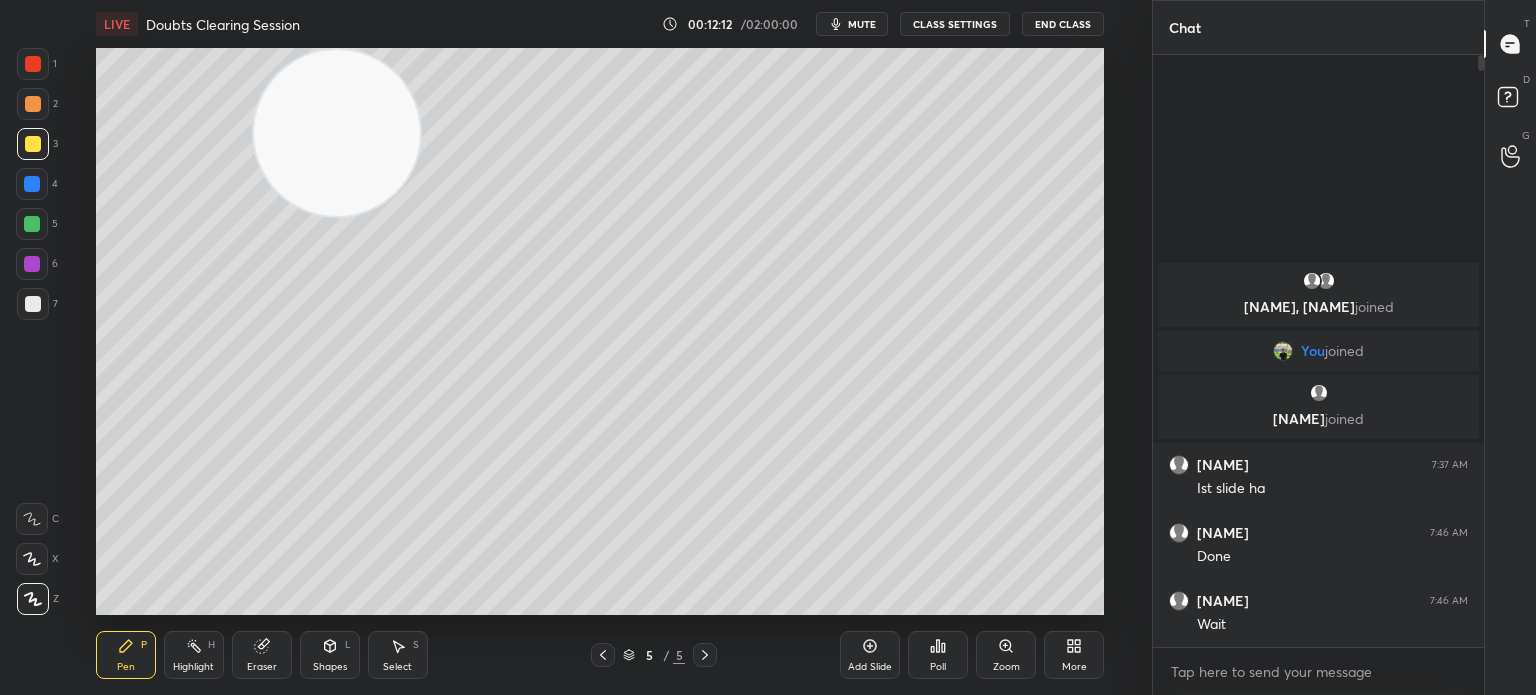 click at bounding box center (33, 304) 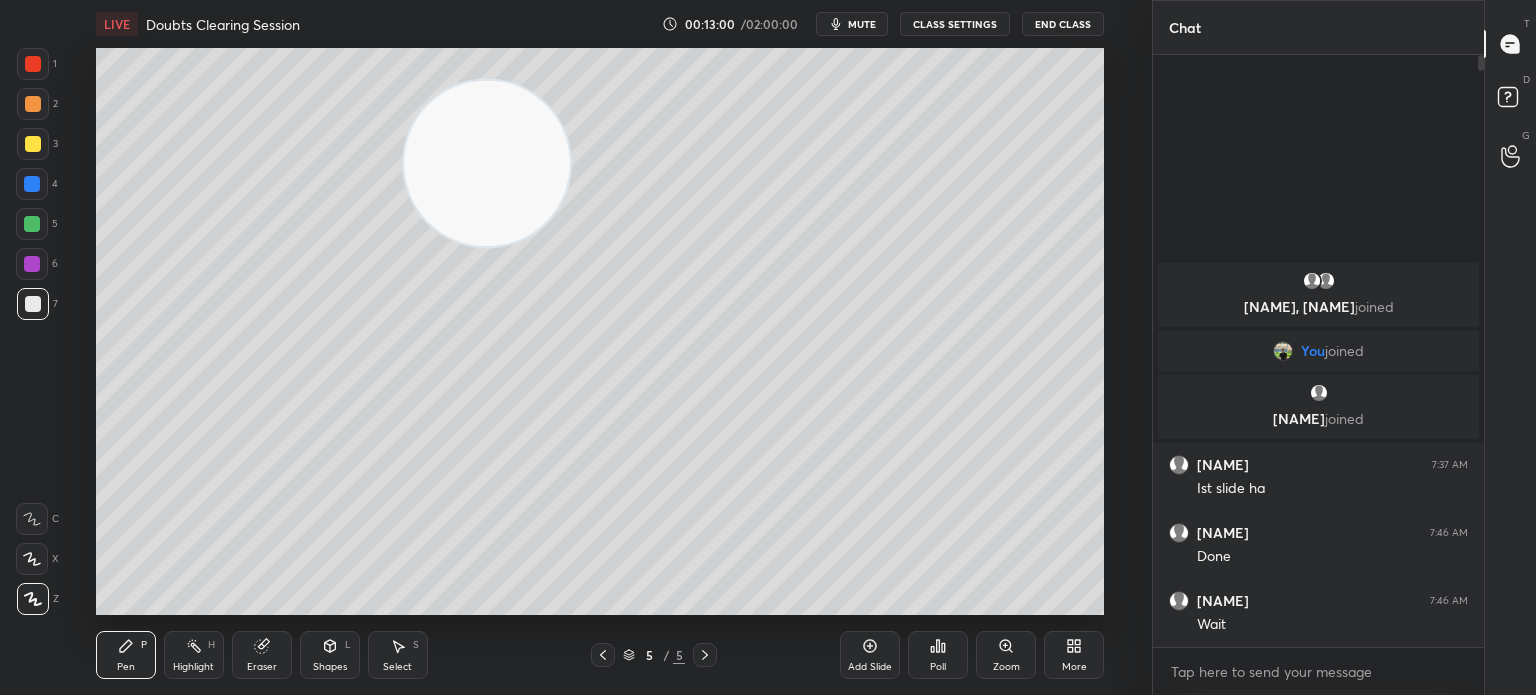 click on "Highlight" at bounding box center [193, 667] 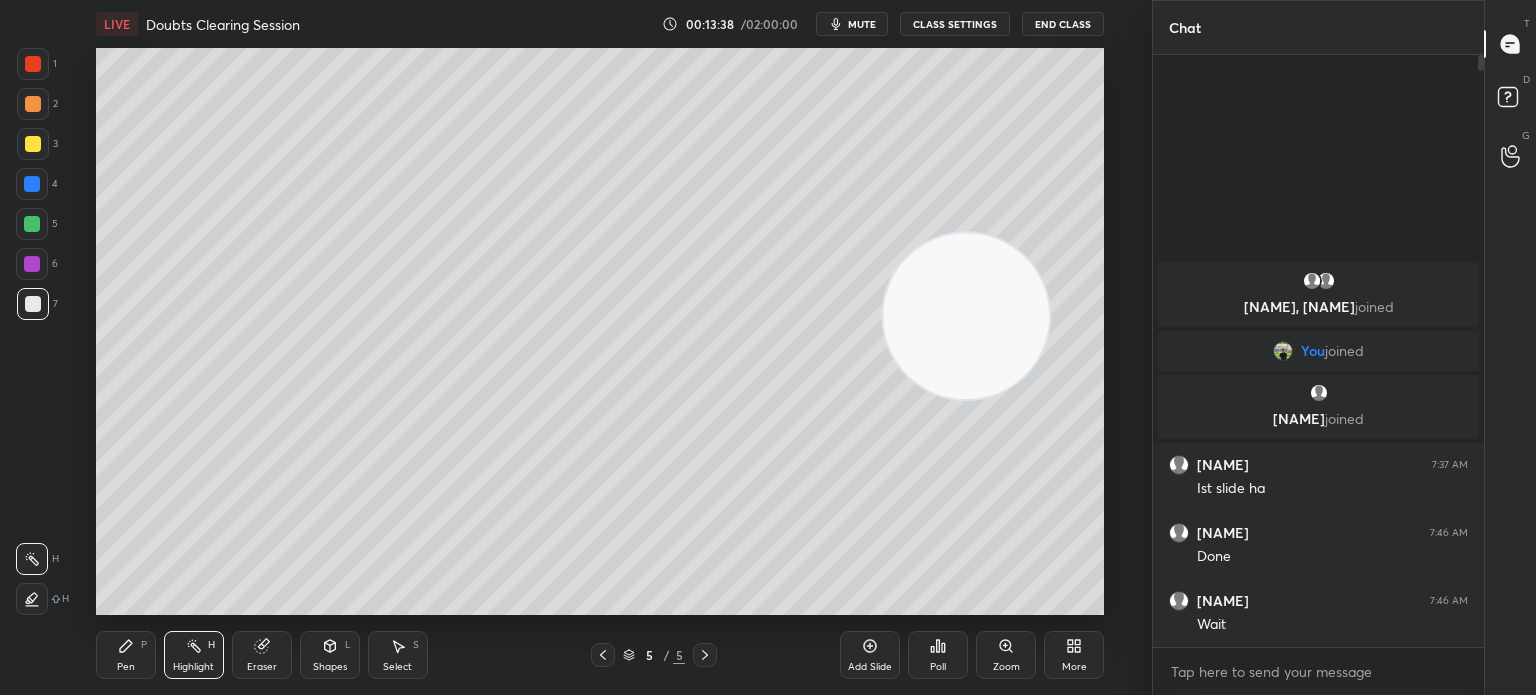 click on "1 2 3 4 5 6 7 C X Z C X Z E E Erase all   H H" at bounding box center (32, 331) 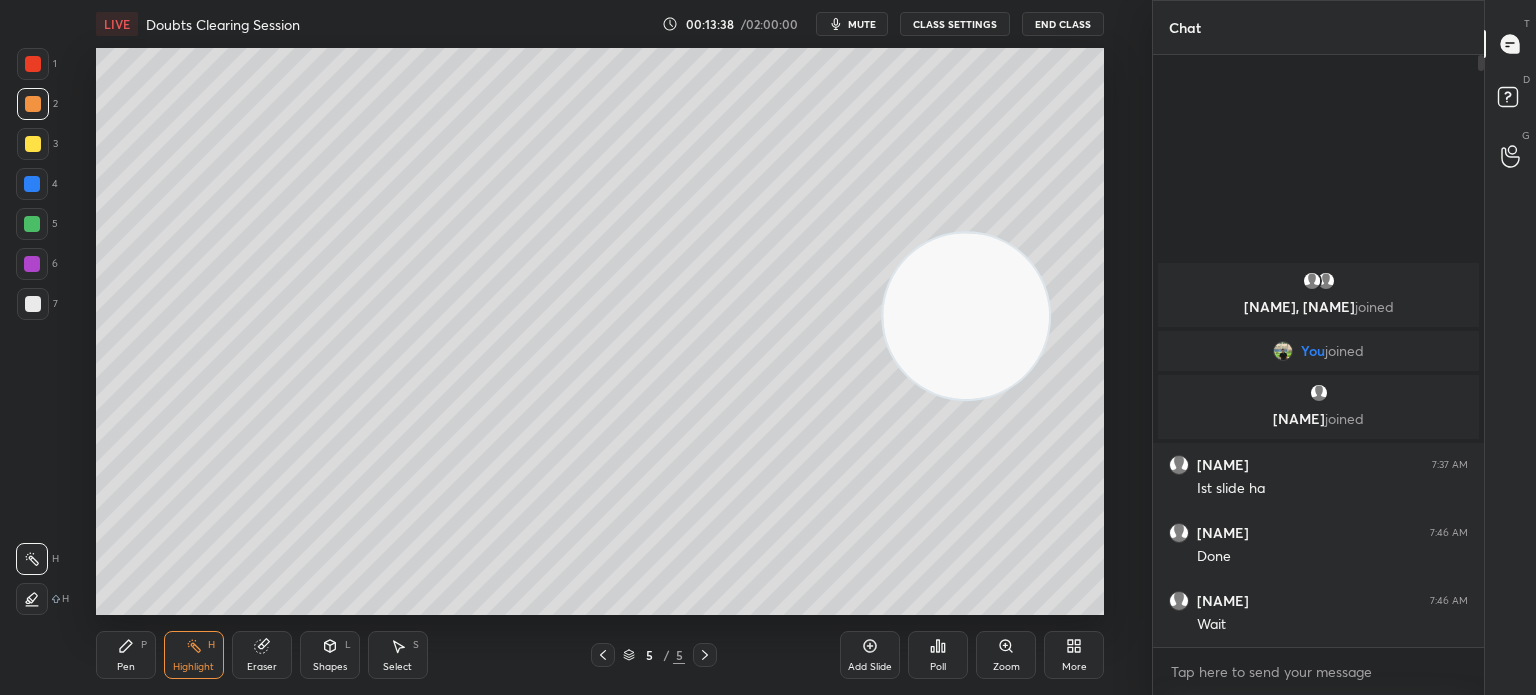 click at bounding box center [33, 144] 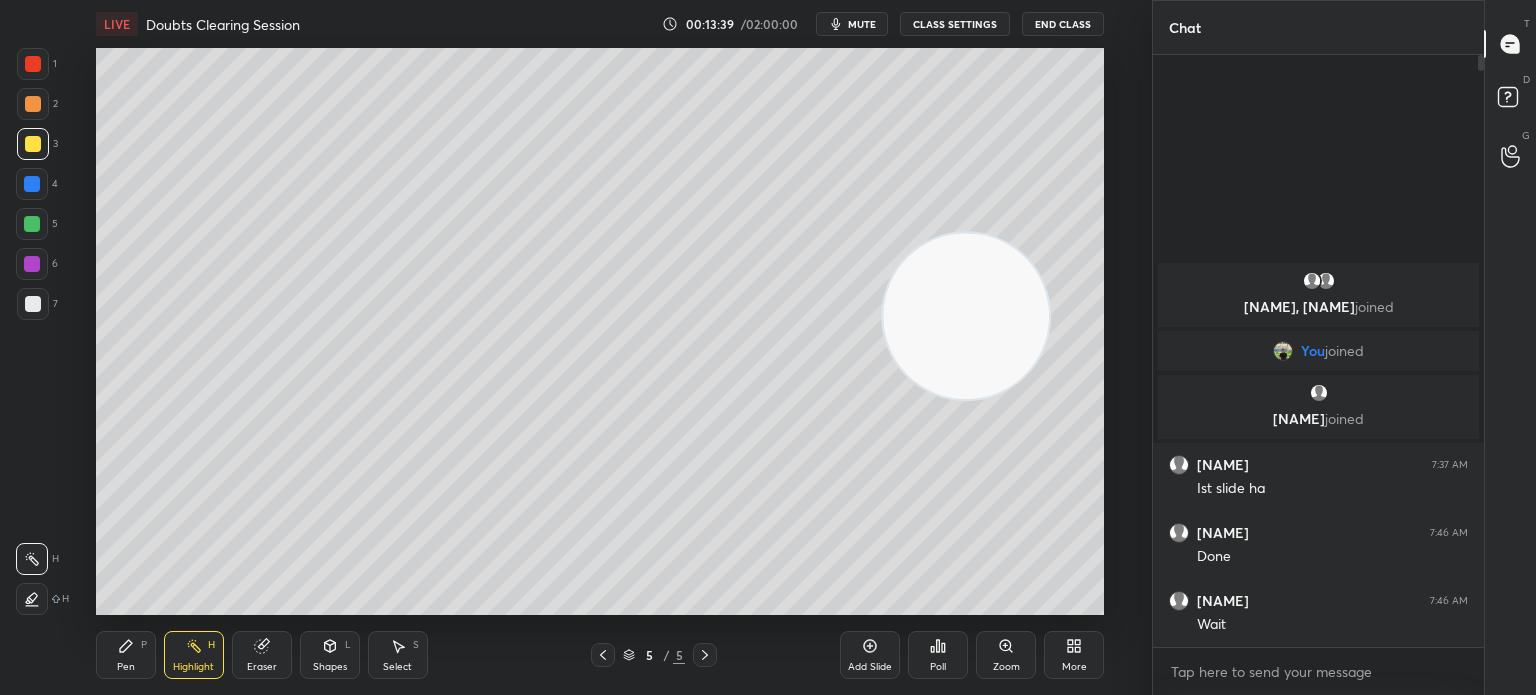 click at bounding box center [33, 144] 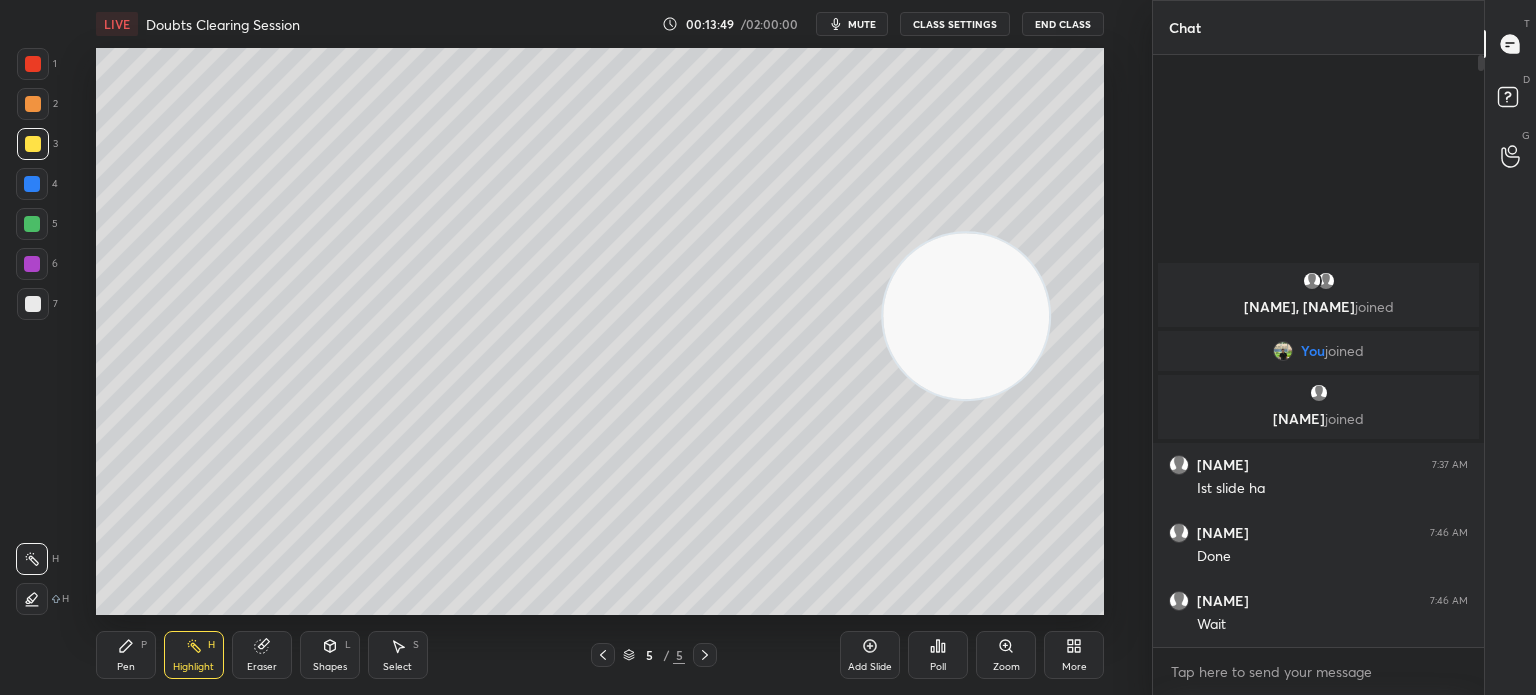 click on "Add Slide" at bounding box center (870, 655) 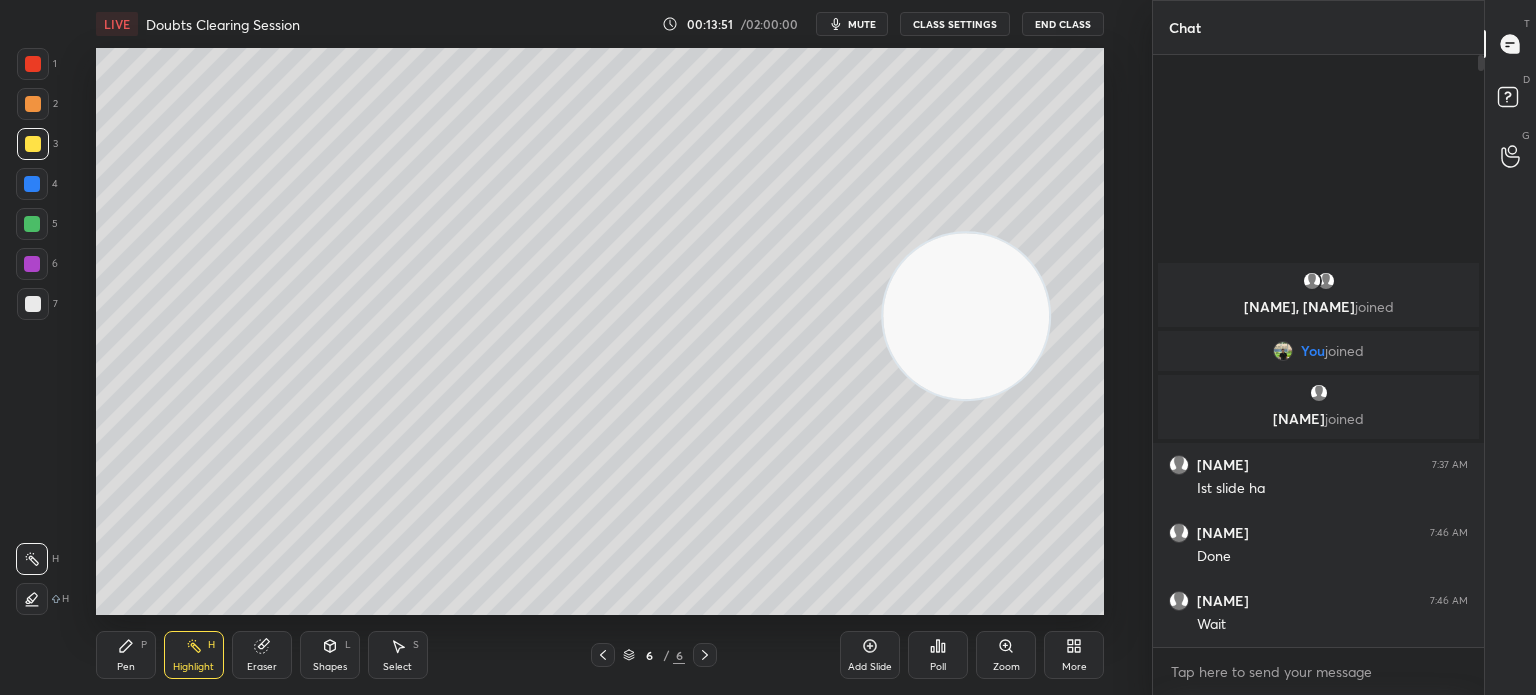 click on "Pen P" at bounding box center [126, 655] 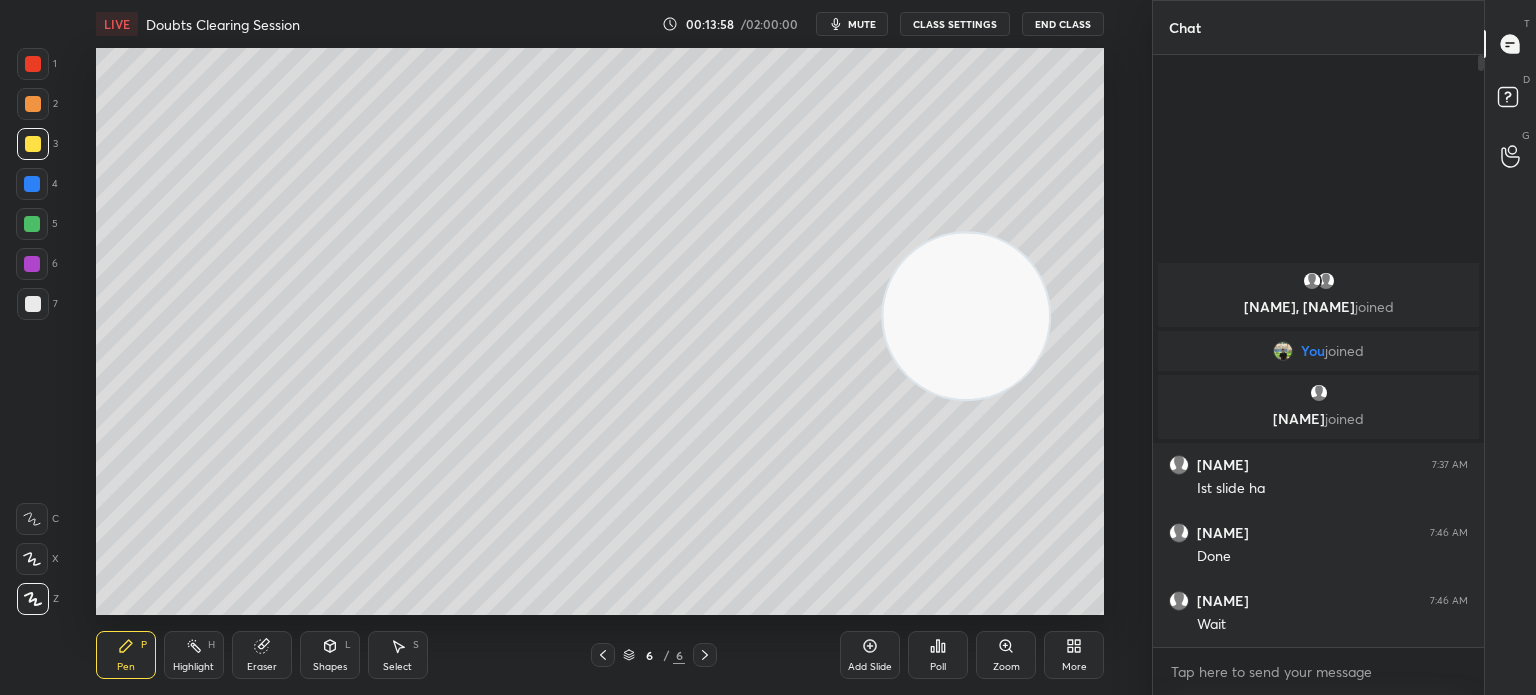 click on "1 2 3 4 5 6 7 C X Z C X Z E E Erase all   H H" at bounding box center (32, 331) 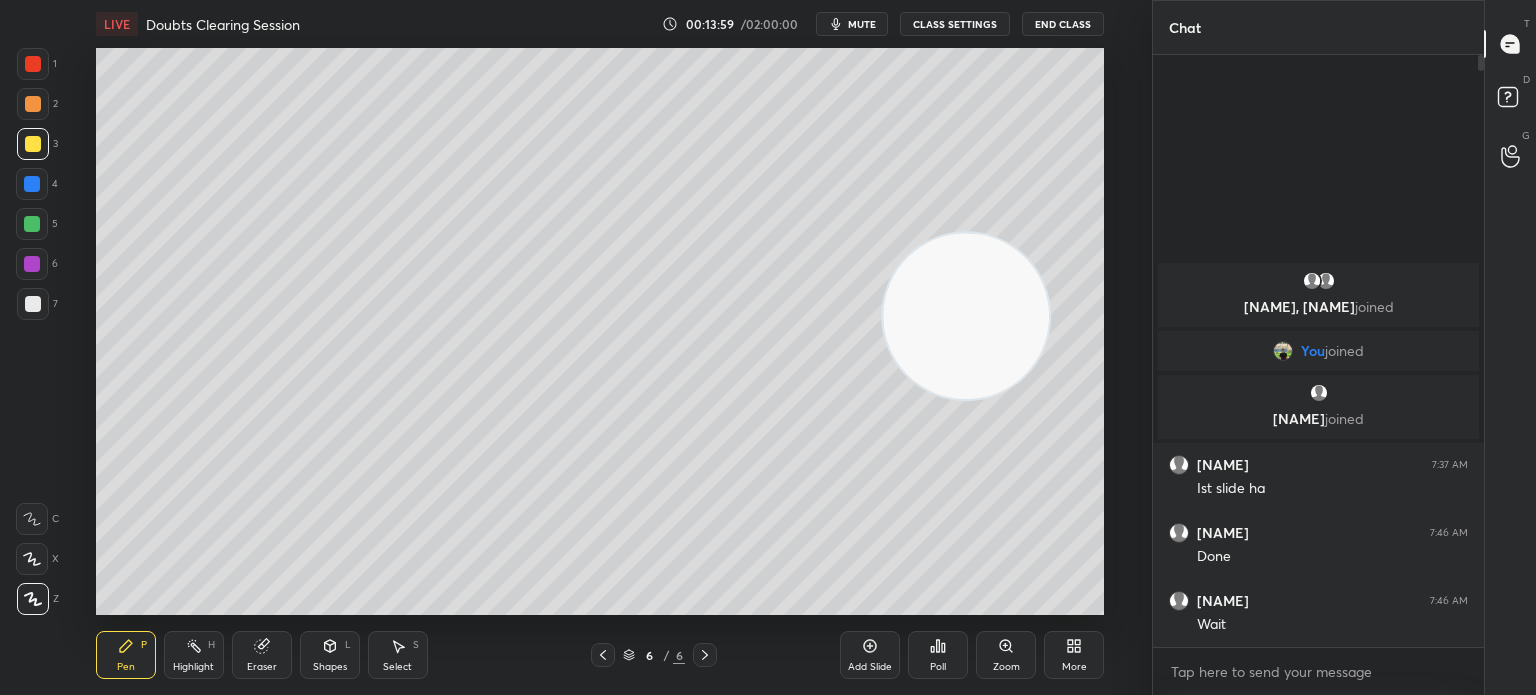 click on "1 2 3 4 5 6 7 C X Z C X Z E E Erase all   H H" at bounding box center [32, 331] 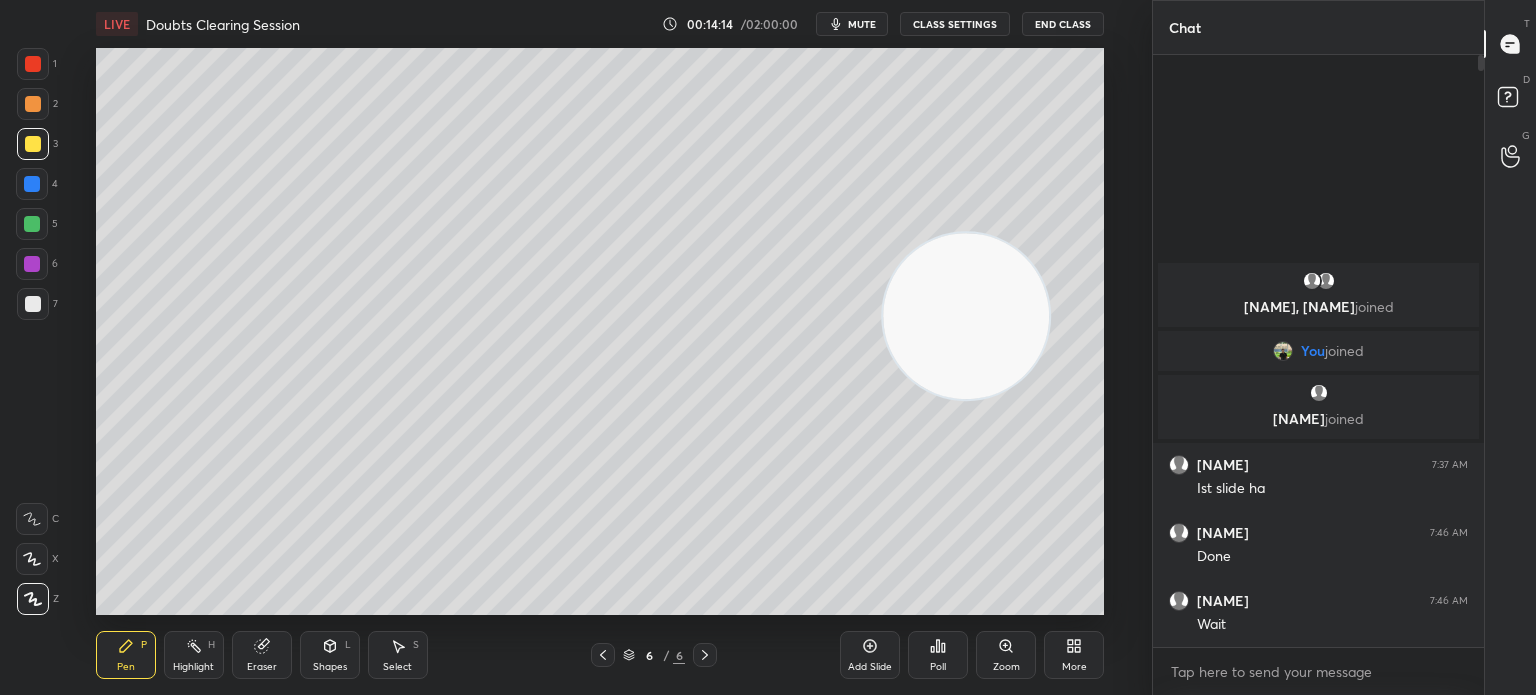 click 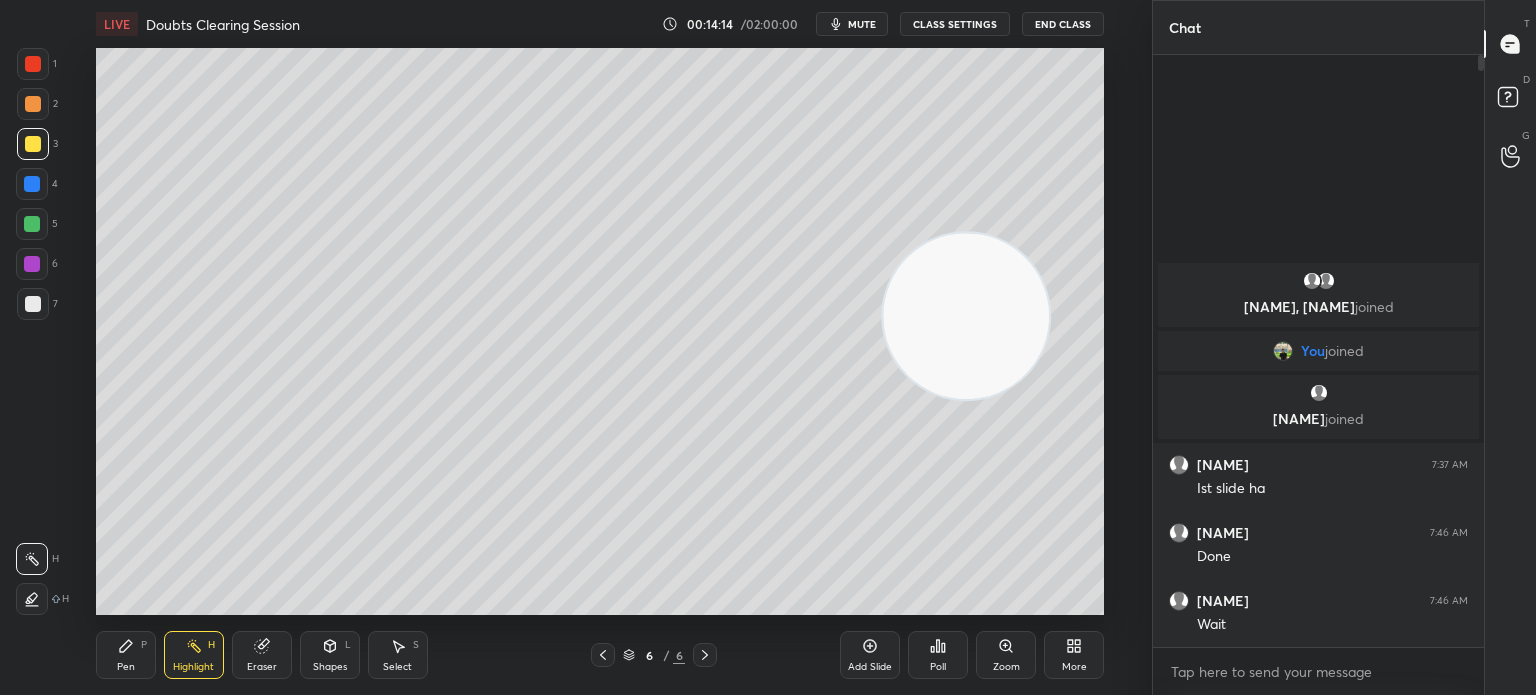 click on "Highlight H" at bounding box center [194, 655] 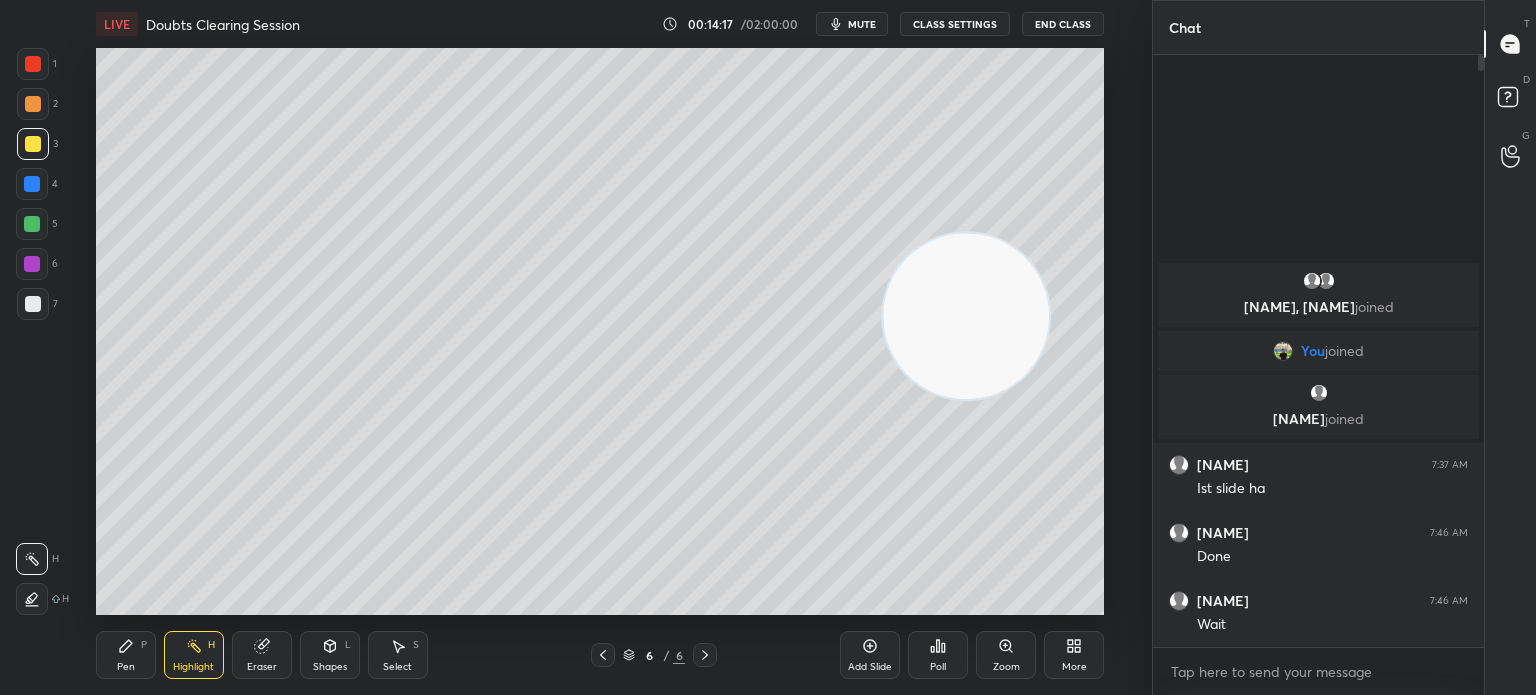 click on "Pen P" at bounding box center (126, 655) 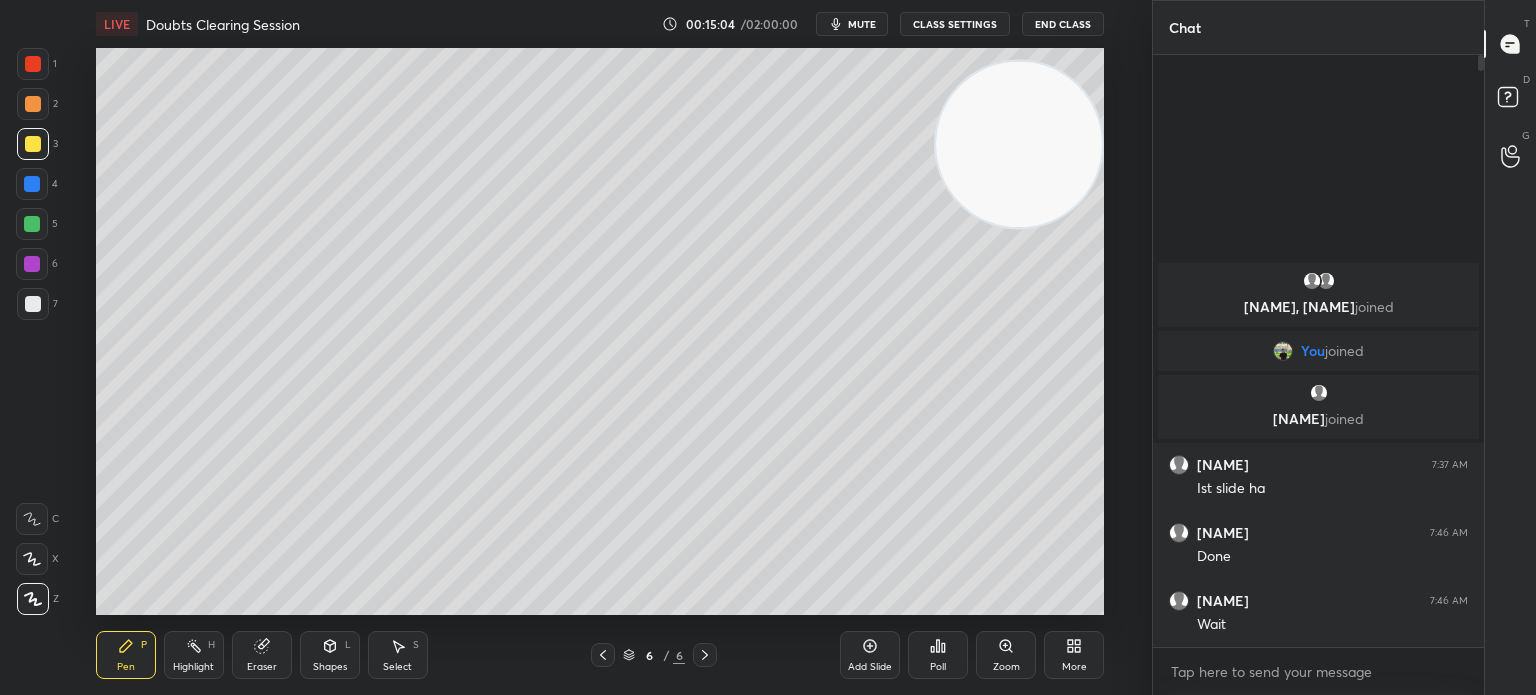 click on "Pen P Highlight H Eraser Shapes L Select S 6 / 6 Add Slide Poll Zoom More" at bounding box center (600, 655) 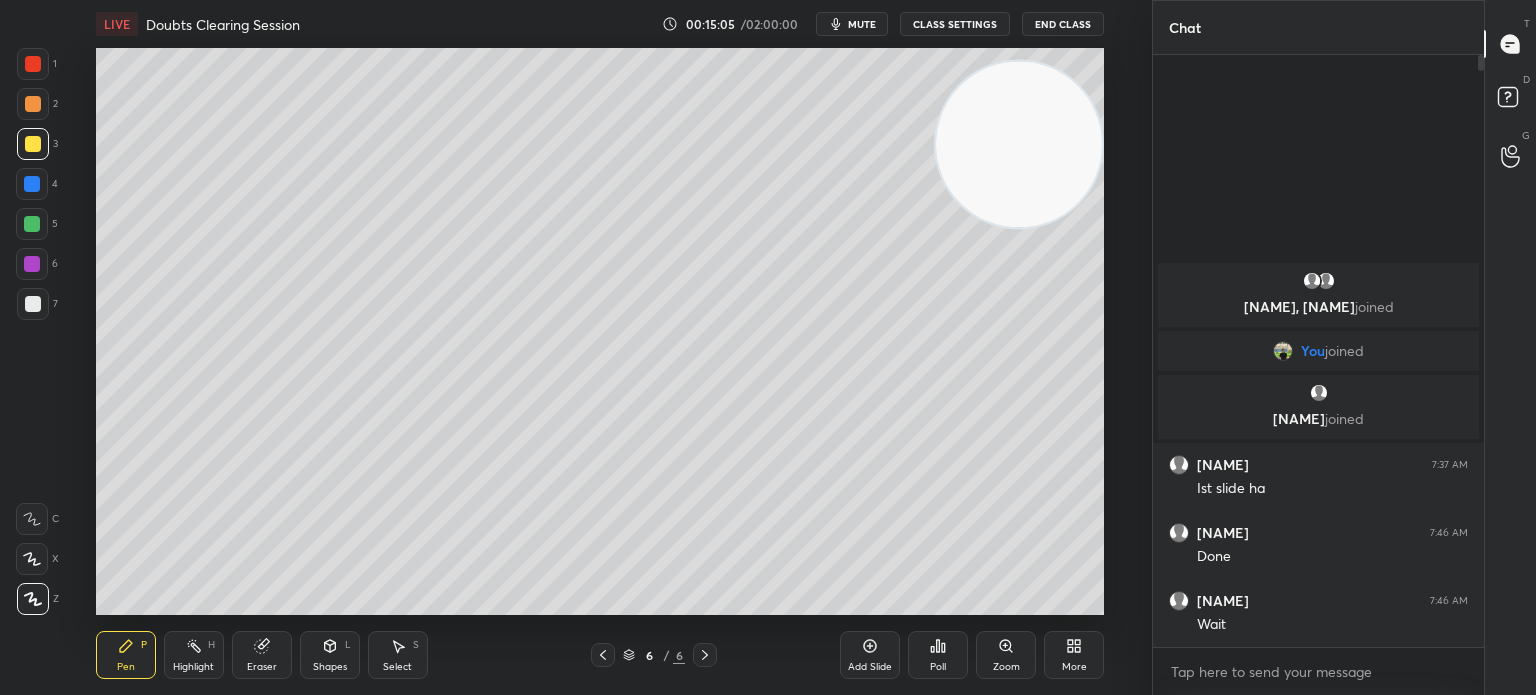 click on "Highlight H" at bounding box center [194, 655] 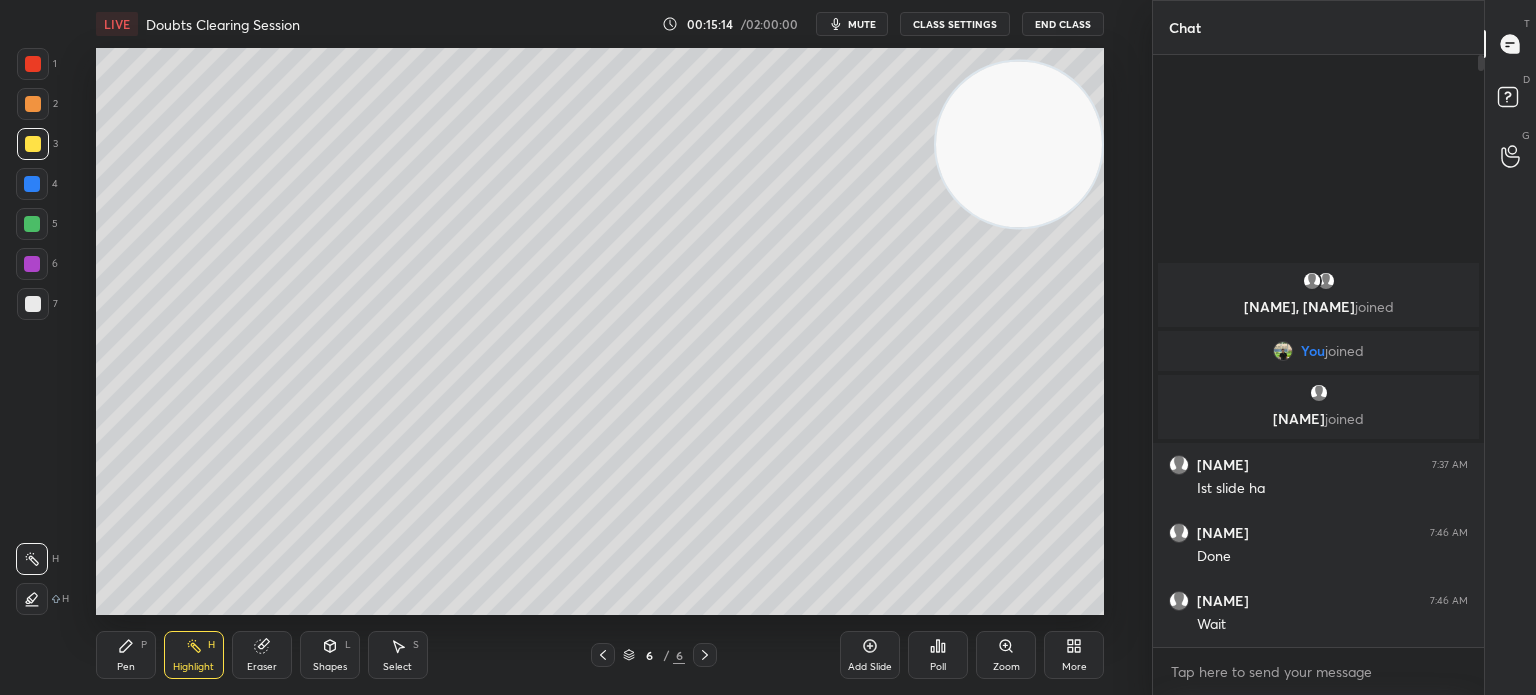 click on "Pen P" at bounding box center [126, 655] 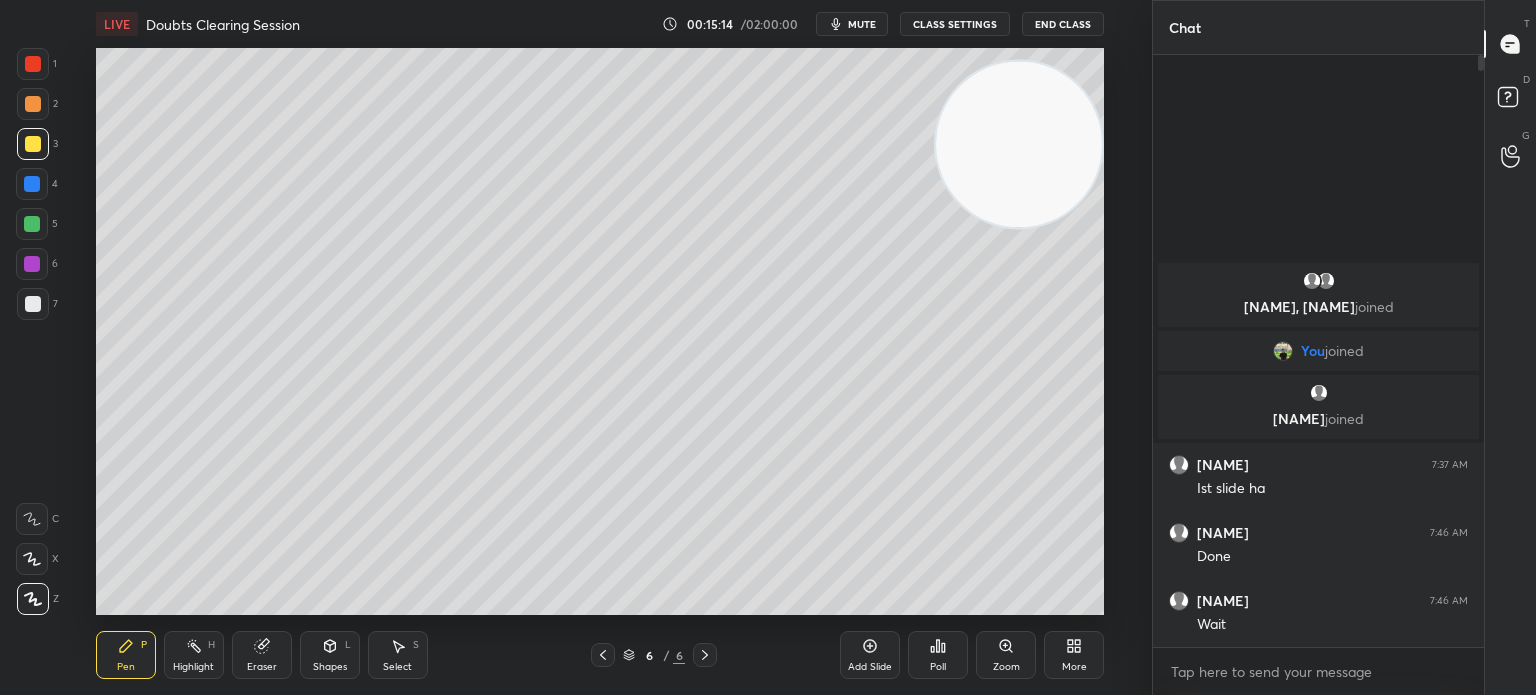 click on "Pen P" at bounding box center [126, 655] 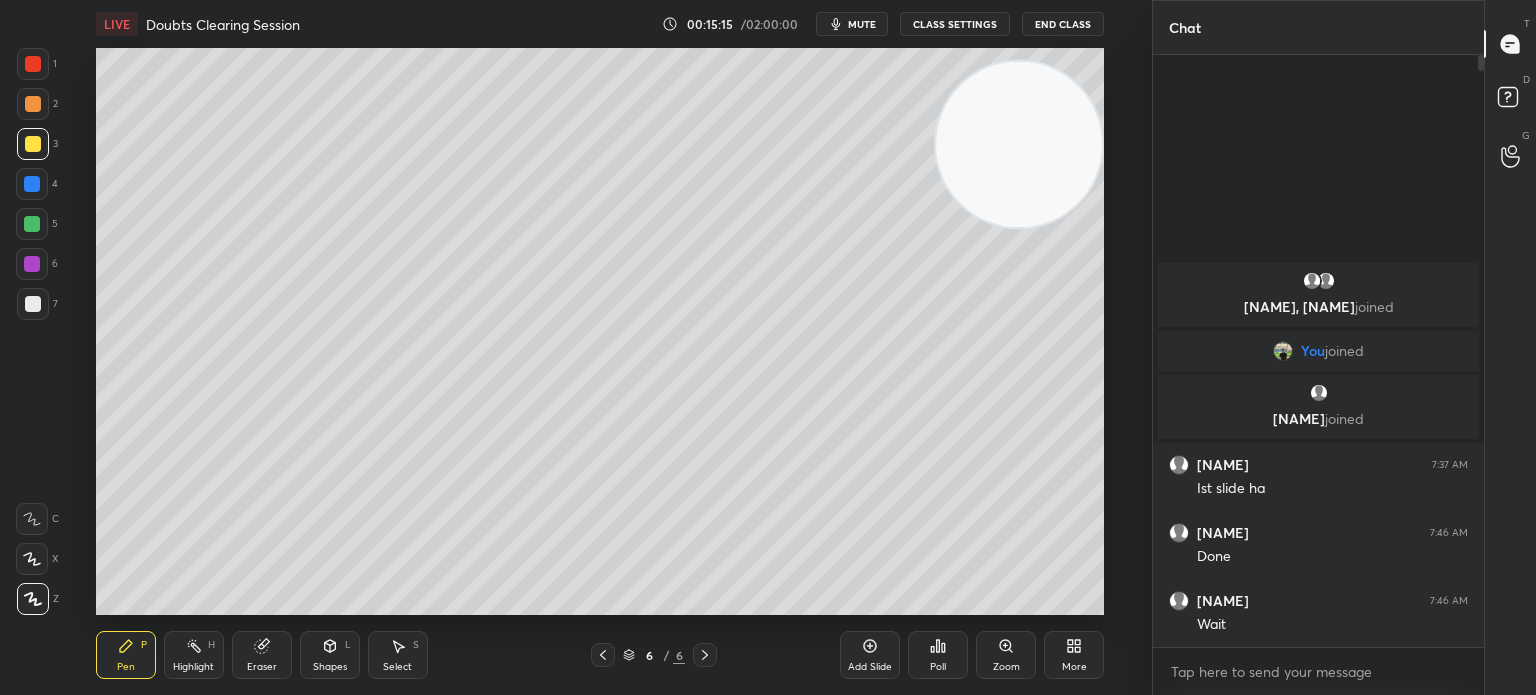 click at bounding box center [33, 304] 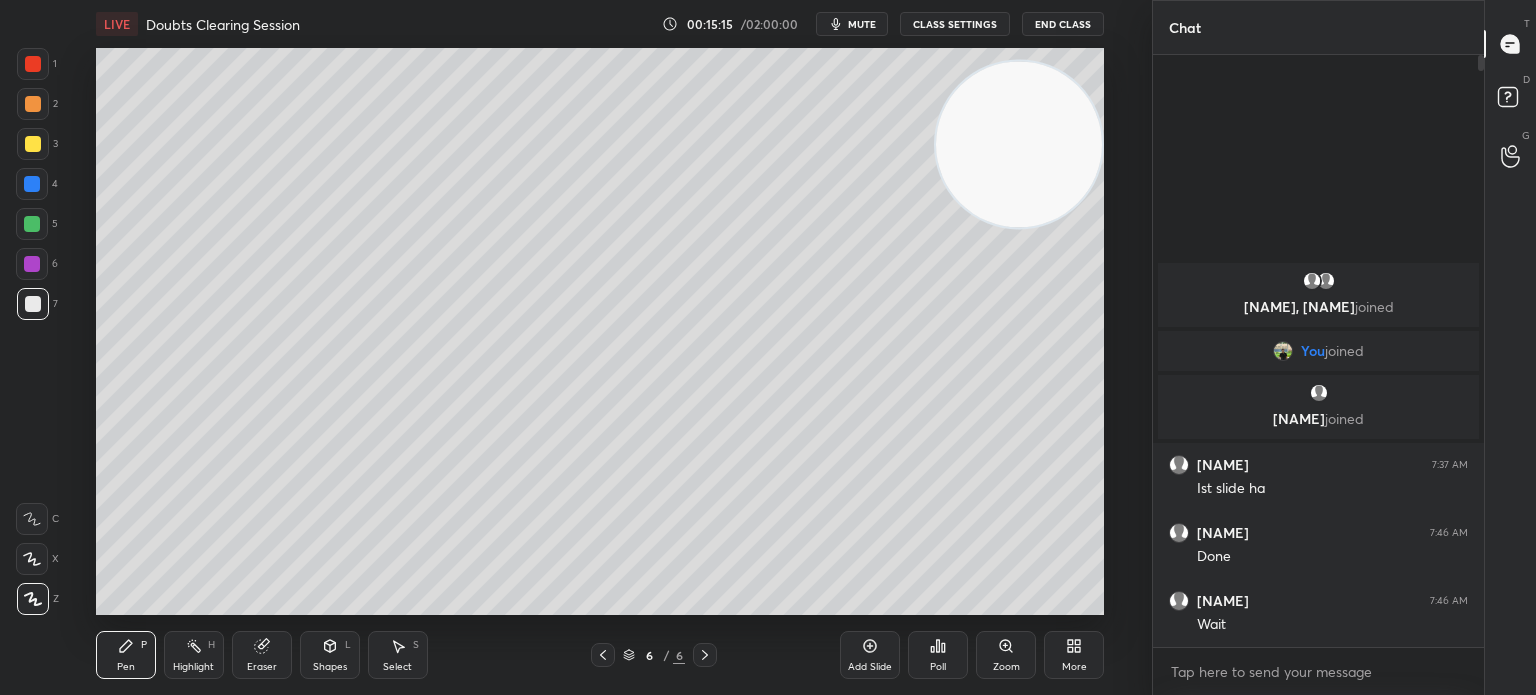 click at bounding box center [33, 304] 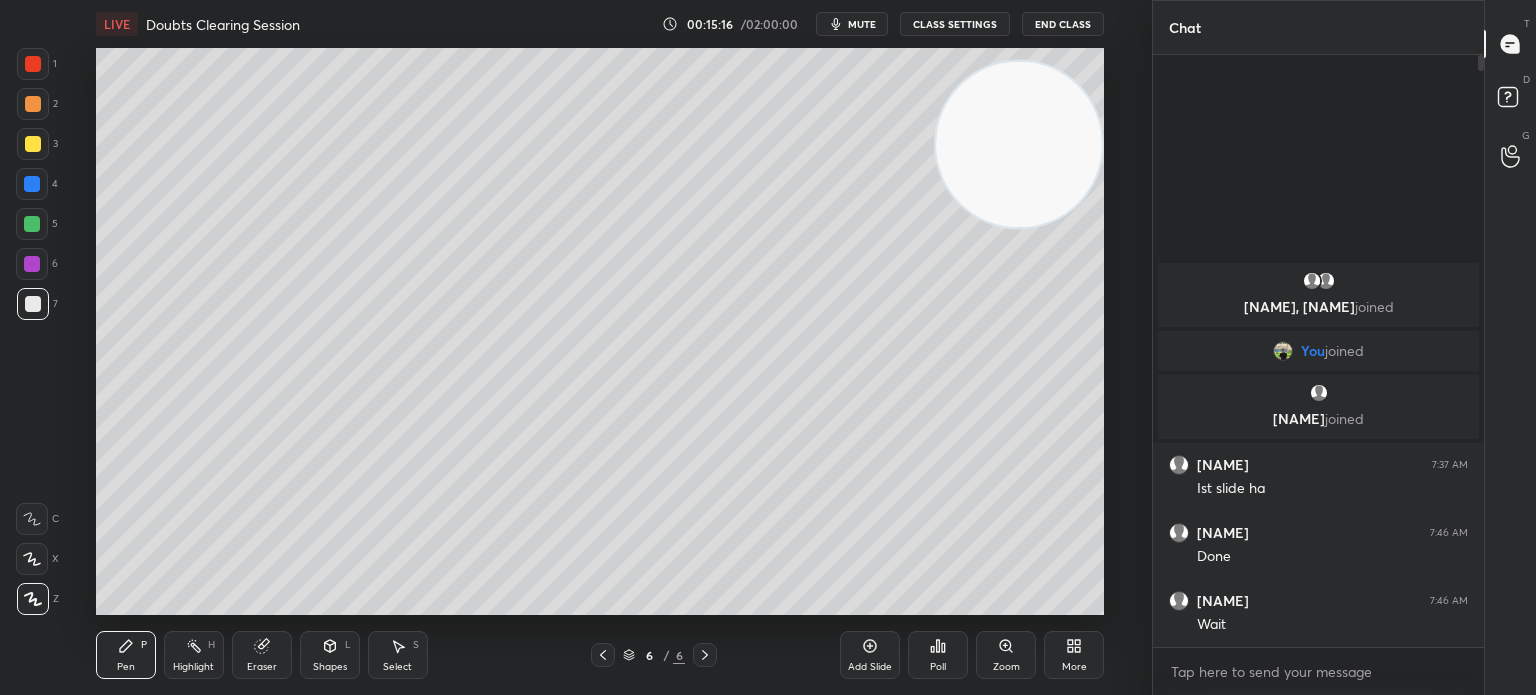 click on "1 2 3 4 5 6 7 C X Z C X Z E E Erase all   H H LIVE Doubts Clearing Session 00:15:16 /  02:00:00 mute CLASS SETTINGS End Class Setting up your live class Poll for   secs No correct answer Start poll Back Doubts Clearing Session • L4 of Complete Course on Heterocyclic Chemistry for IIT JAM & CUET 2026 [NAME] Pen P Highlight H Eraser Shapes L Select S 6 / 6 Add Slide Poll Zoom More" at bounding box center (568, 347) 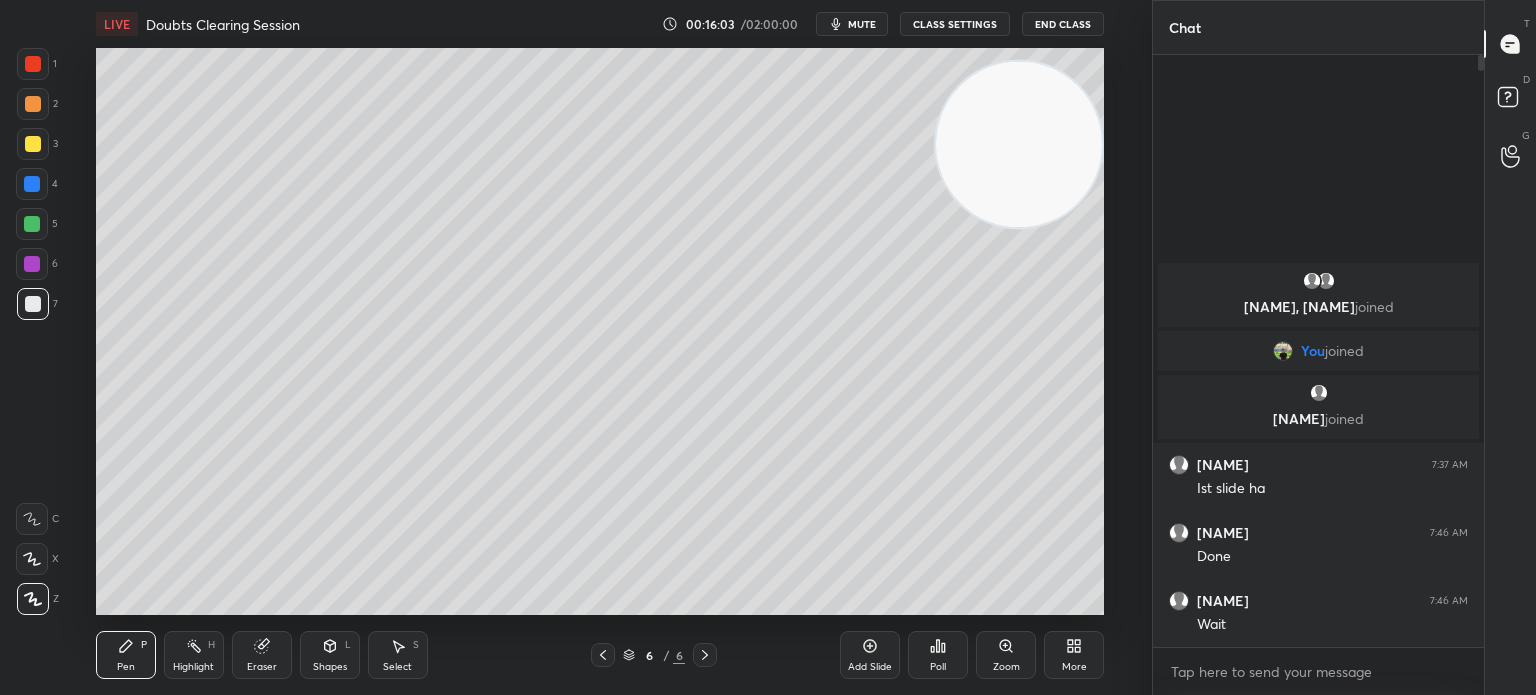 click at bounding box center [33, 144] 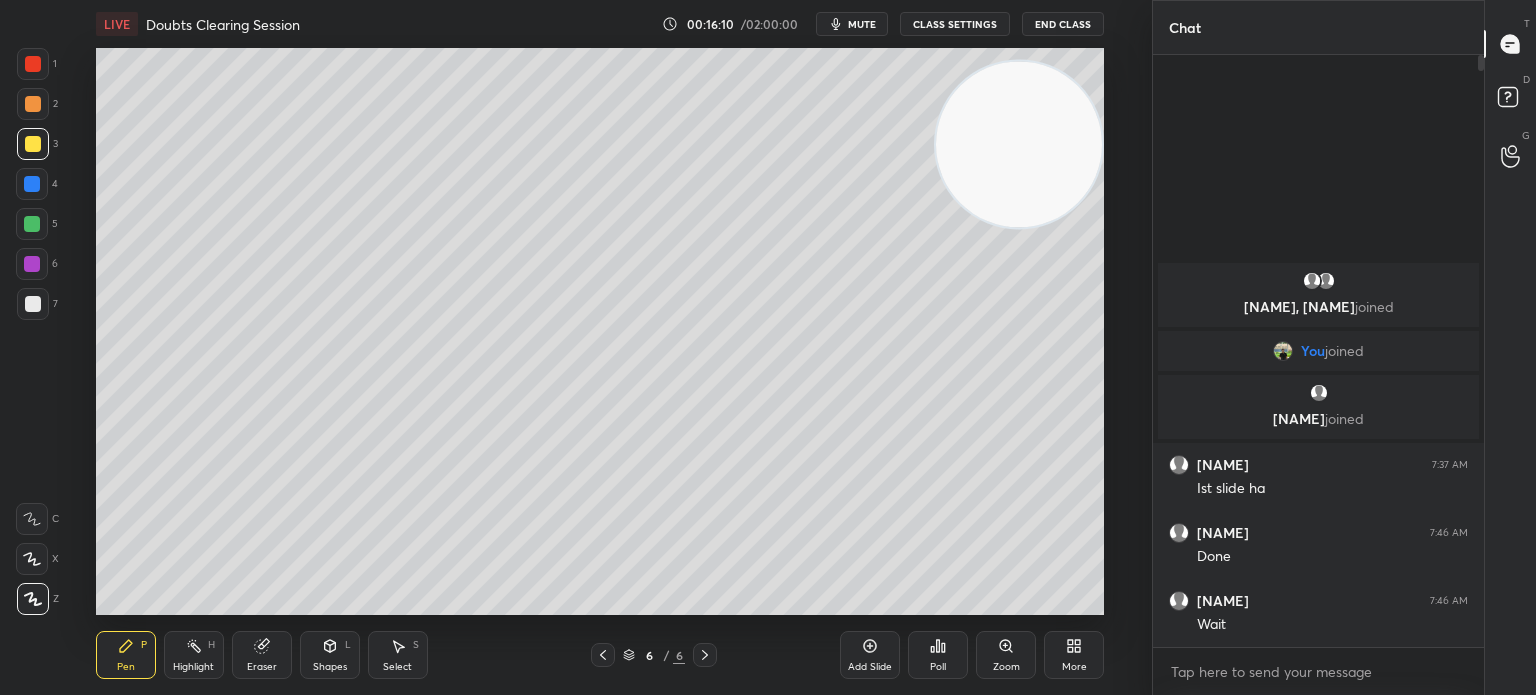 click at bounding box center (32, 184) 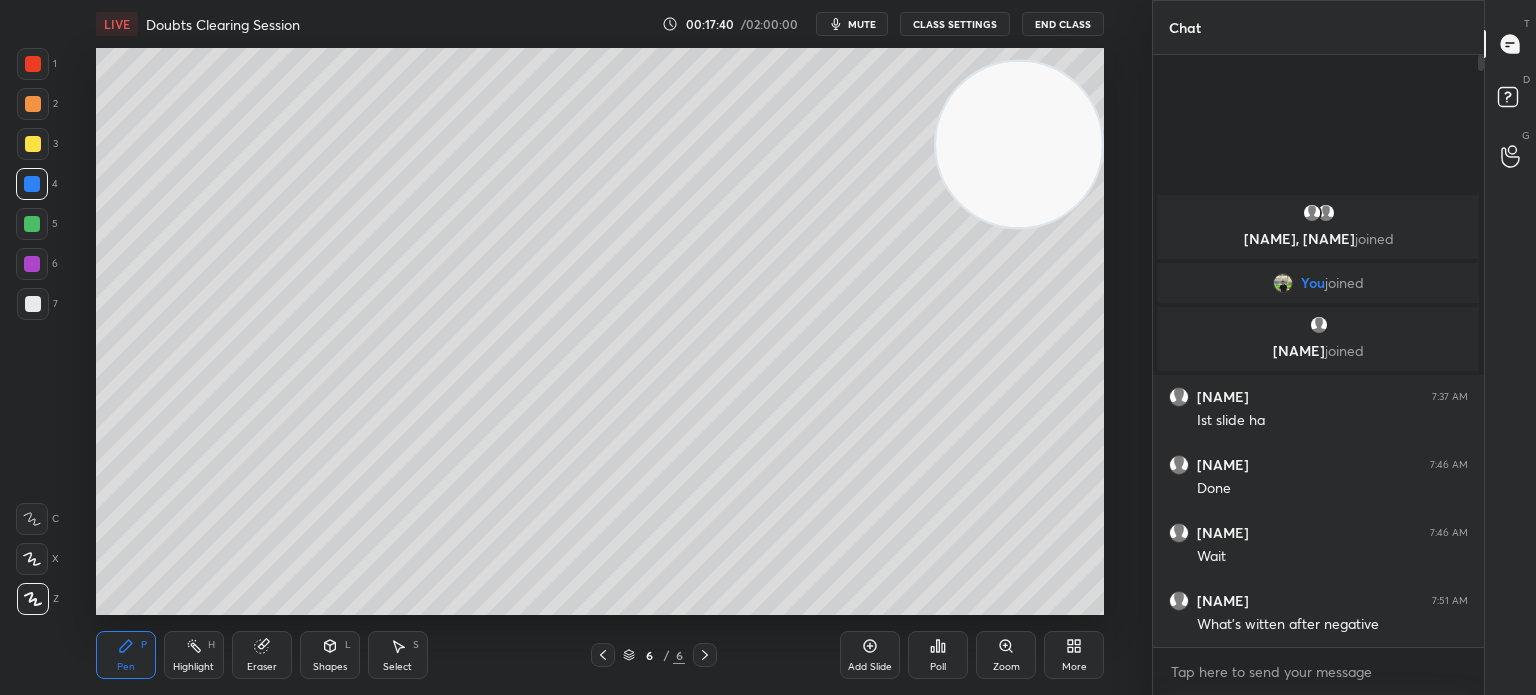 click on "Highlight" at bounding box center (193, 667) 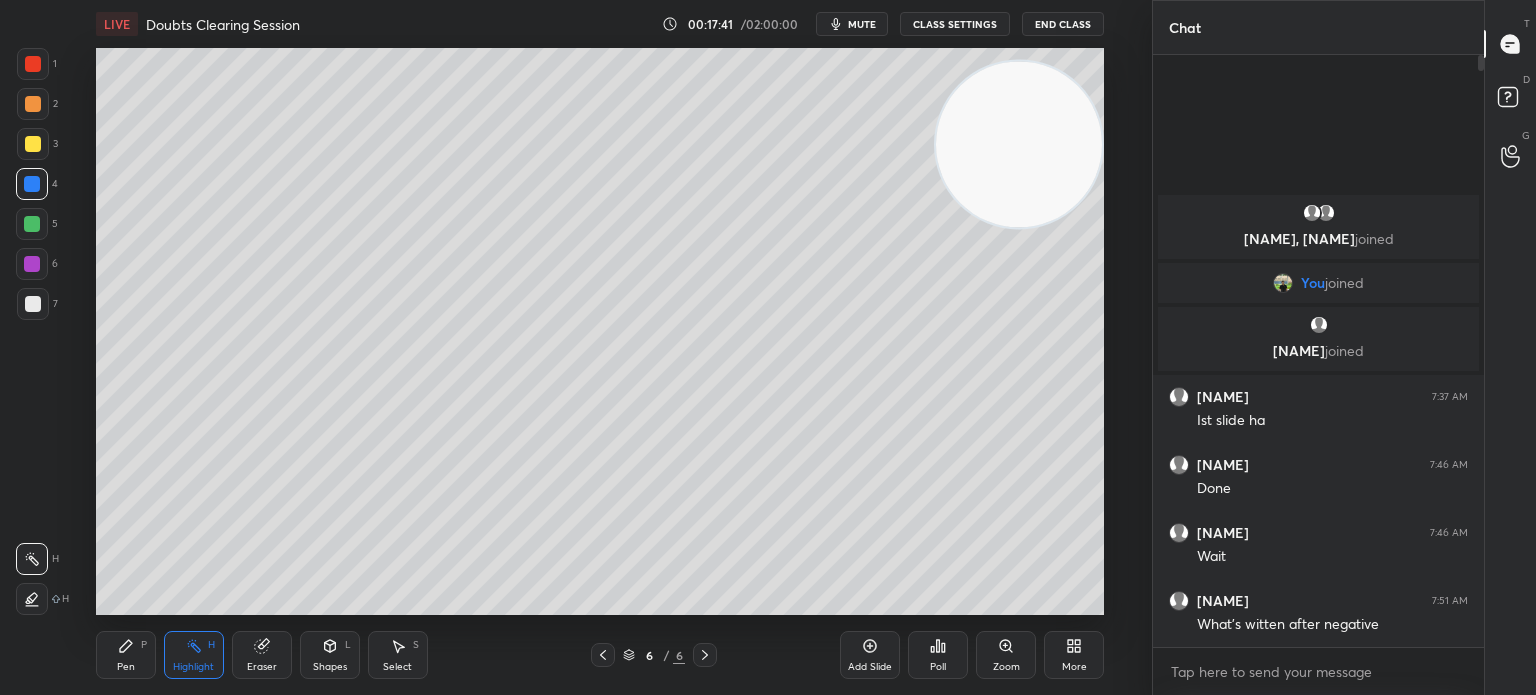 click on "Highlight" at bounding box center [193, 667] 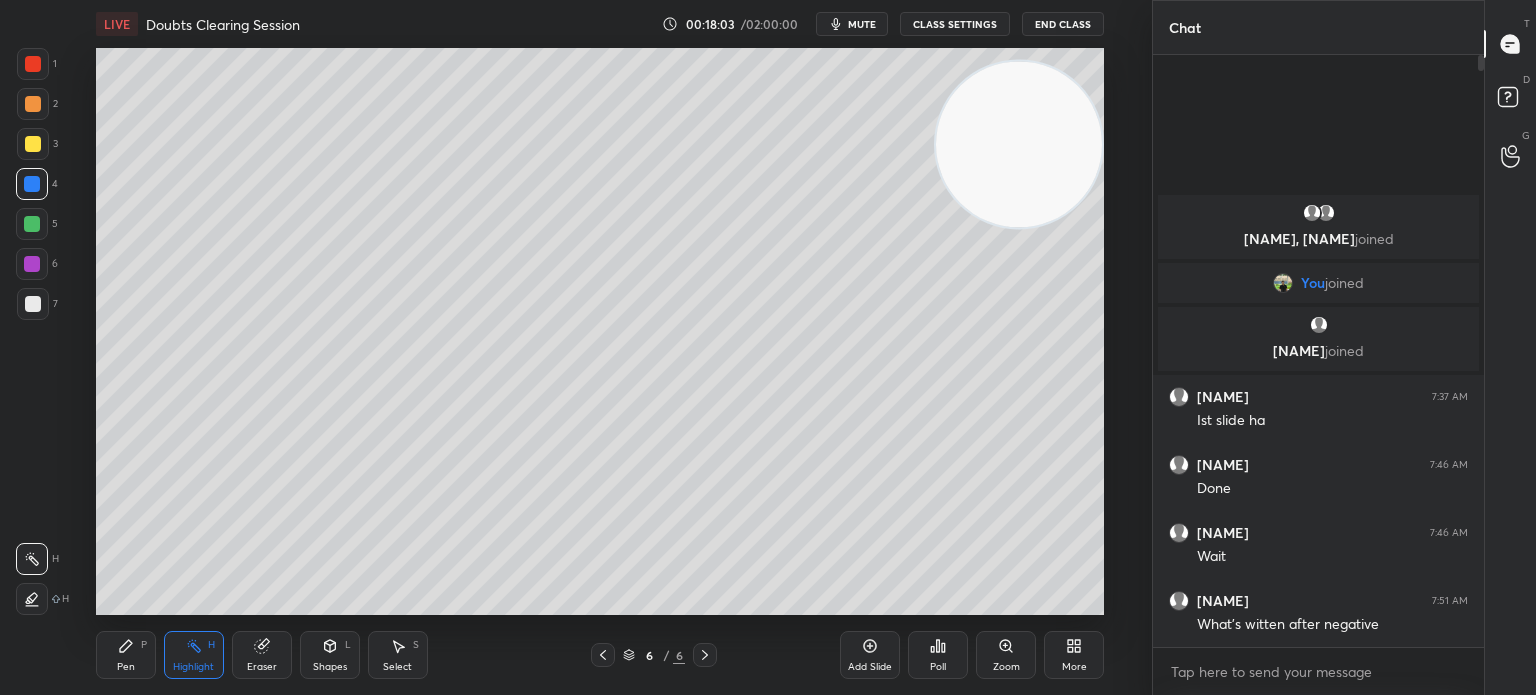 click on "Eraser" at bounding box center [262, 667] 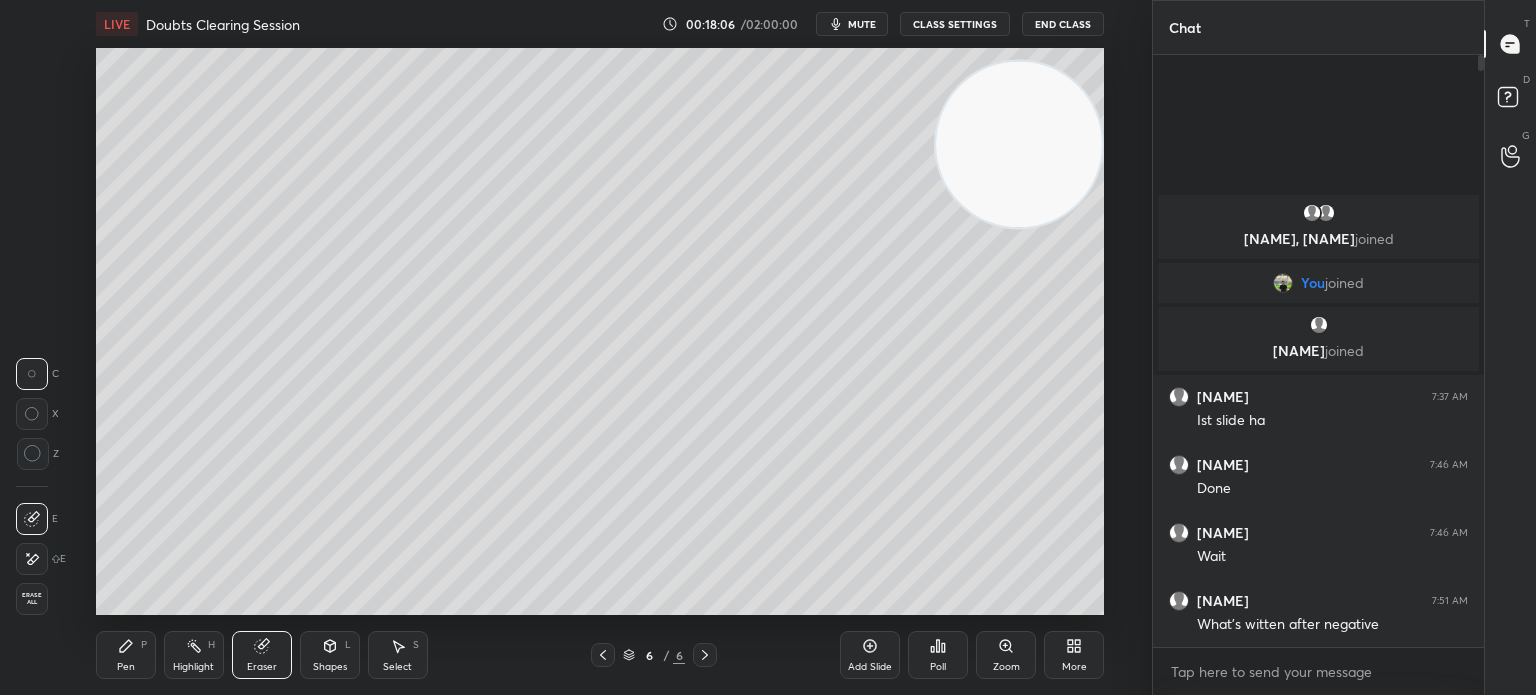 click on "Pen P" at bounding box center [126, 655] 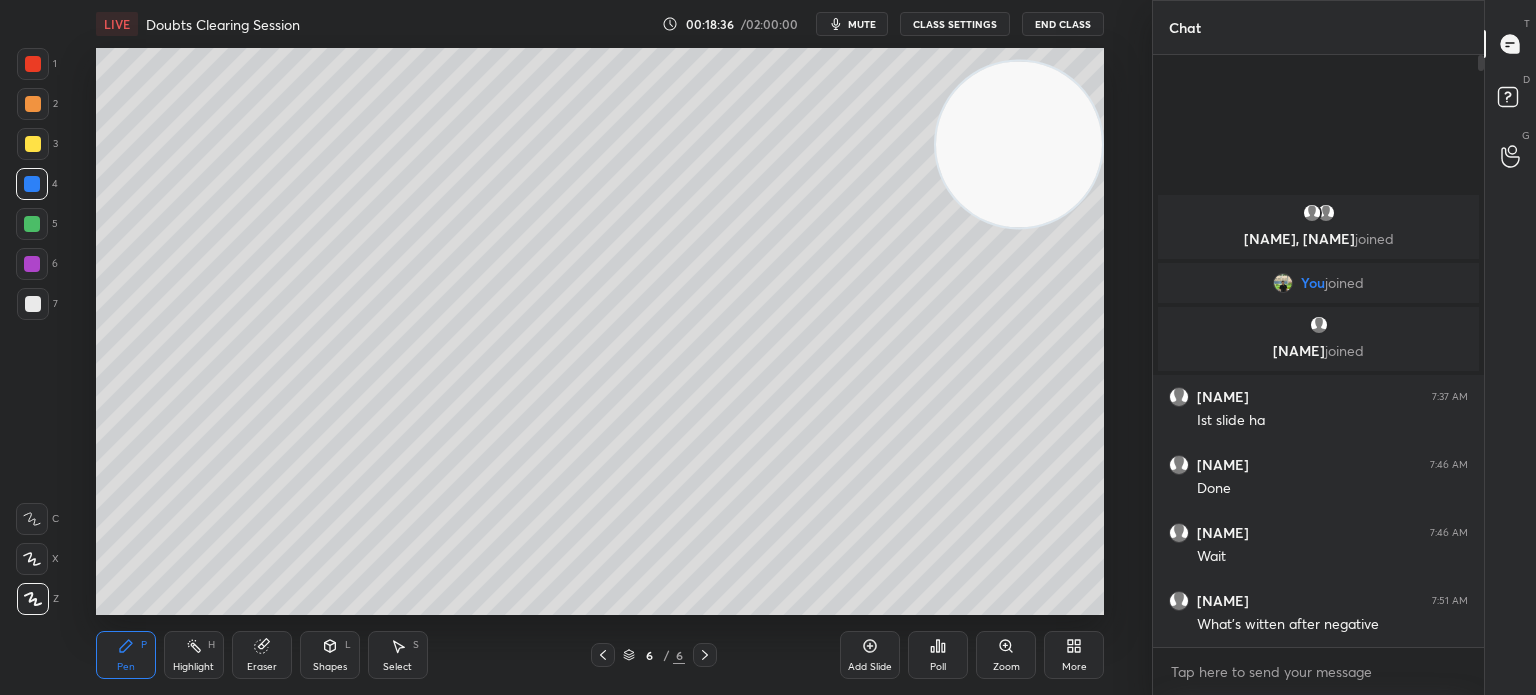 click at bounding box center [33, 144] 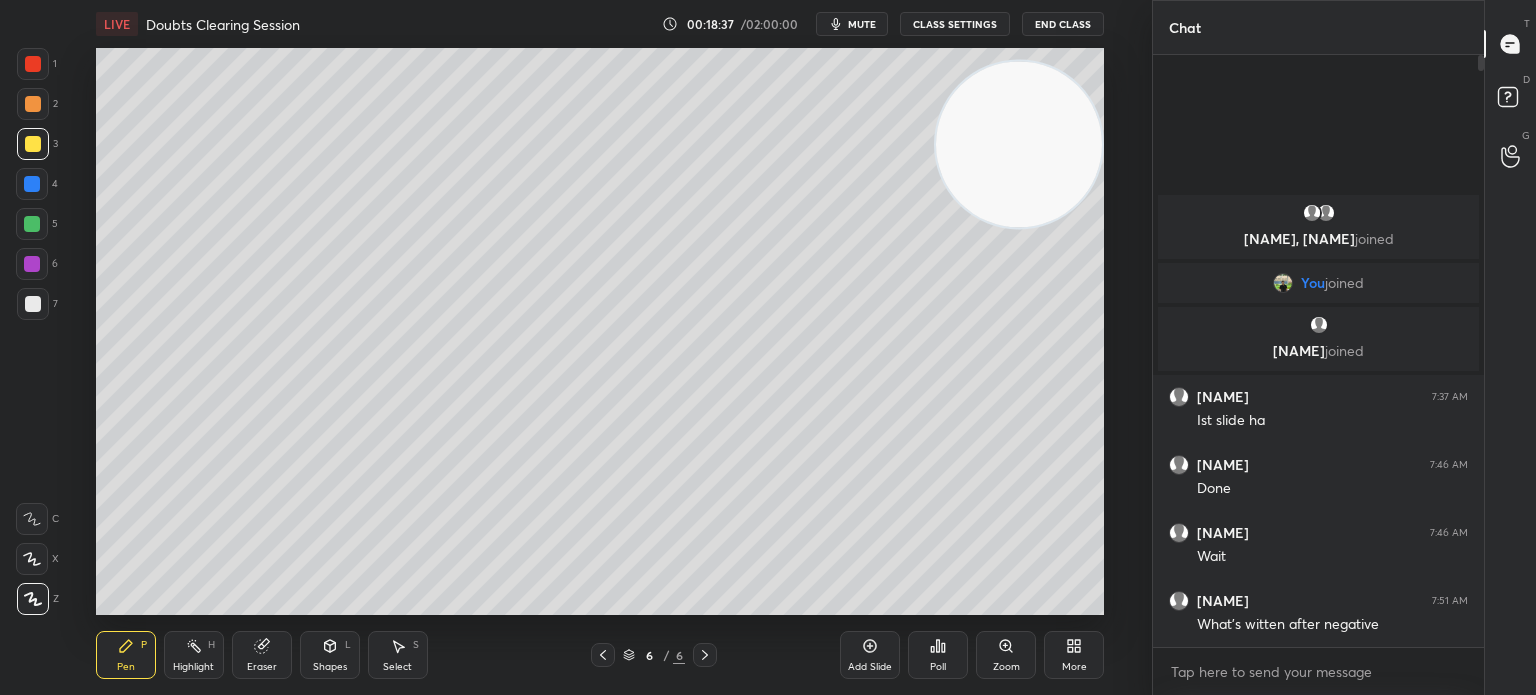 click on "1 2 3 4 5 6 7 C X Z C X Z E E Erase all   H H" at bounding box center (32, 331) 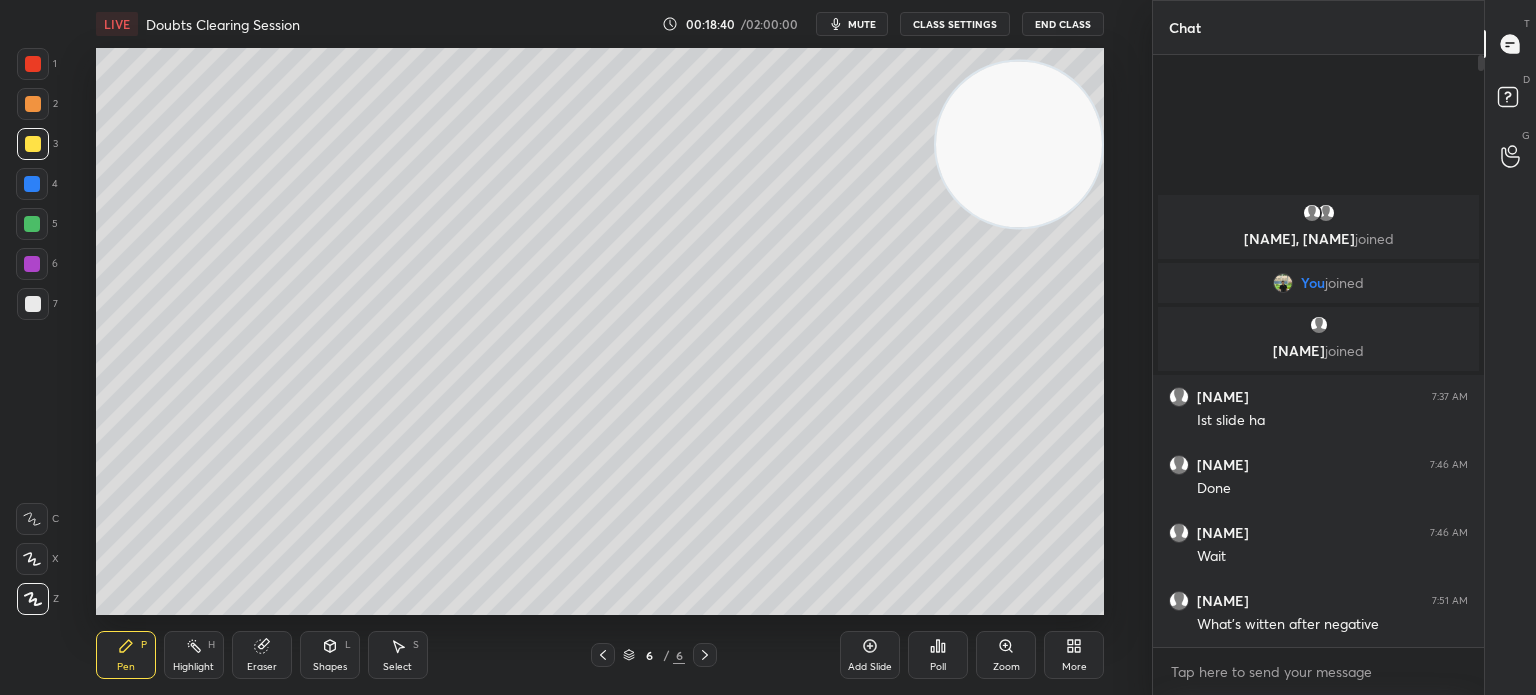 click 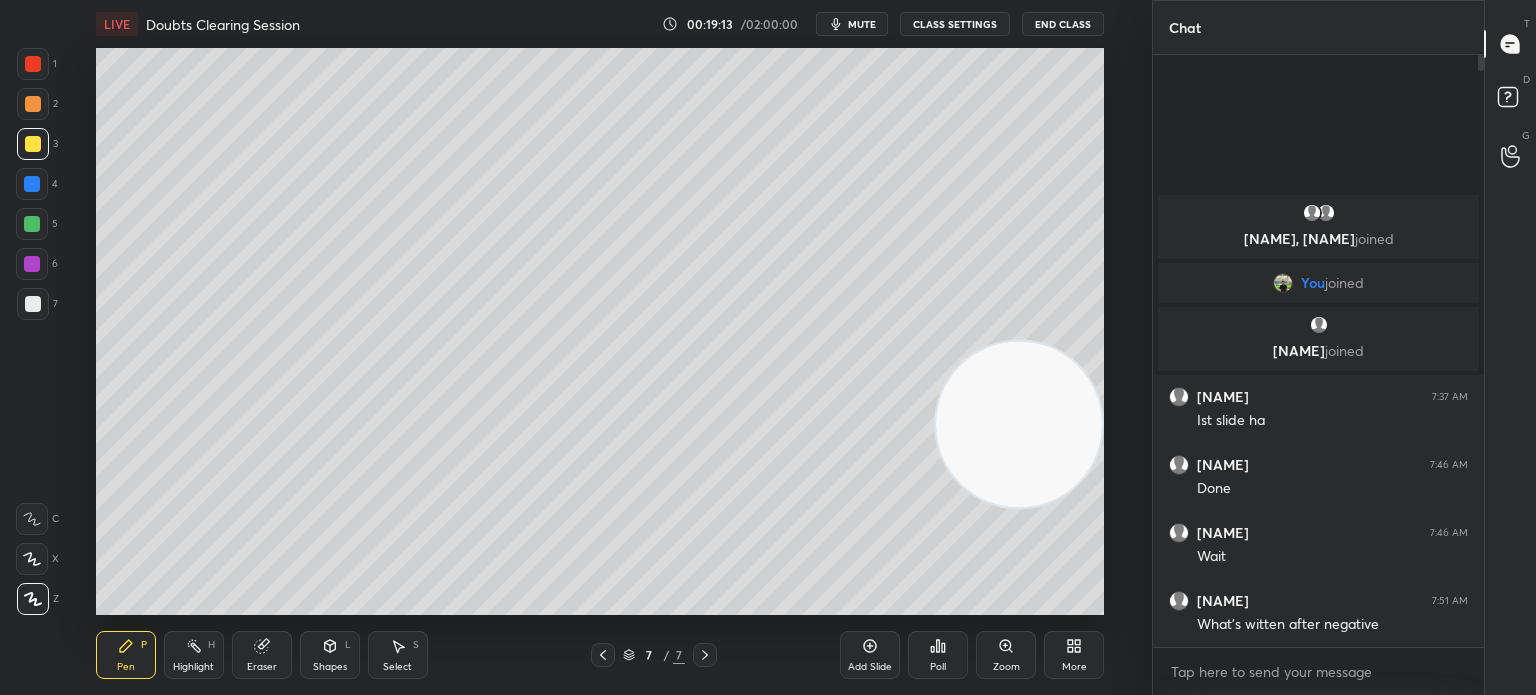click on "Highlight" at bounding box center [193, 667] 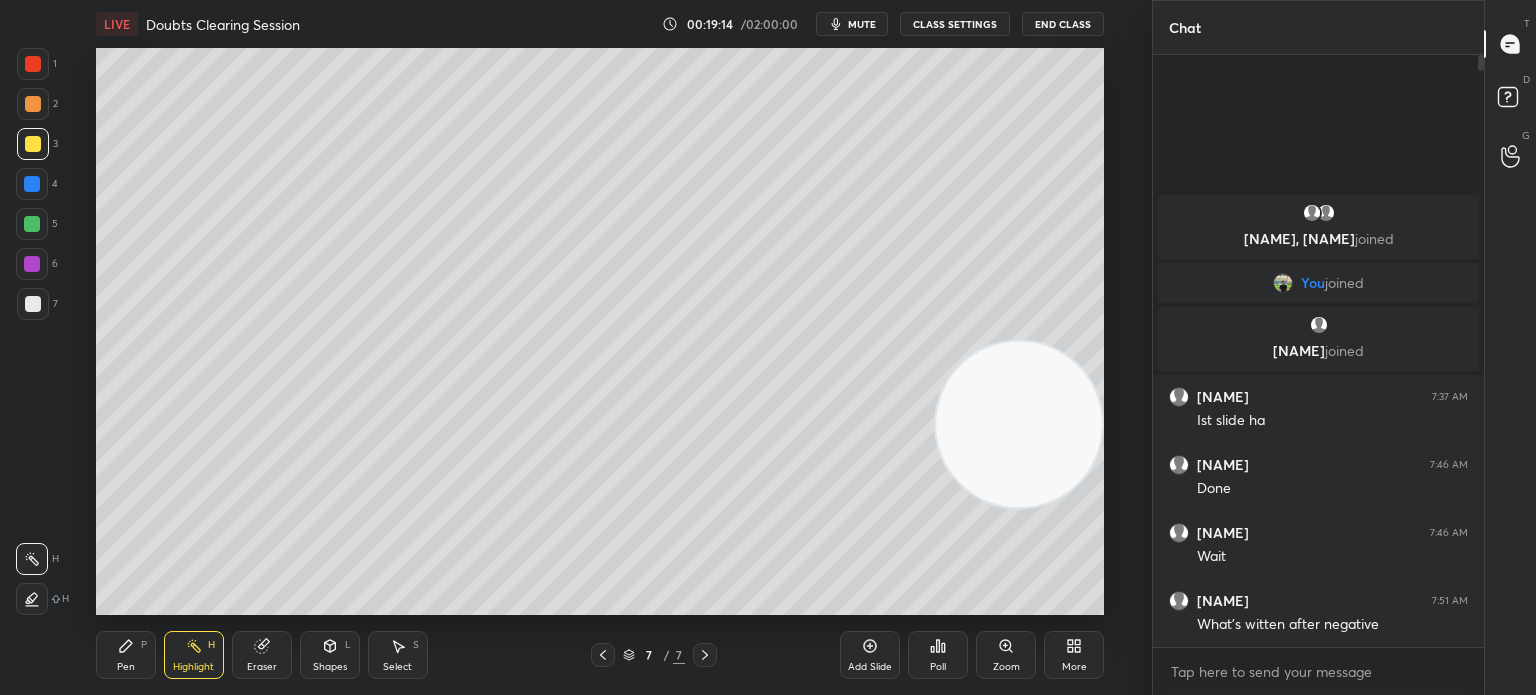 click on "Highlight" at bounding box center (193, 667) 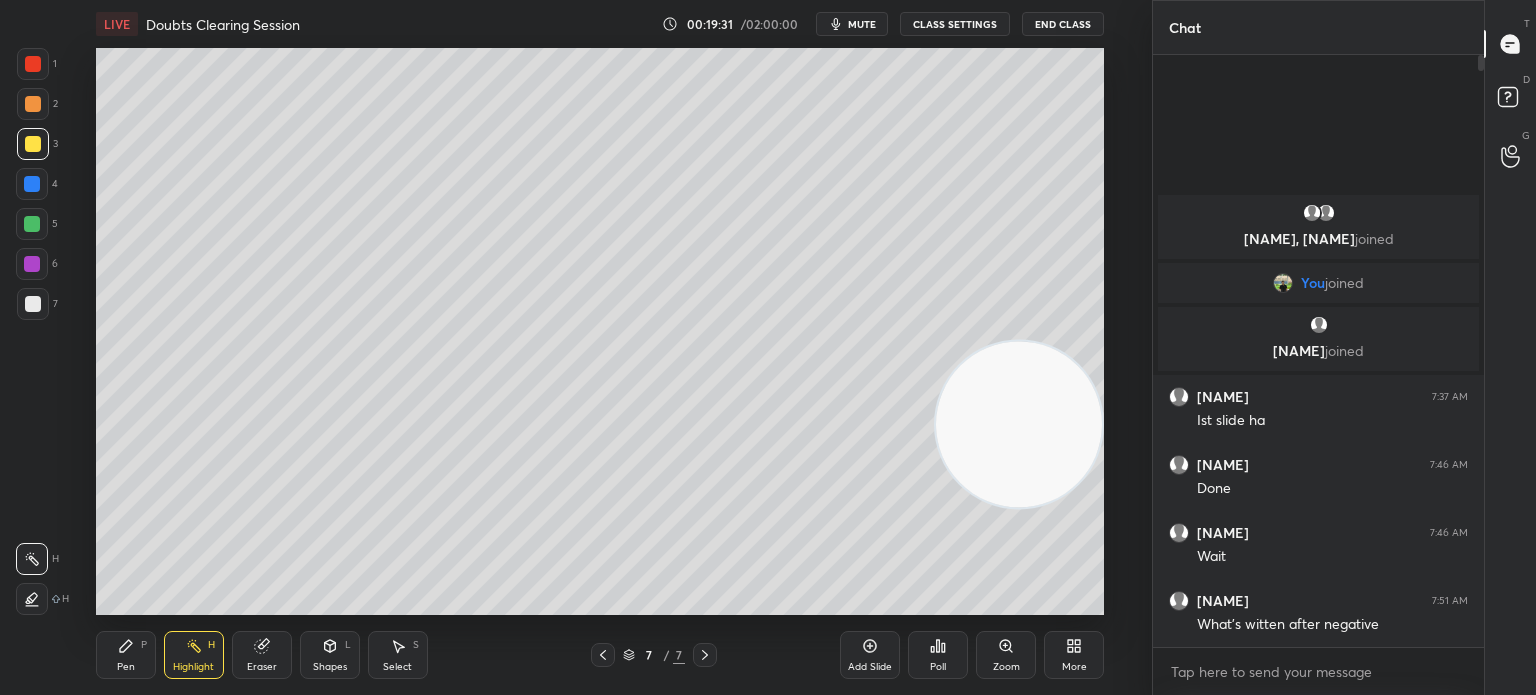 click on "Pen P Highlight H Eraser Shapes L Select S 7 / 7 Add Slide Poll Zoom More" at bounding box center [600, 655] 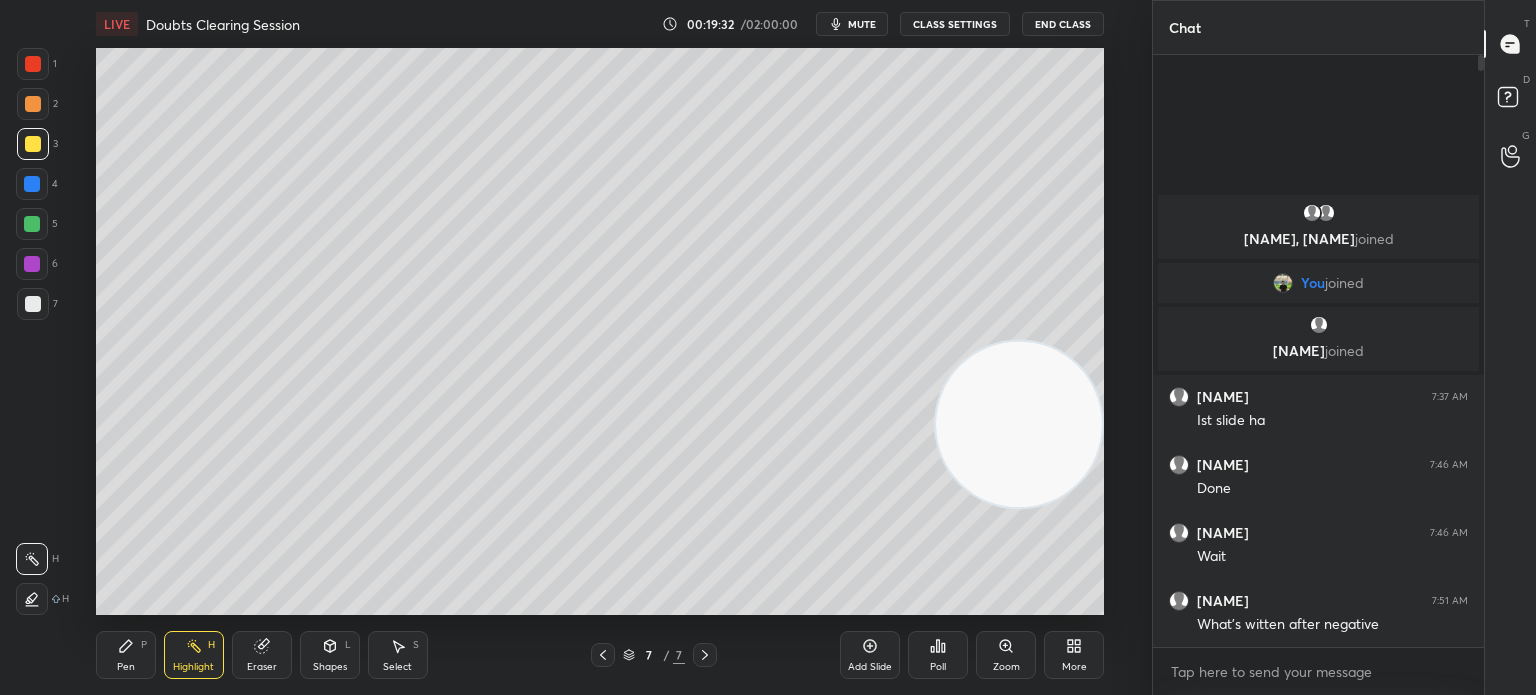 click on "Pen" at bounding box center (126, 667) 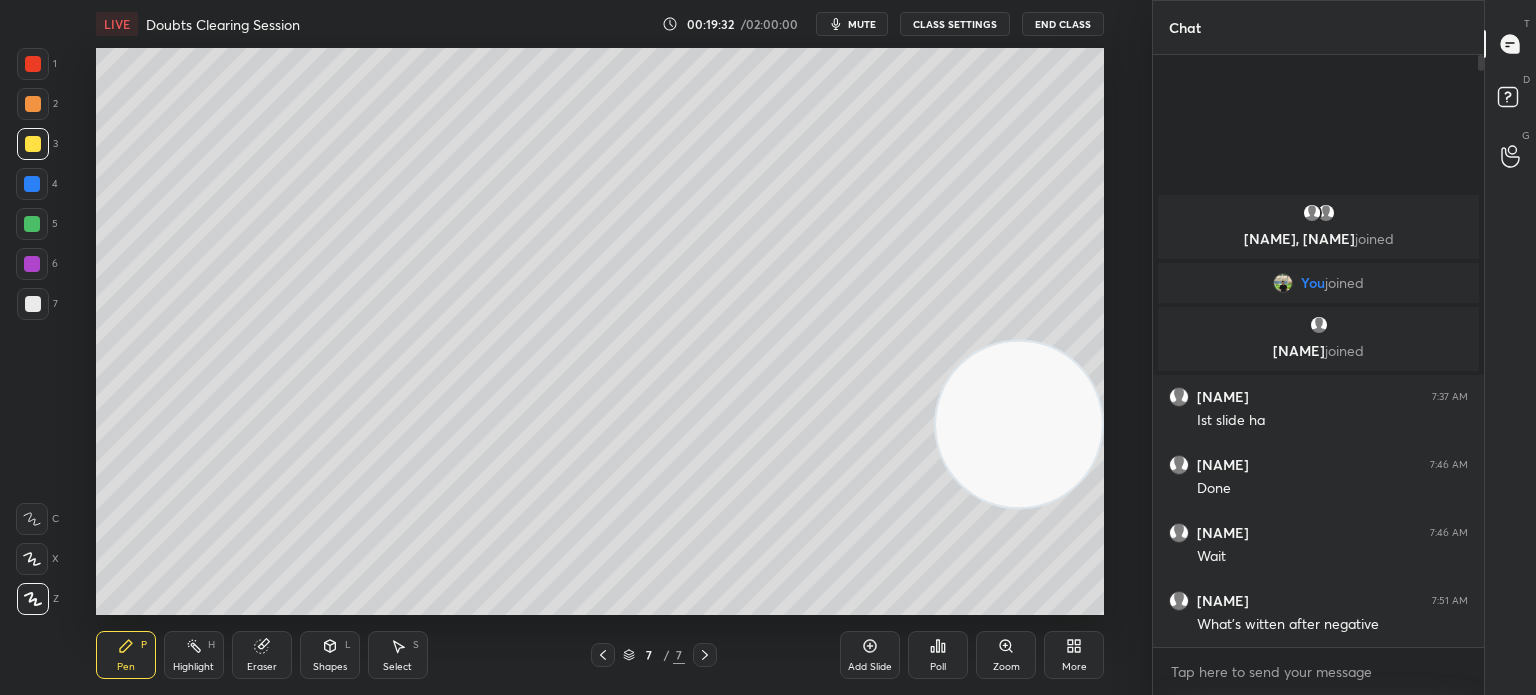 click at bounding box center [33, 304] 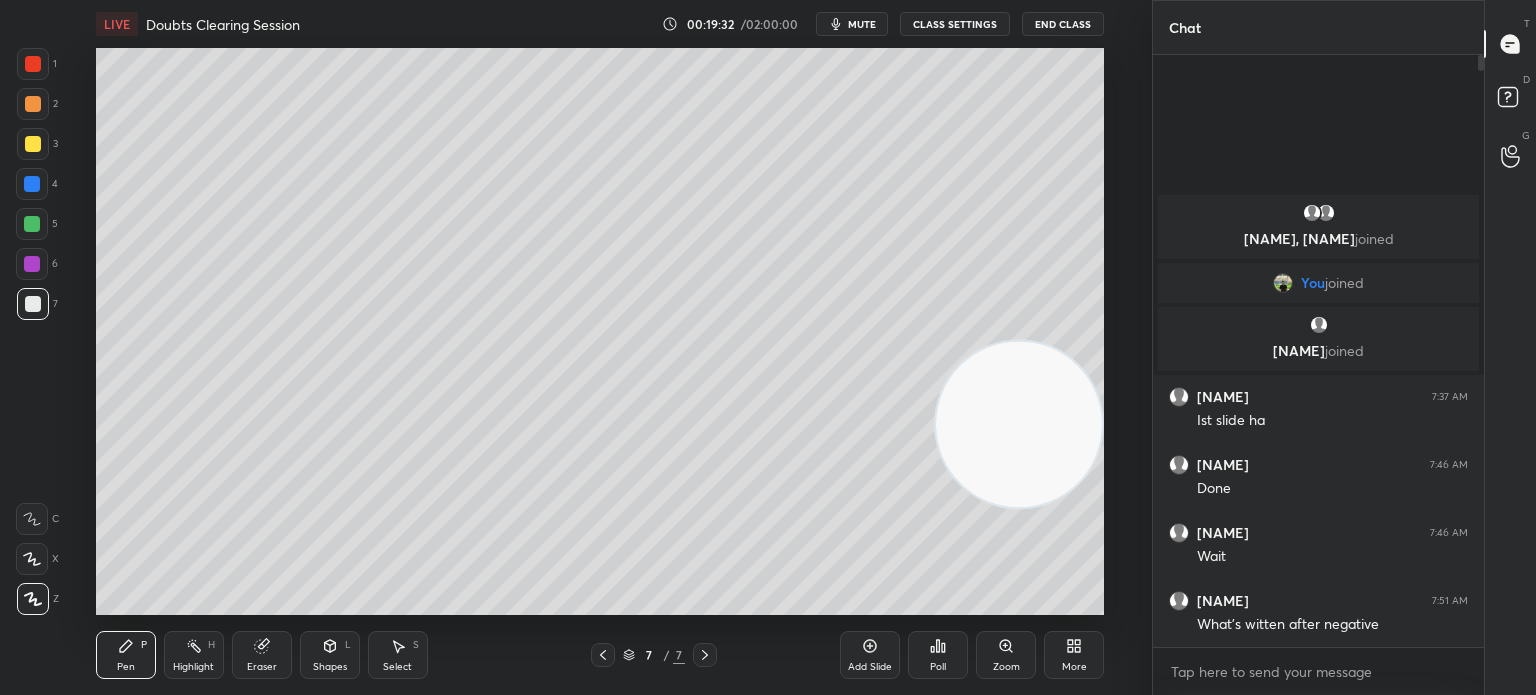 click at bounding box center [33, 304] 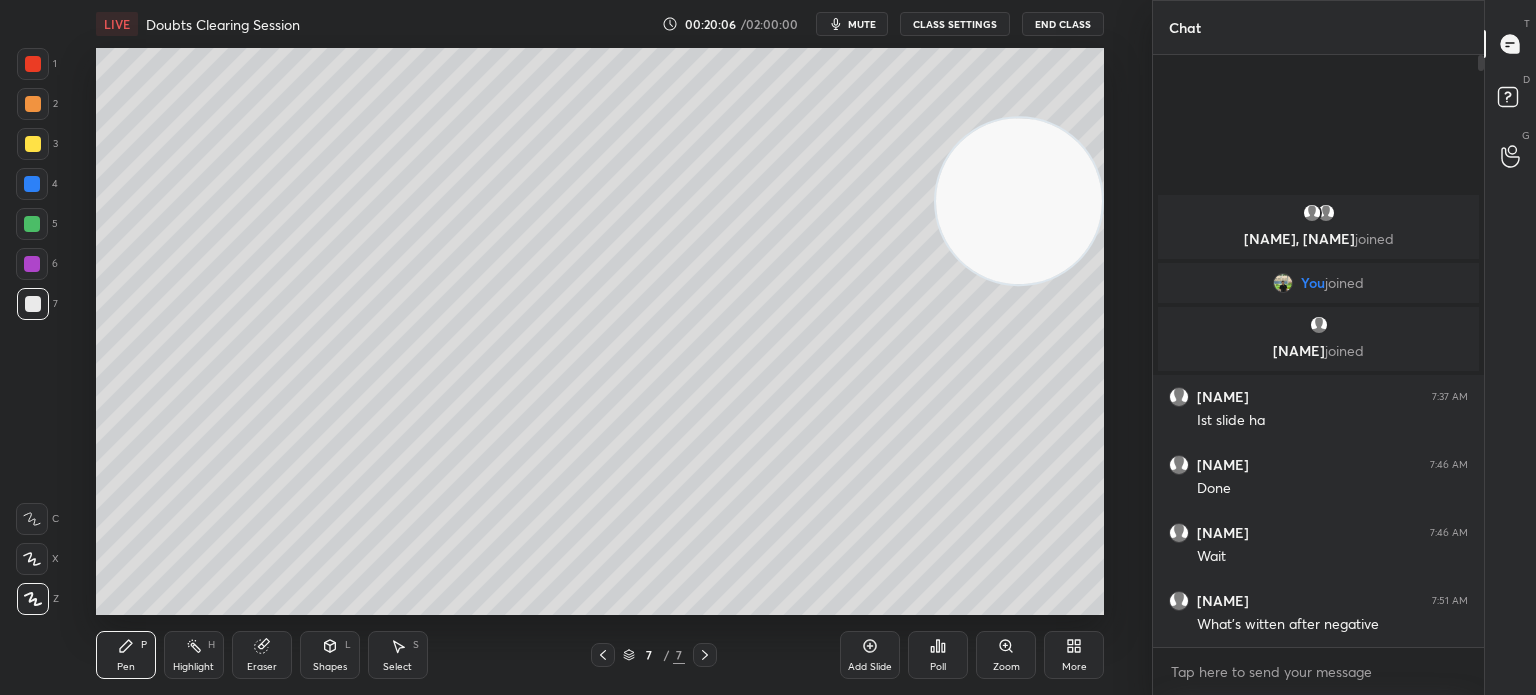 click at bounding box center [33, 144] 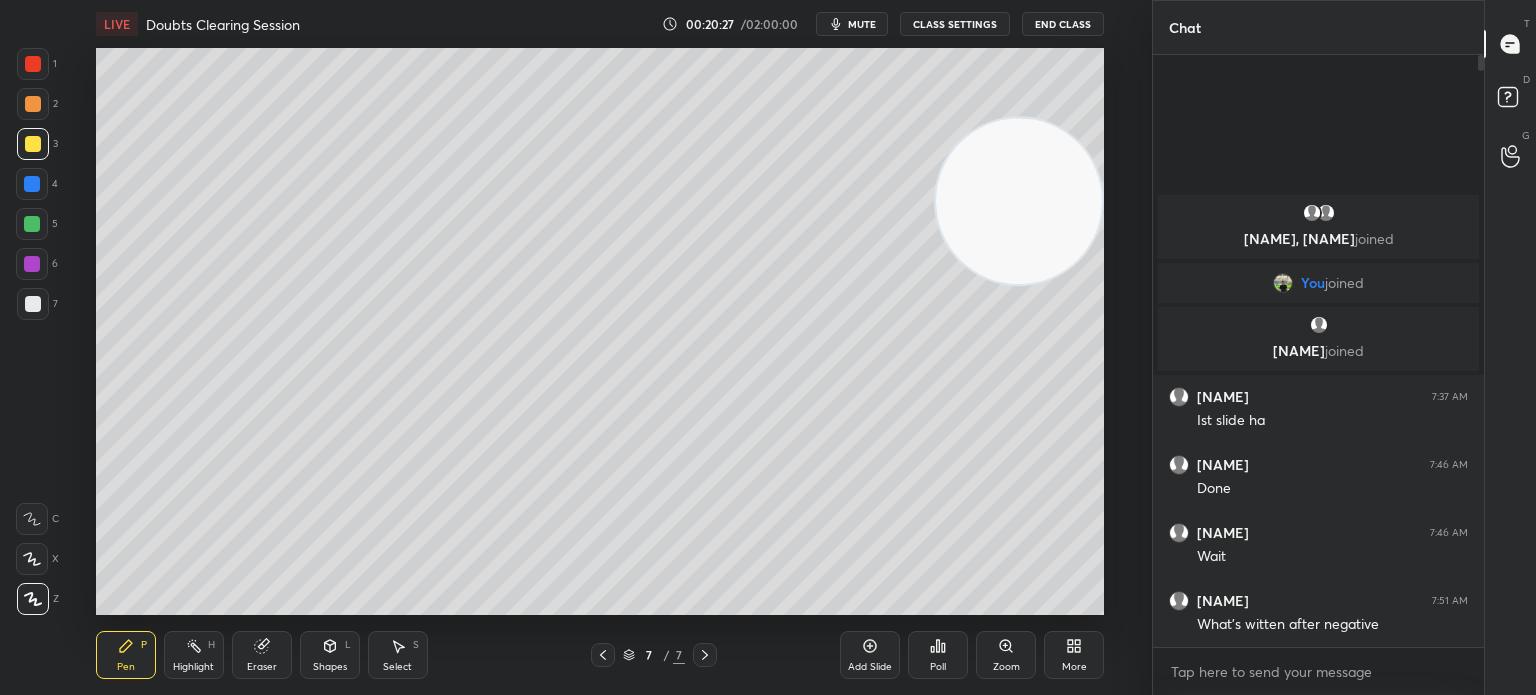 click at bounding box center [32, 184] 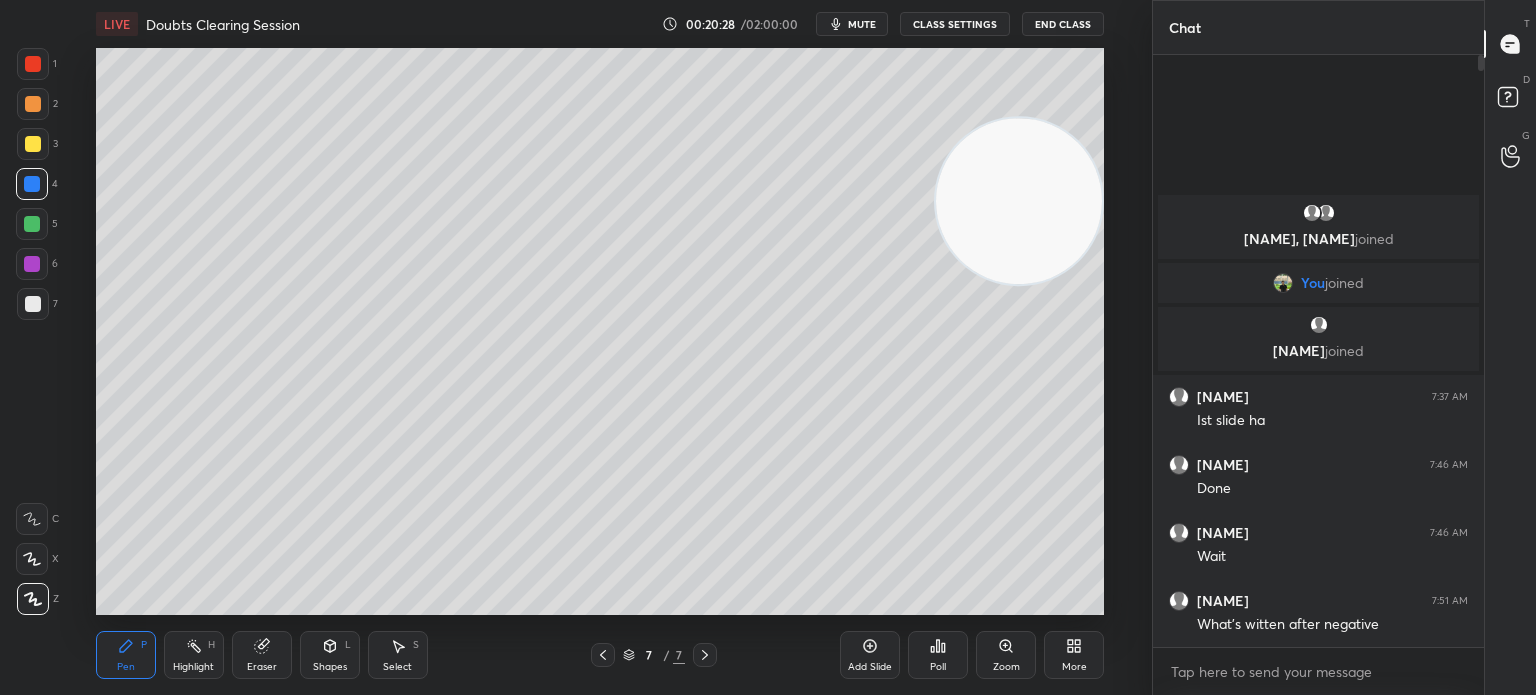 click on "1 2 3 4 5 6 7 C X Z C X Z E E Erase all   H H" at bounding box center [32, 331] 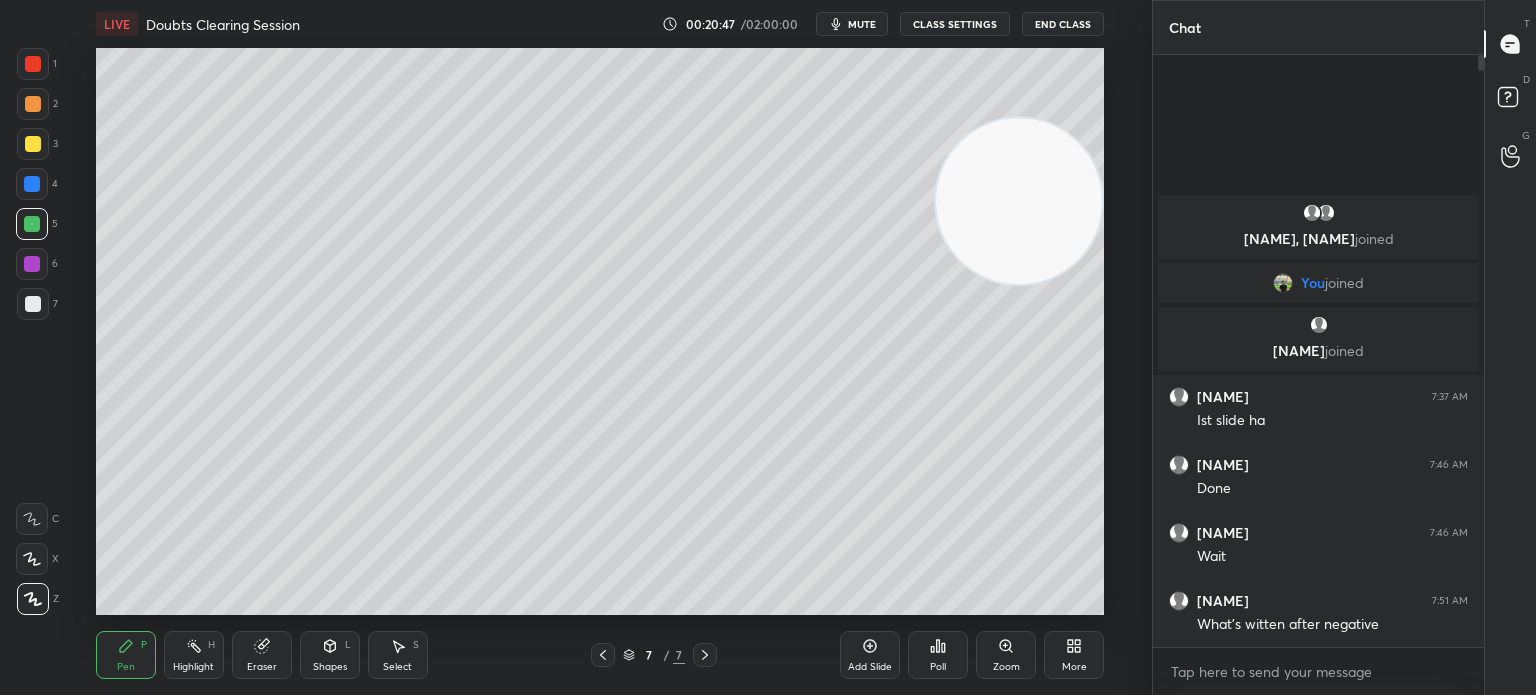 click at bounding box center [33, 304] 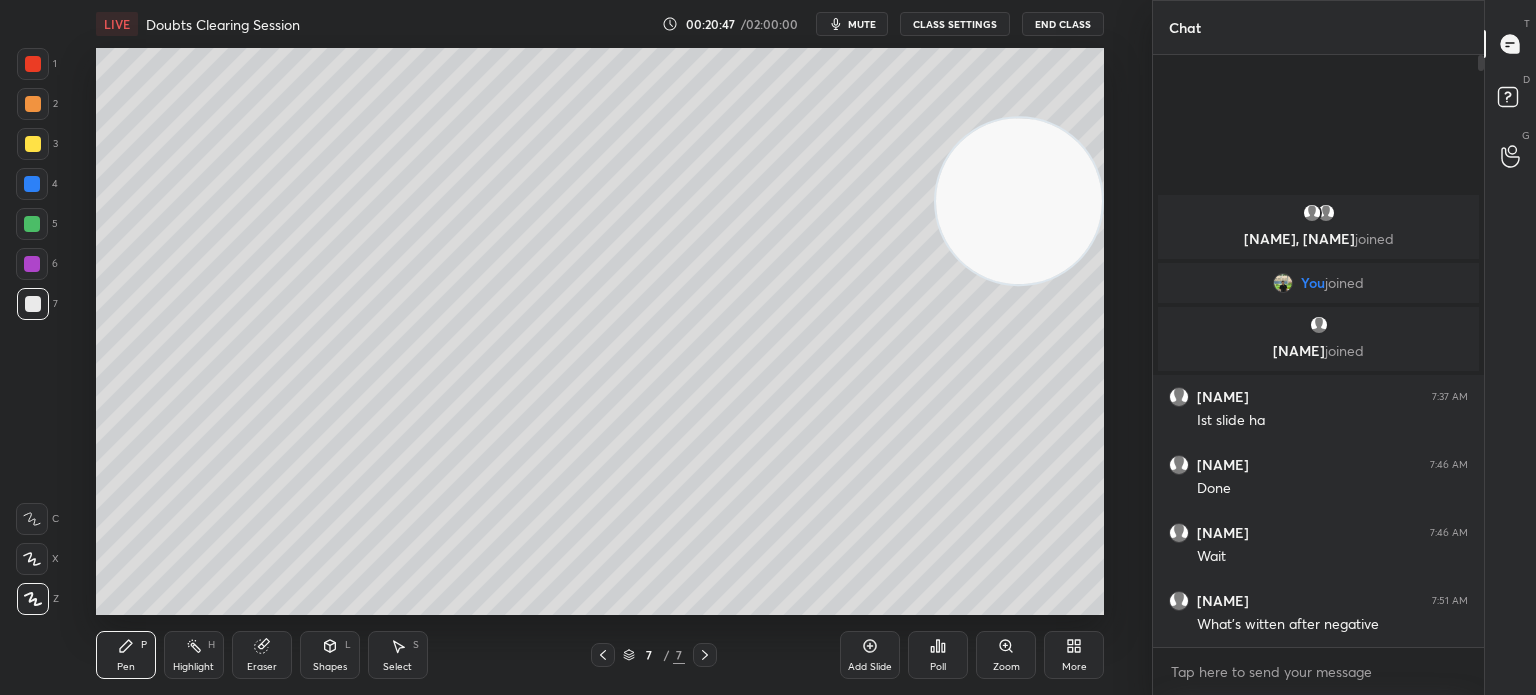 click at bounding box center [33, 304] 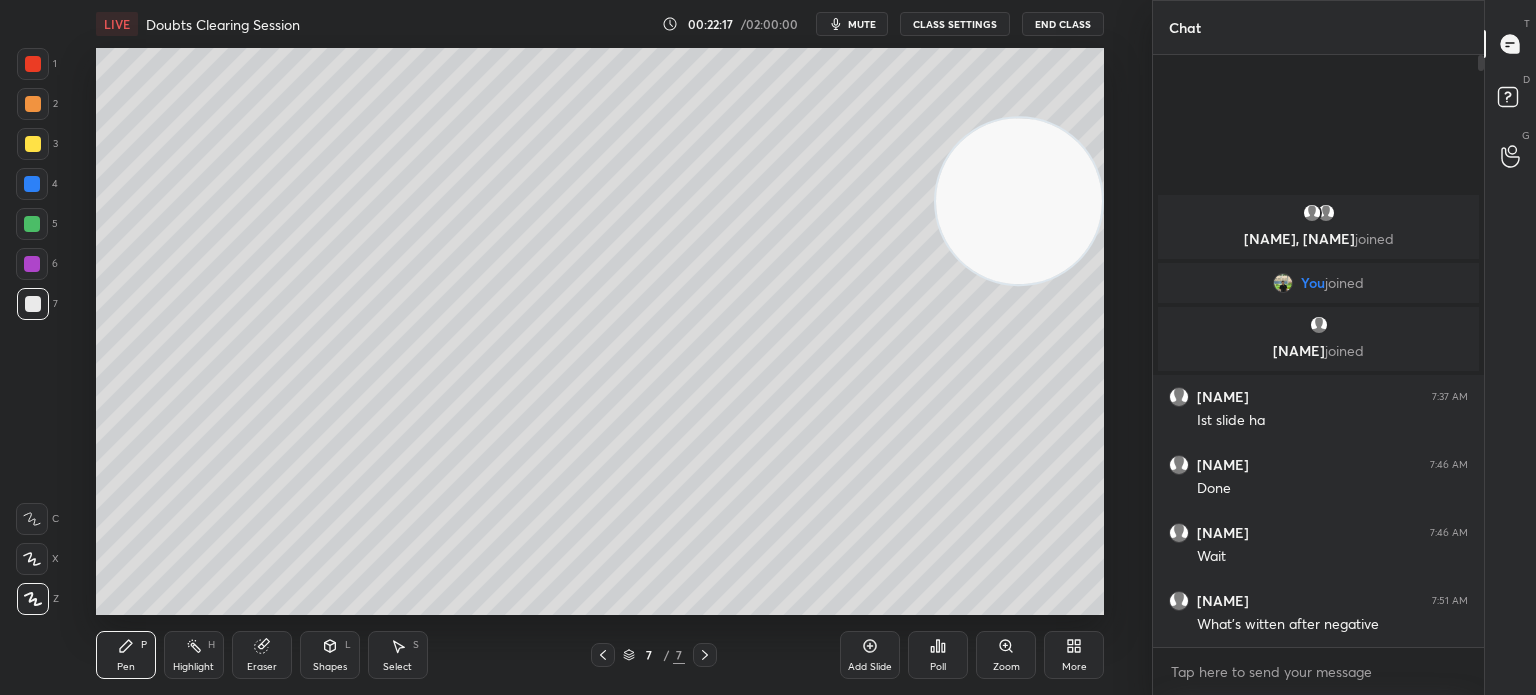 click on "3" at bounding box center (37, 144) 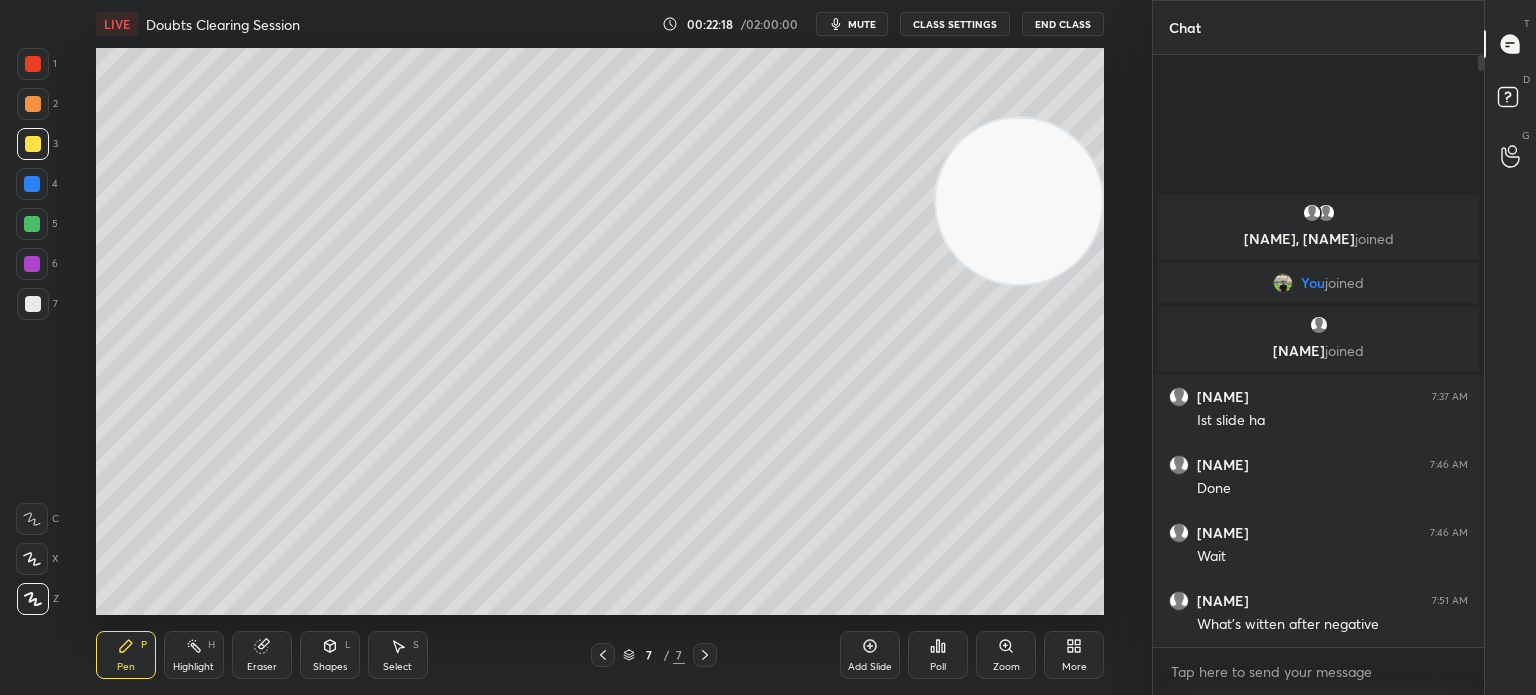 click at bounding box center (33, 104) 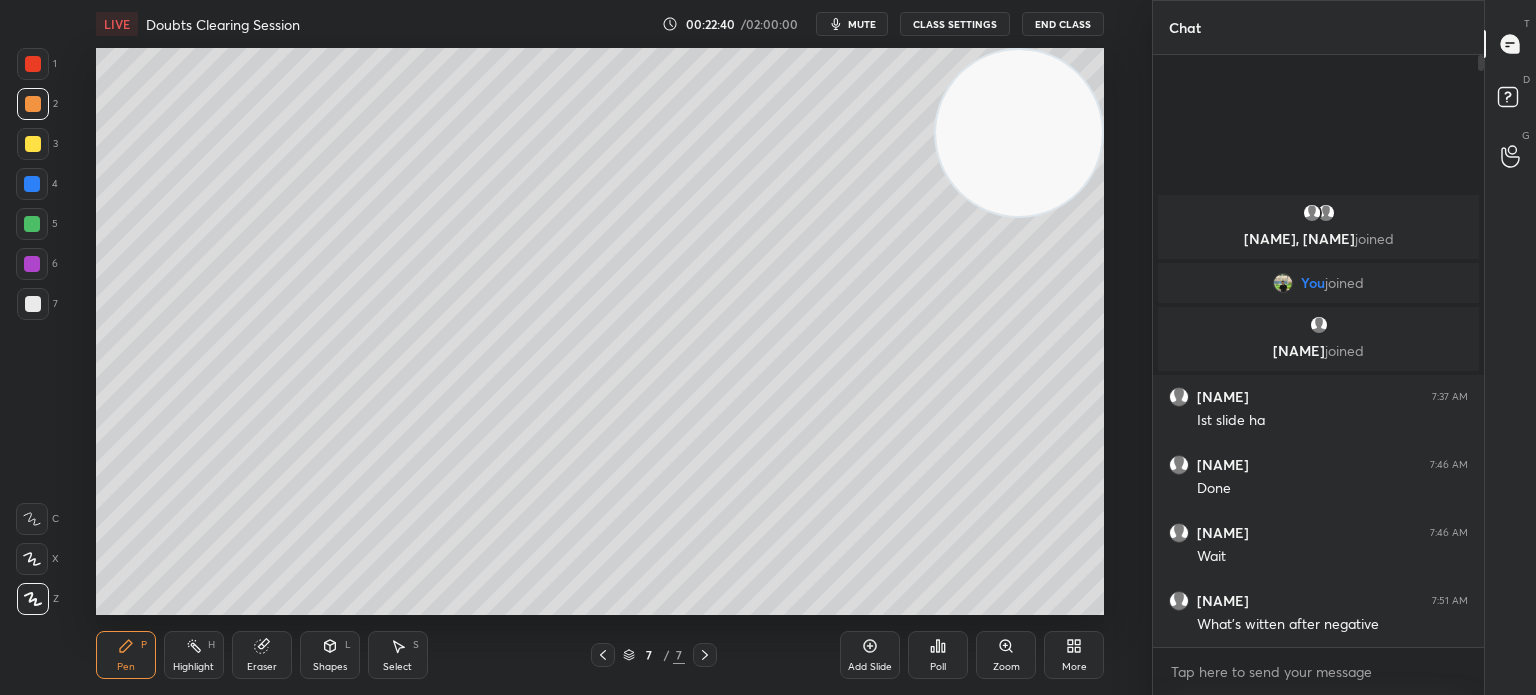 click 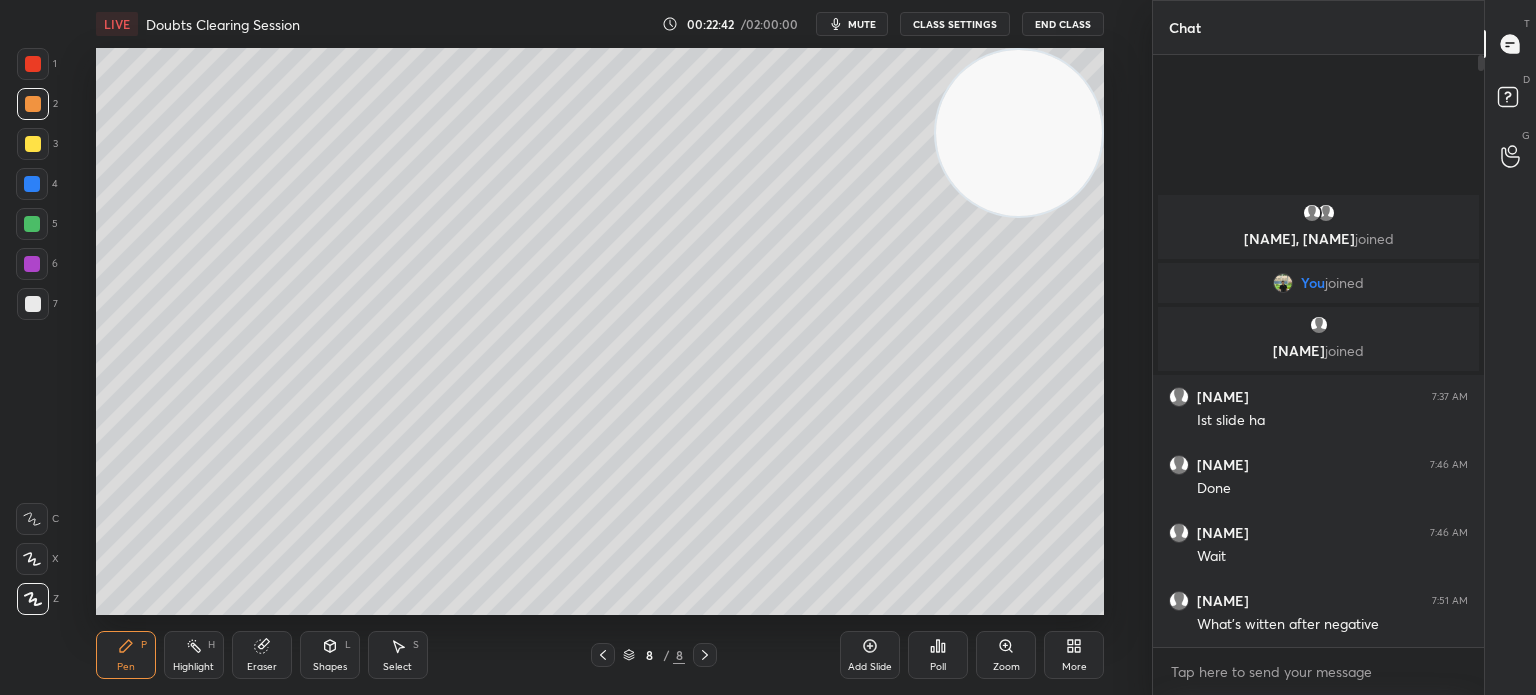 click 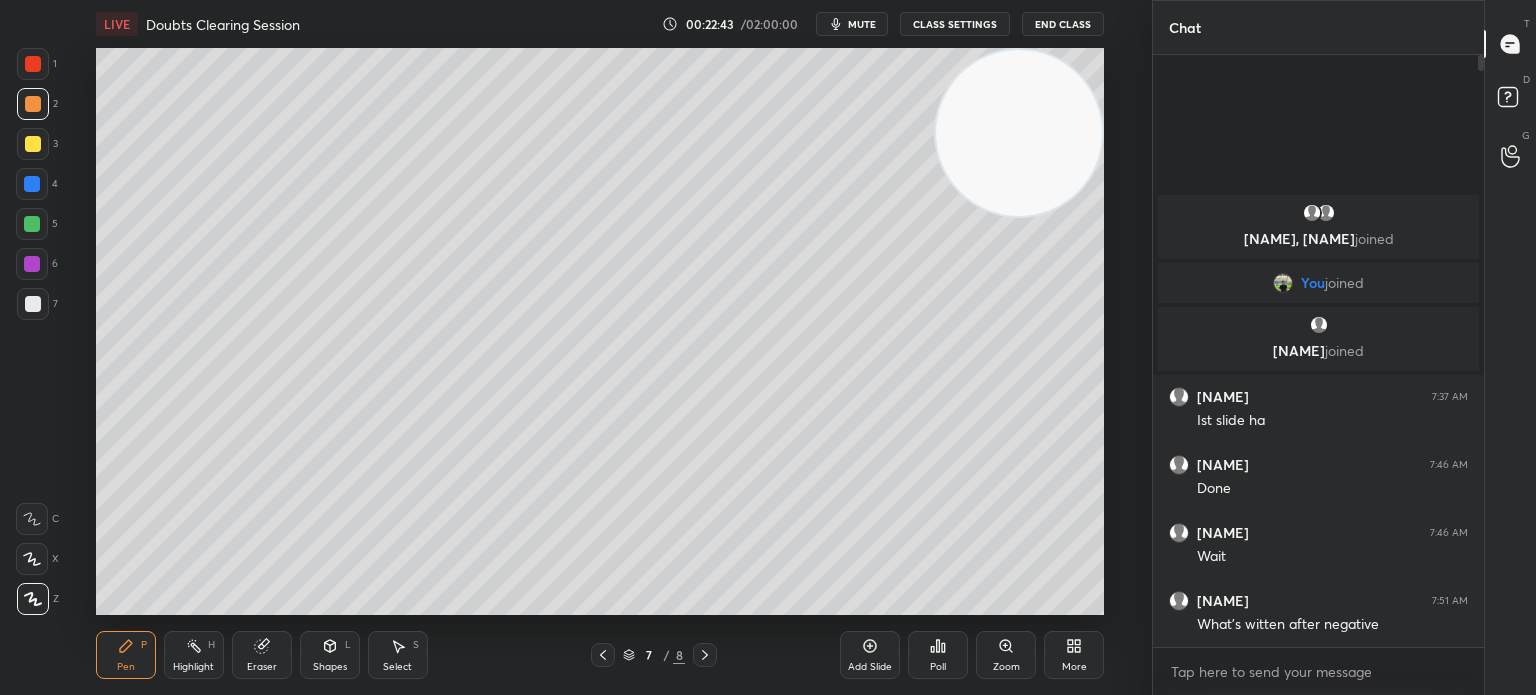 click 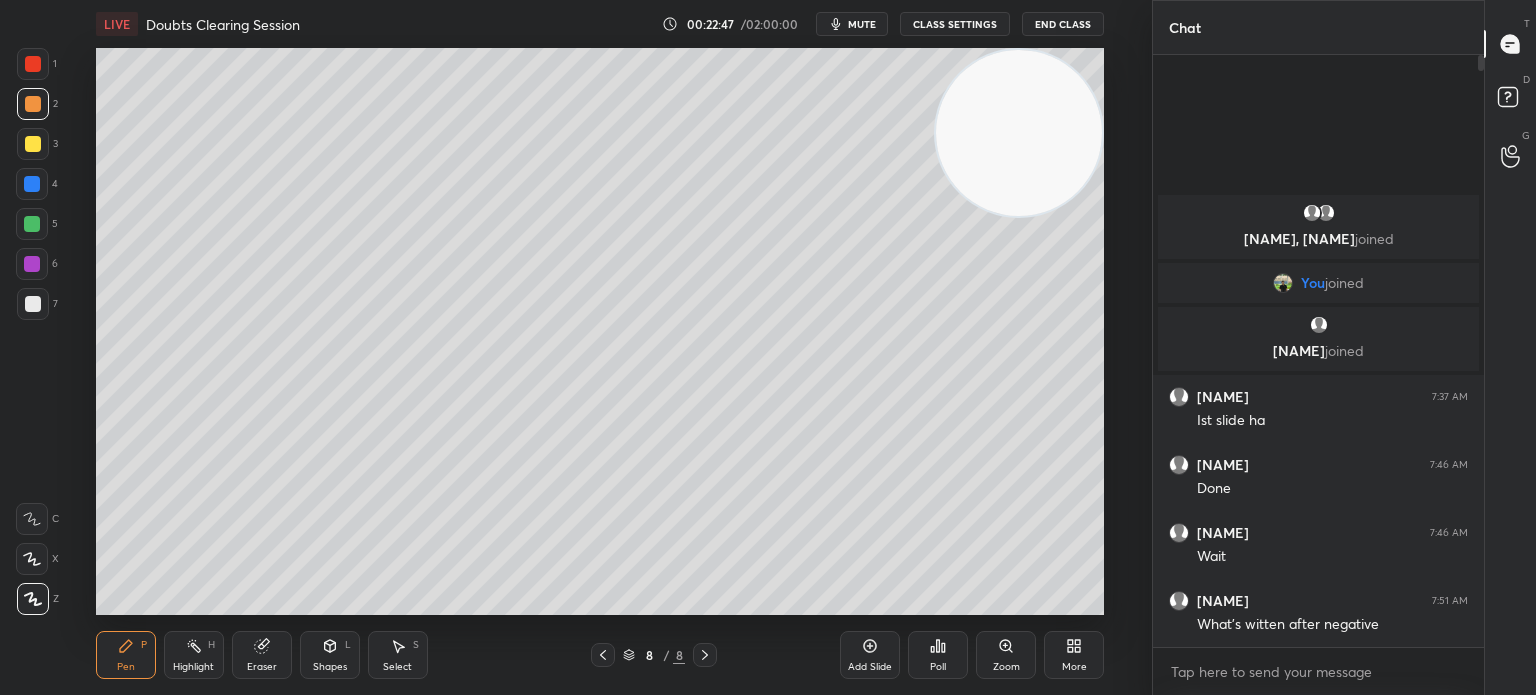 click 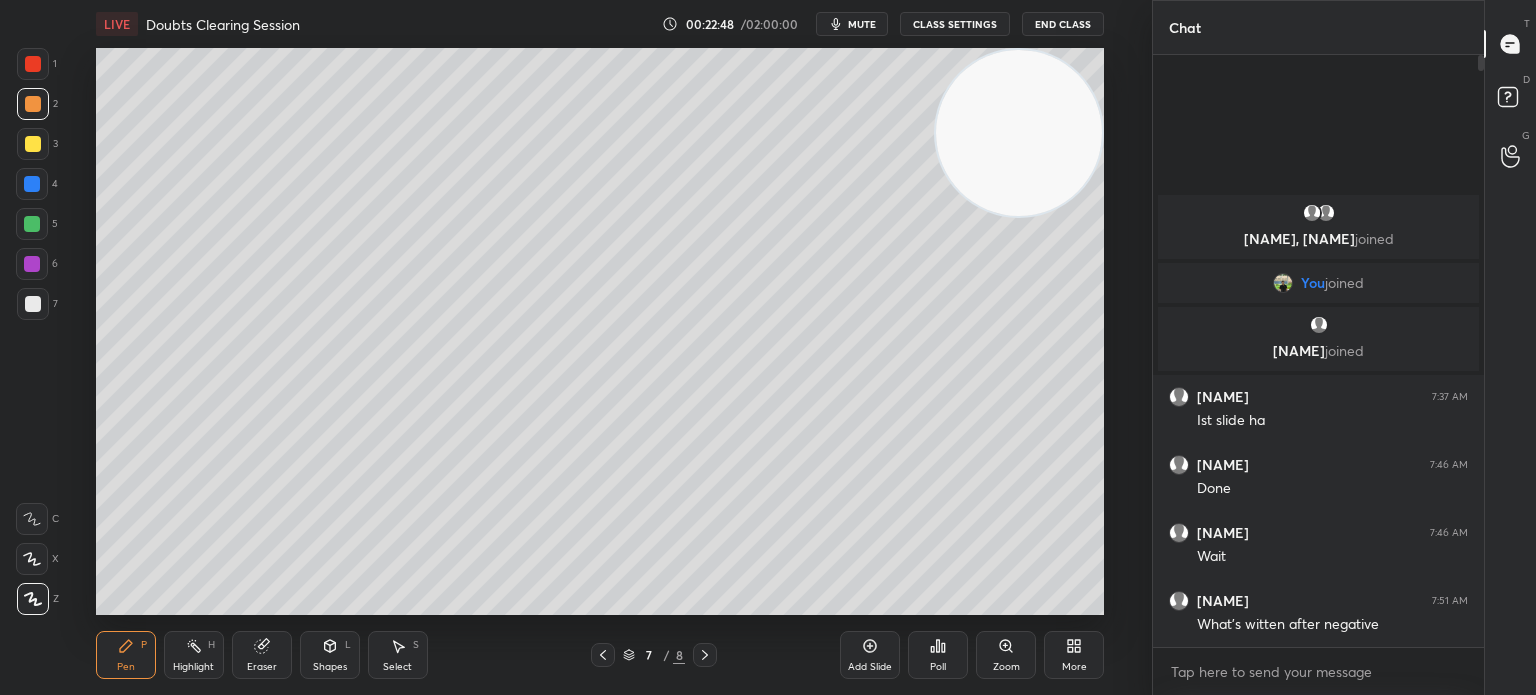 click 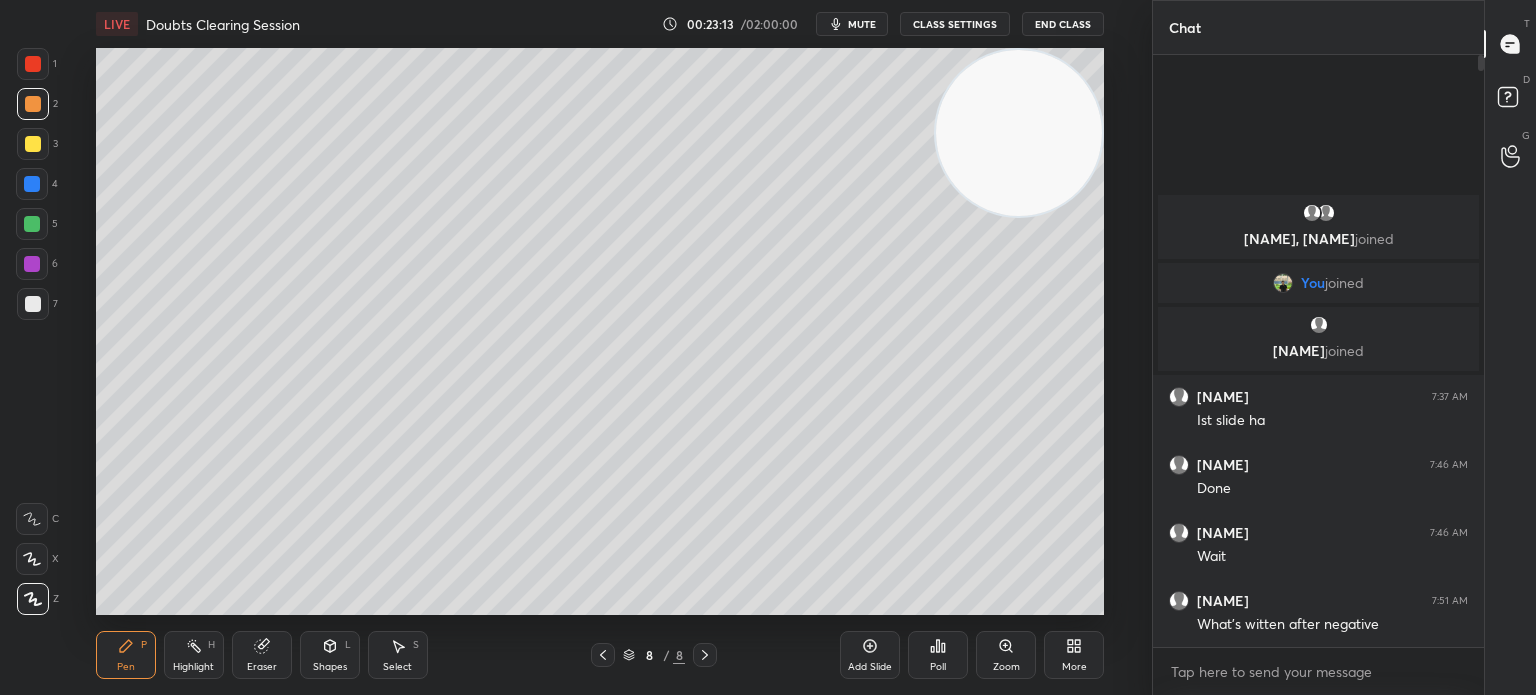click at bounding box center [33, 144] 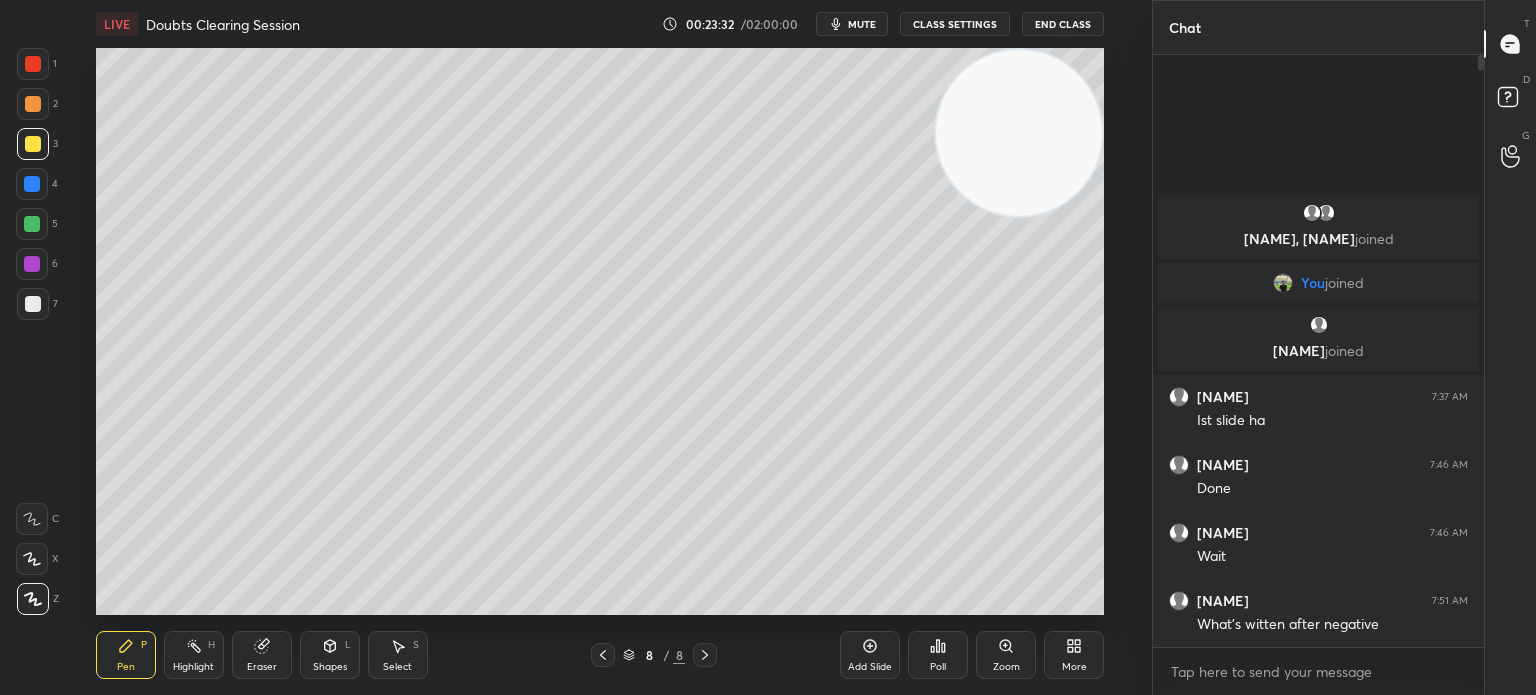 click on "Eraser" at bounding box center (262, 655) 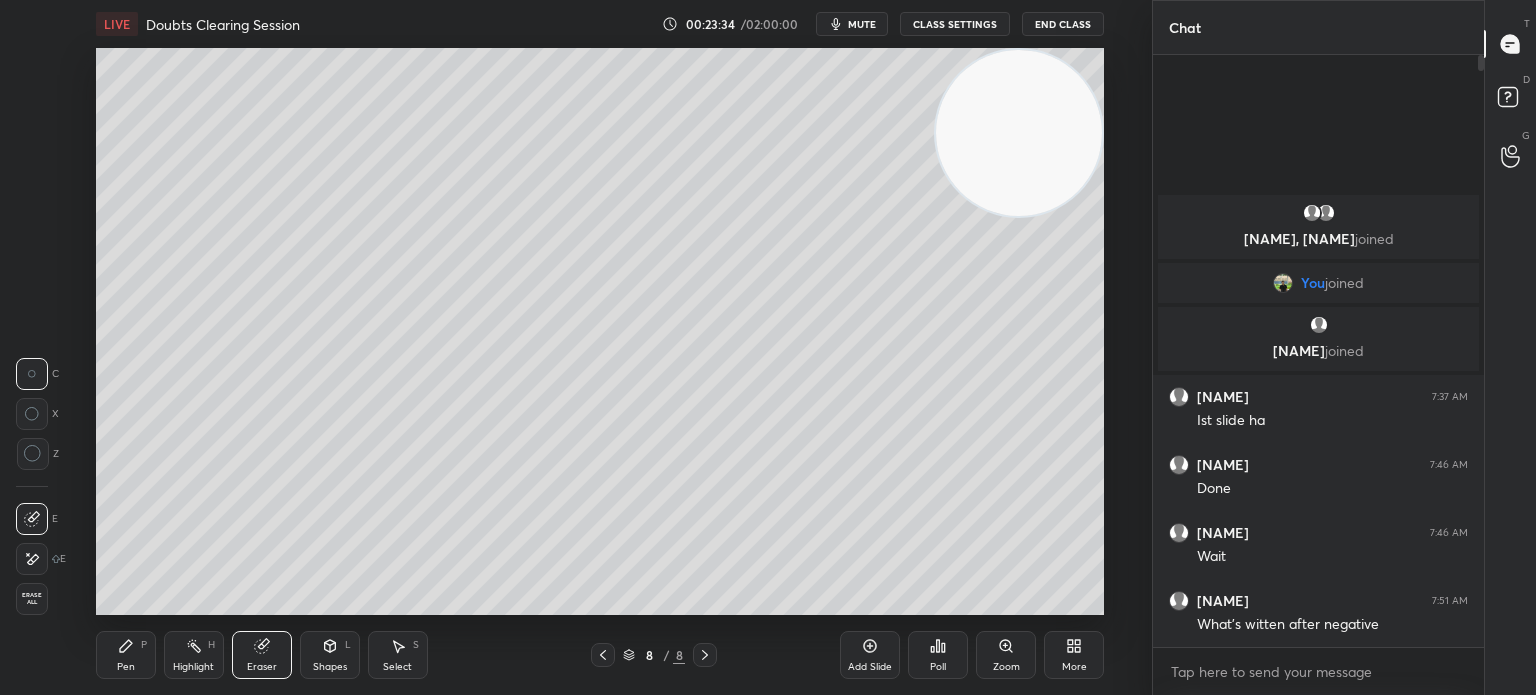 click on "Pen P" at bounding box center (126, 655) 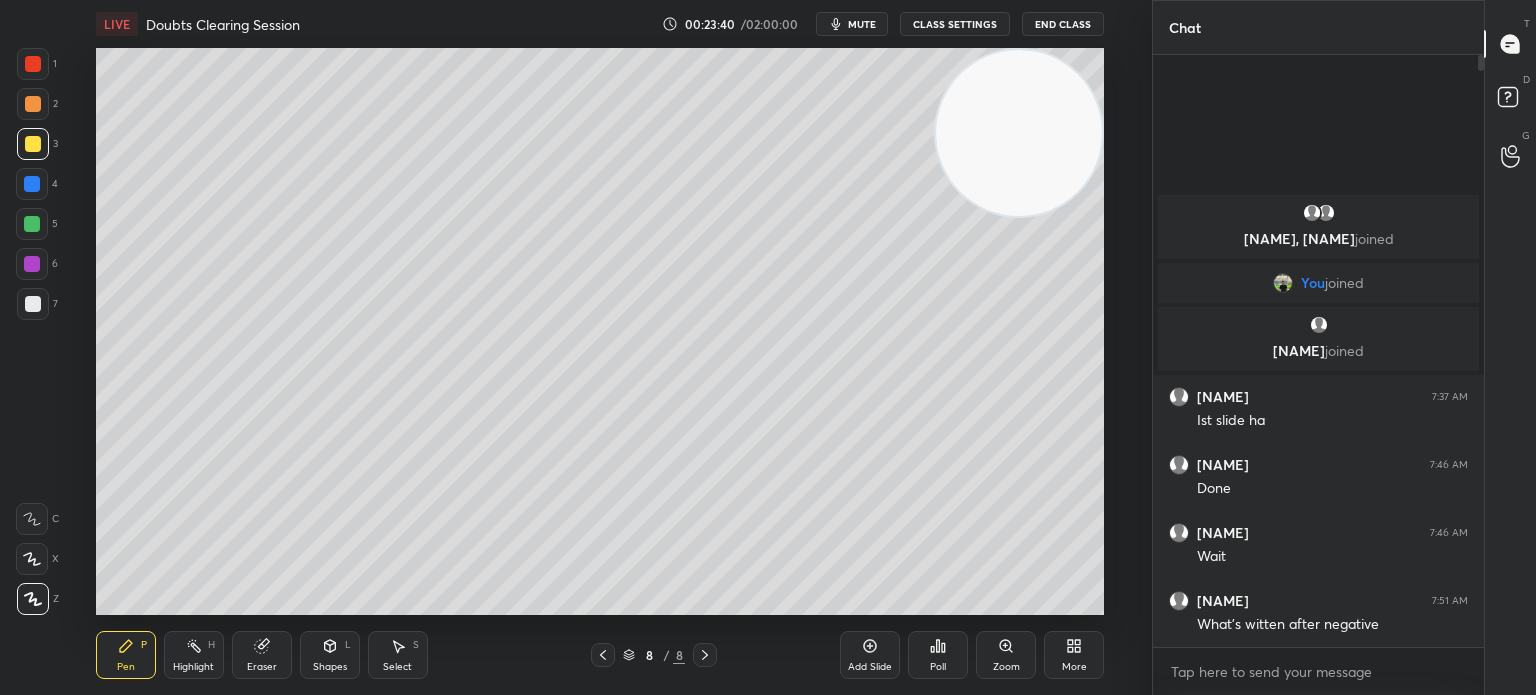 click at bounding box center [33, 304] 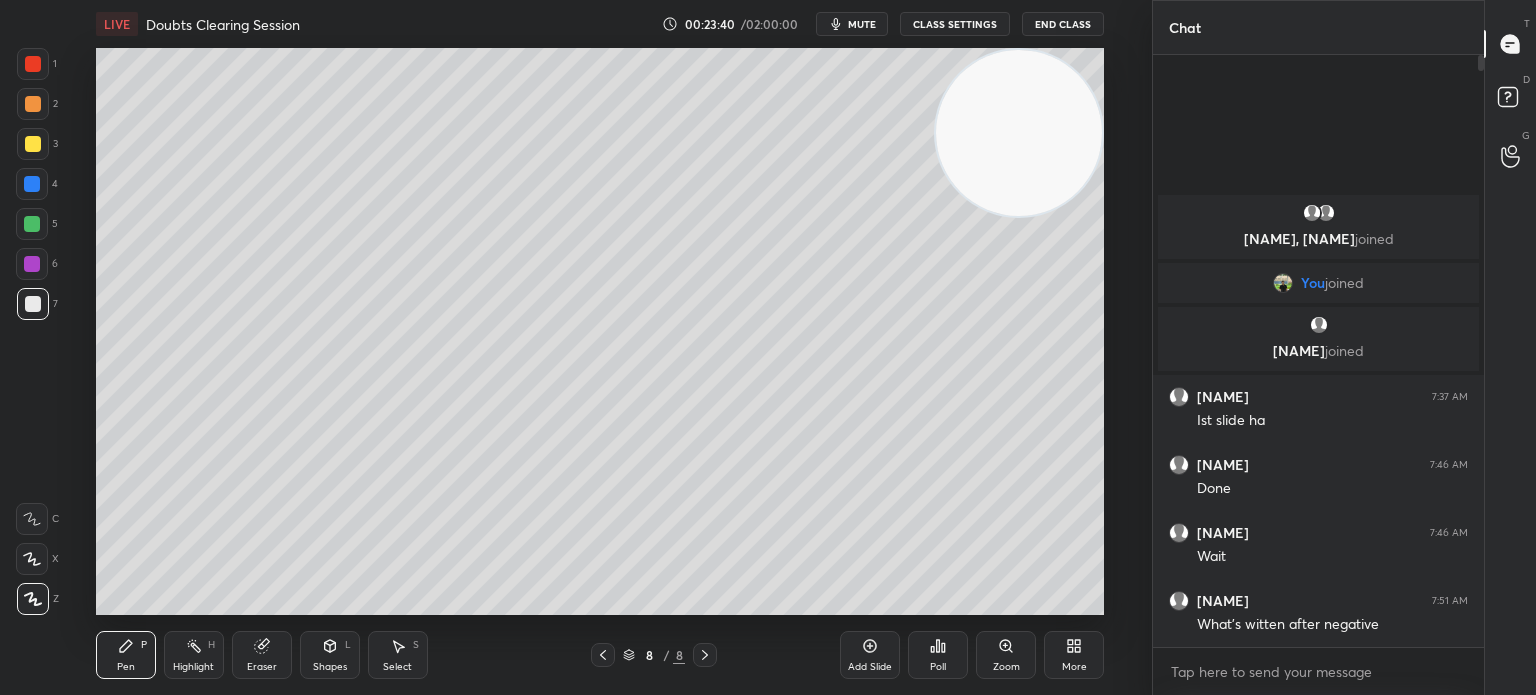 click at bounding box center (33, 304) 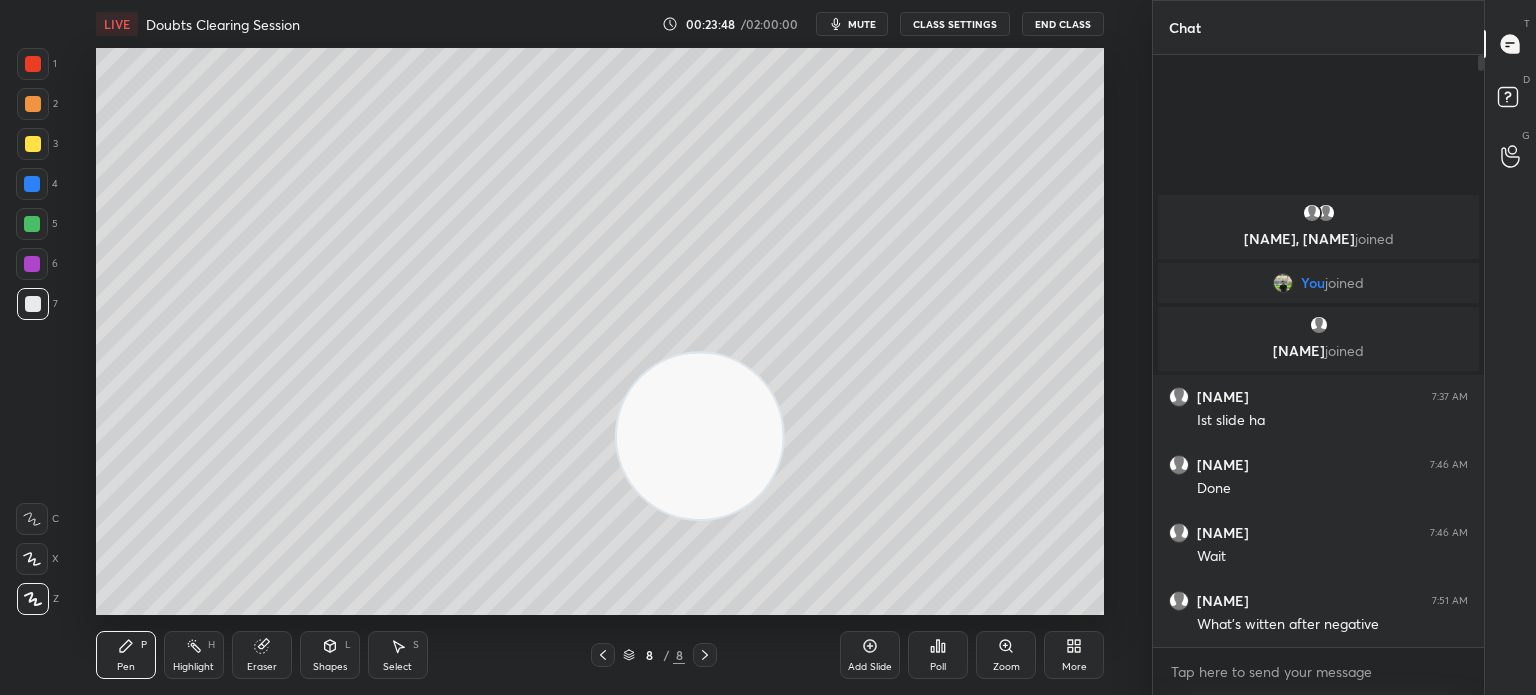 click 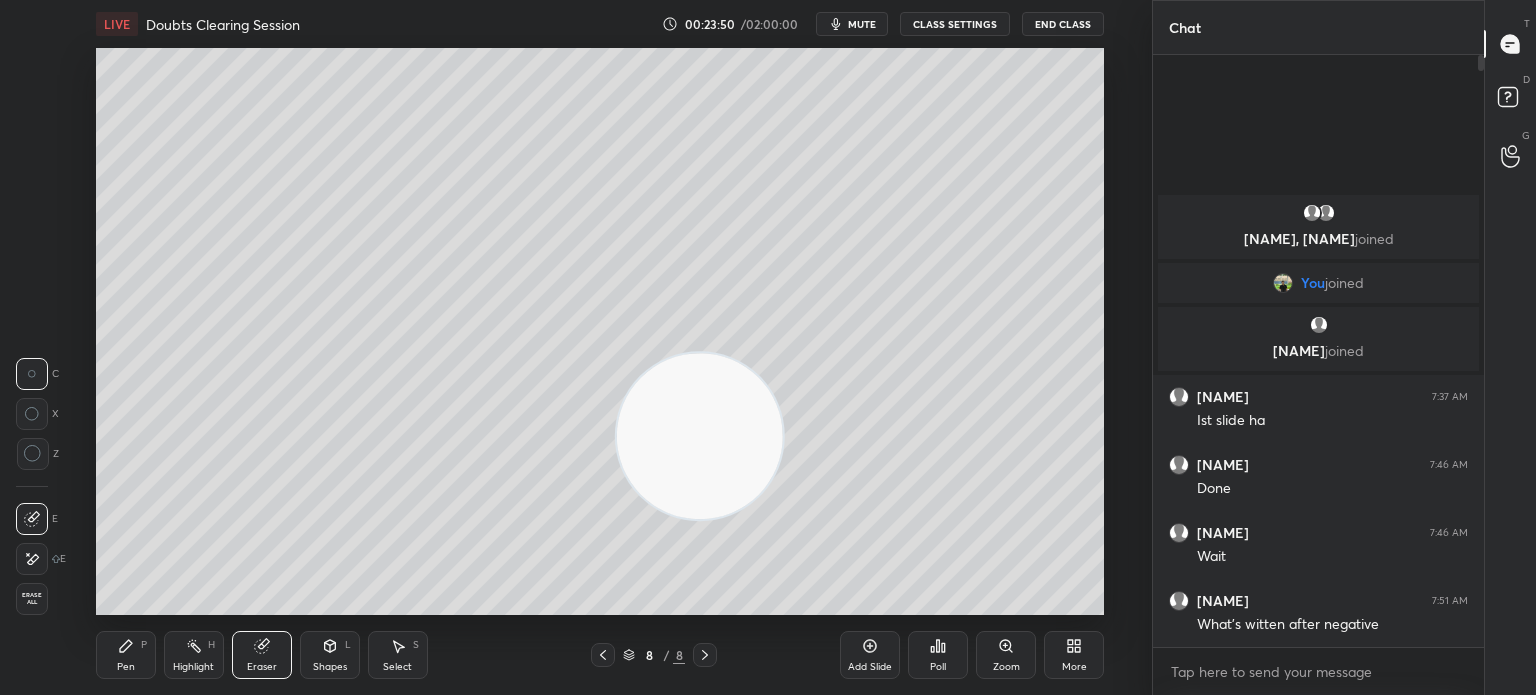 click 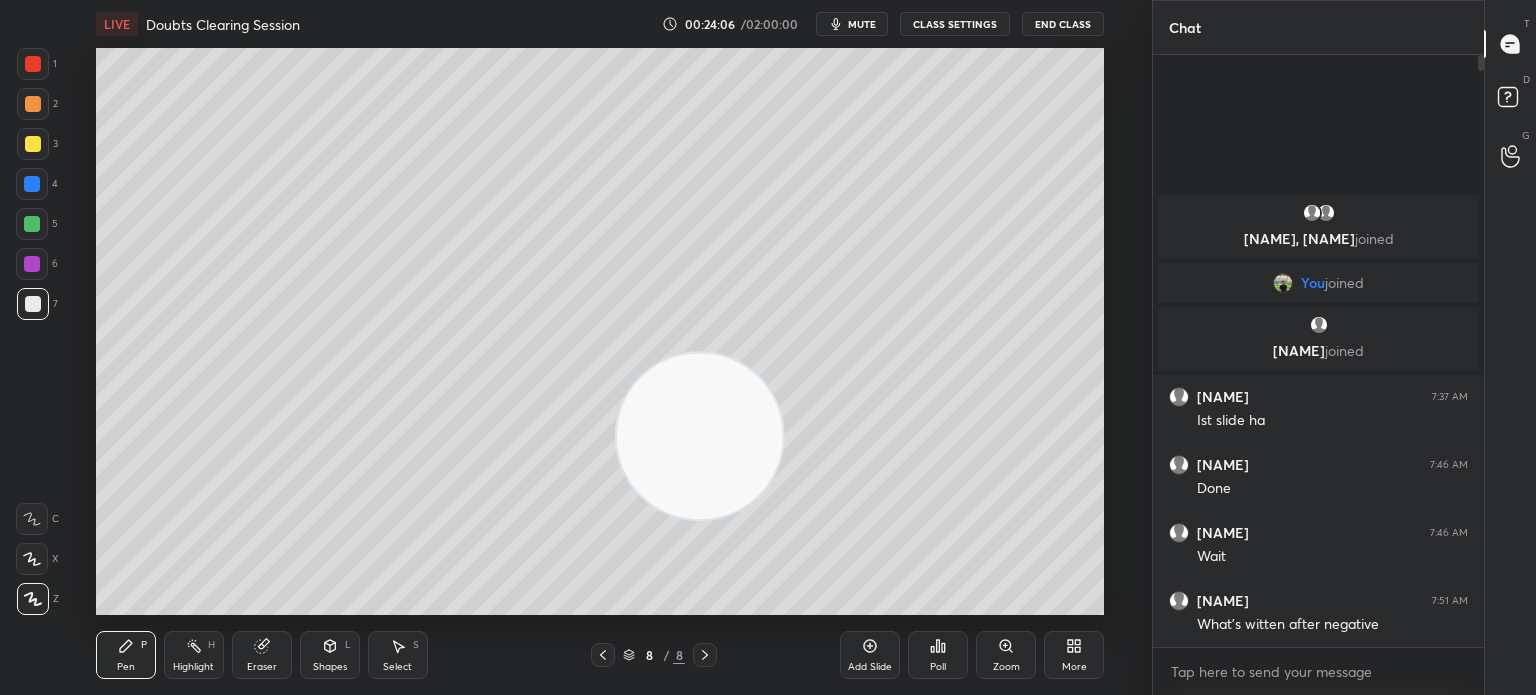 click on "H" at bounding box center (211, 645) 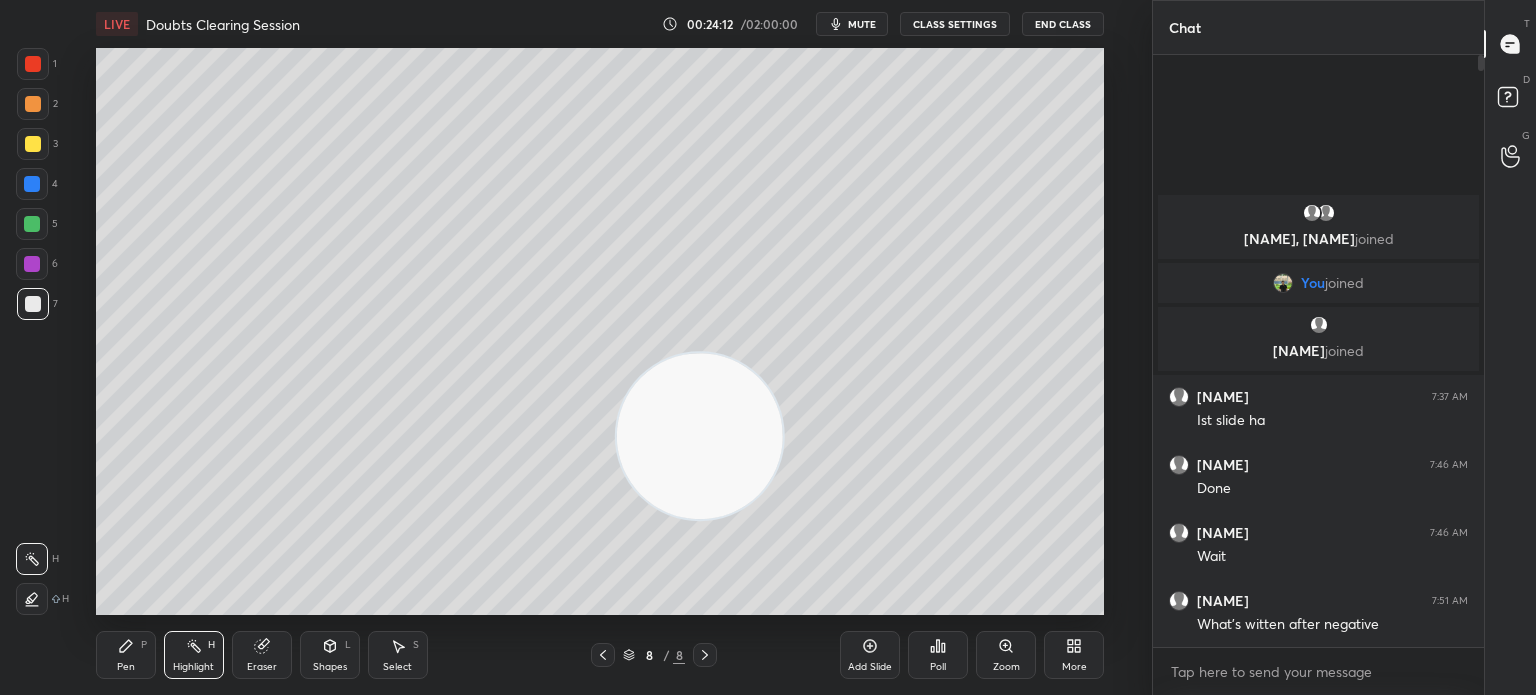 click 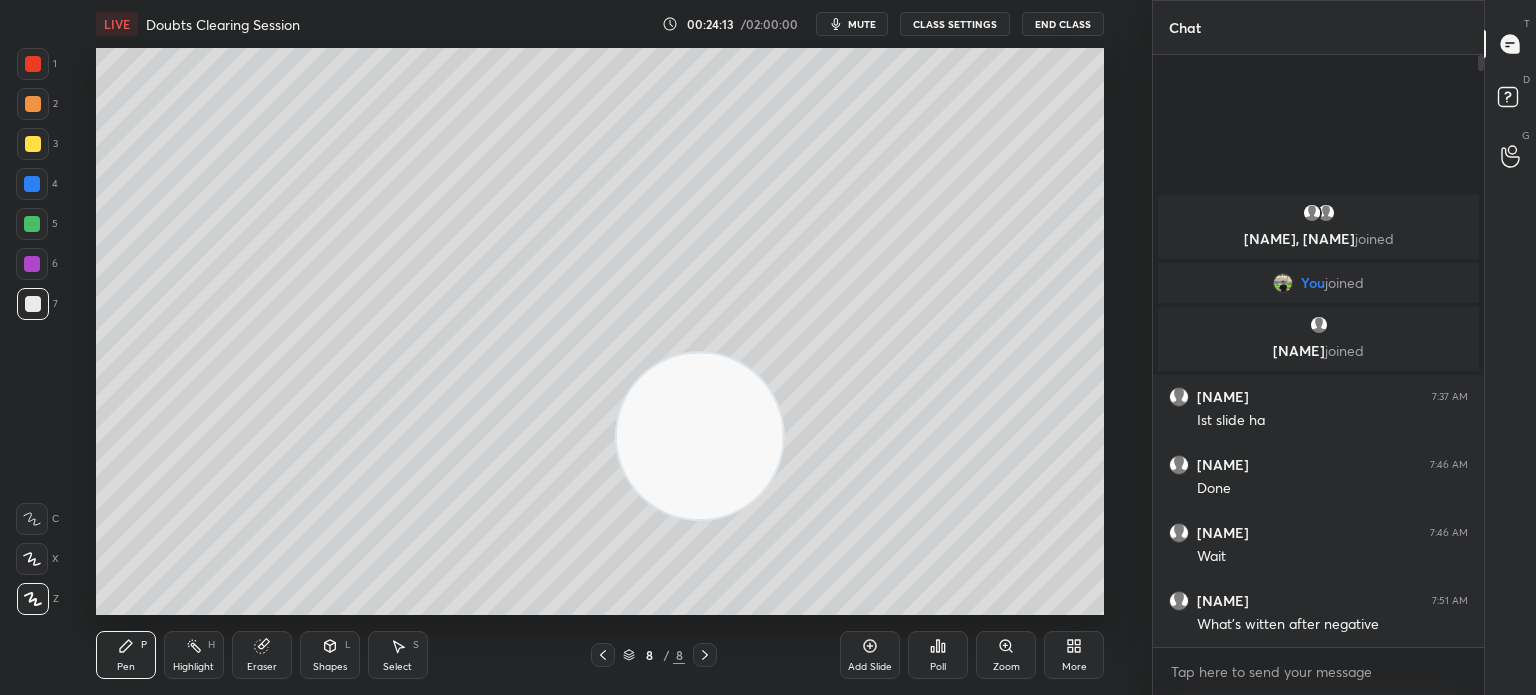 click at bounding box center (32, 224) 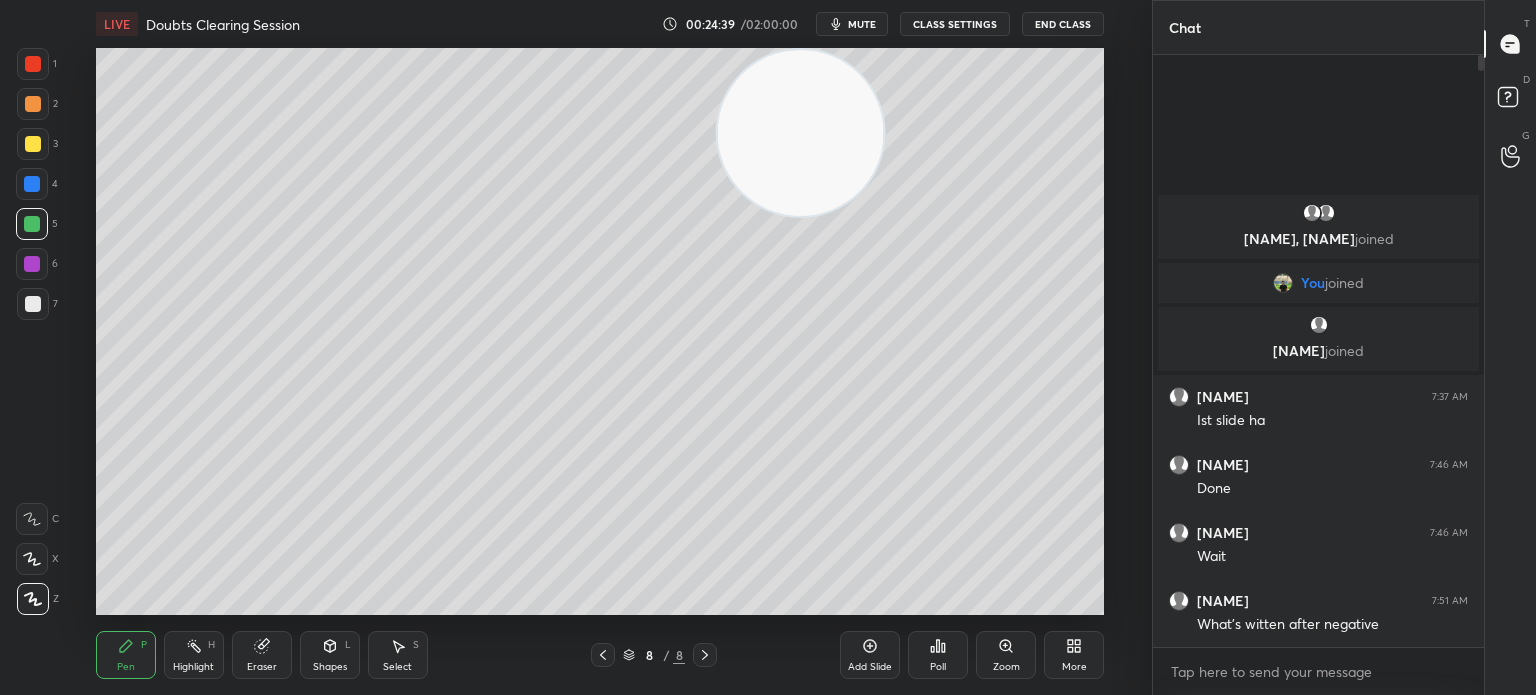 click 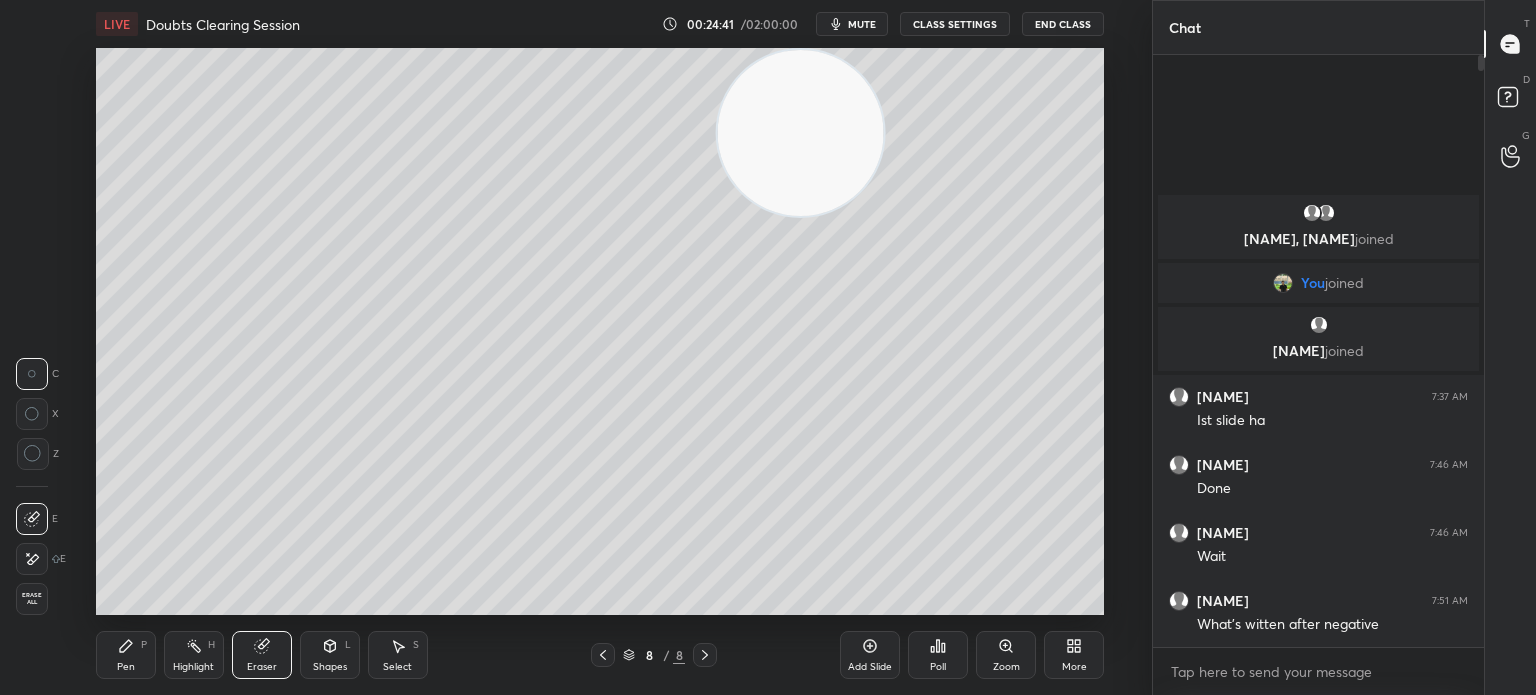 click on "Pen P Highlight H Eraser Shapes L Select S 8 / 8 Add Slide Poll Zoom More" at bounding box center (600, 655) 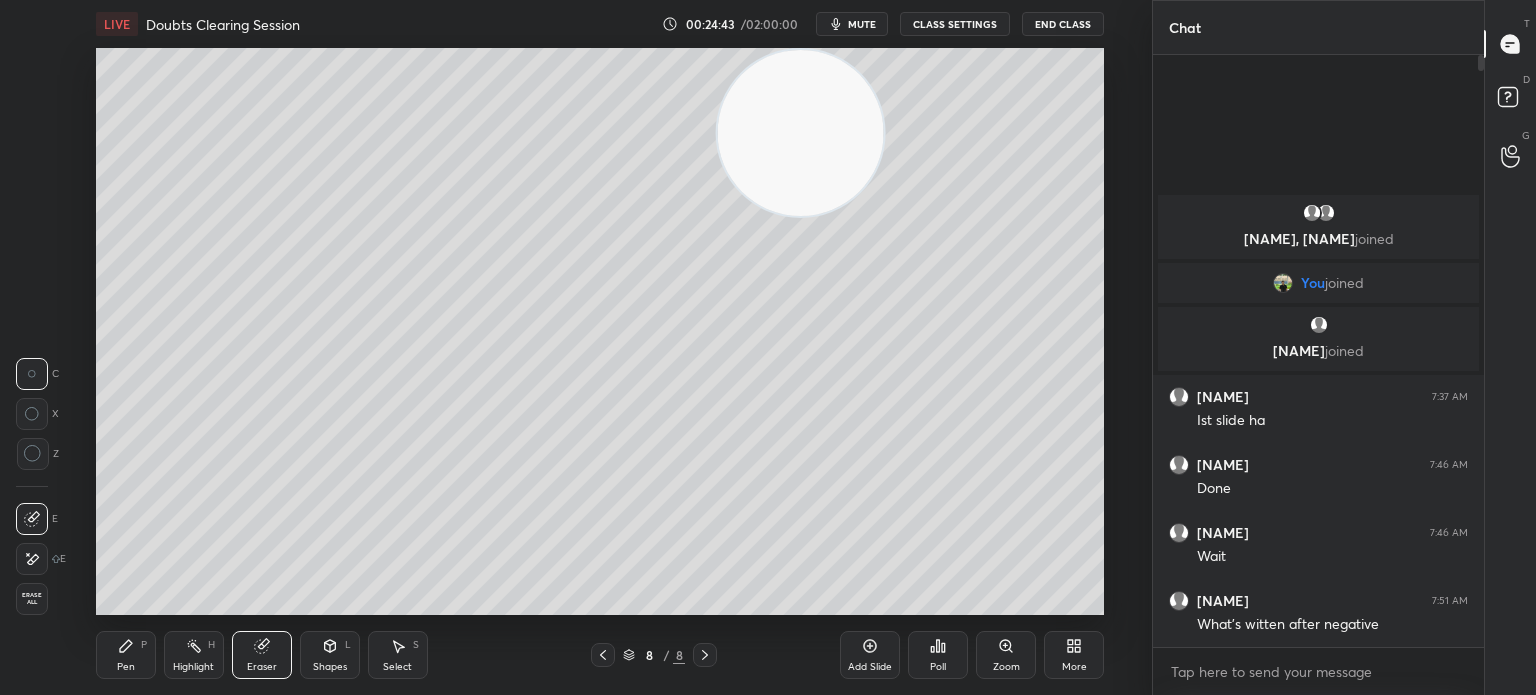 click on "Pen P" at bounding box center [126, 655] 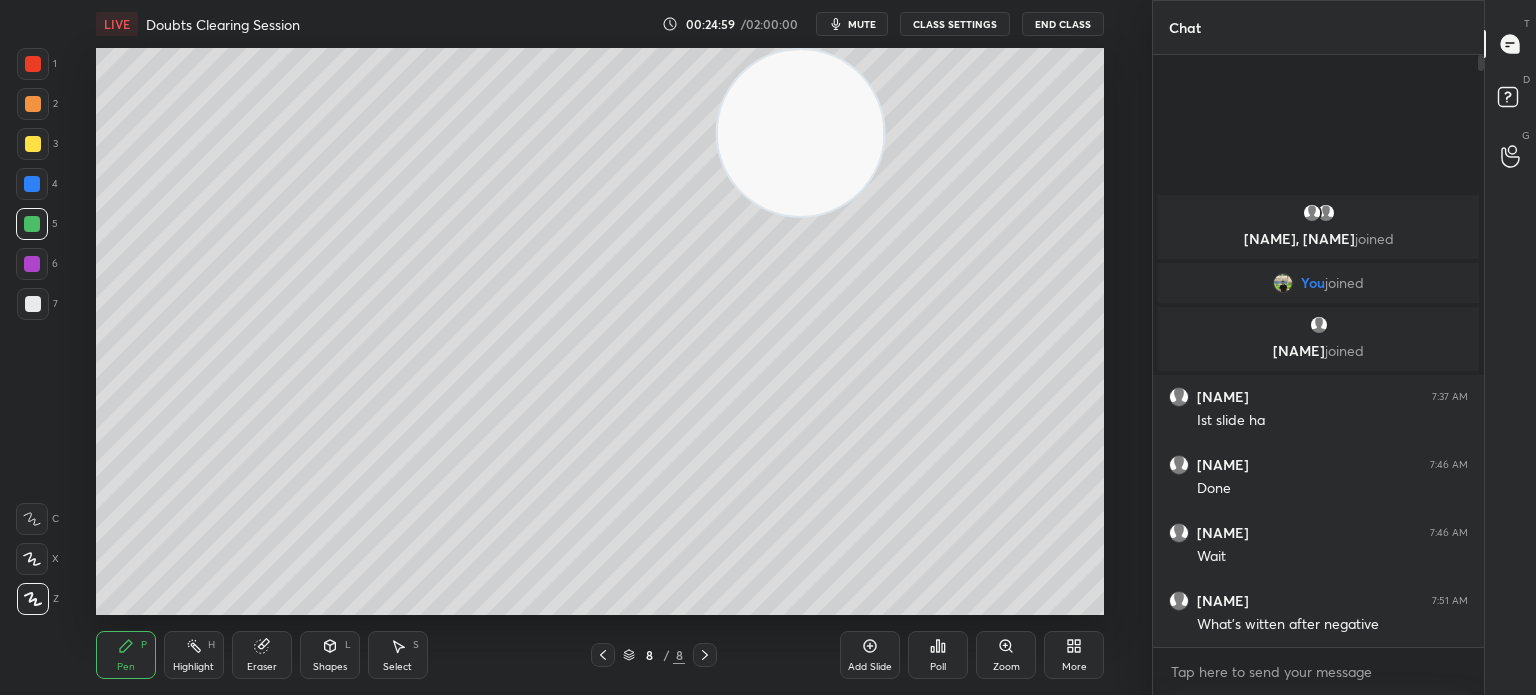 click at bounding box center [33, 144] 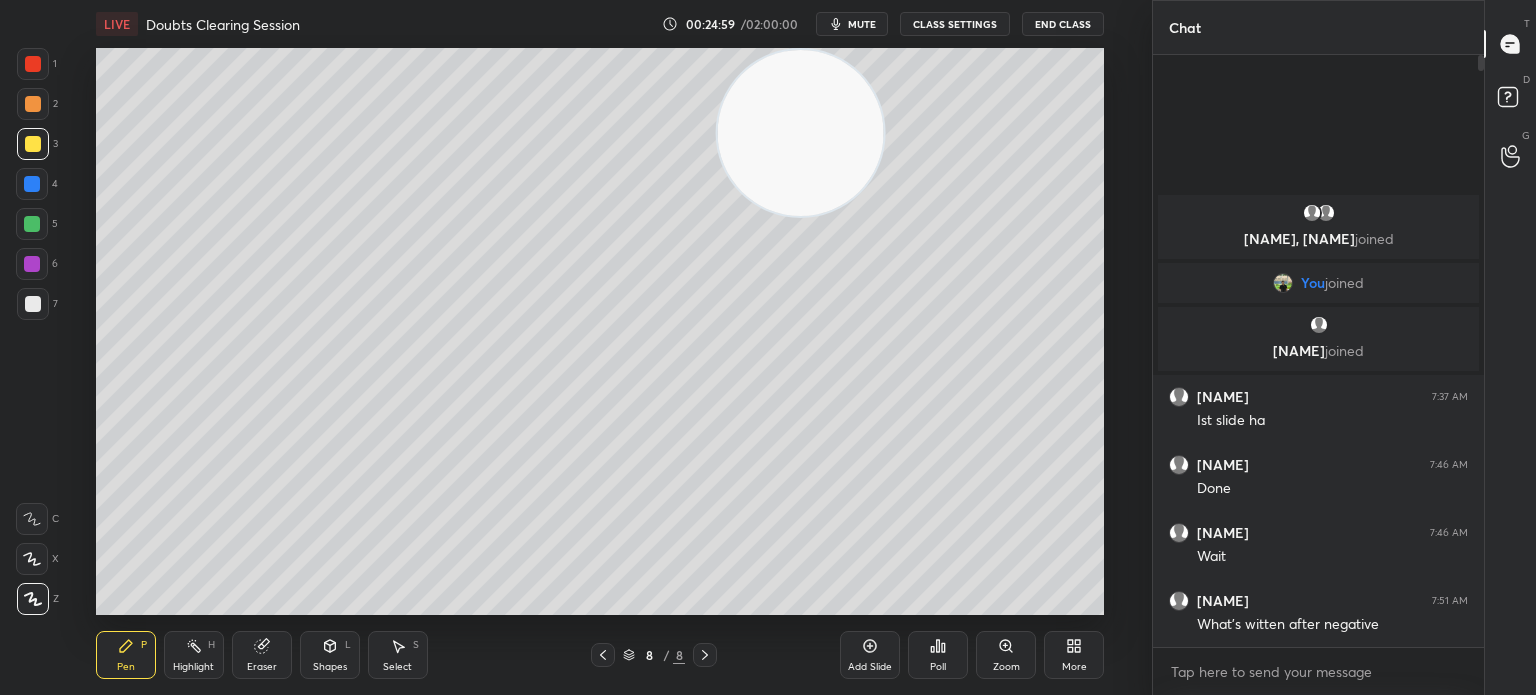 click at bounding box center (33, 104) 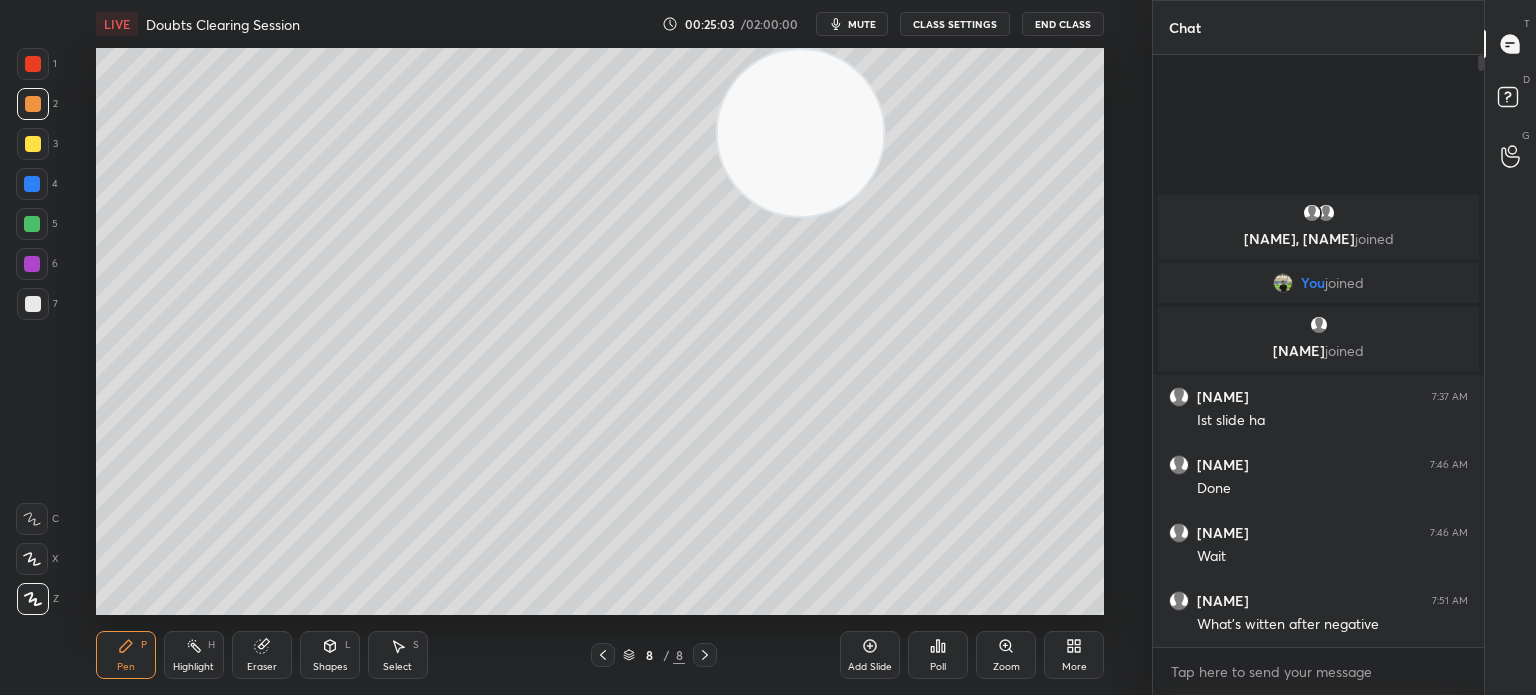 click on "Poll" at bounding box center [938, 655] 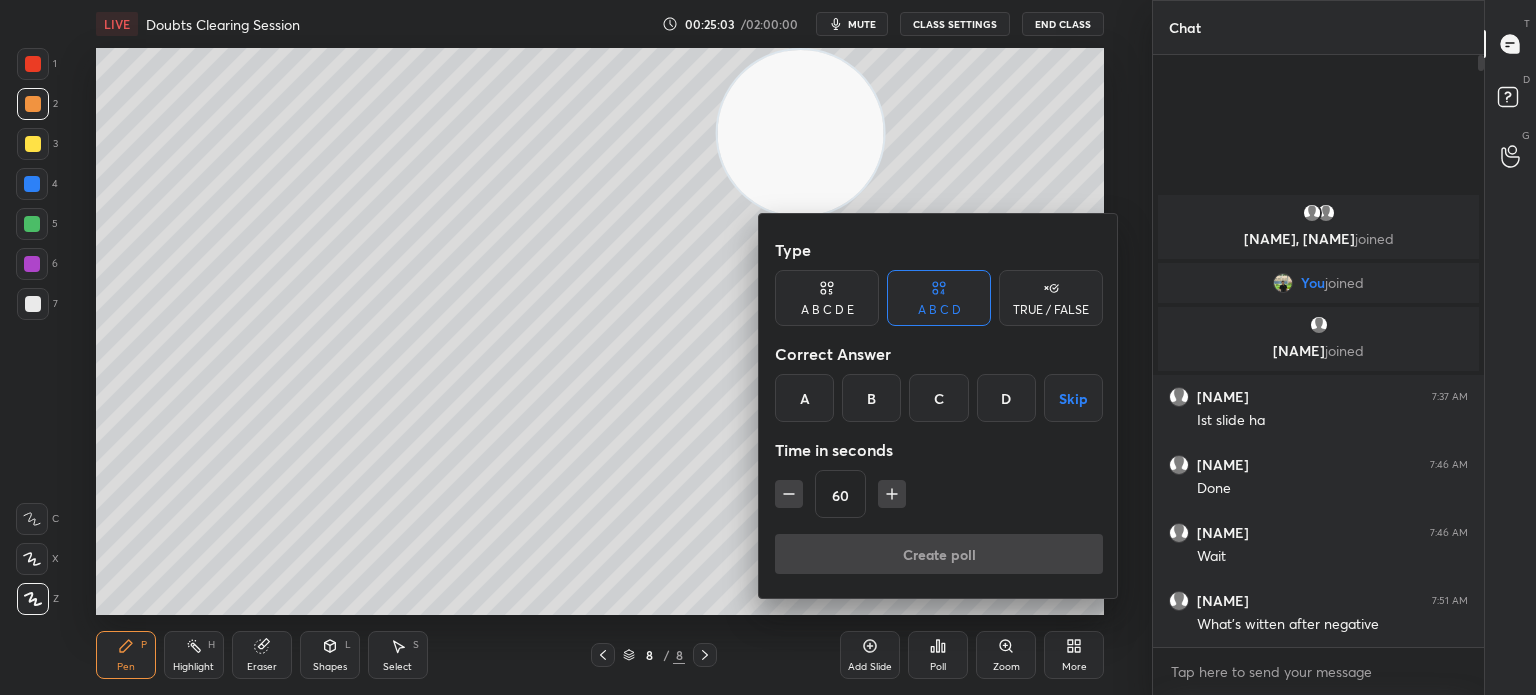 click on "A" at bounding box center (804, 398) 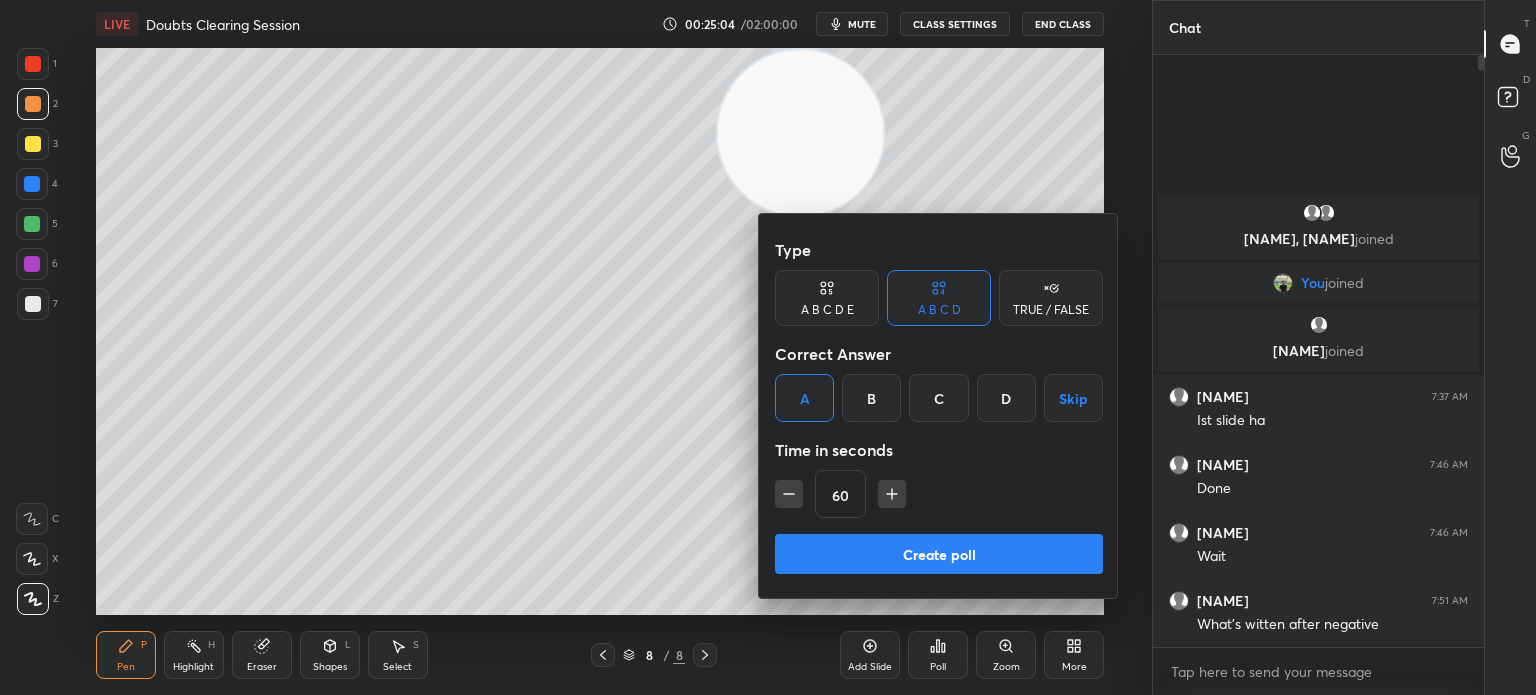 click on "Create poll" at bounding box center (939, 554) 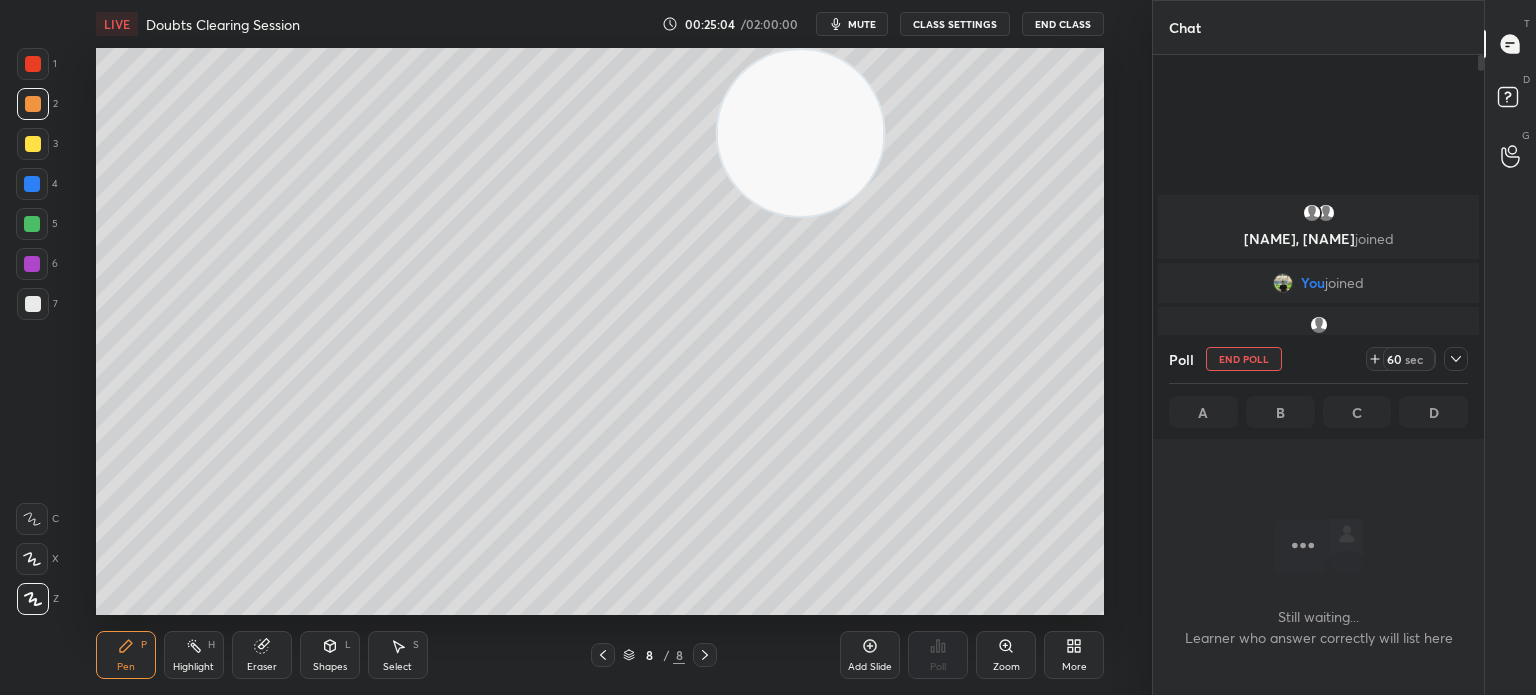 scroll, scrollTop: 544, scrollLeft: 325, axis: both 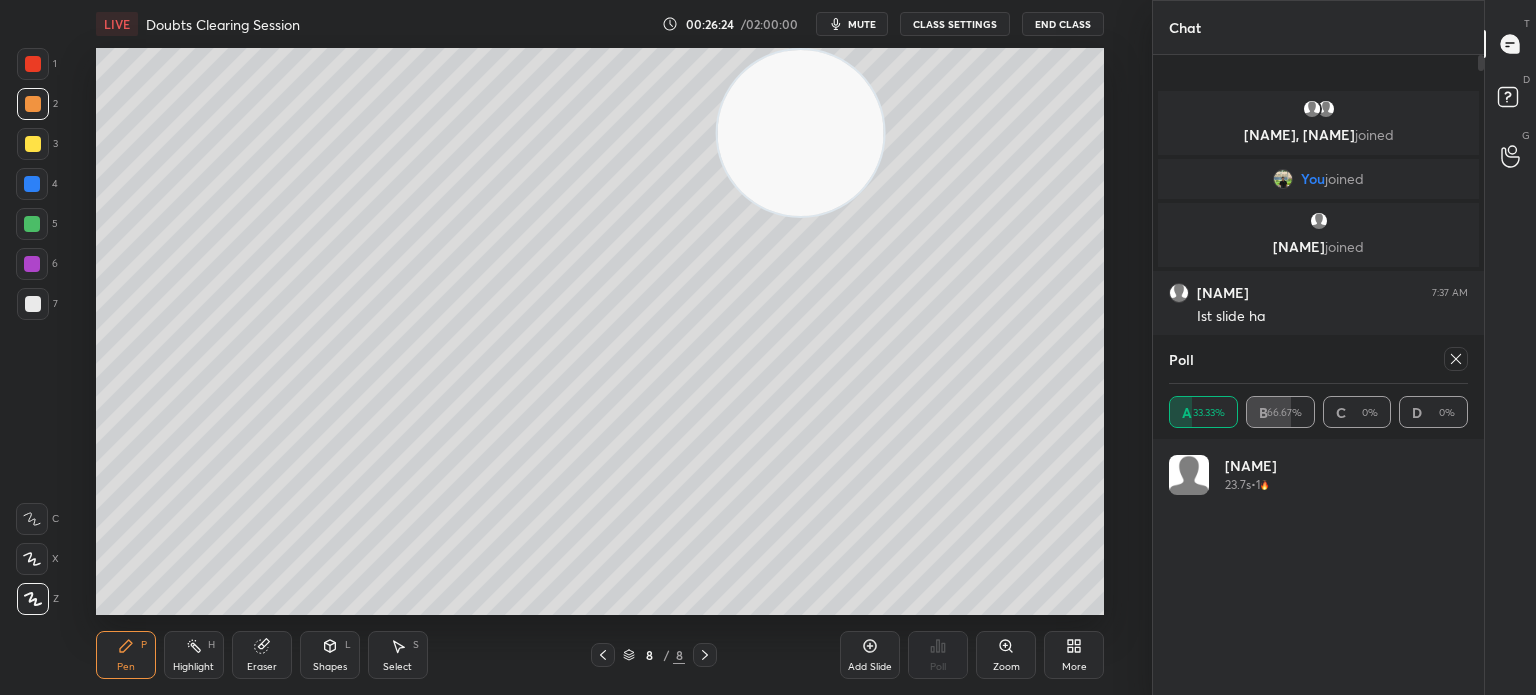 click at bounding box center (32, 224) 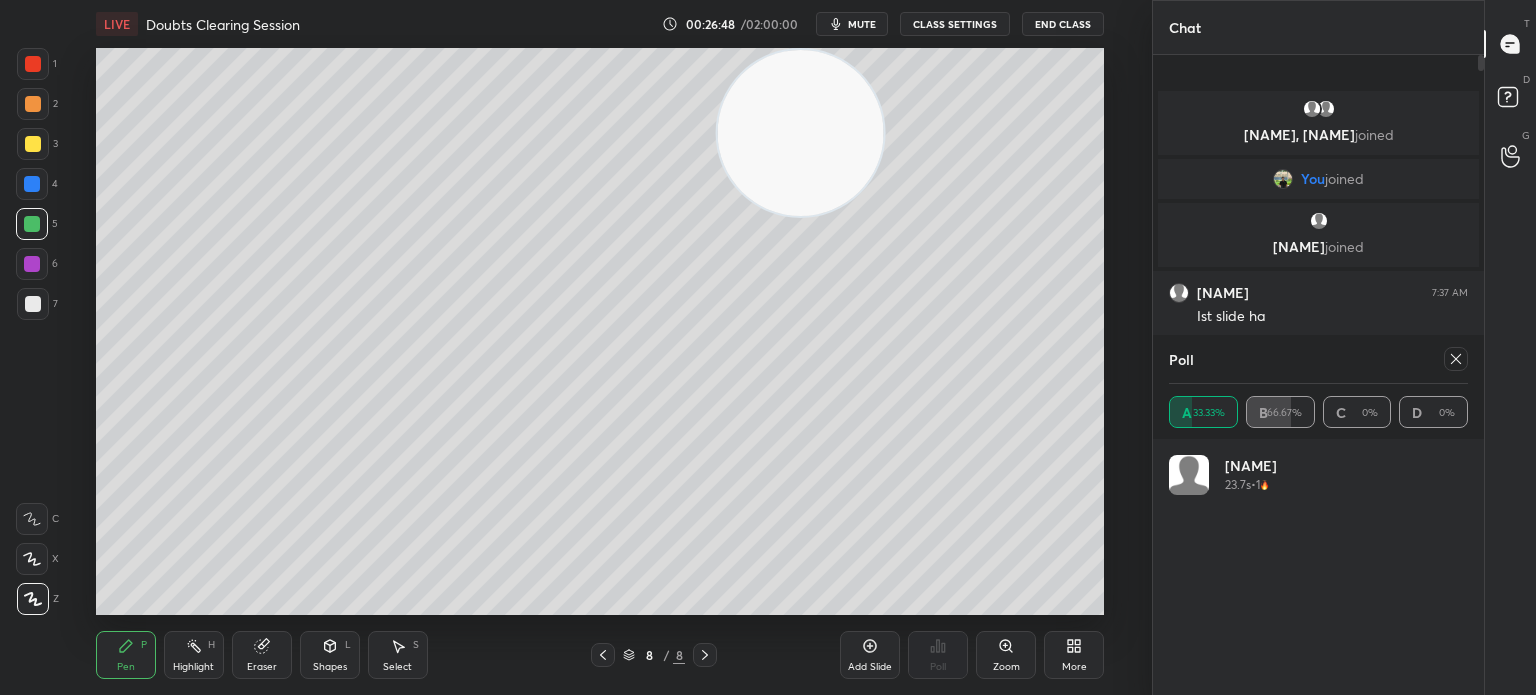 click 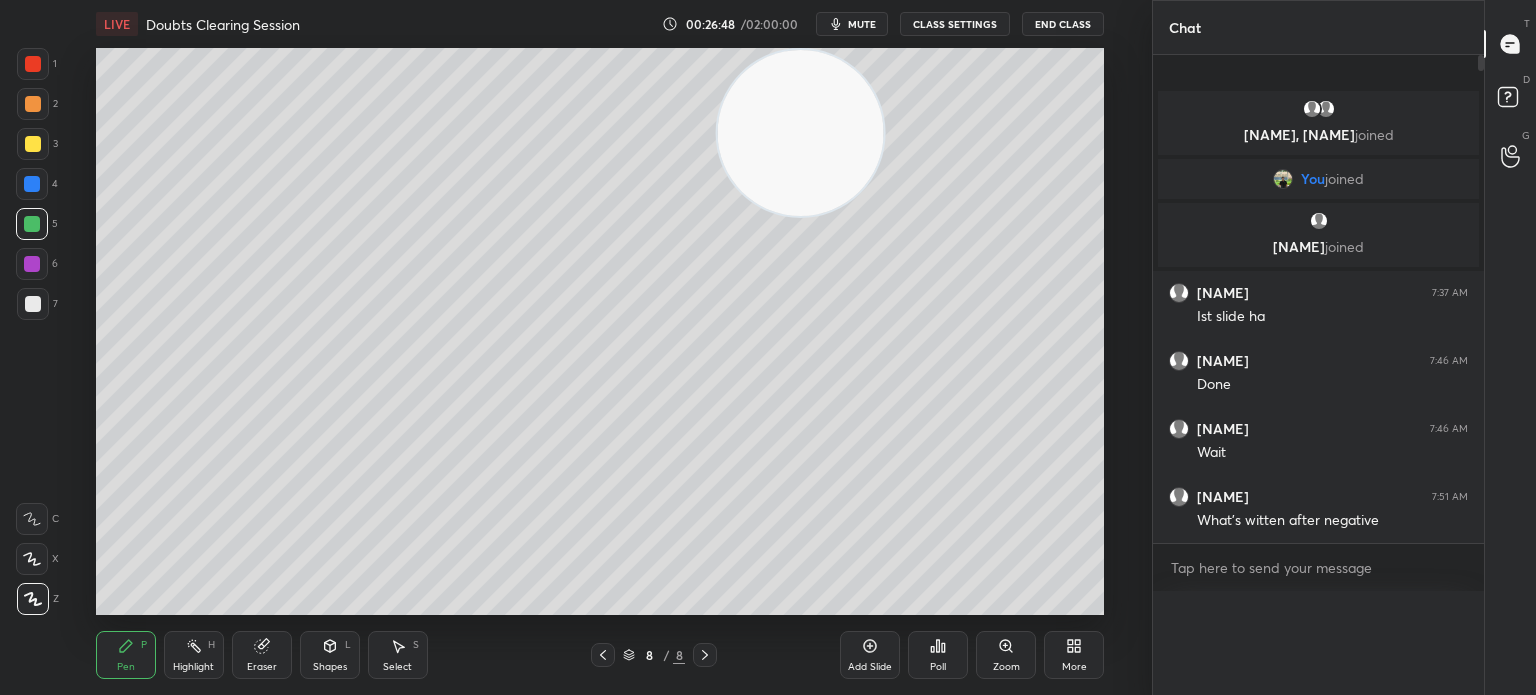 scroll, scrollTop: 0, scrollLeft: 0, axis: both 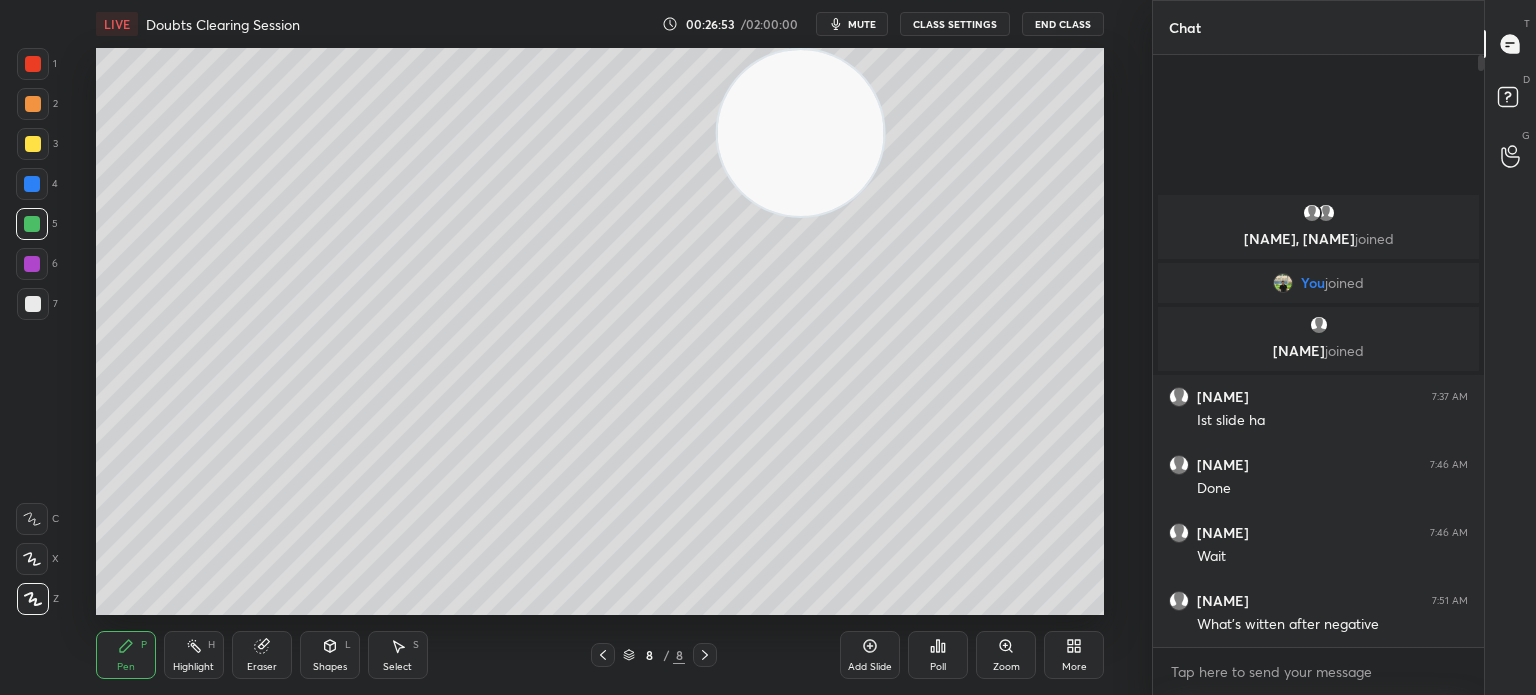 click on "Highlight H" at bounding box center [194, 655] 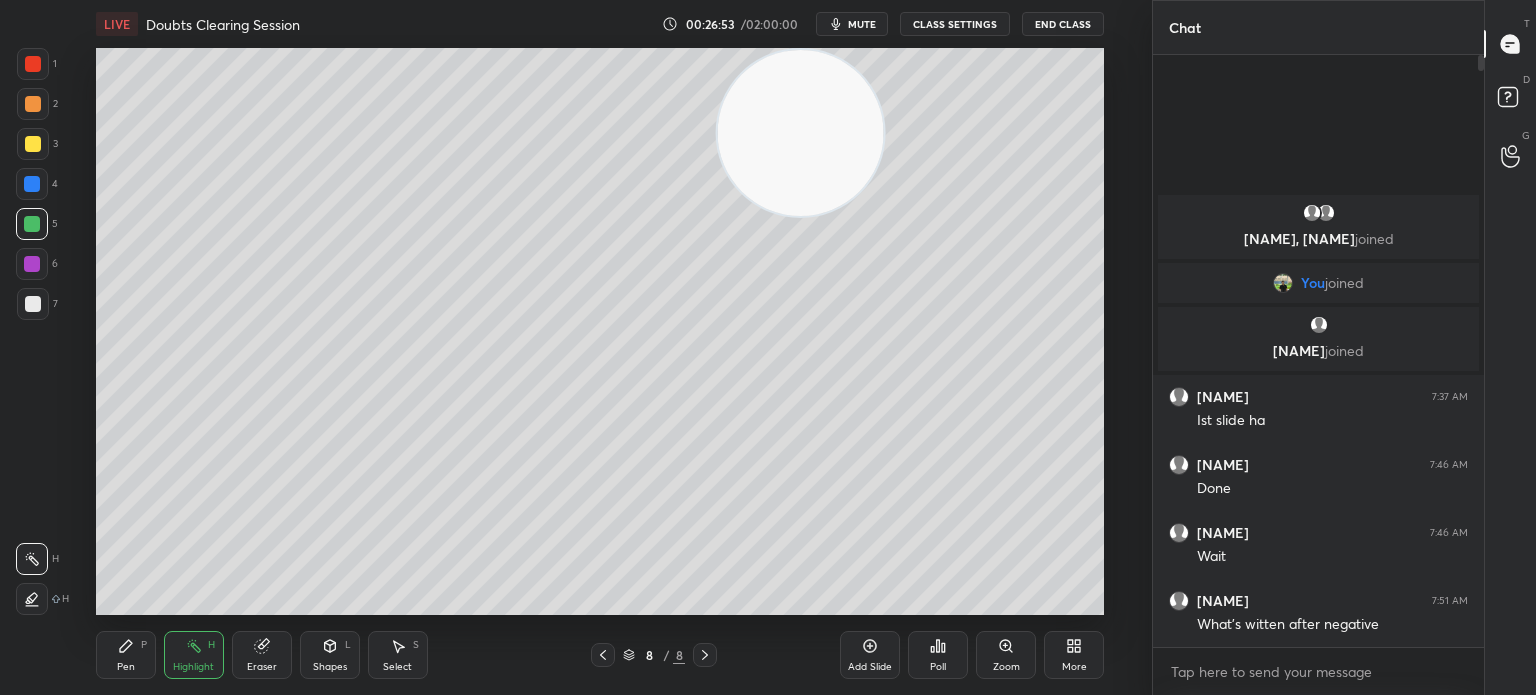 click on "Highlight H" at bounding box center (194, 655) 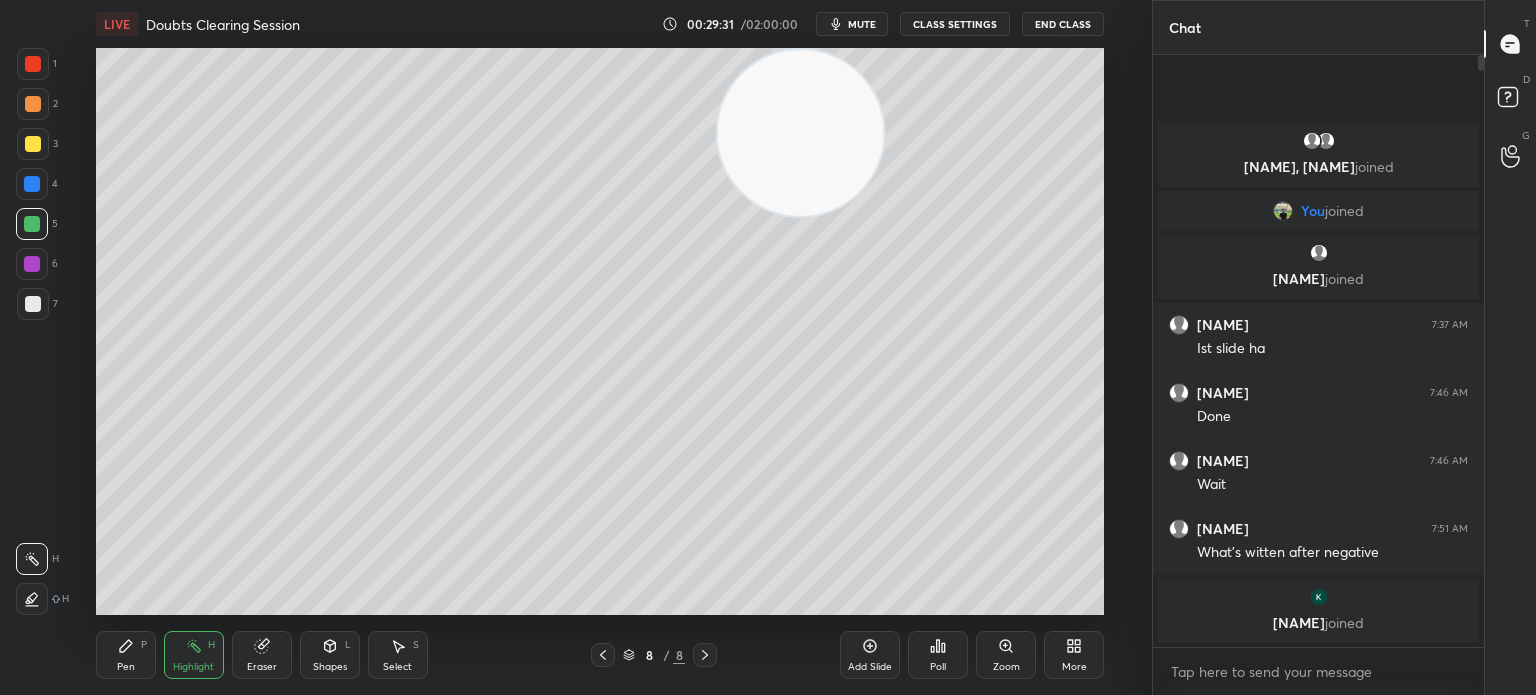 click on "Pen P" at bounding box center [126, 655] 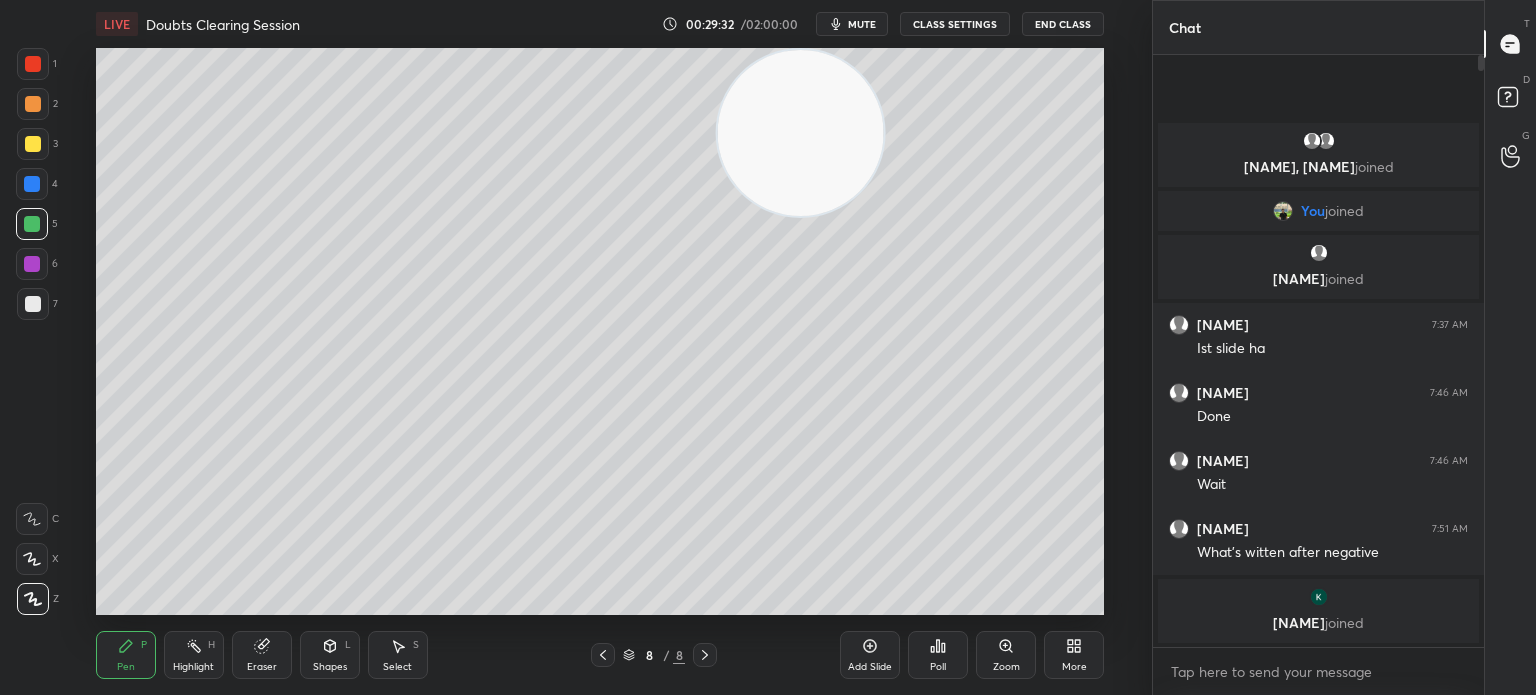 click at bounding box center [33, 304] 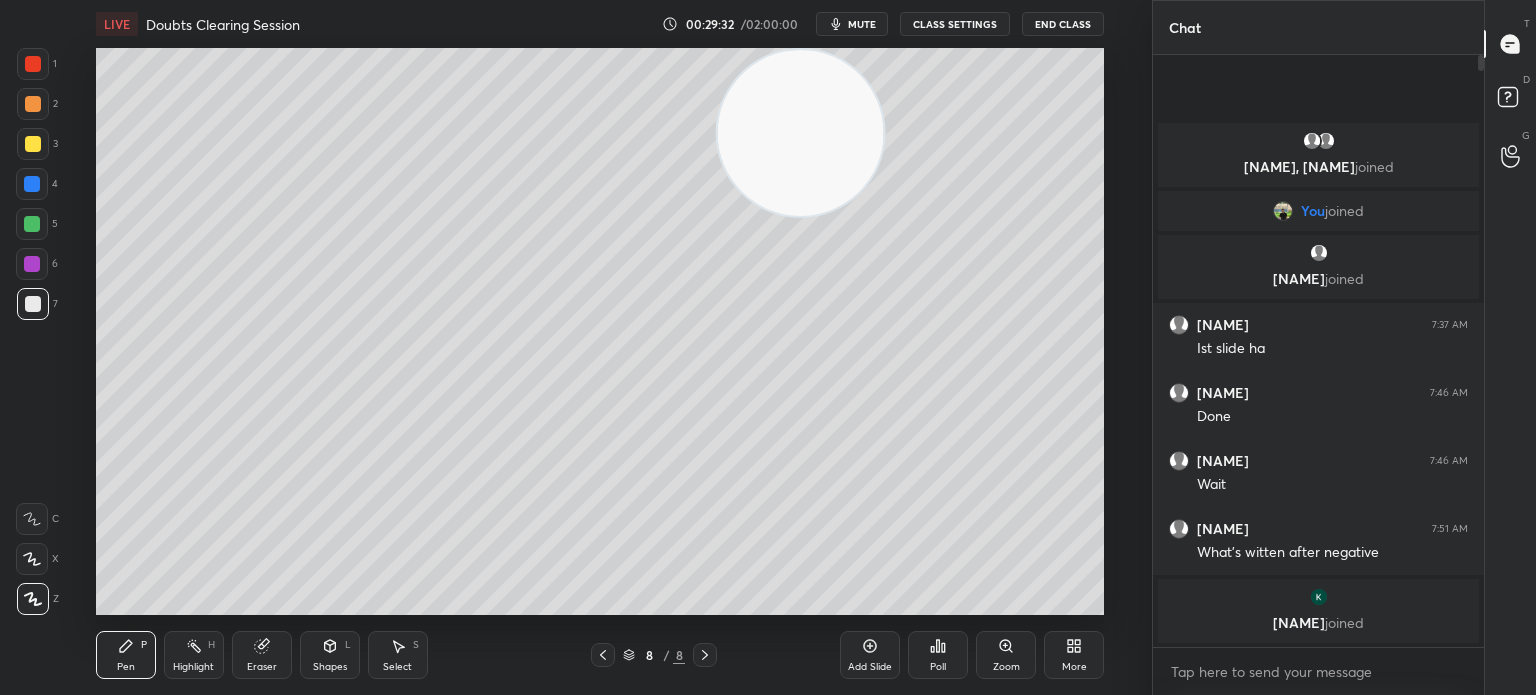 click on "7" at bounding box center [37, 308] 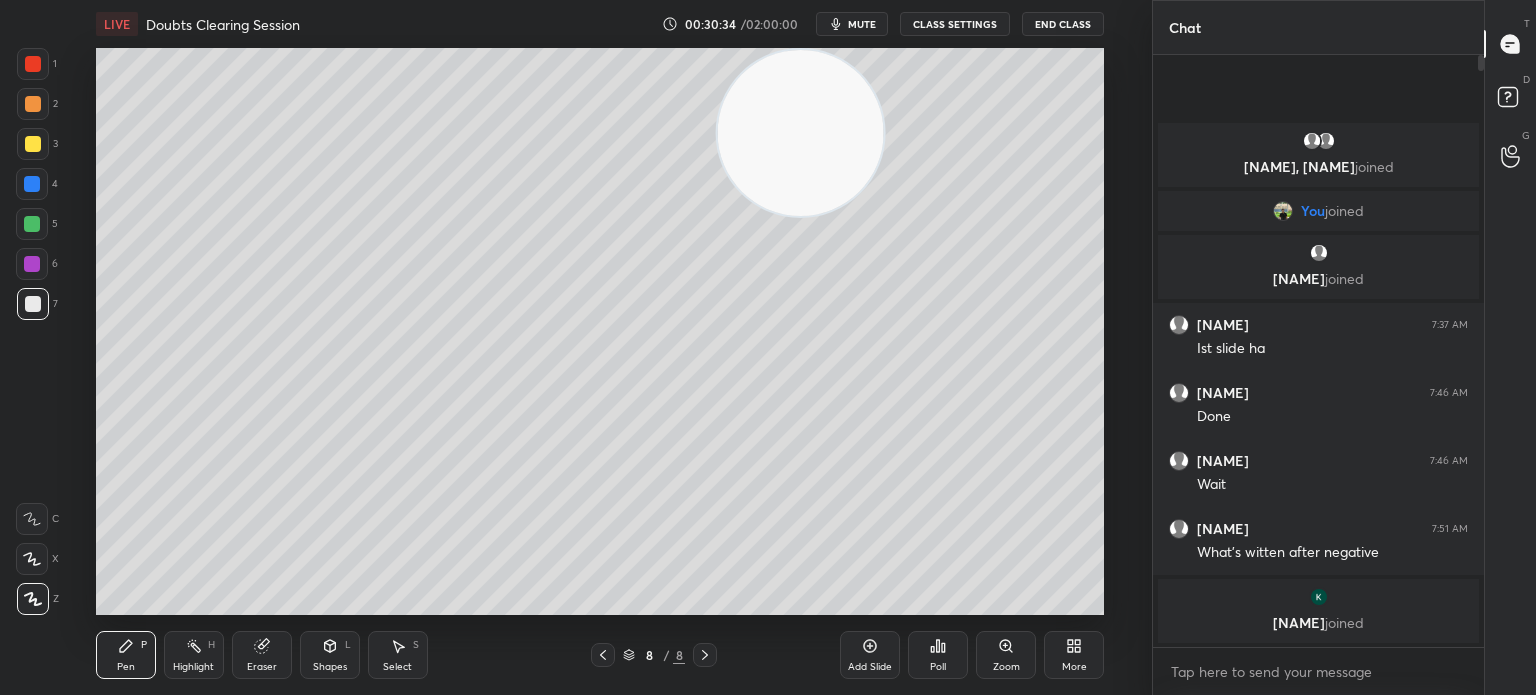 click on "Add Slide" at bounding box center [870, 667] 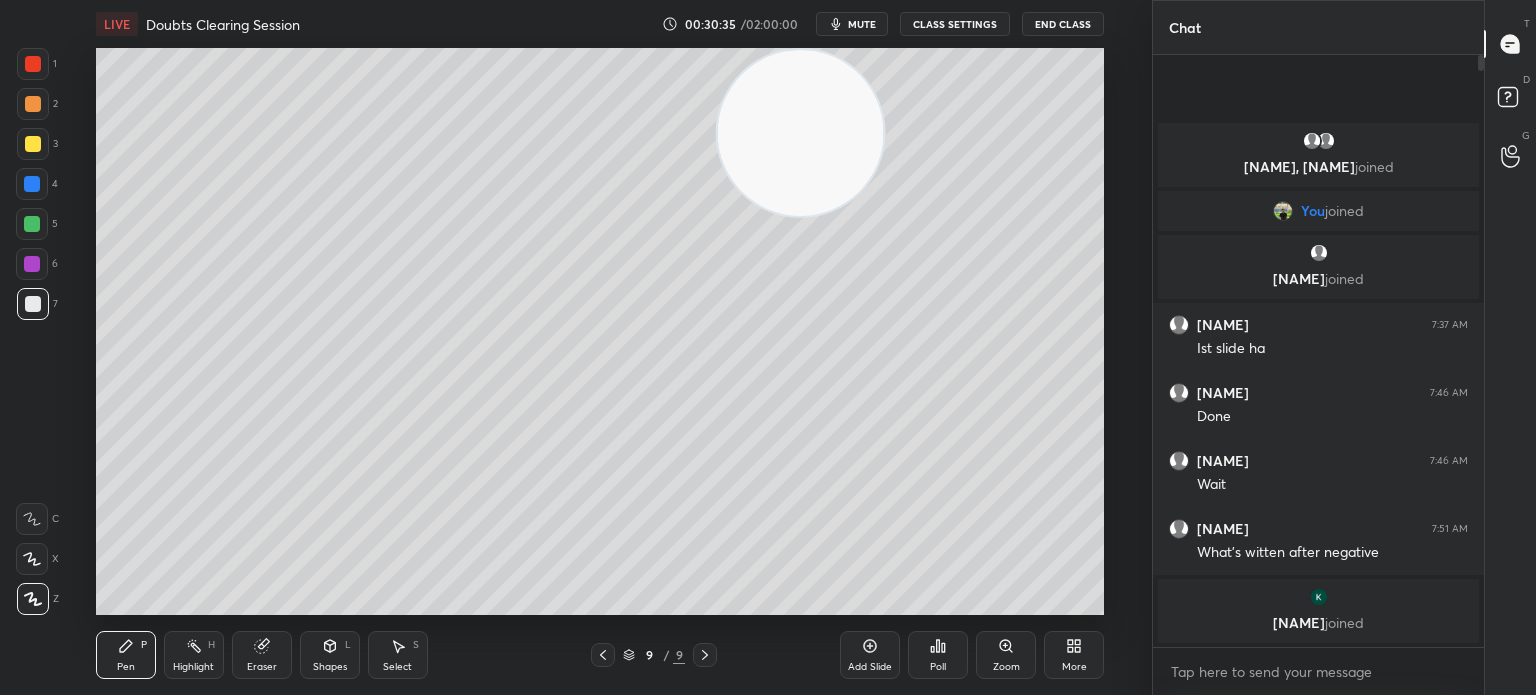 click at bounding box center (33, 144) 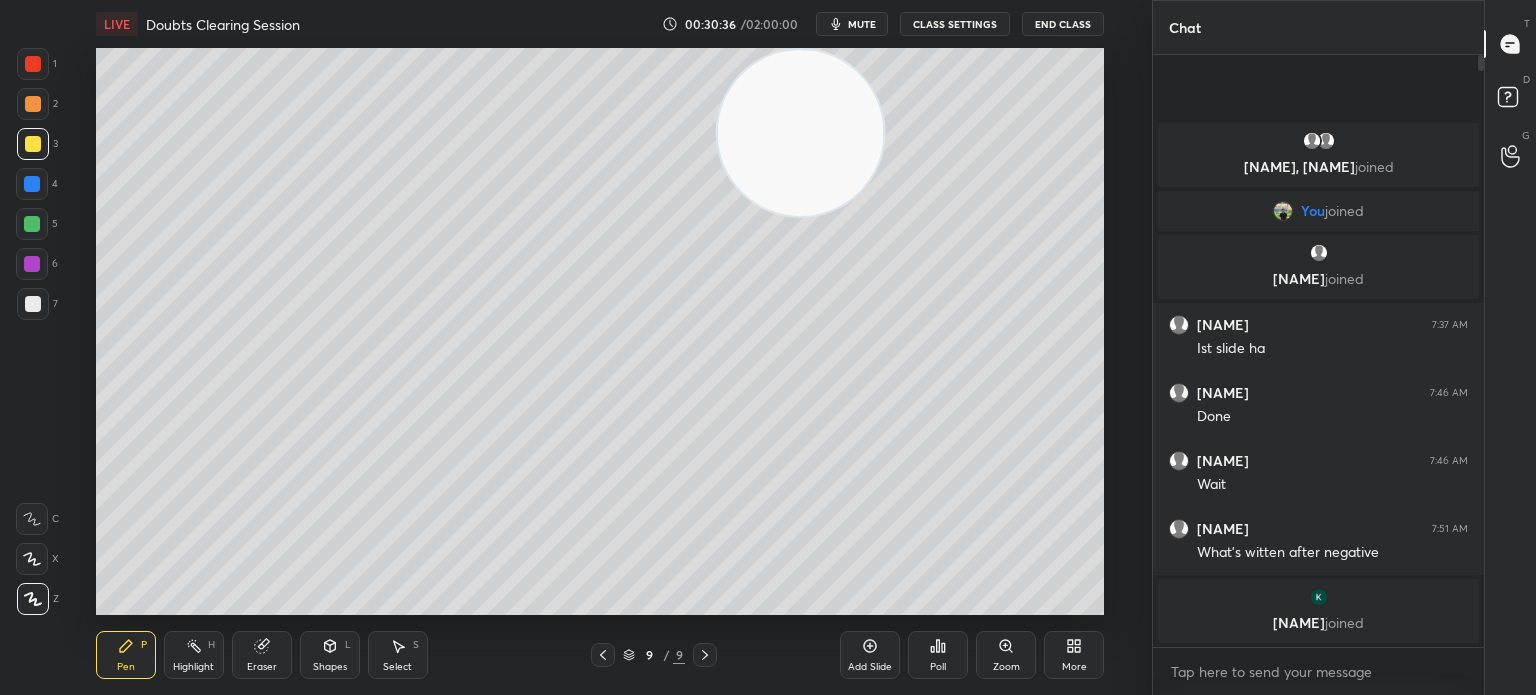 click at bounding box center (33, 599) 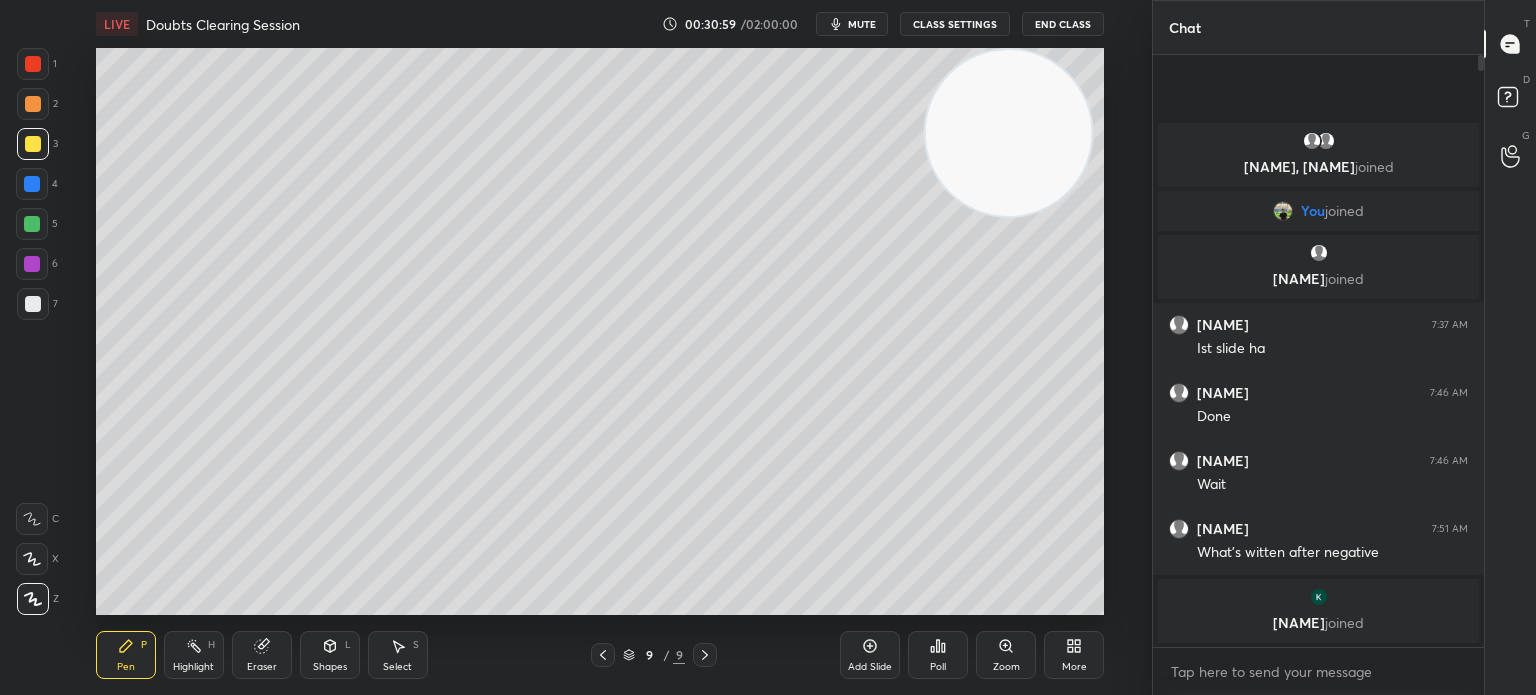 click at bounding box center (33, 304) 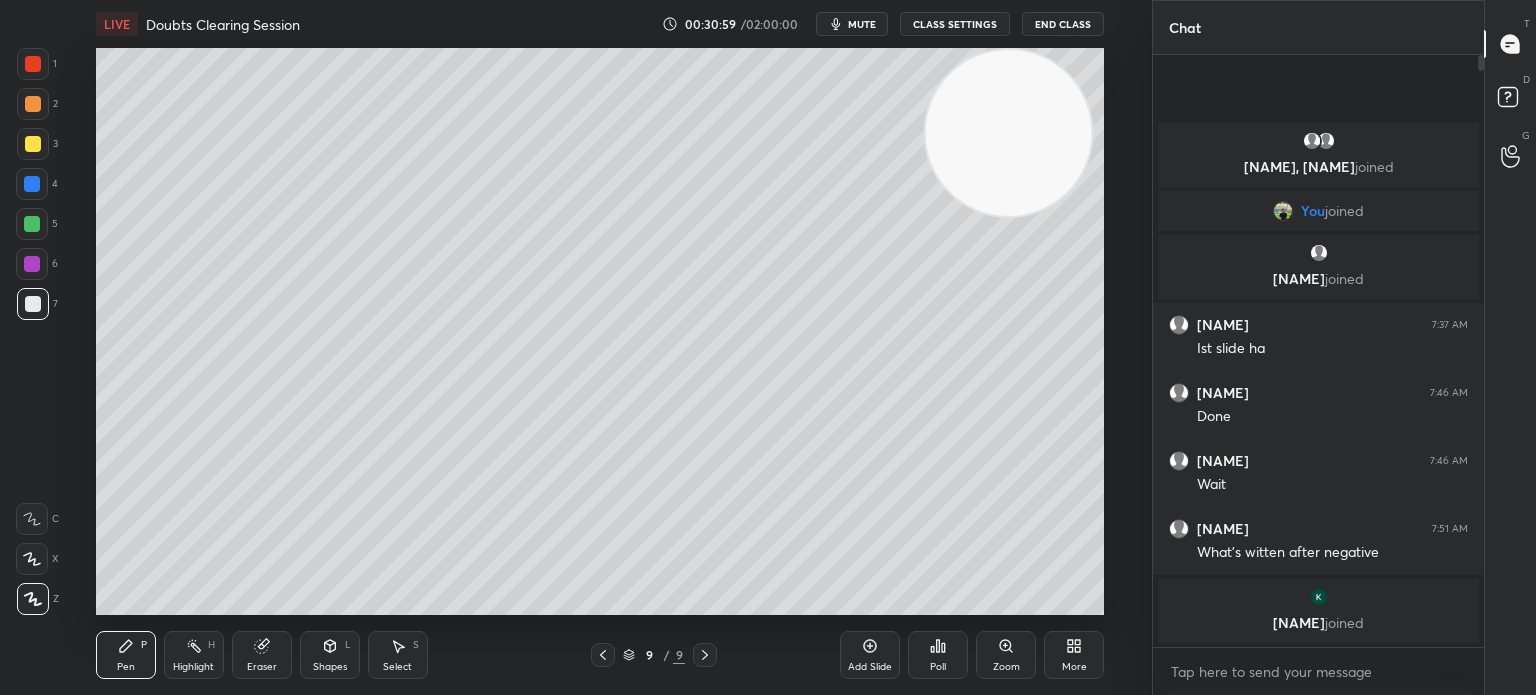 click at bounding box center [33, 304] 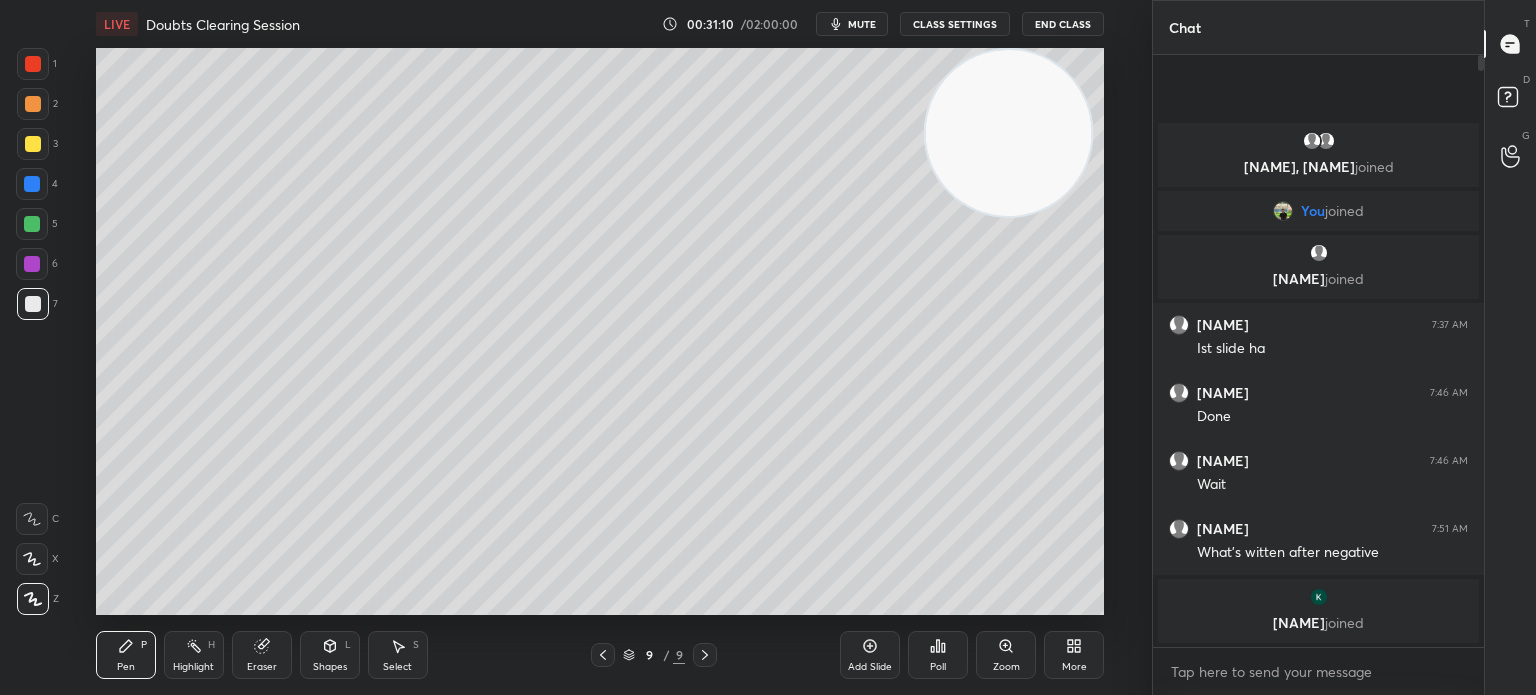 click at bounding box center (32, 224) 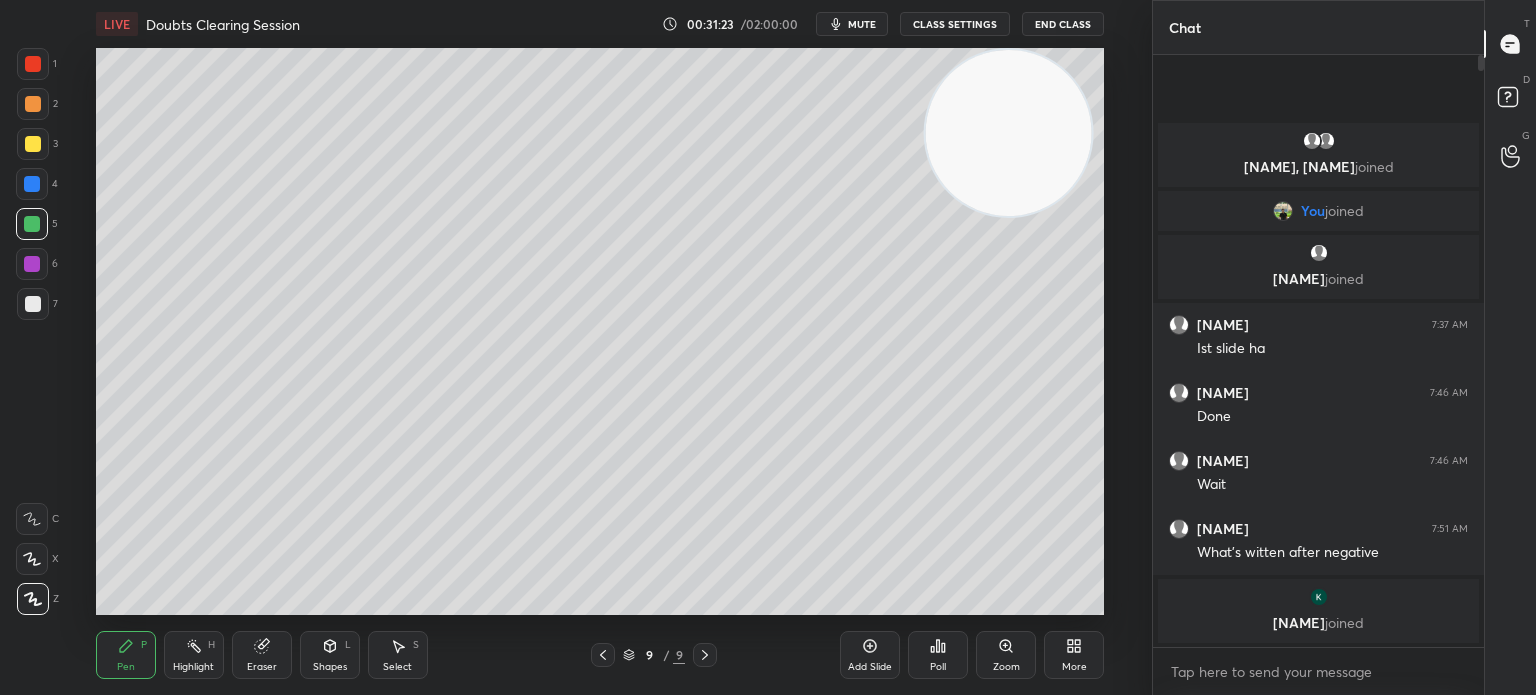 click at bounding box center (33, 144) 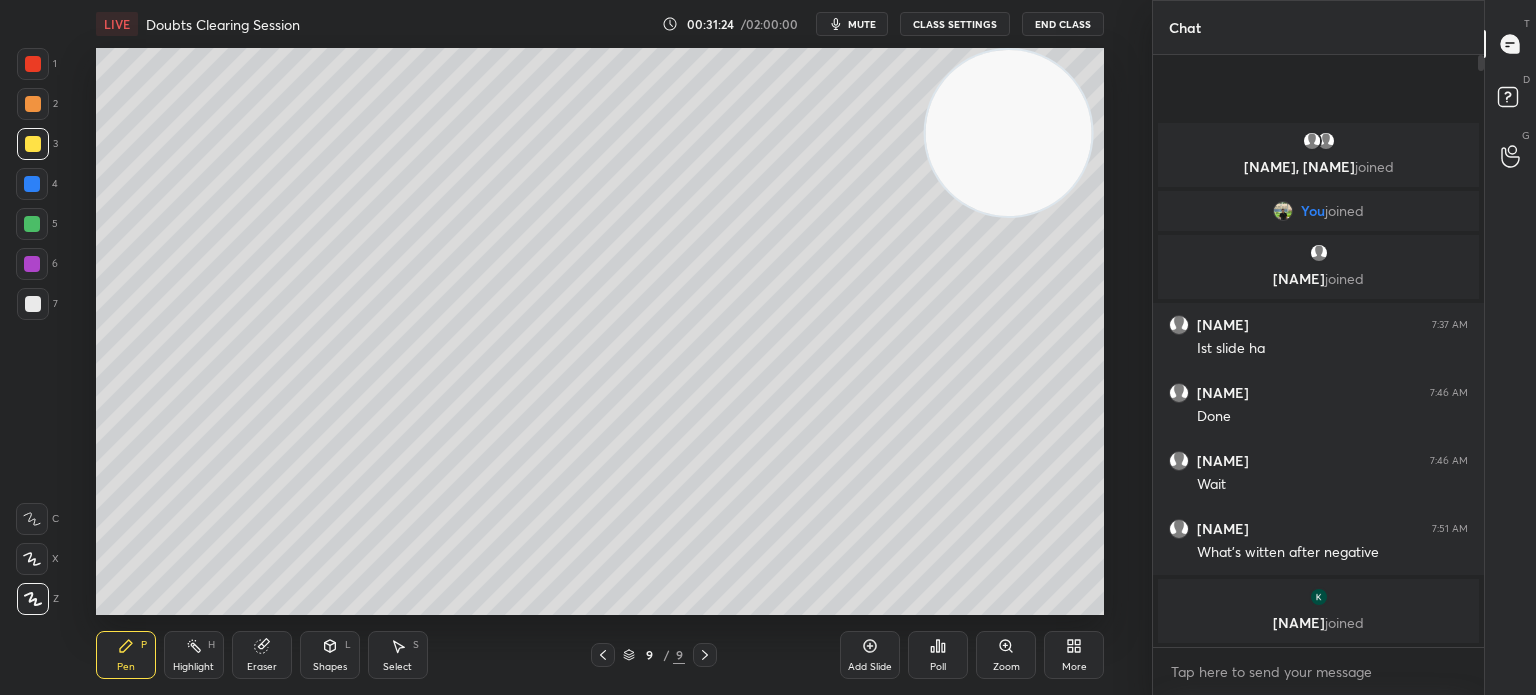 click at bounding box center [33, 144] 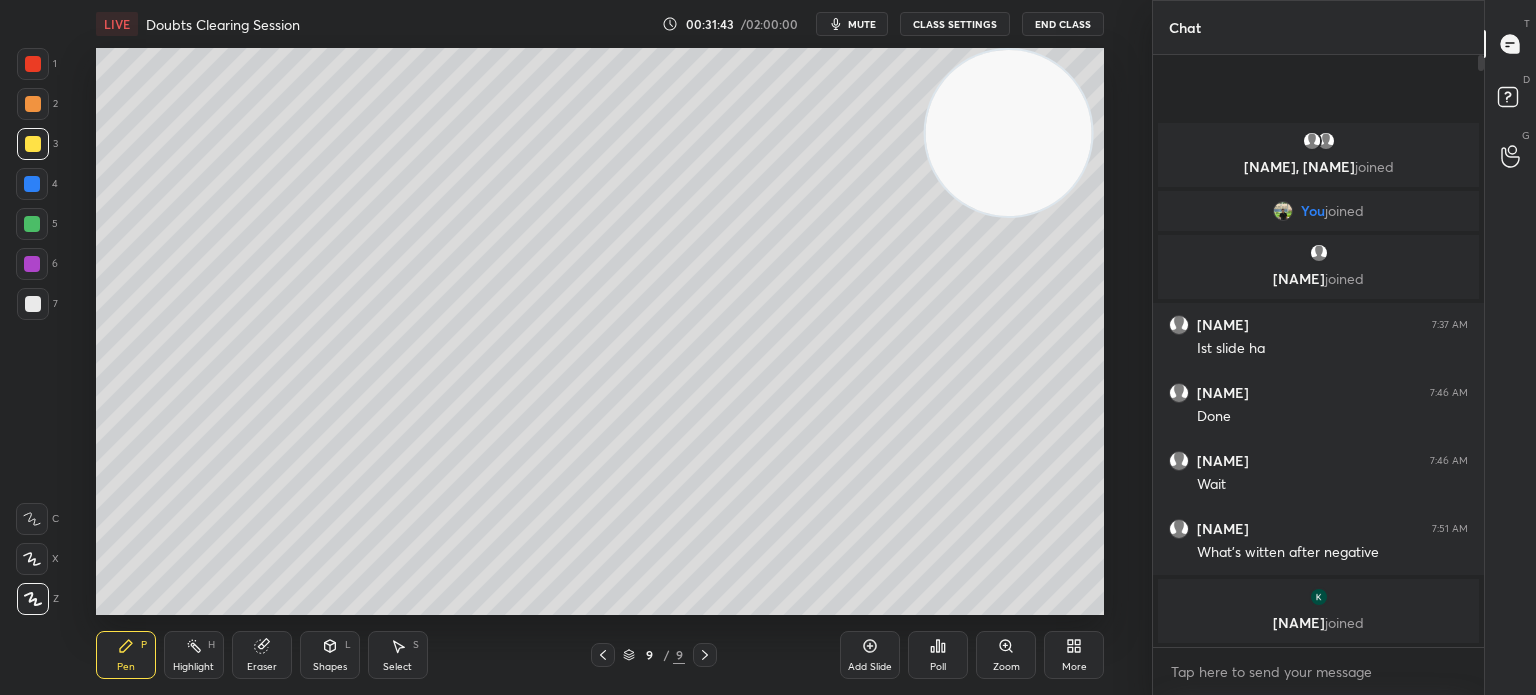 click on "Eraser" at bounding box center [262, 655] 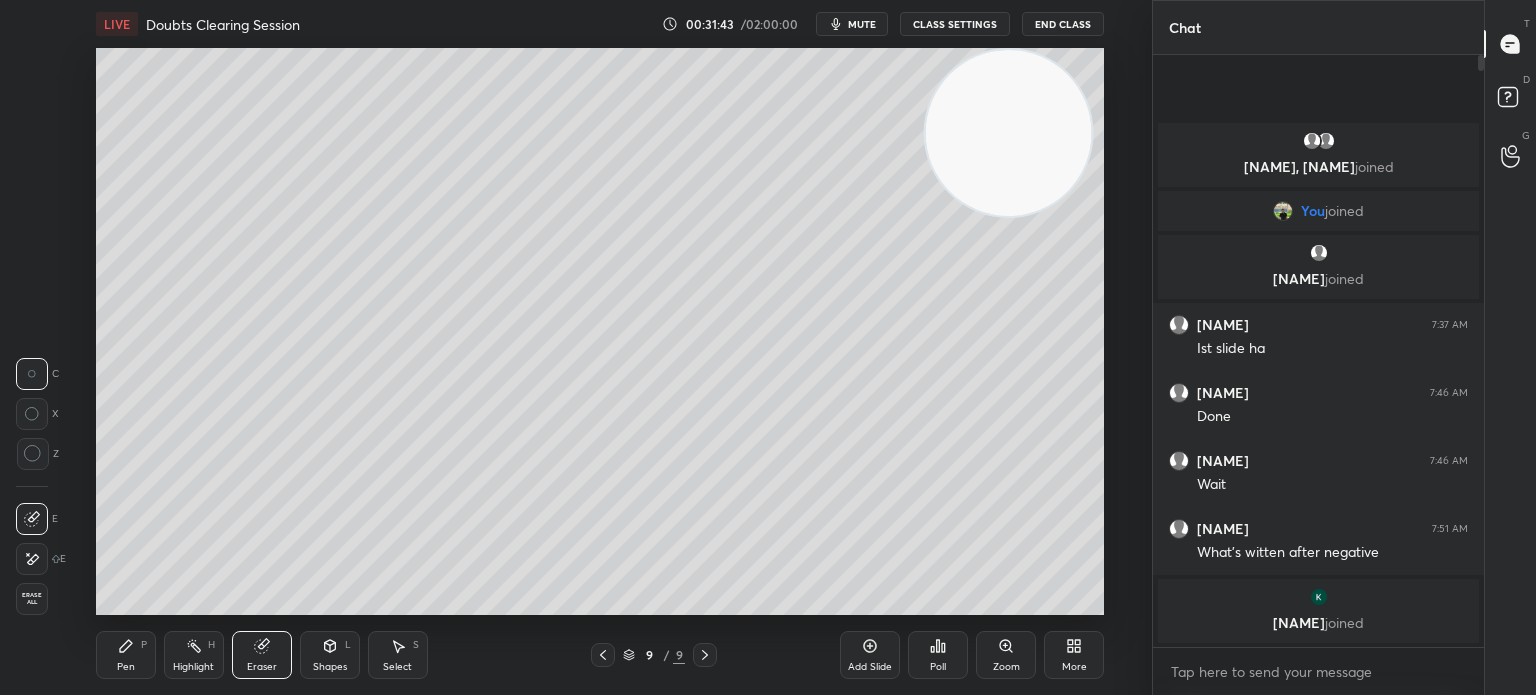 click 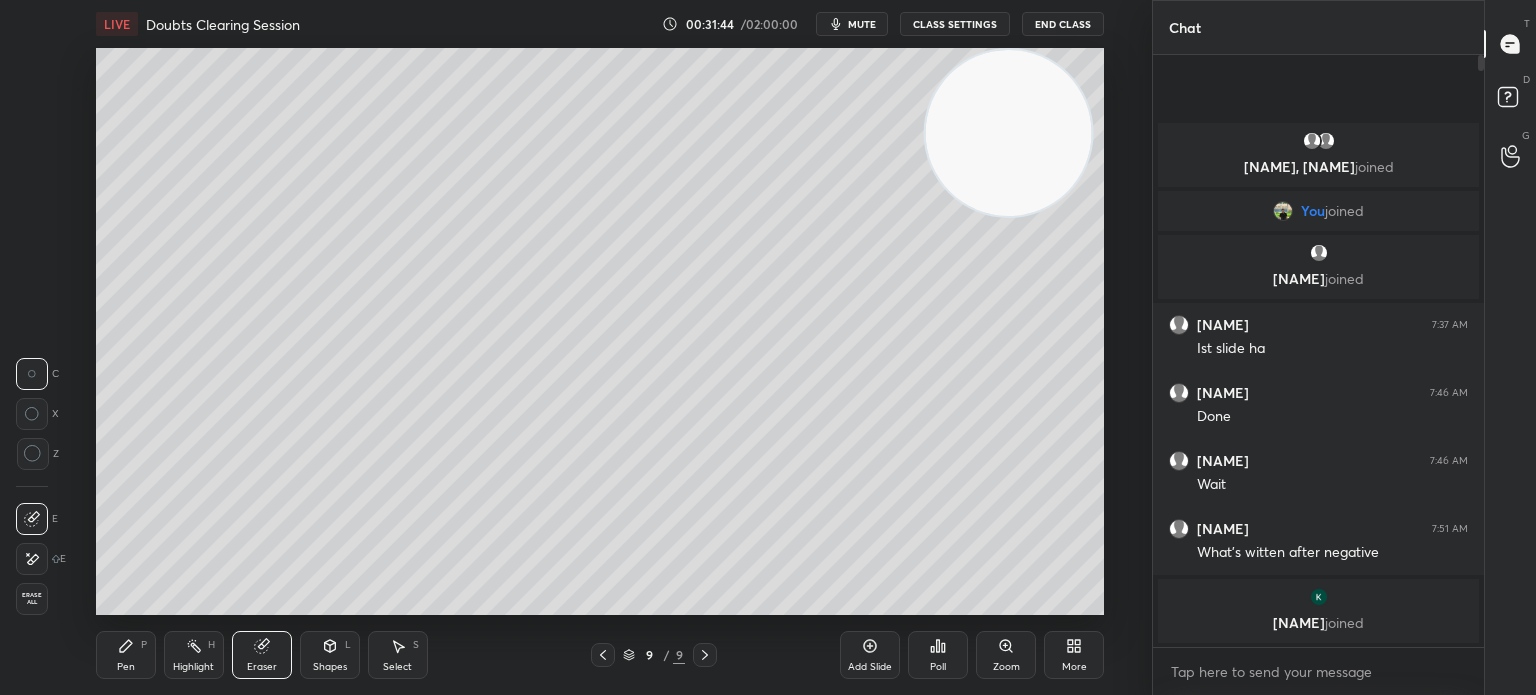 click 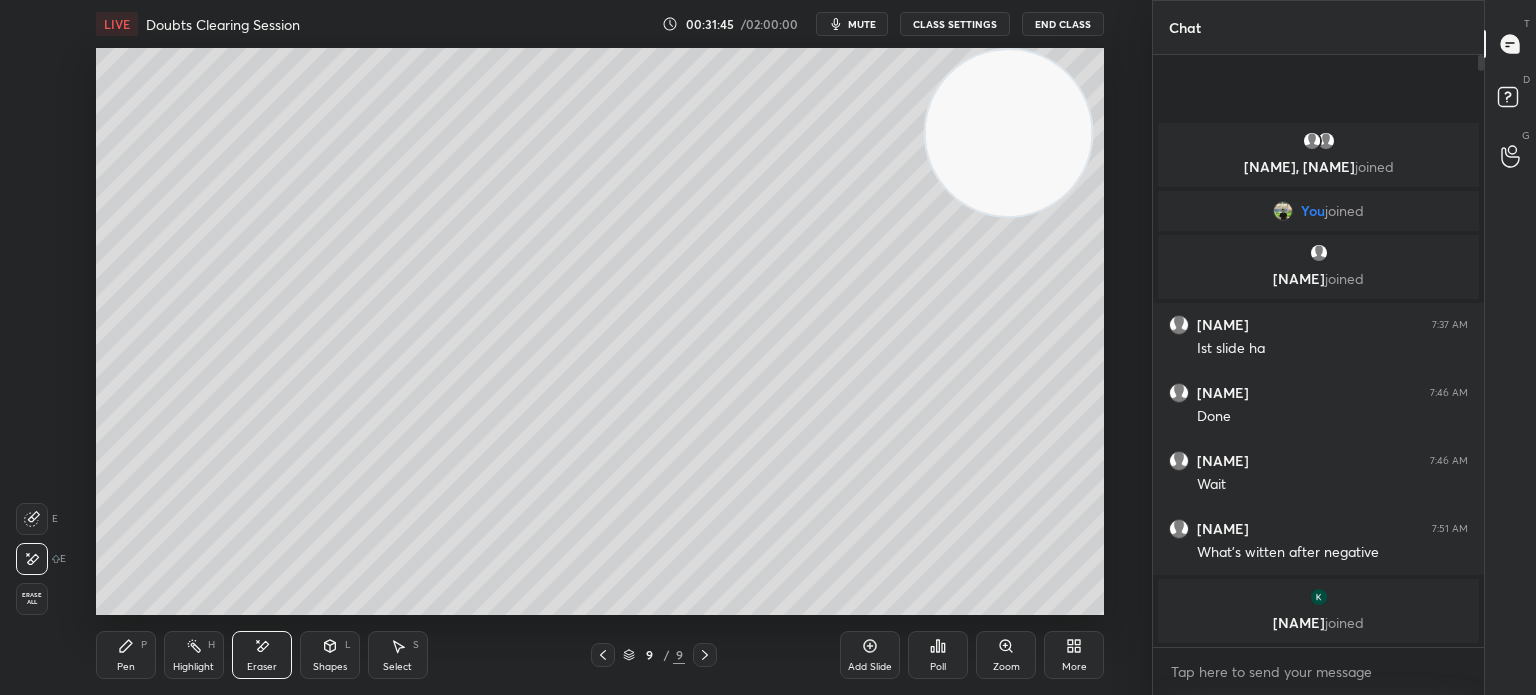 click on "Pen P" at bounding box center [126, 655] 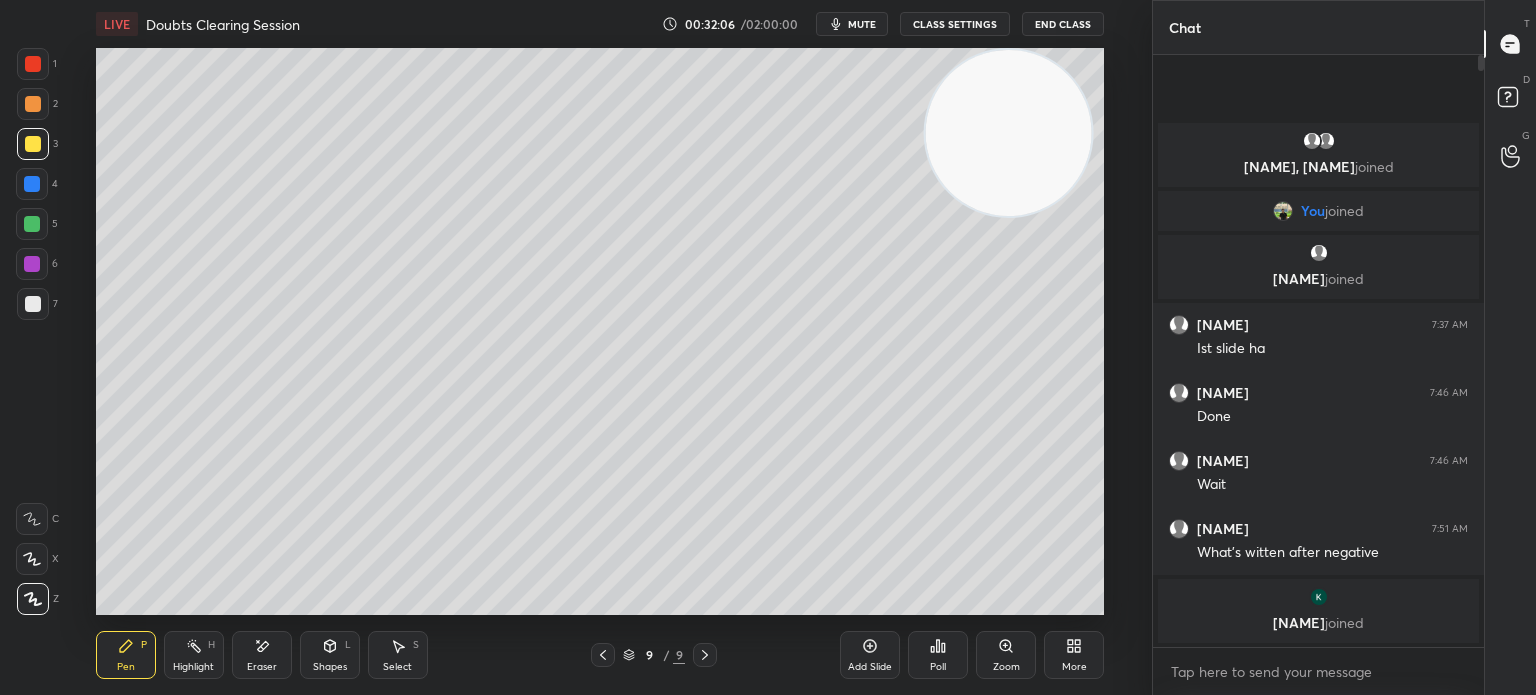 click on "Eraser" at bounding box center [262, 655] 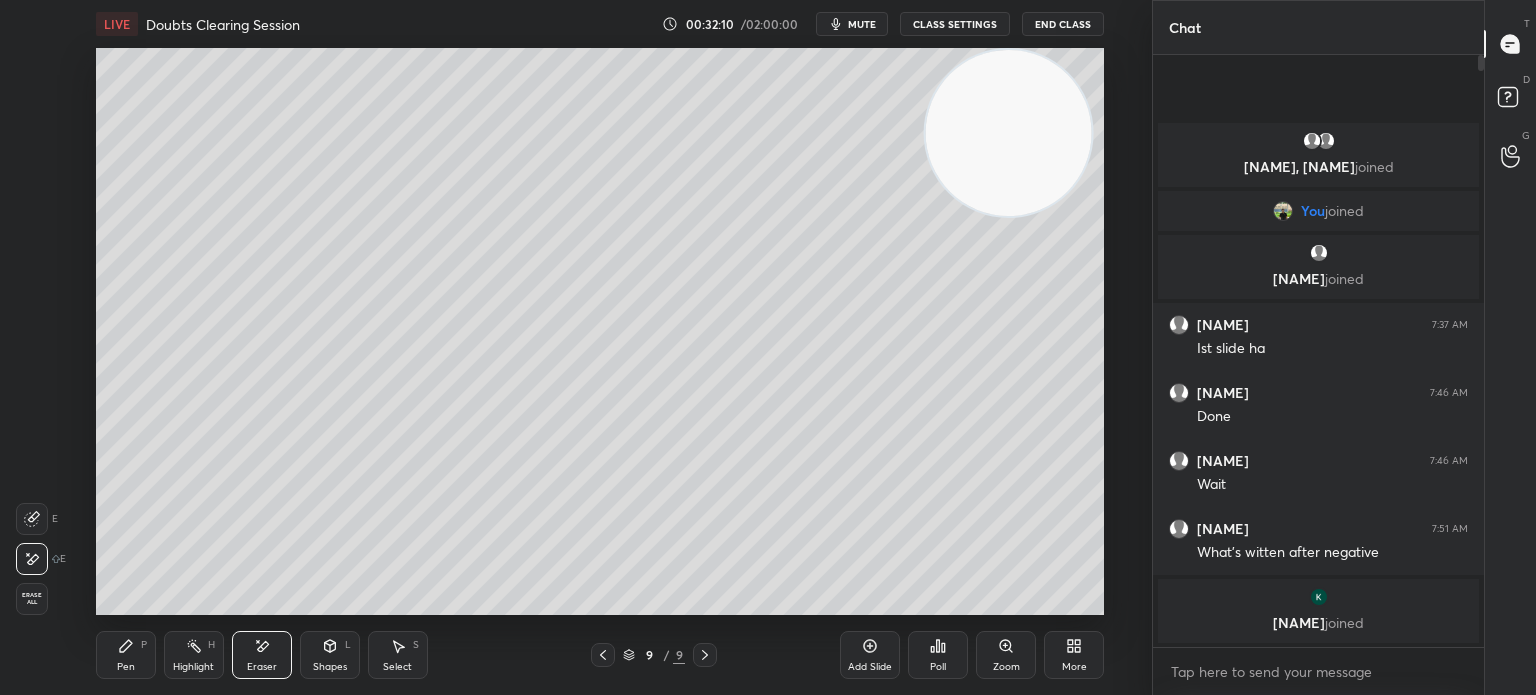 click on "Highlight" at bounding box center [193, 667] 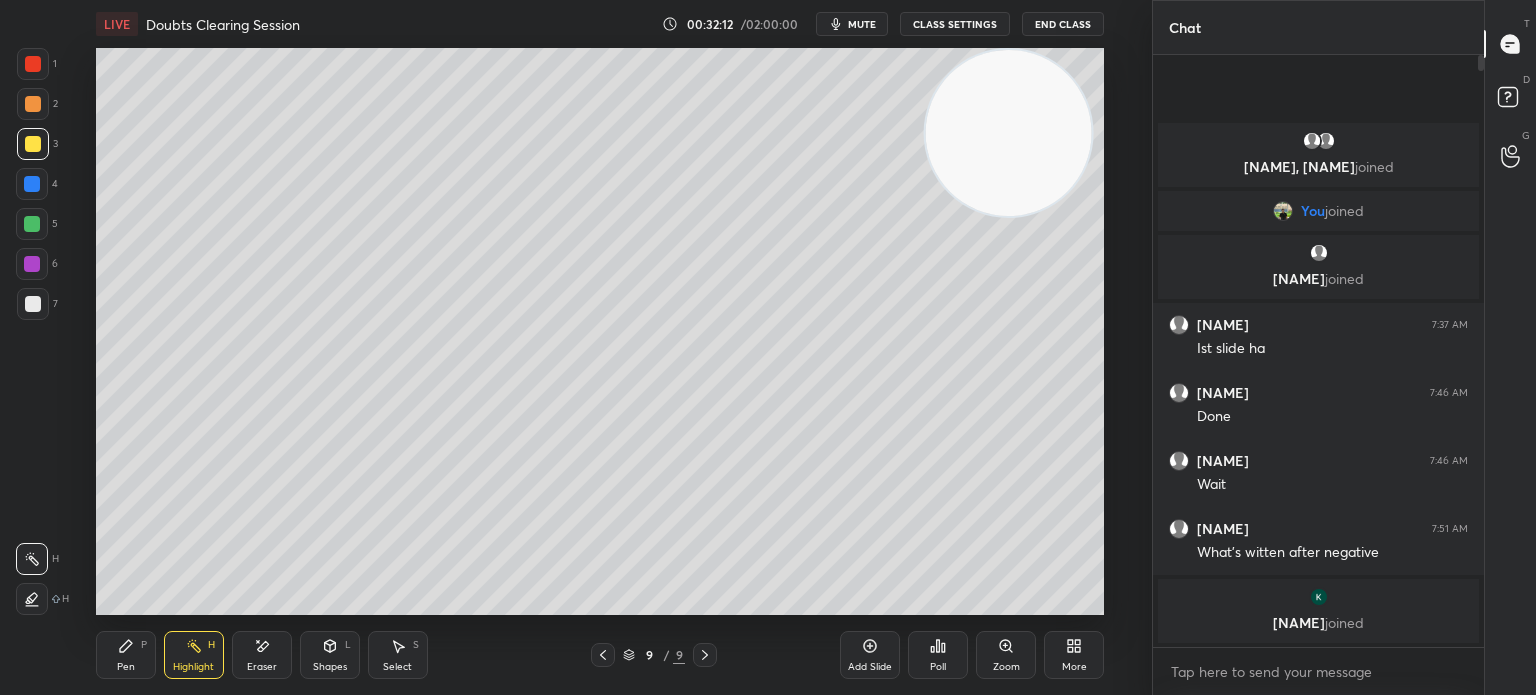 click on "Pen P" at bounding box center (126, 655) 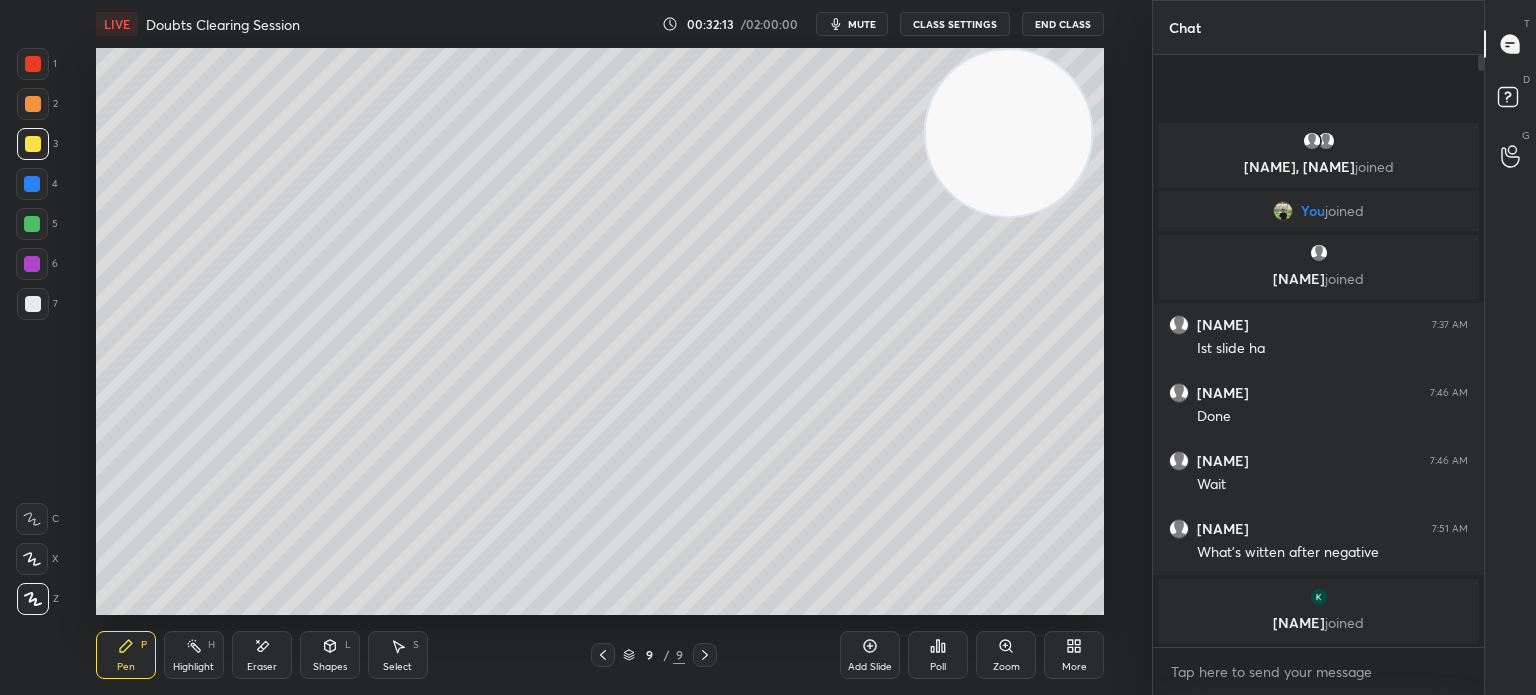 click on "Pen P" at bounding box center [126, 655] 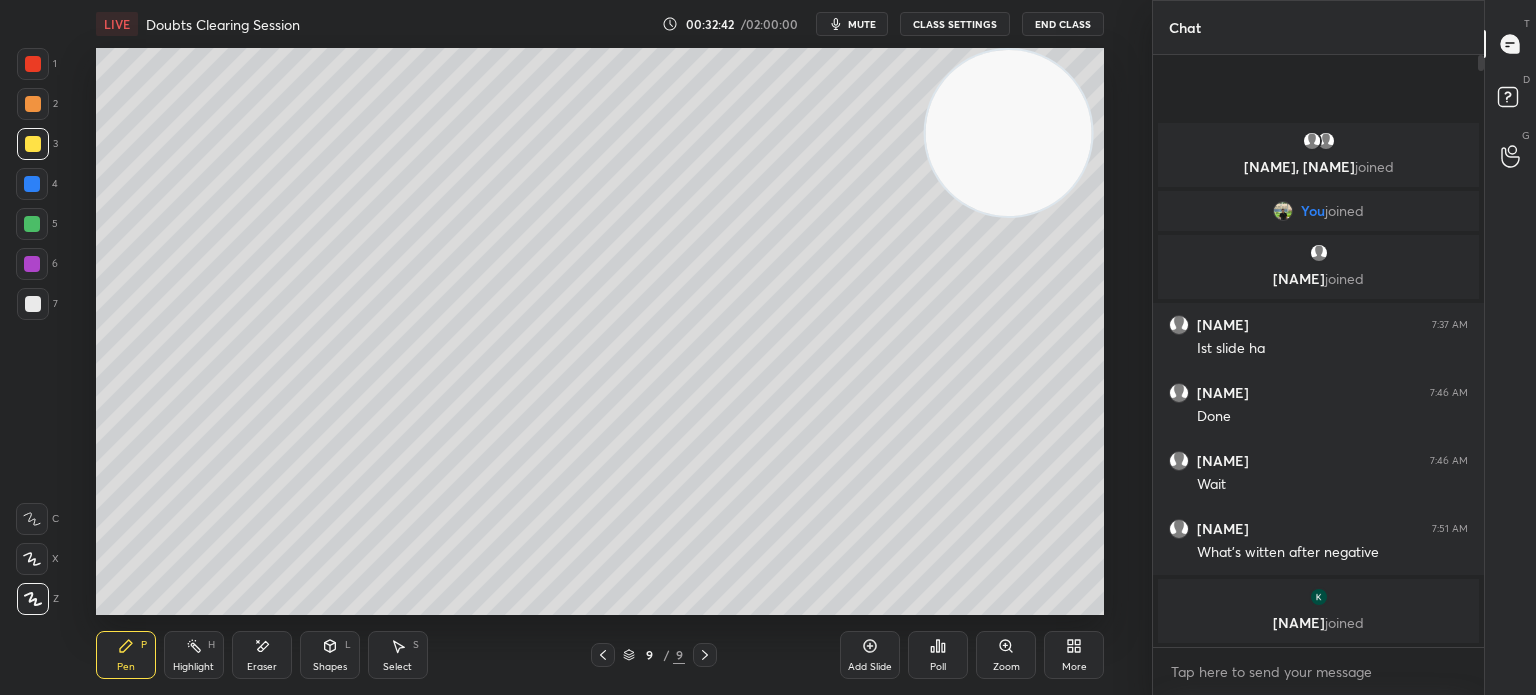 click at bounding box center [33, 304] 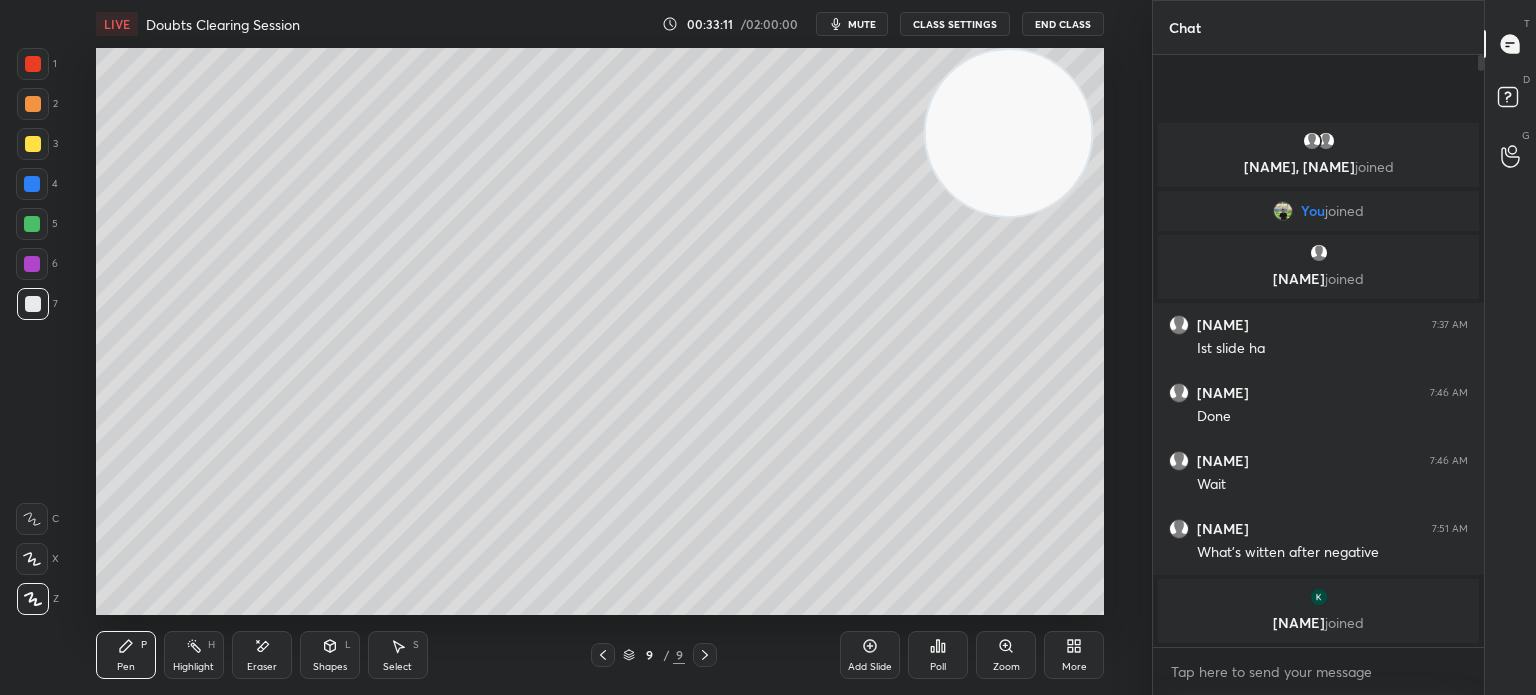 click on "Pen P Highlight H Eraser Shapes L Select S" at bounding box center [282, 655] 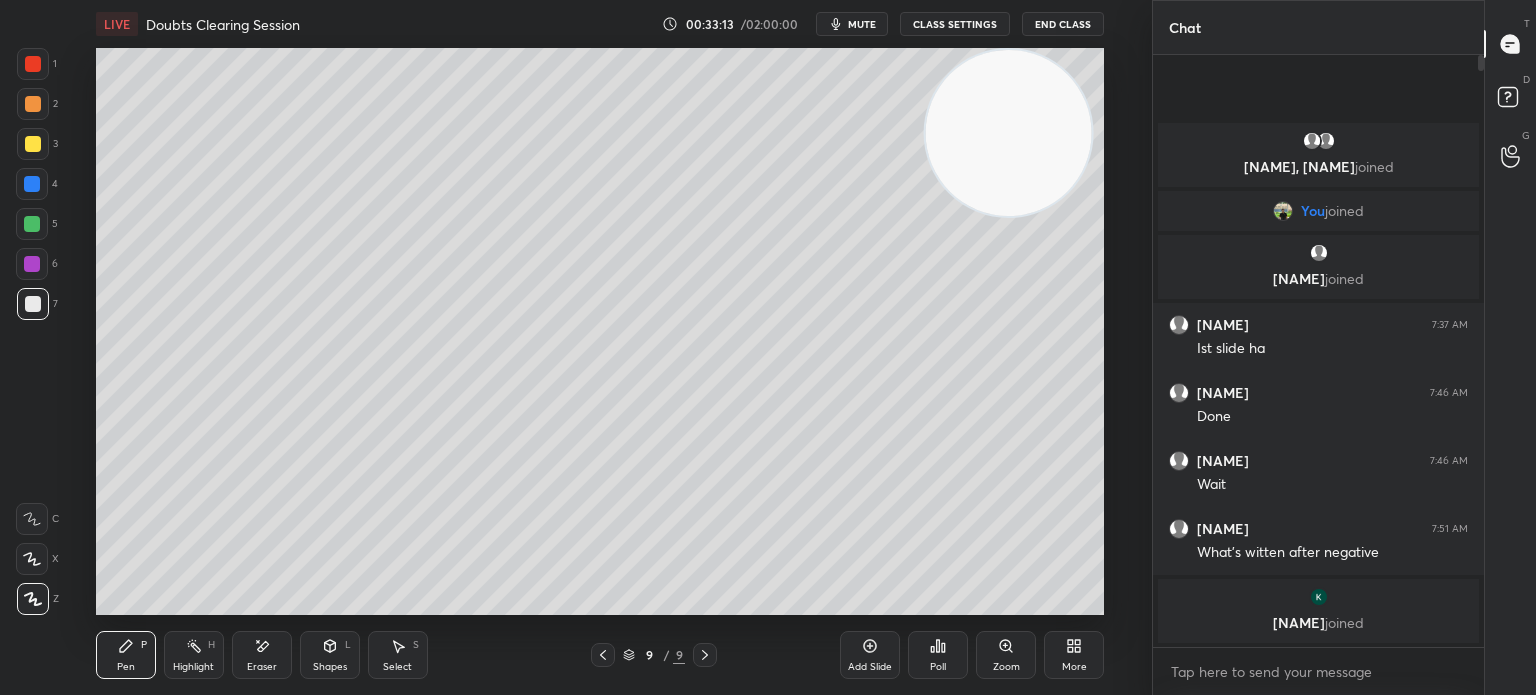 click on "Eraser" at bounding box center [262, 667] 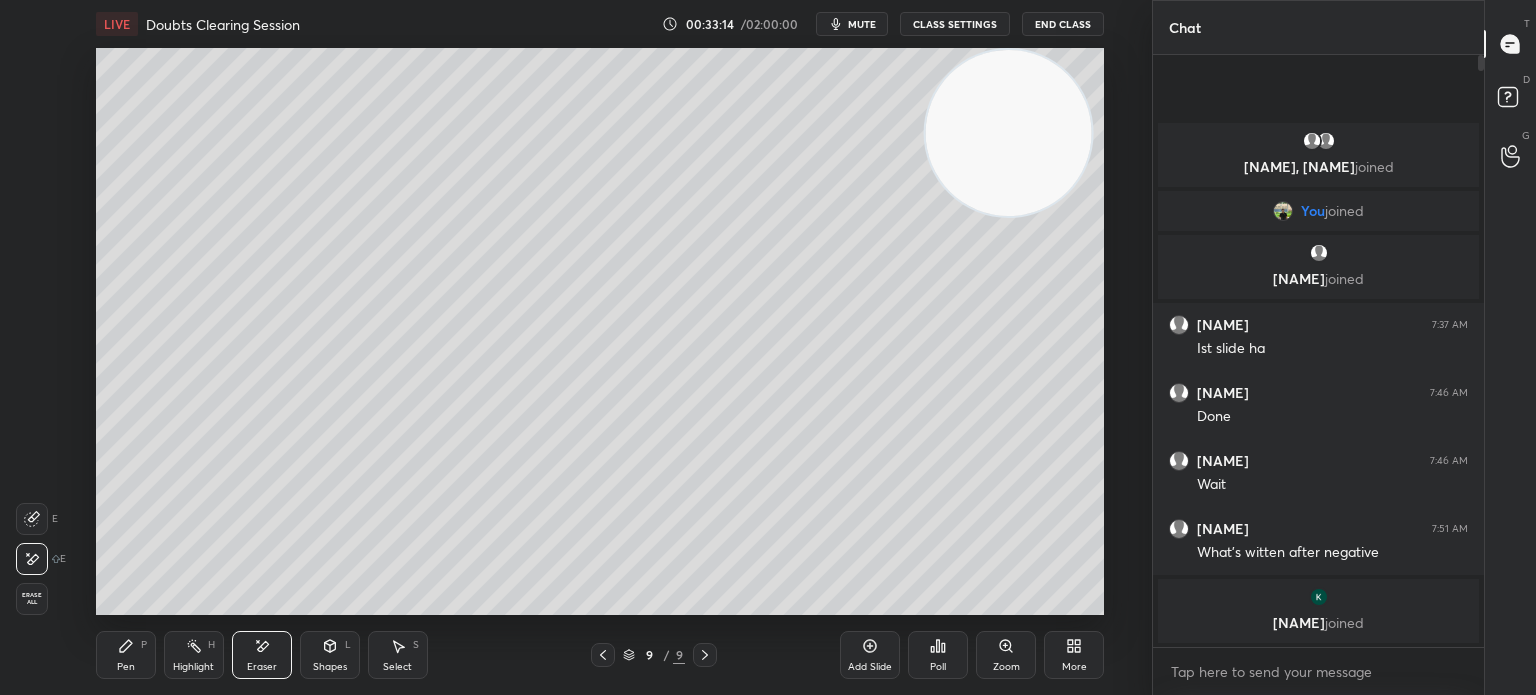 click on "Pen" at bounding box center (126, 667) 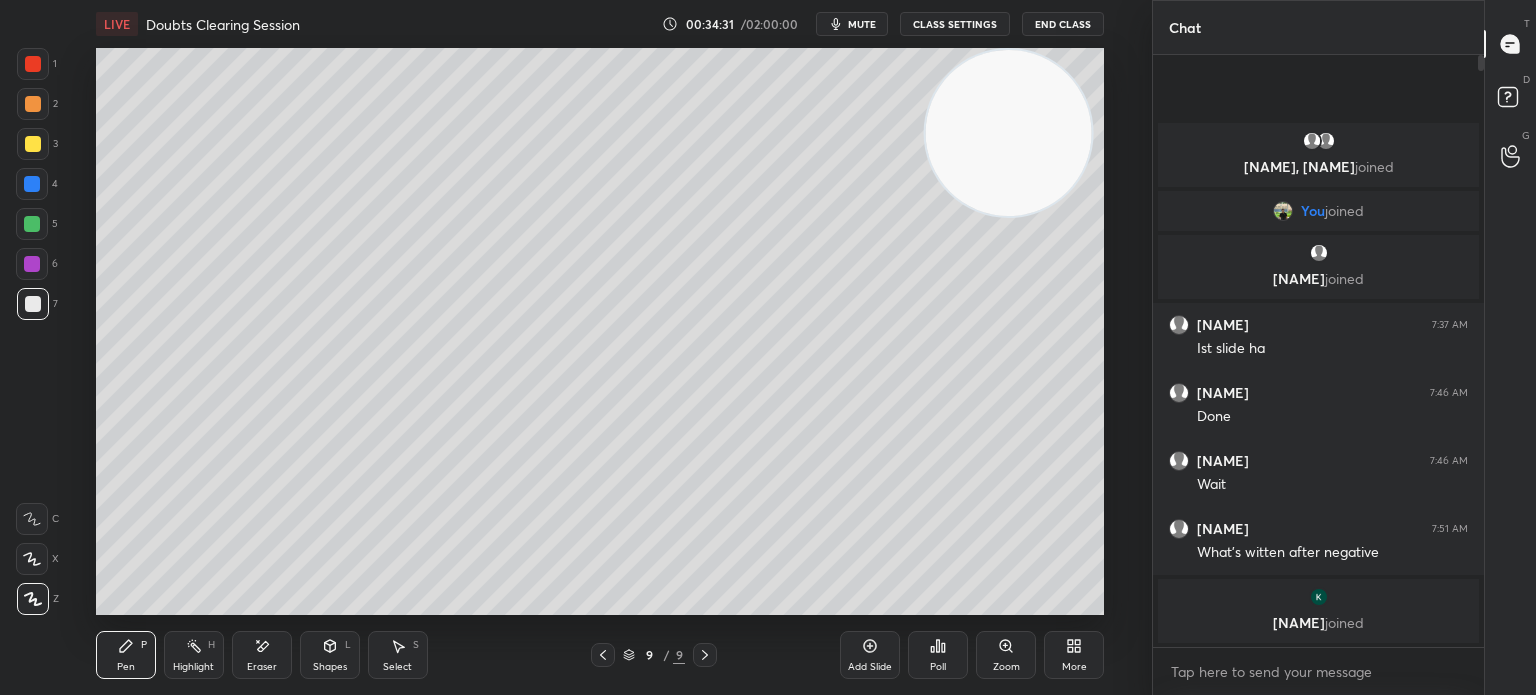 click at bounding box center (33, 144) 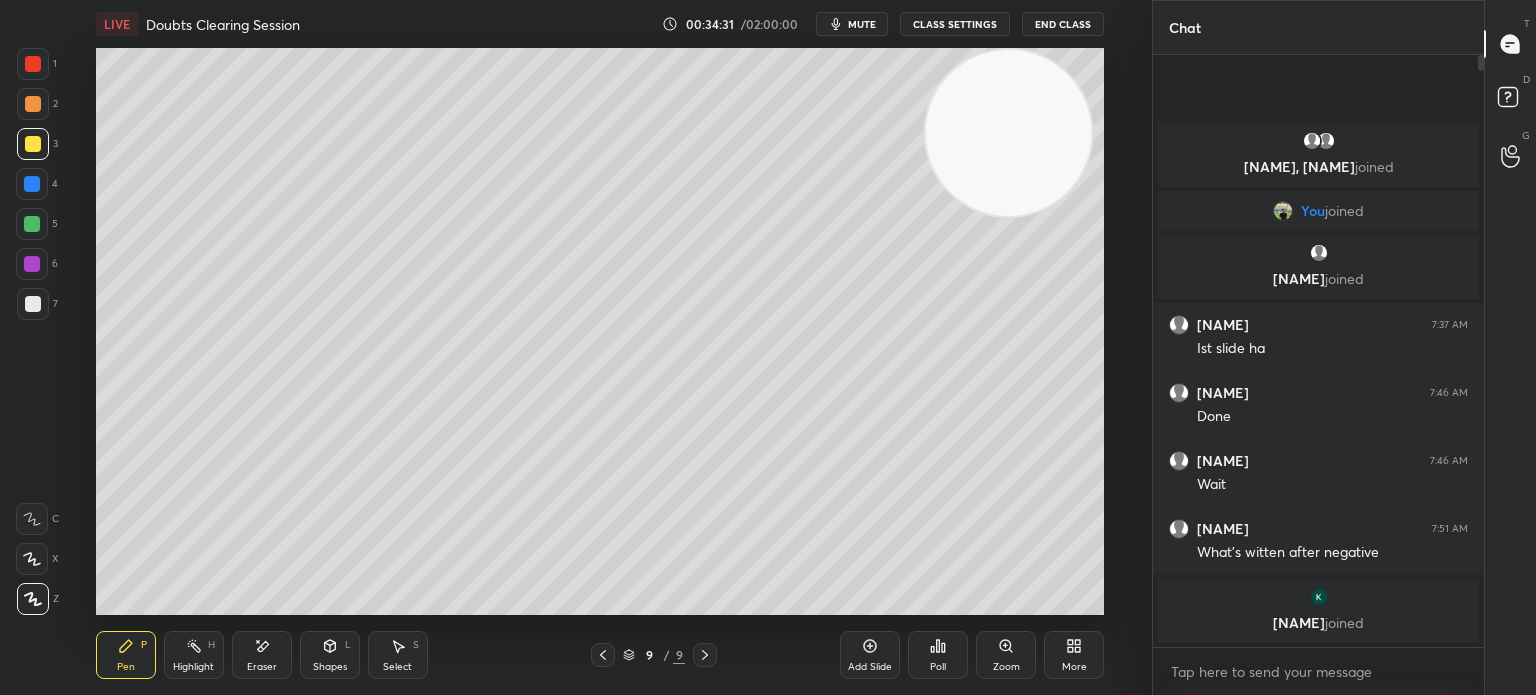 click at bounding box center (33, 104) 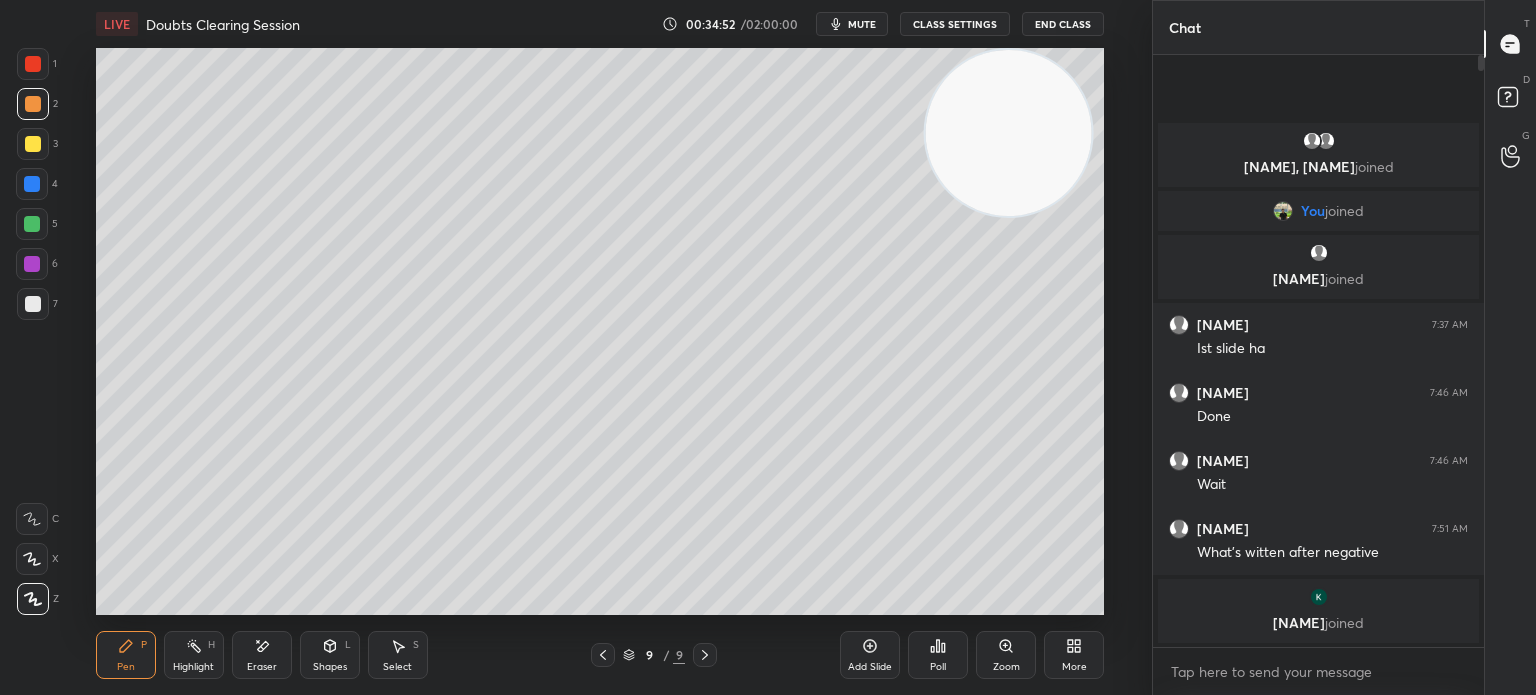 click at bounding box center (33, 304) 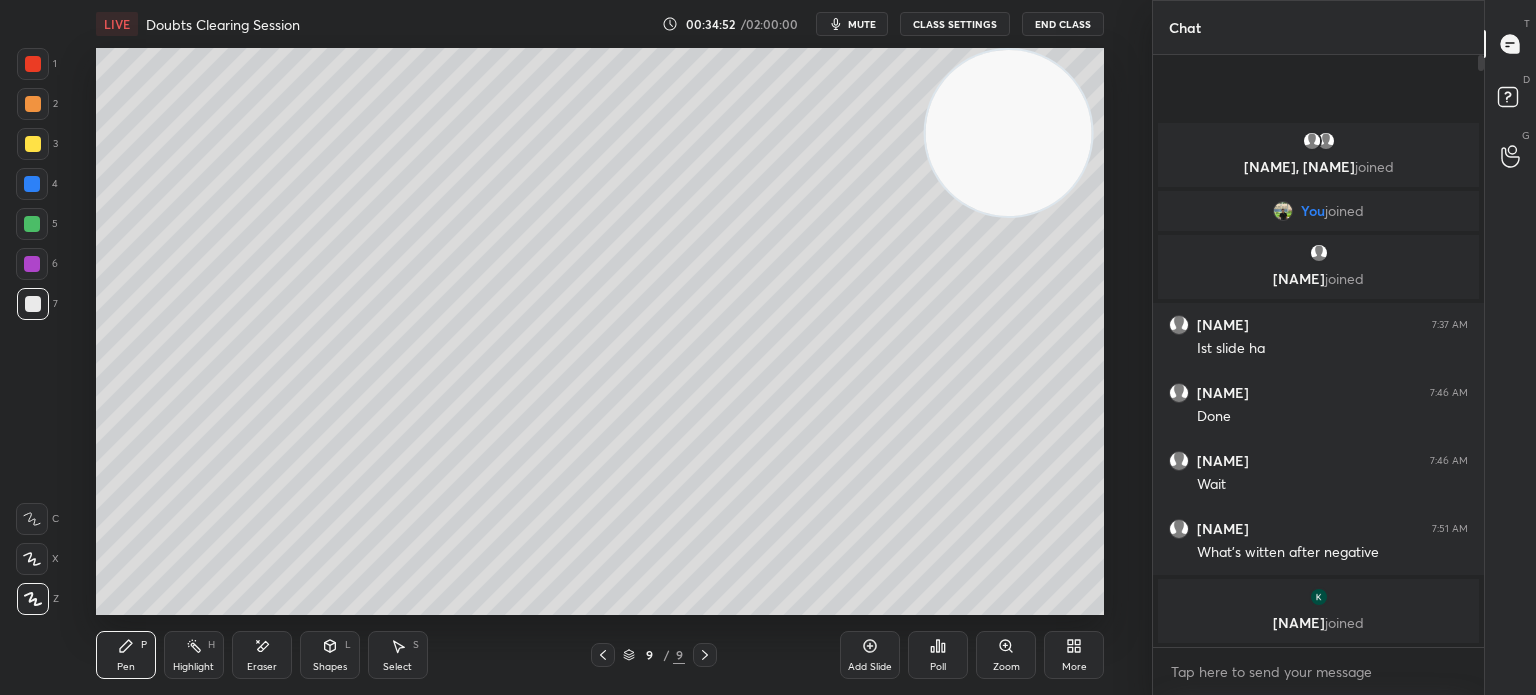 click at bounding box center (33, 304) 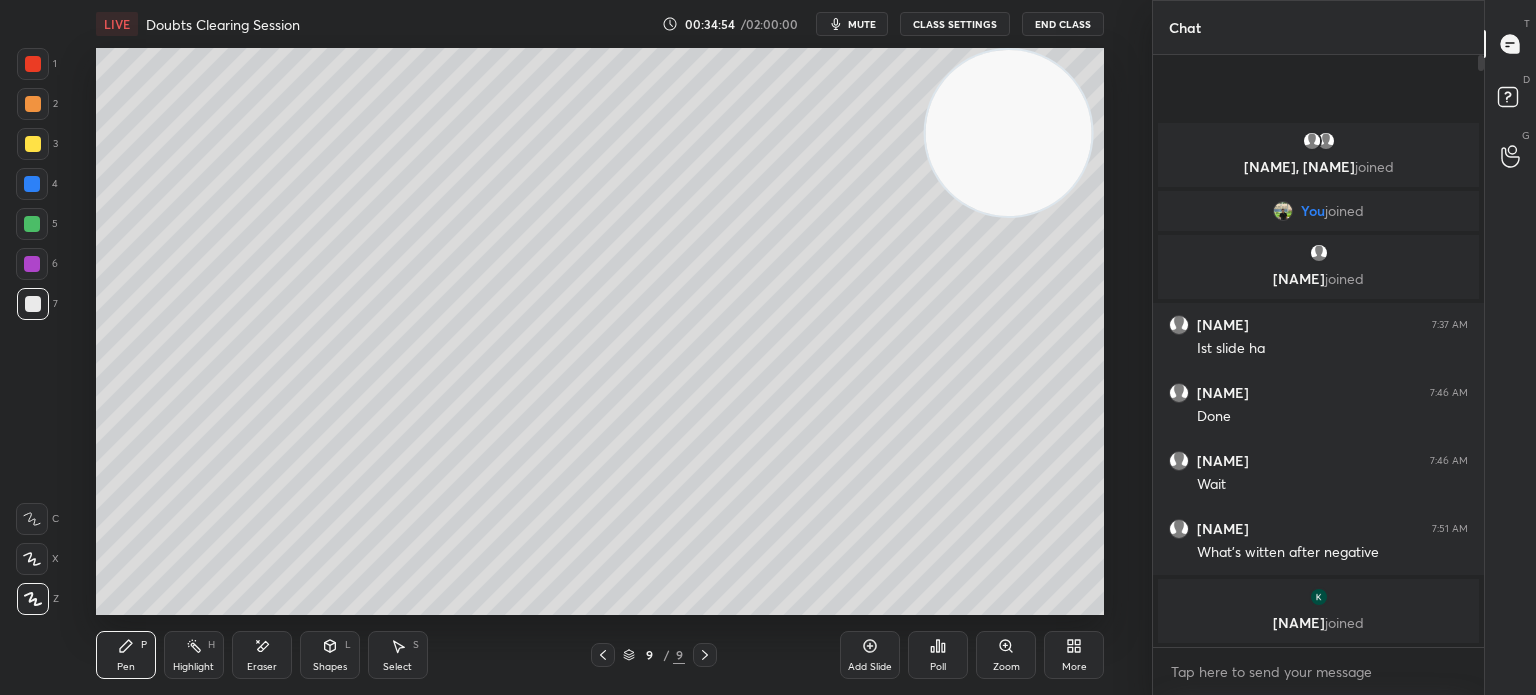 click 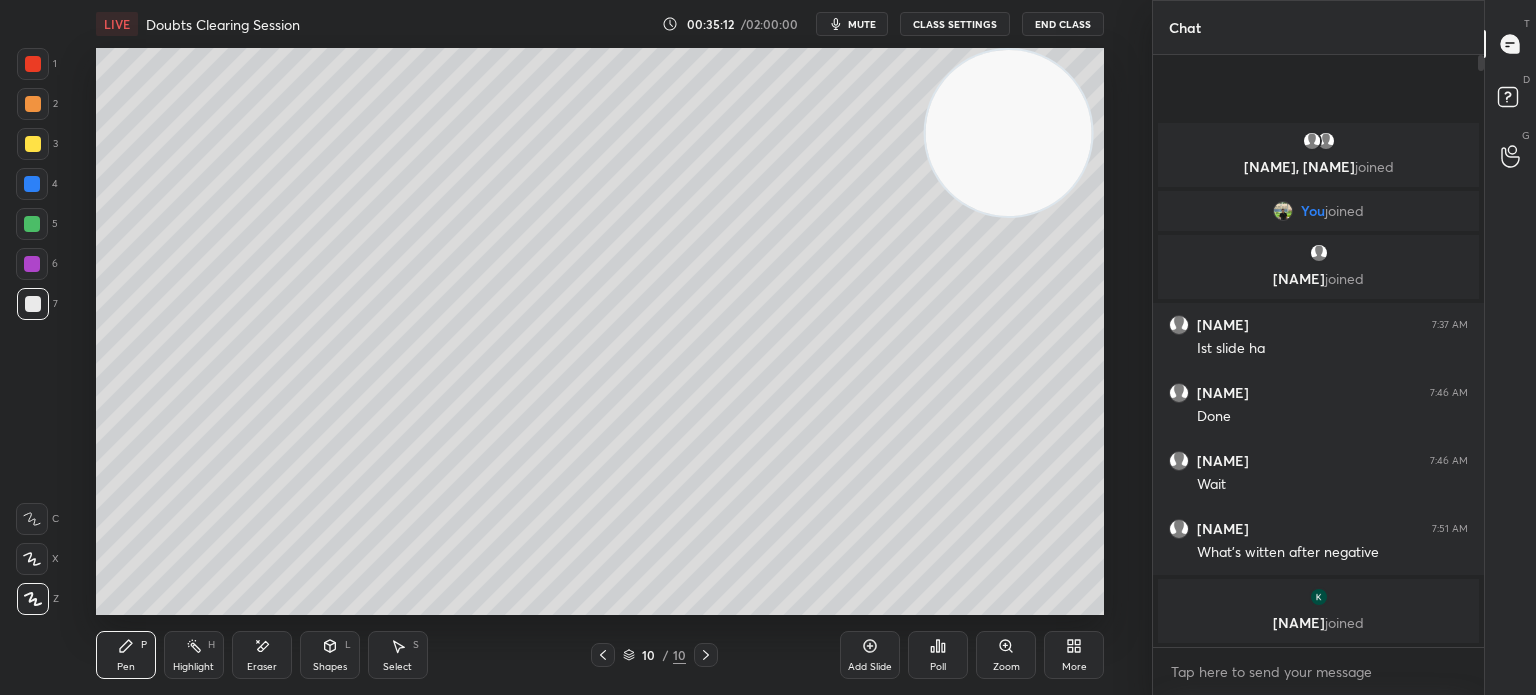 click on "Eraser" at bounding box center [262, 655] 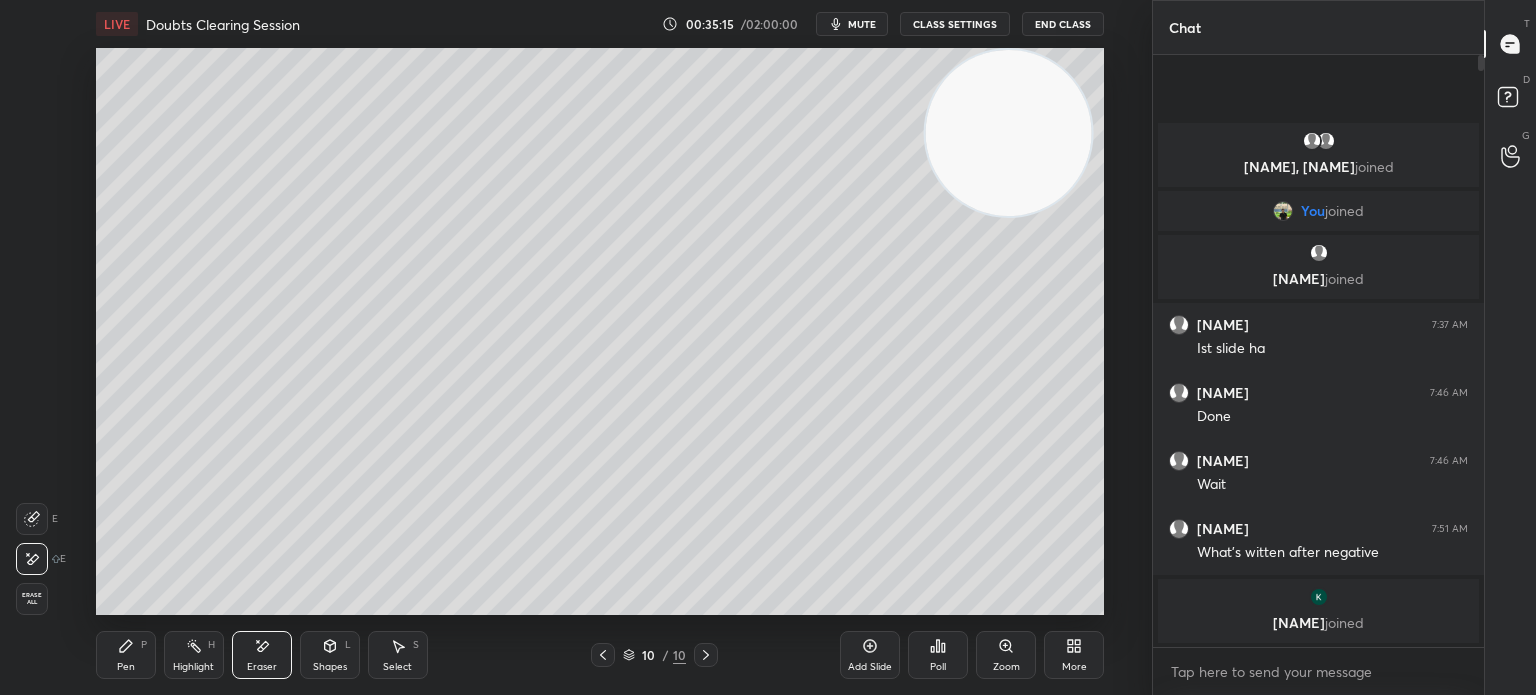 click on "Highlight H" at bounding box center (194, 655) 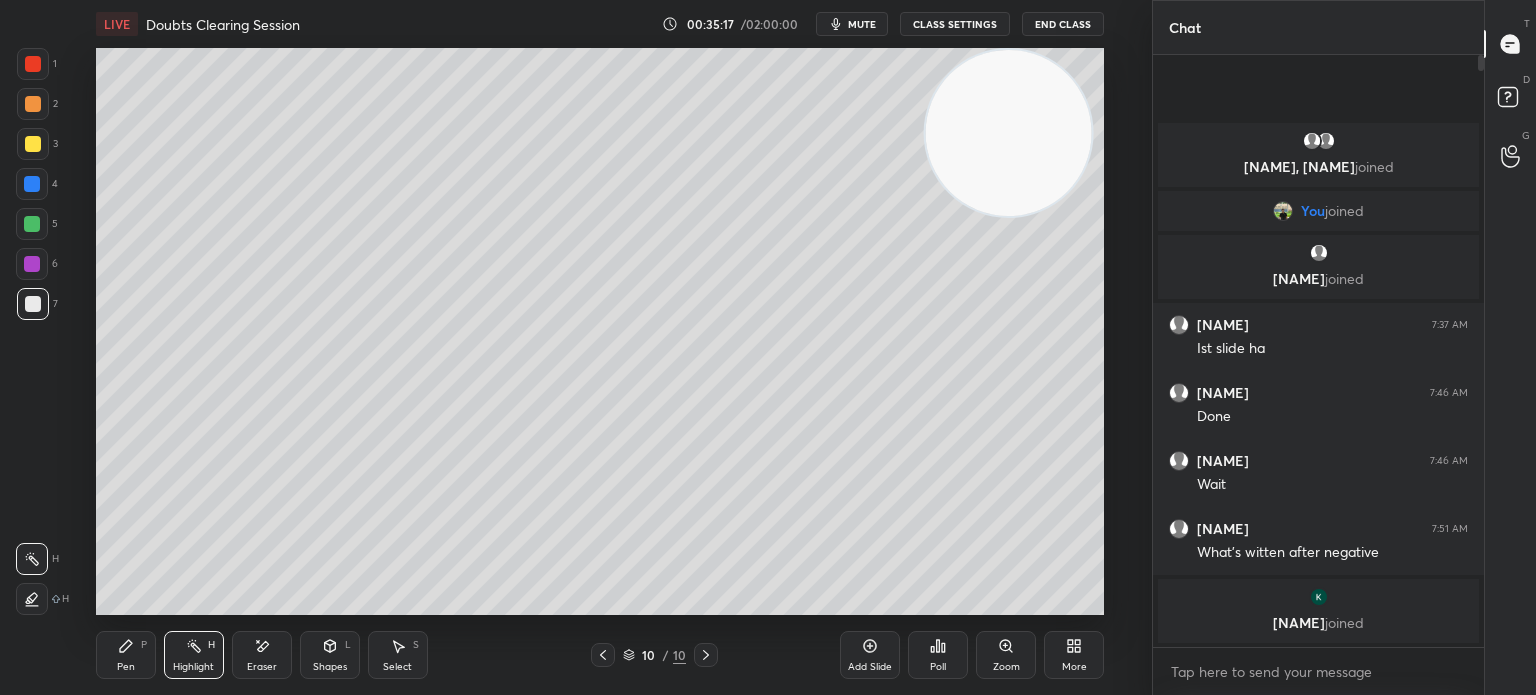 click on "Eraser" at bounding box center [262, 667] 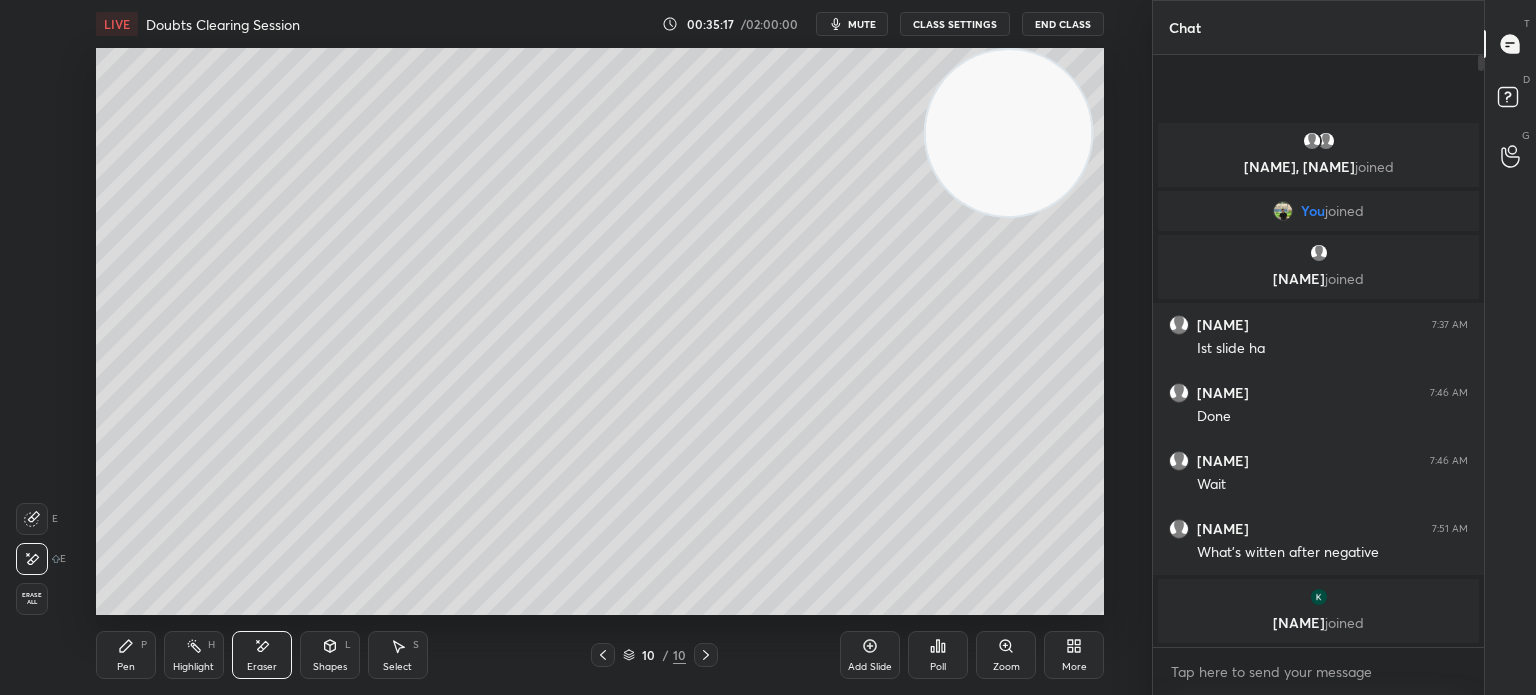click on "Eraser" at bounding box center (262, 655) 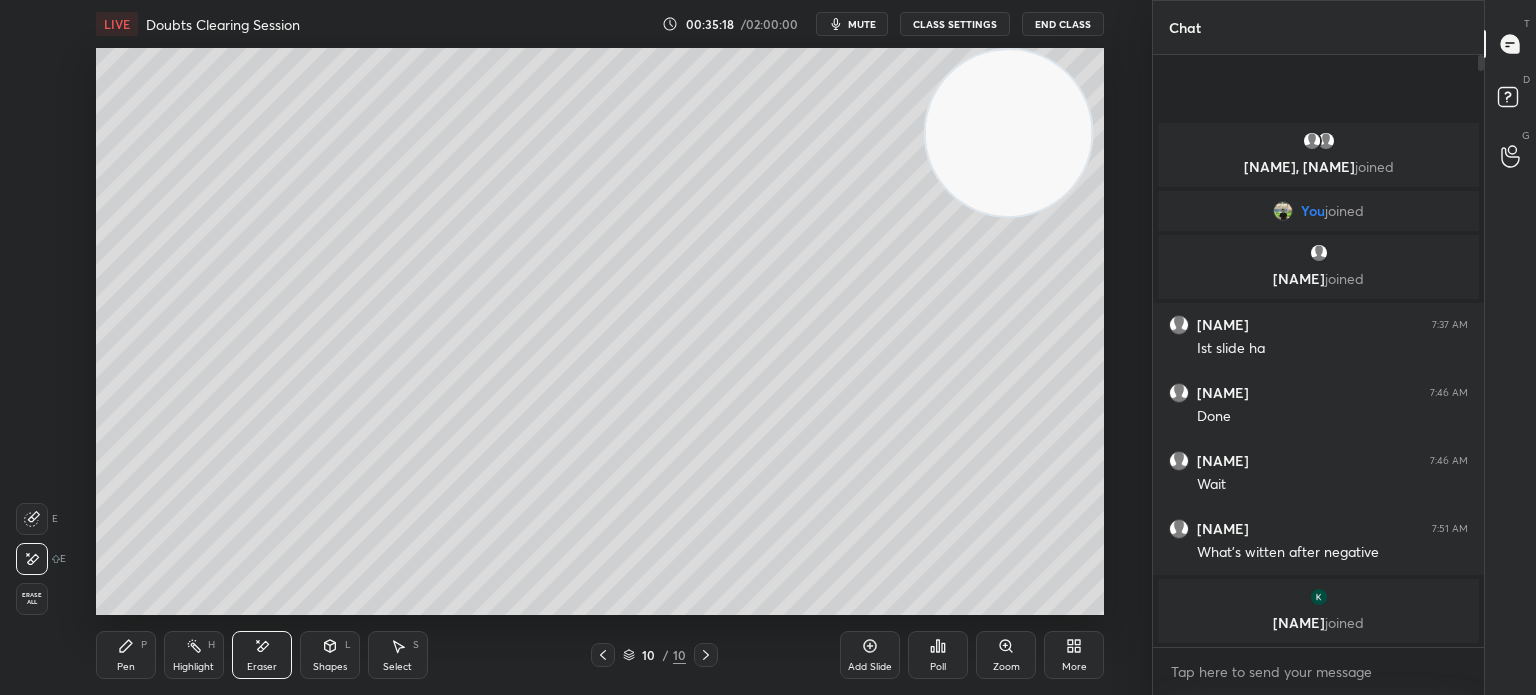 click 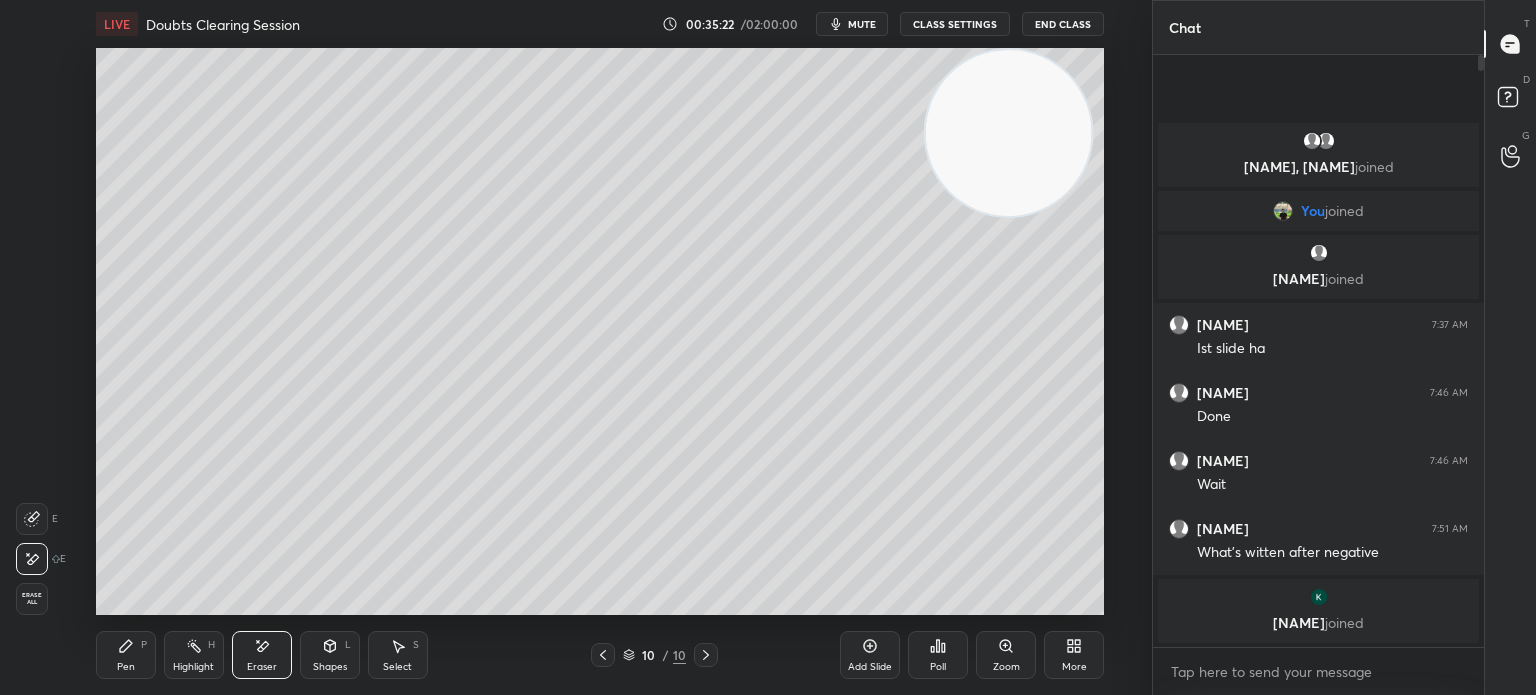 click on "Pen P" at bounding box center (126, 655) 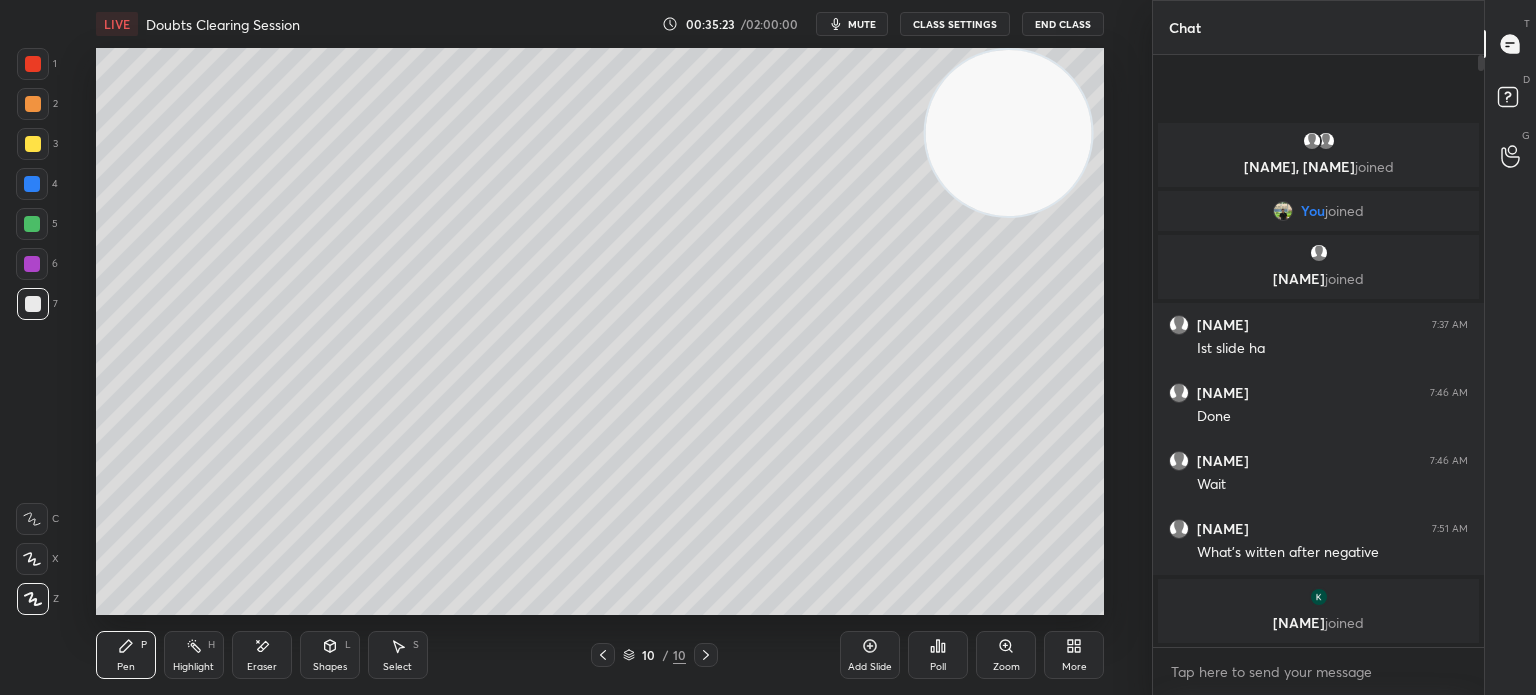 click on "Pen" at bounding box center (126, 667) 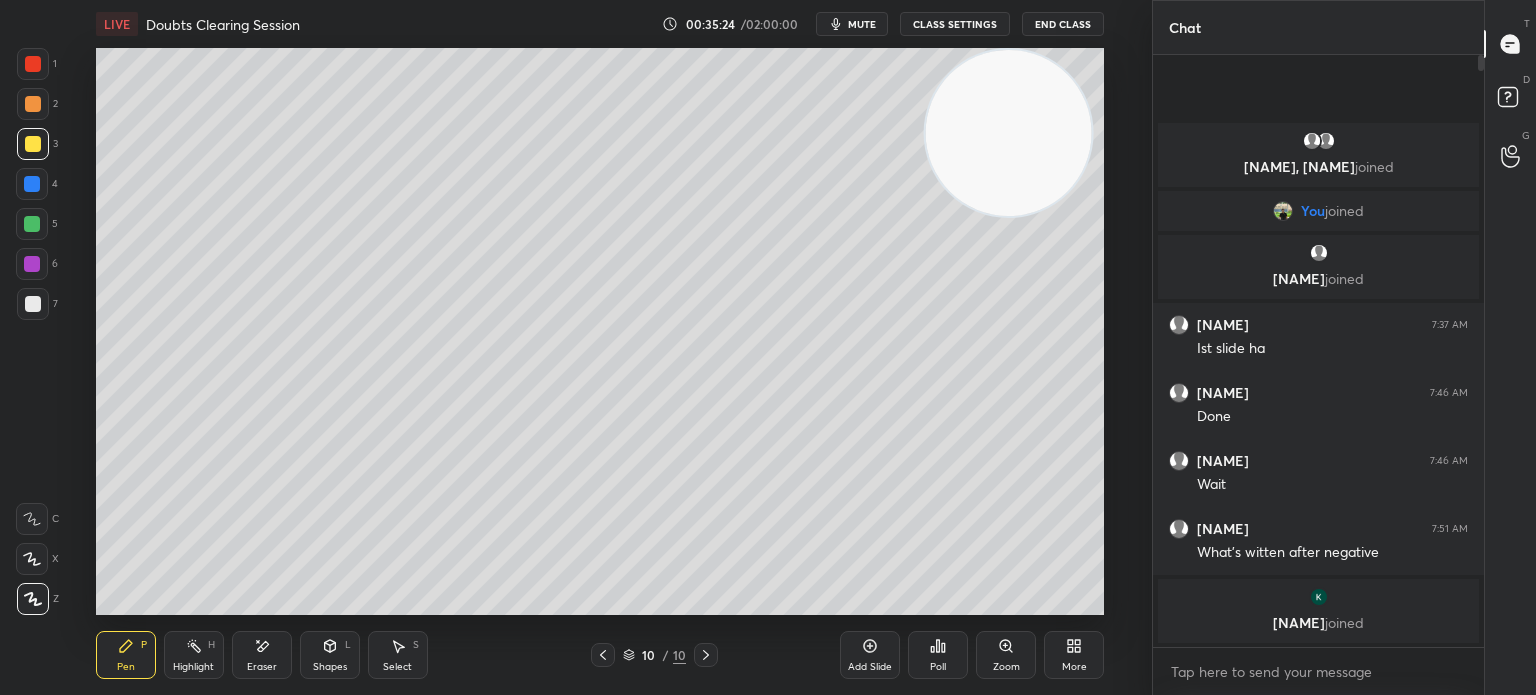 click at bounding box center [33, 599] 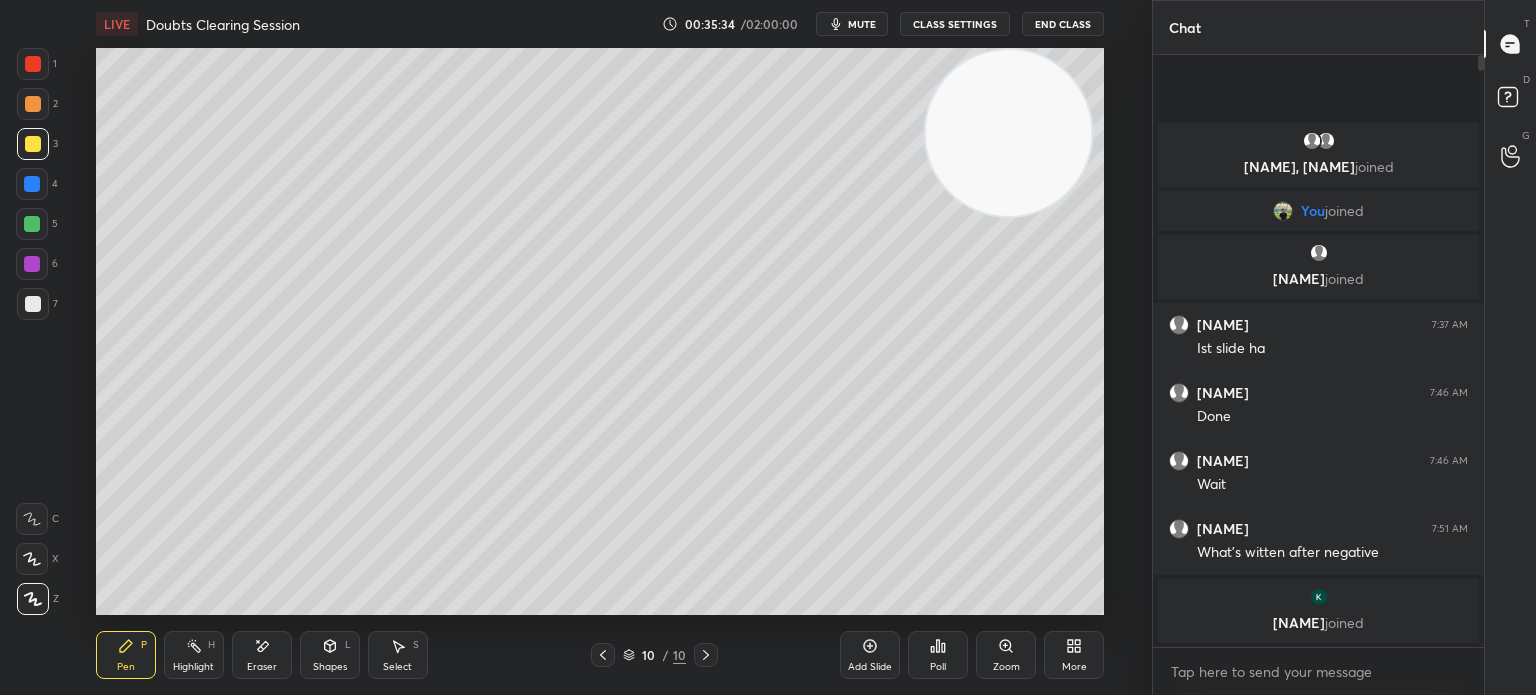 click at bounding box center [33, 304] 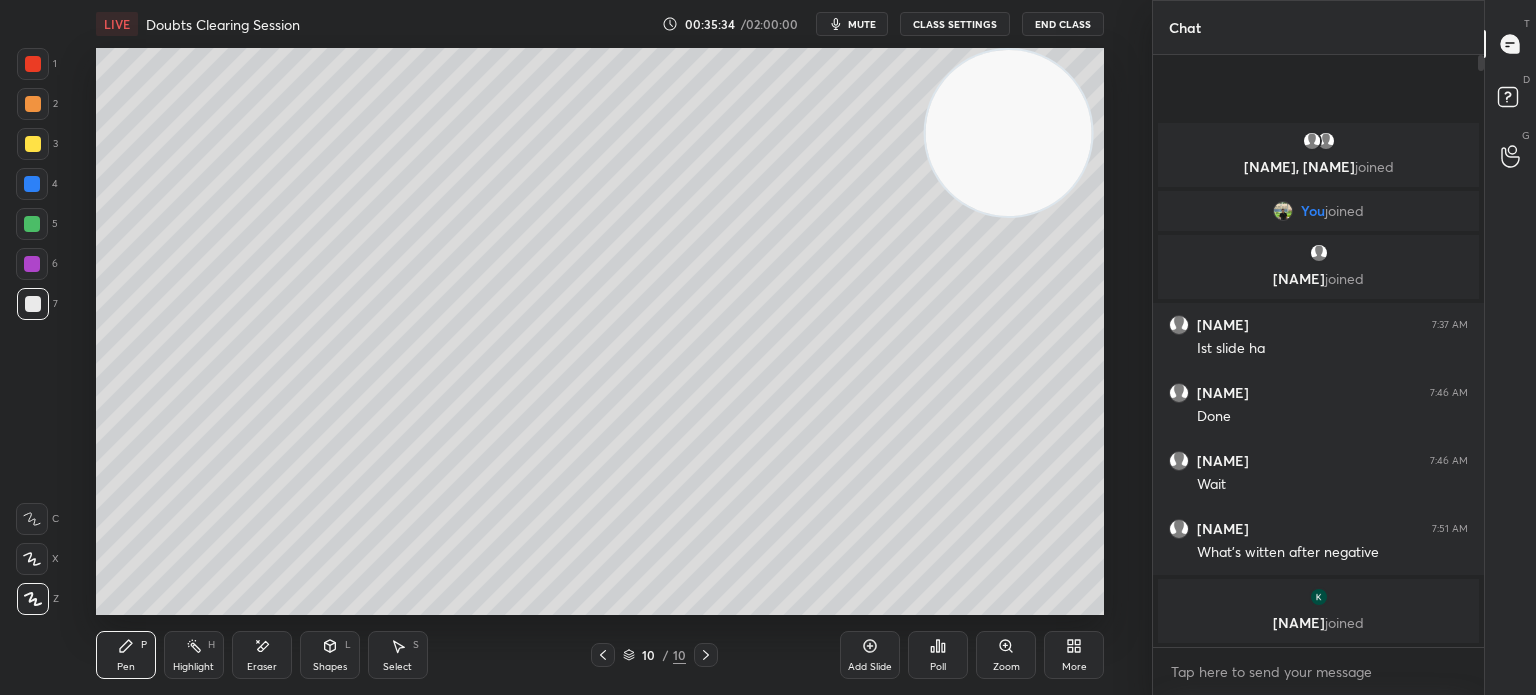 click at bounding box center (33, 304) 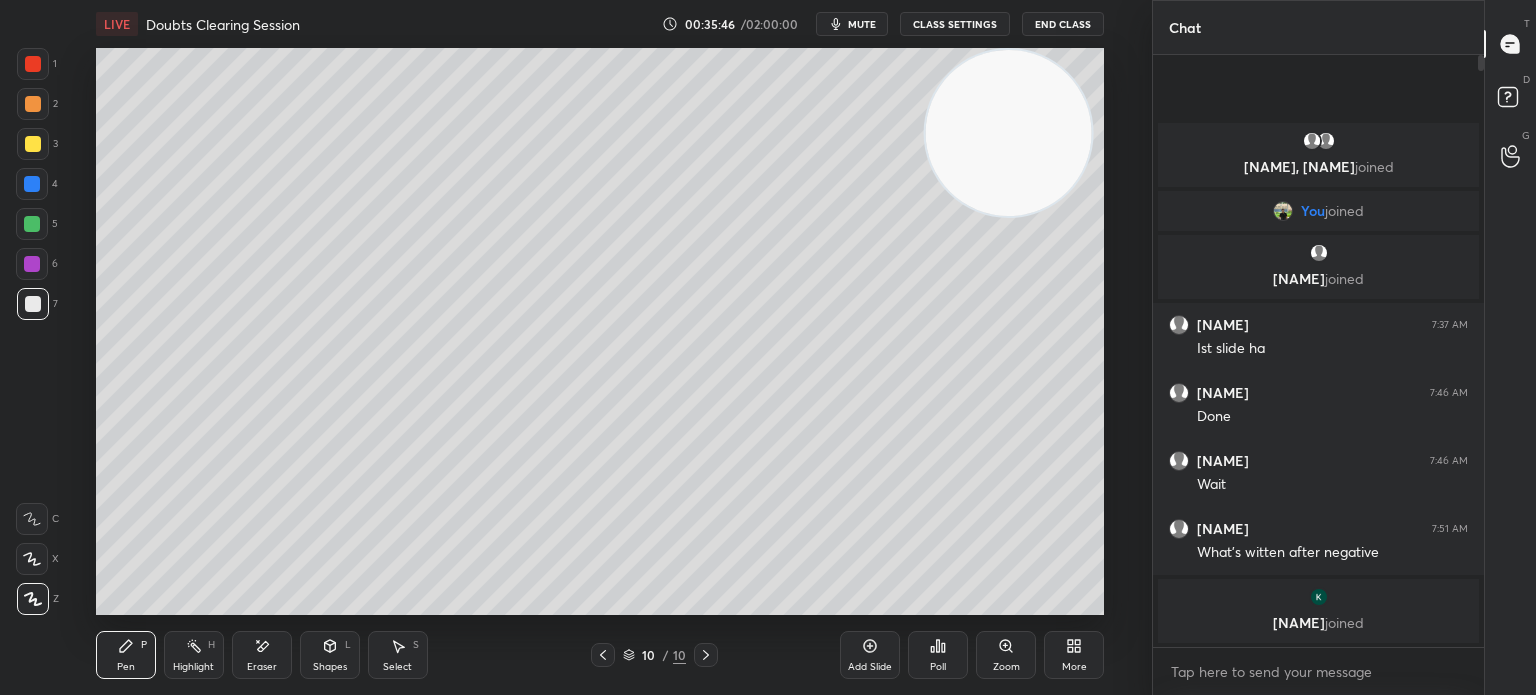 click at bounding box center (33, 144) 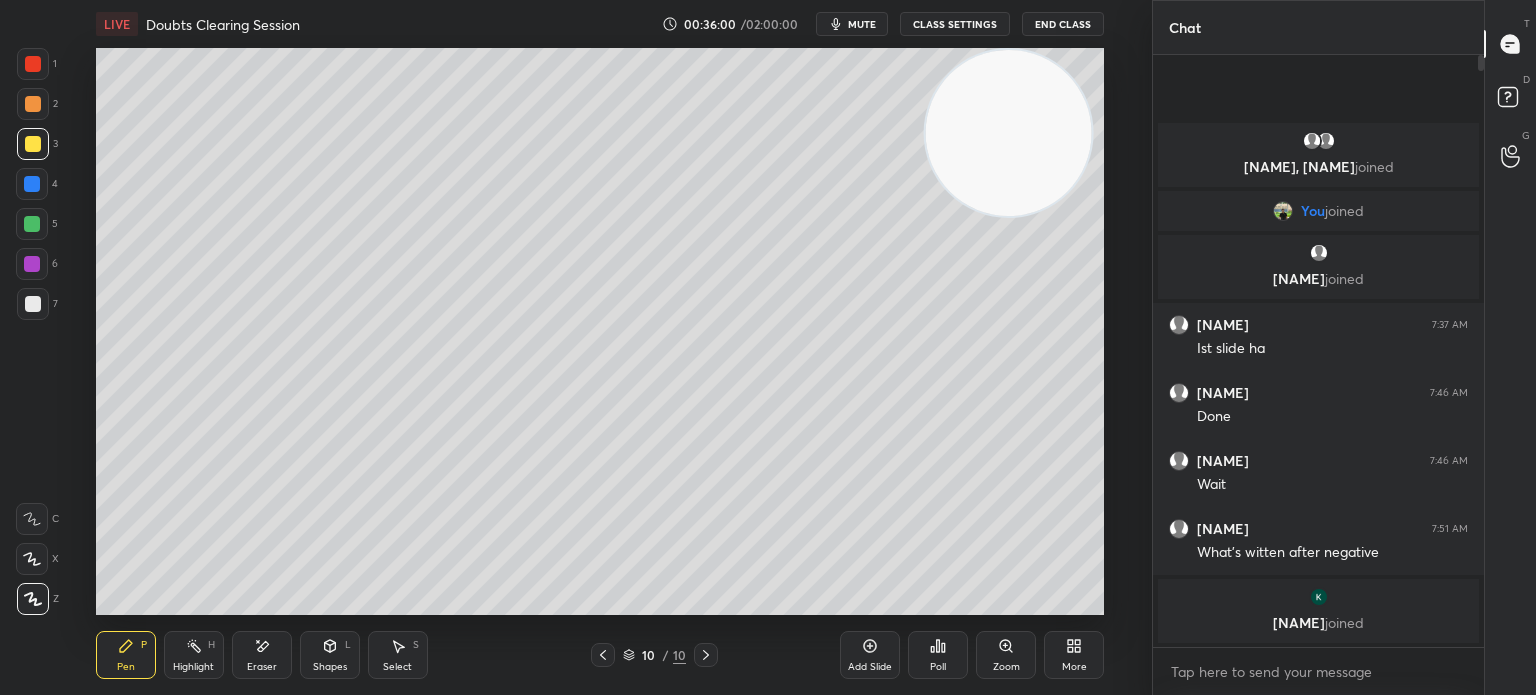click 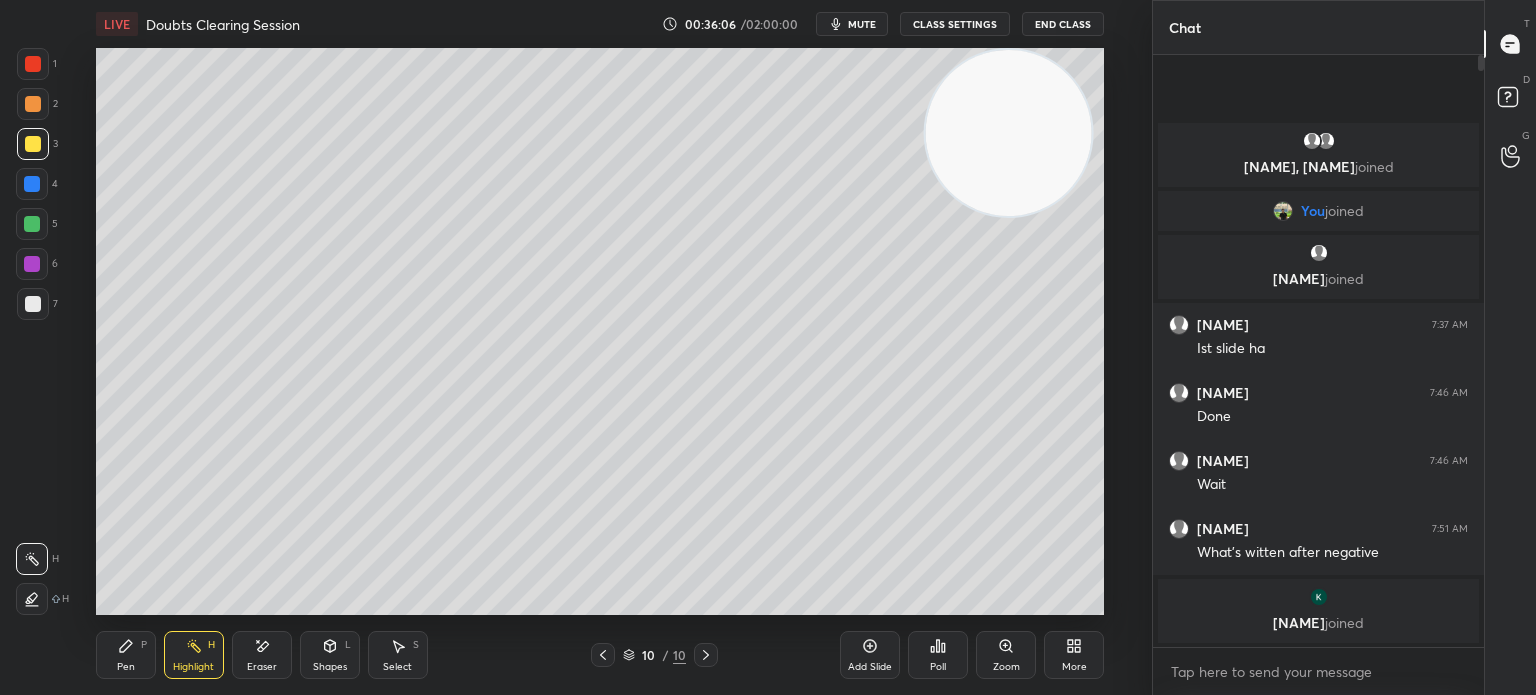 click at bounding box center (33, 304) 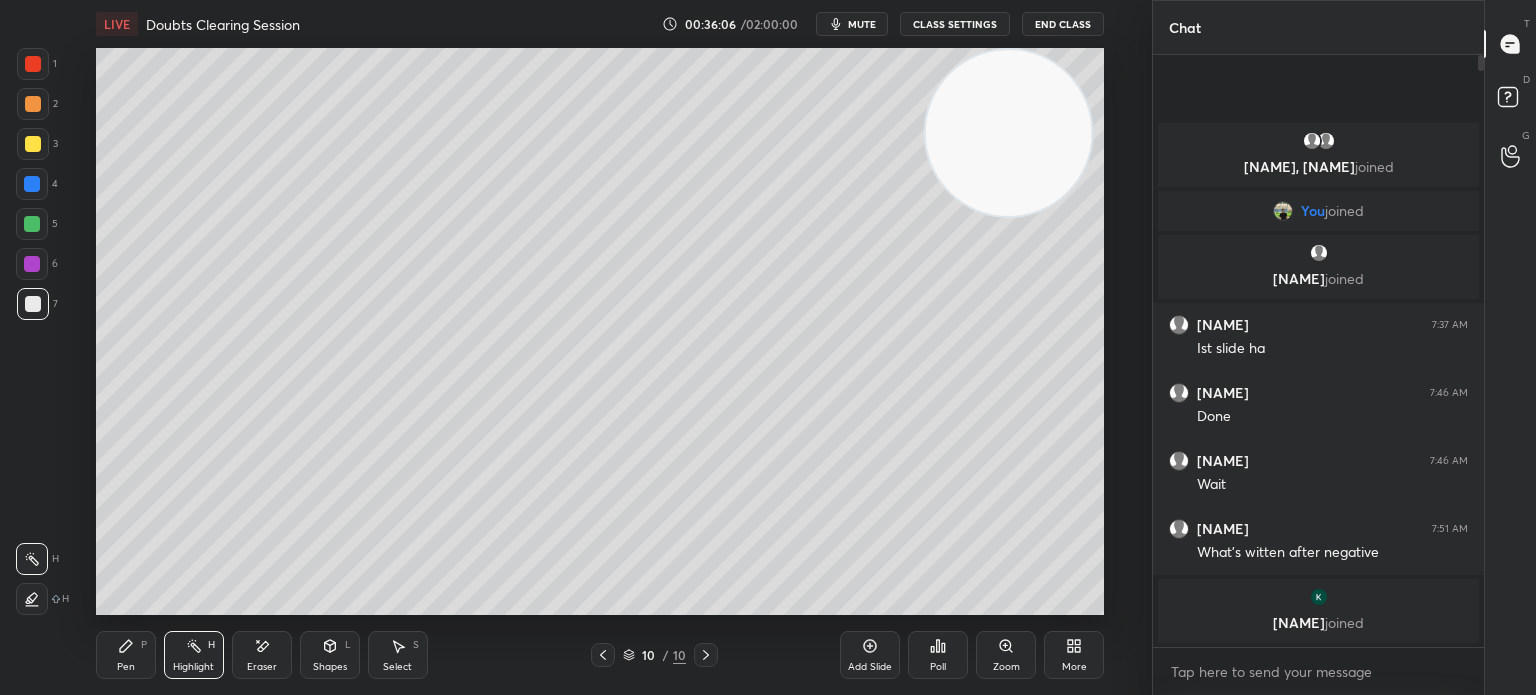 click at bounding box center [33, 304] 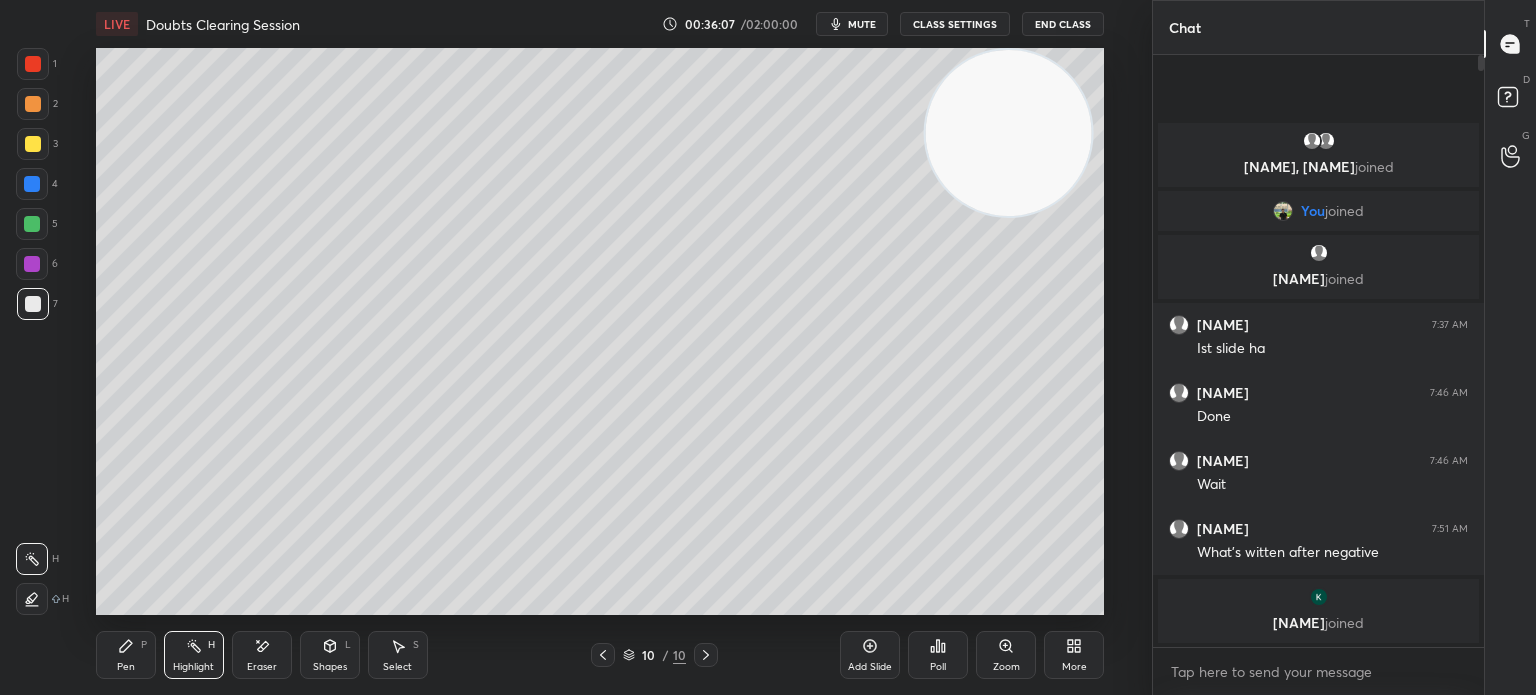 click on "Pen P" at bounding box center (126, 655) 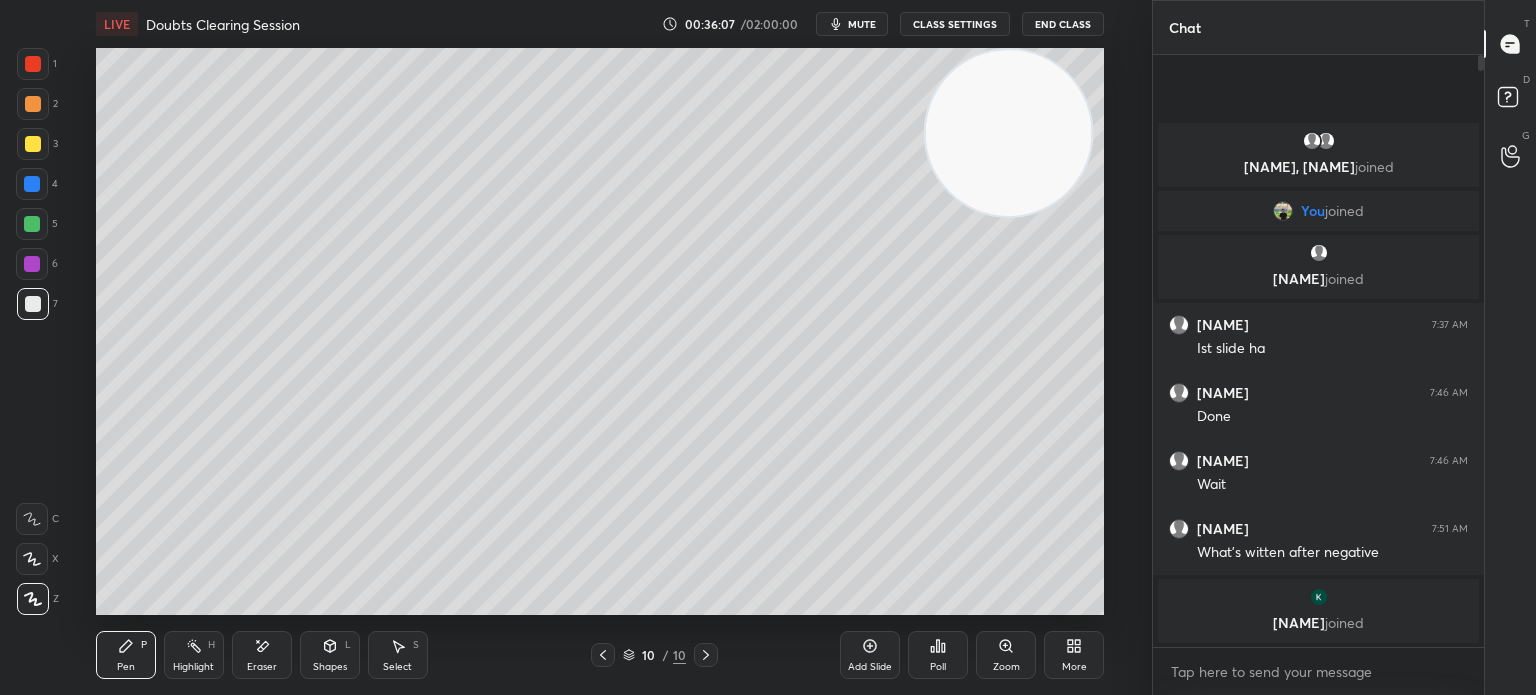 click at bounding box center [33, 599] 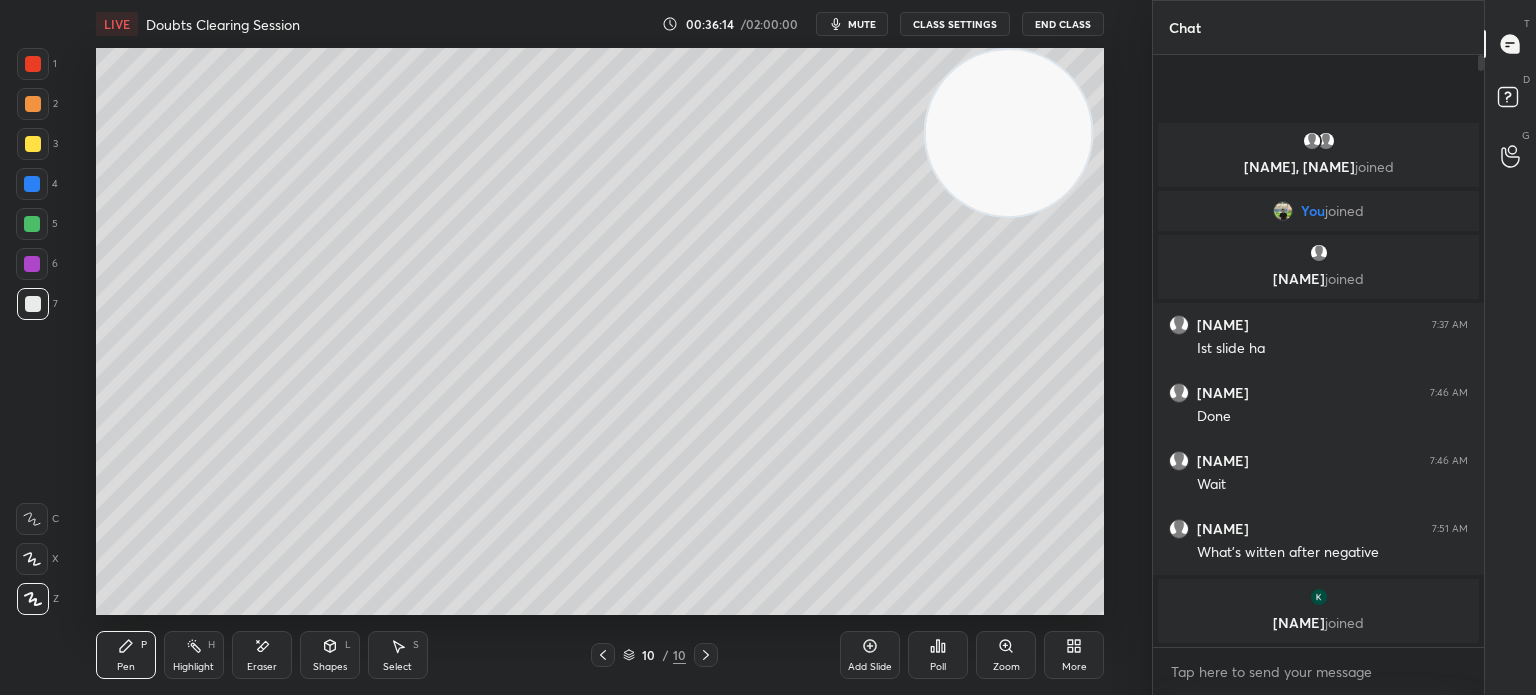 click on "Highlight H" at bounding box center [194, 655] 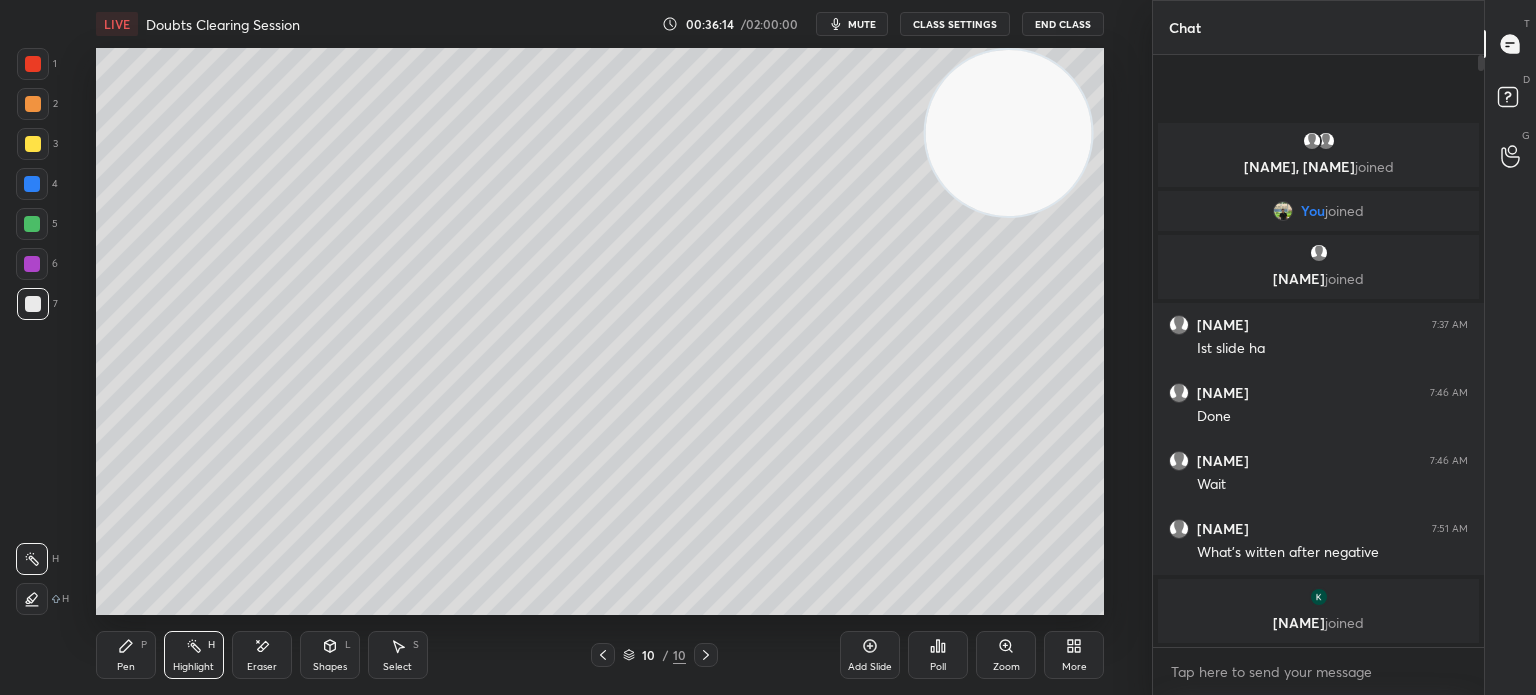 click on "Highlight H" at bounding box center (194, 655) 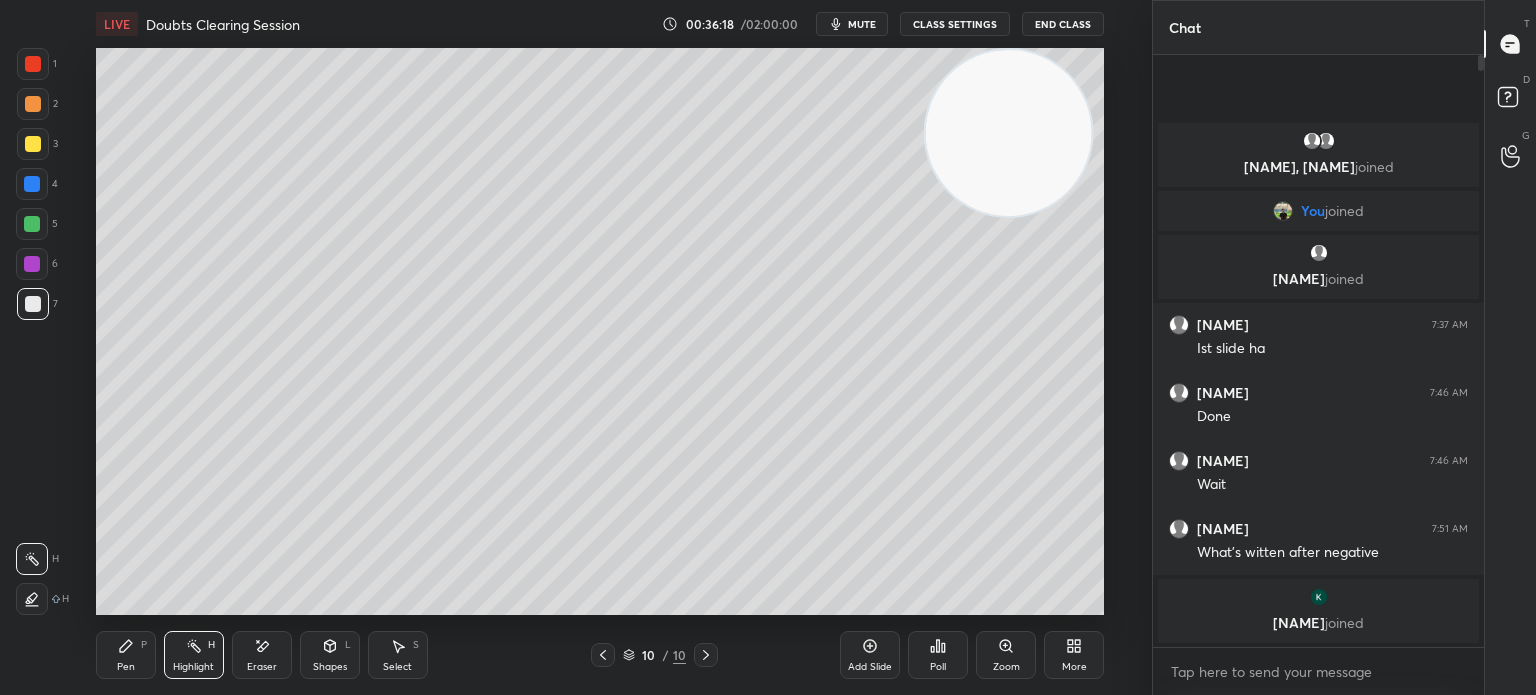 click 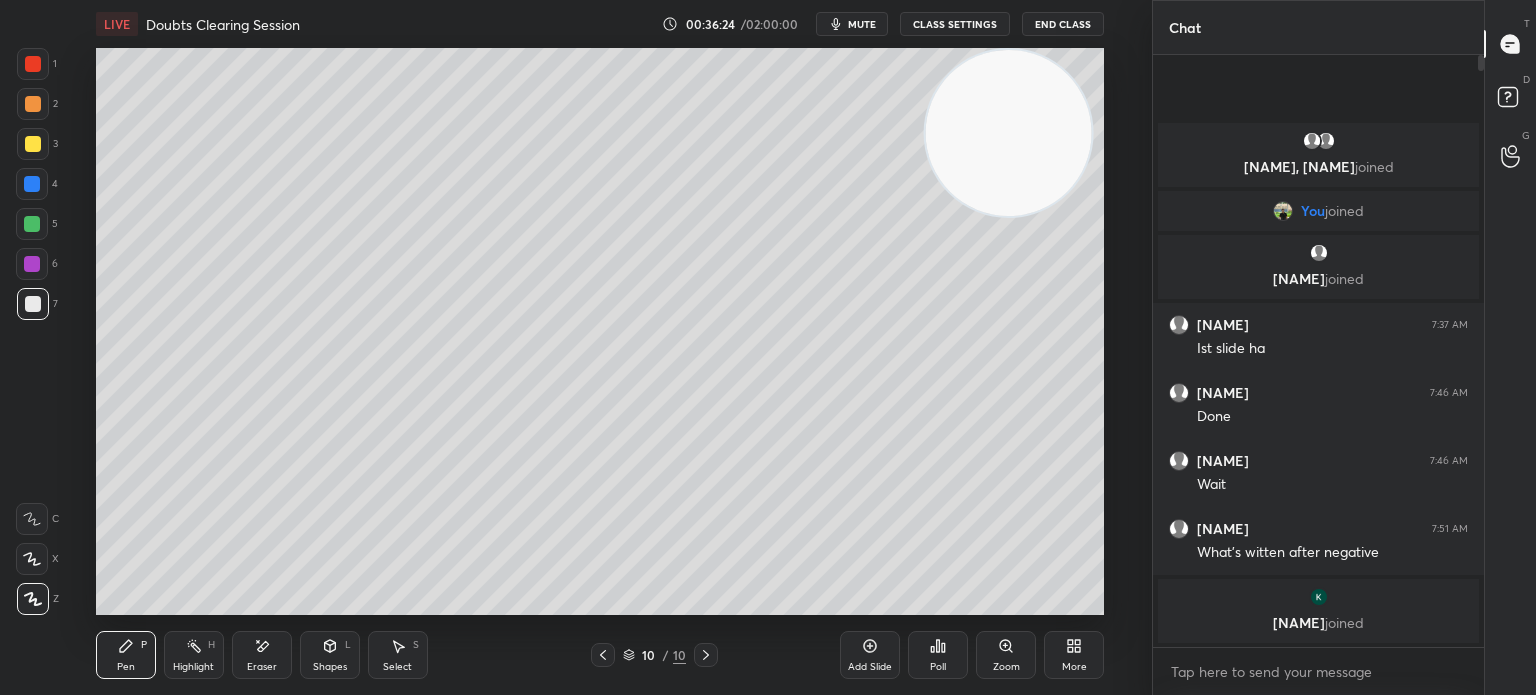 click at bounding box center (33, 304) 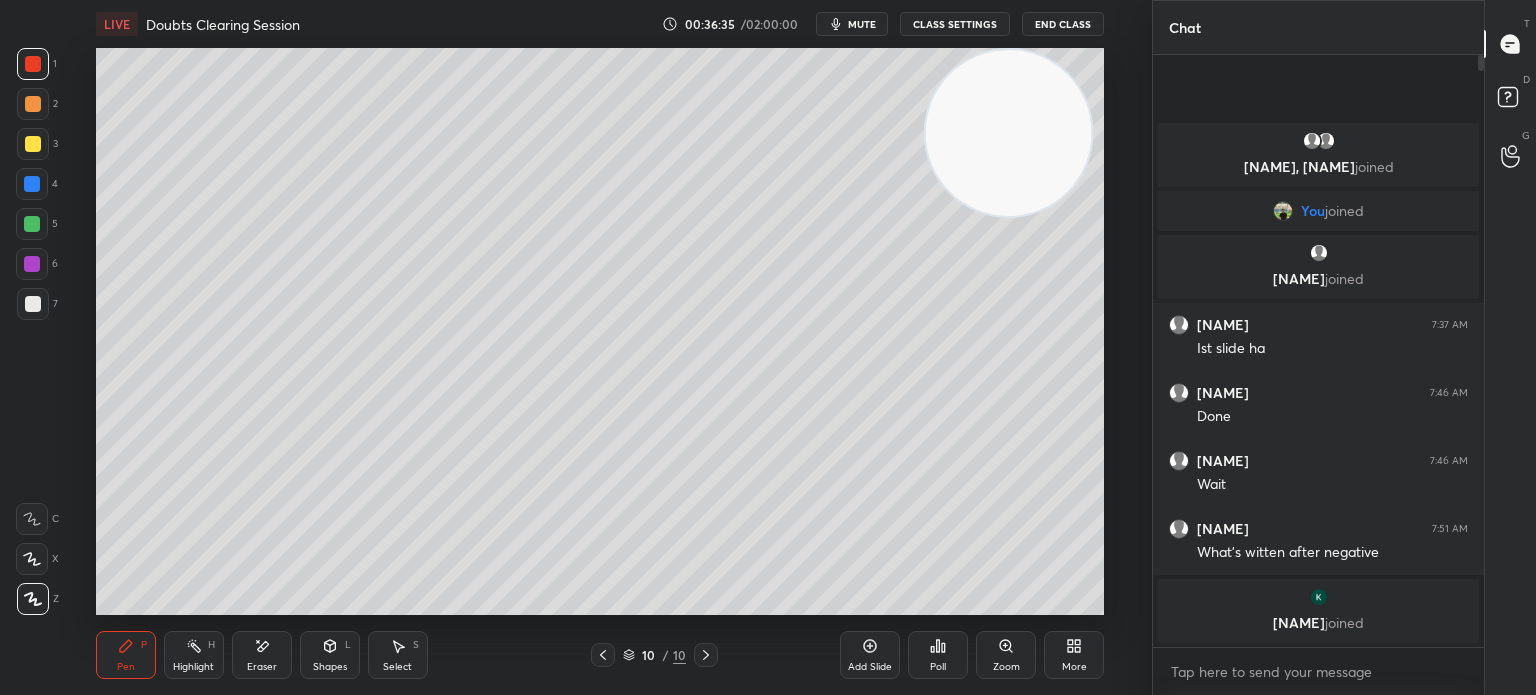 click at bounding box center [33, 144] 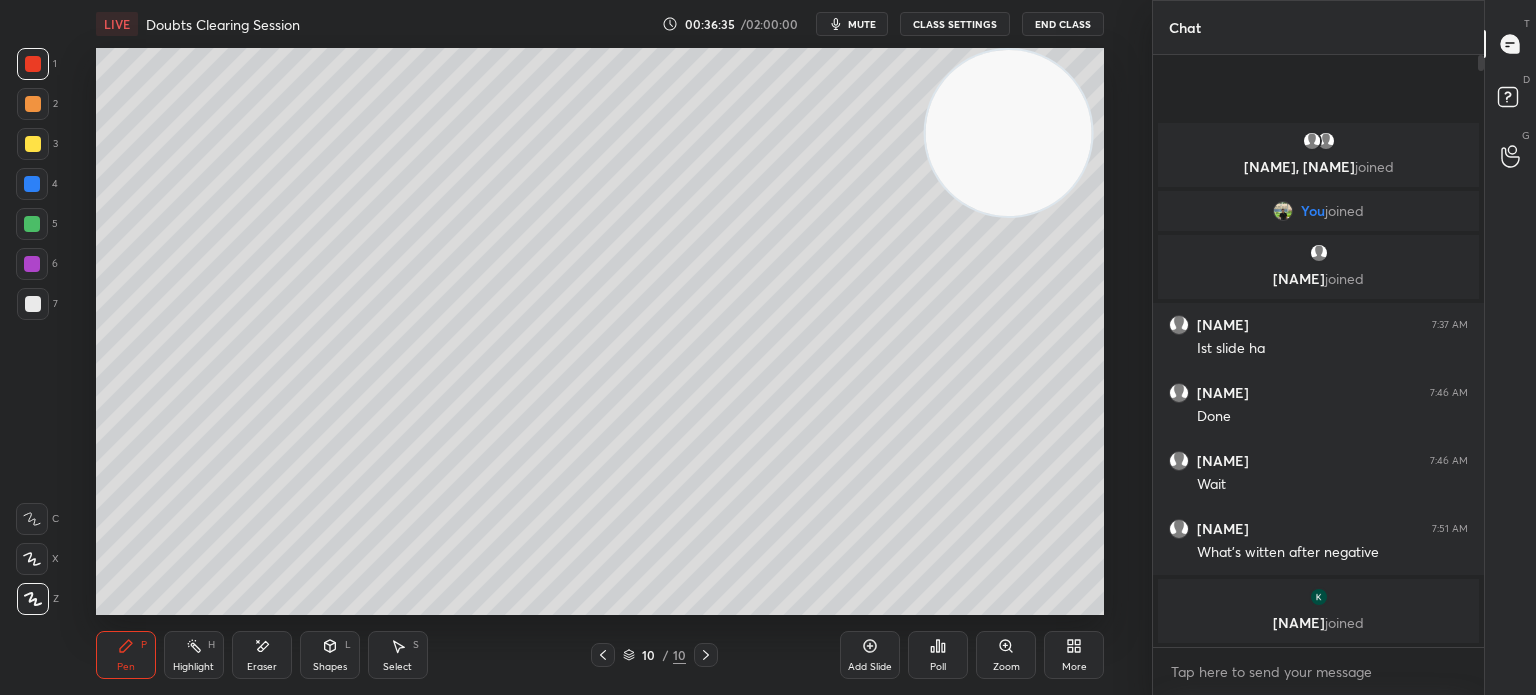 click at bounding box center [33, 144] 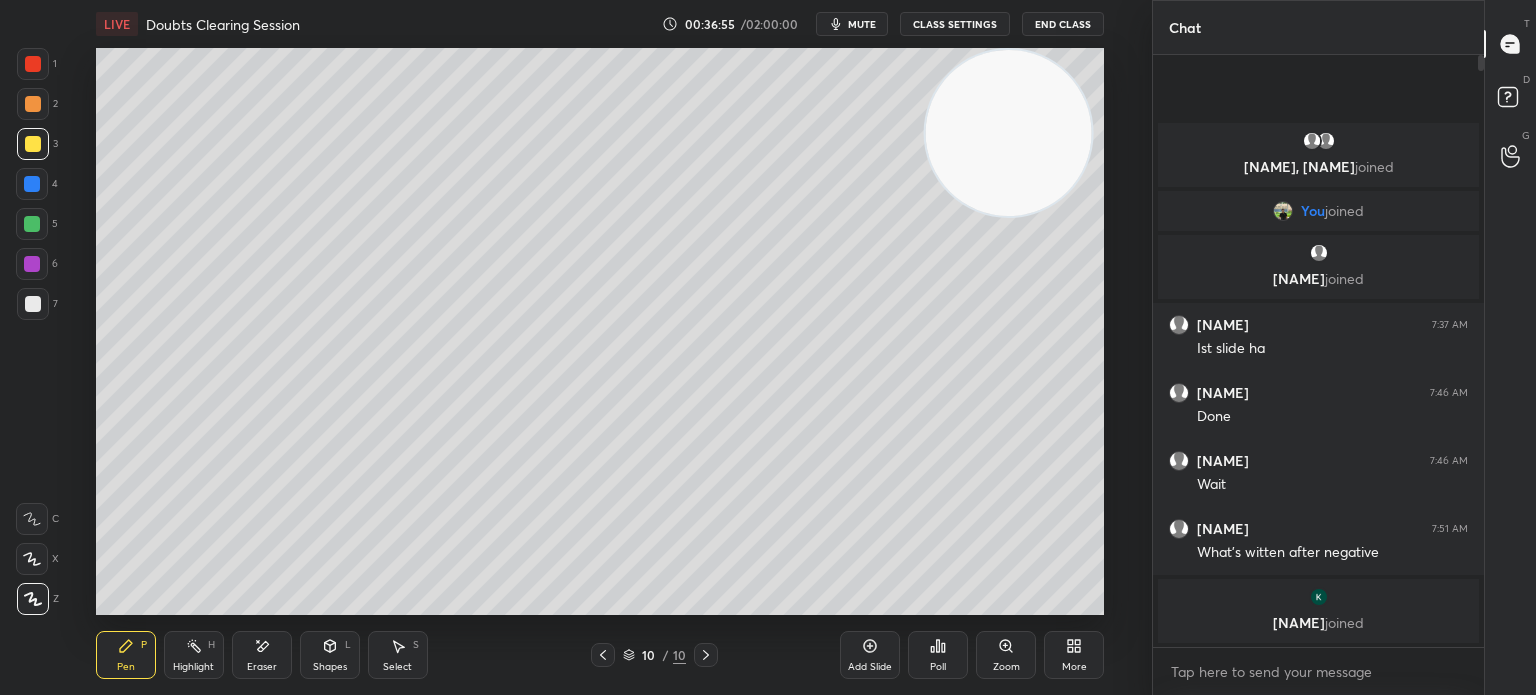 click at bounding box center (33, 304) 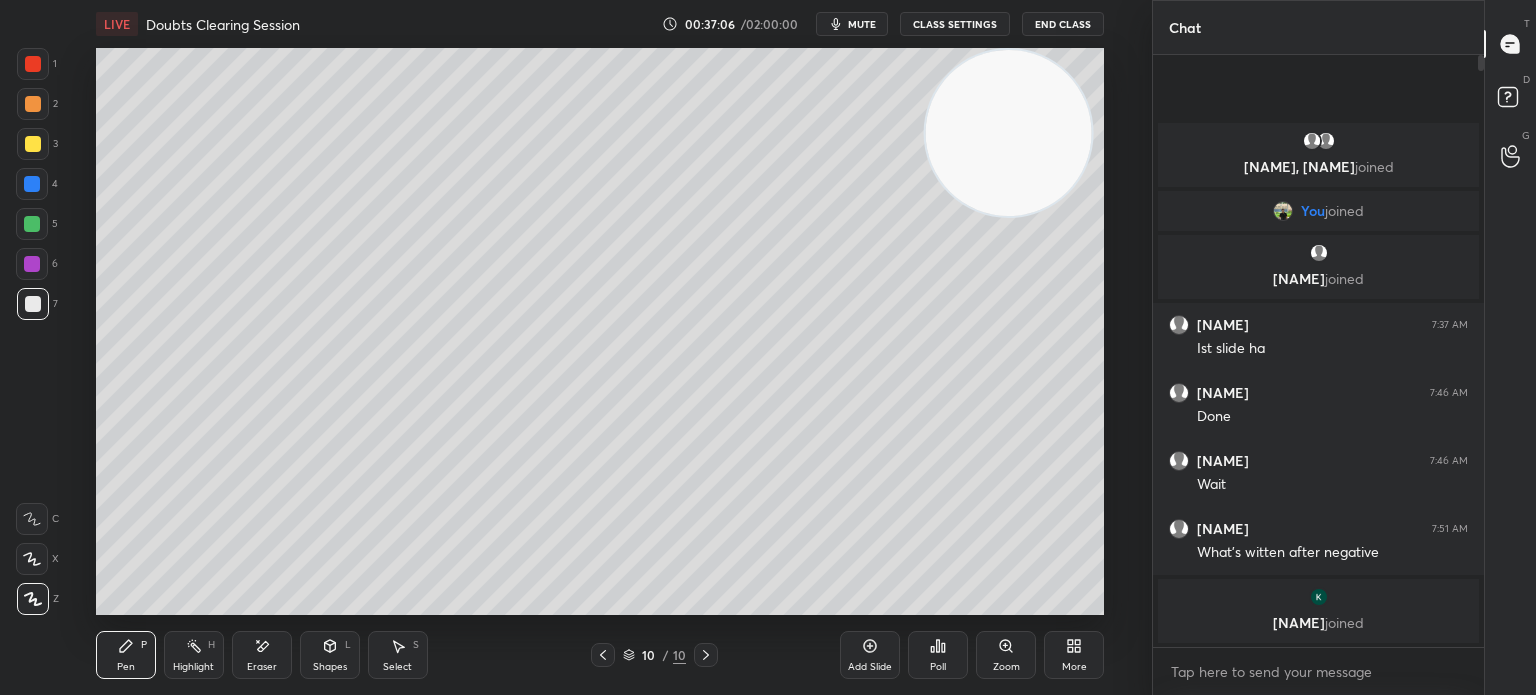 click on "Highlight H" at bounding box center (194, 655) 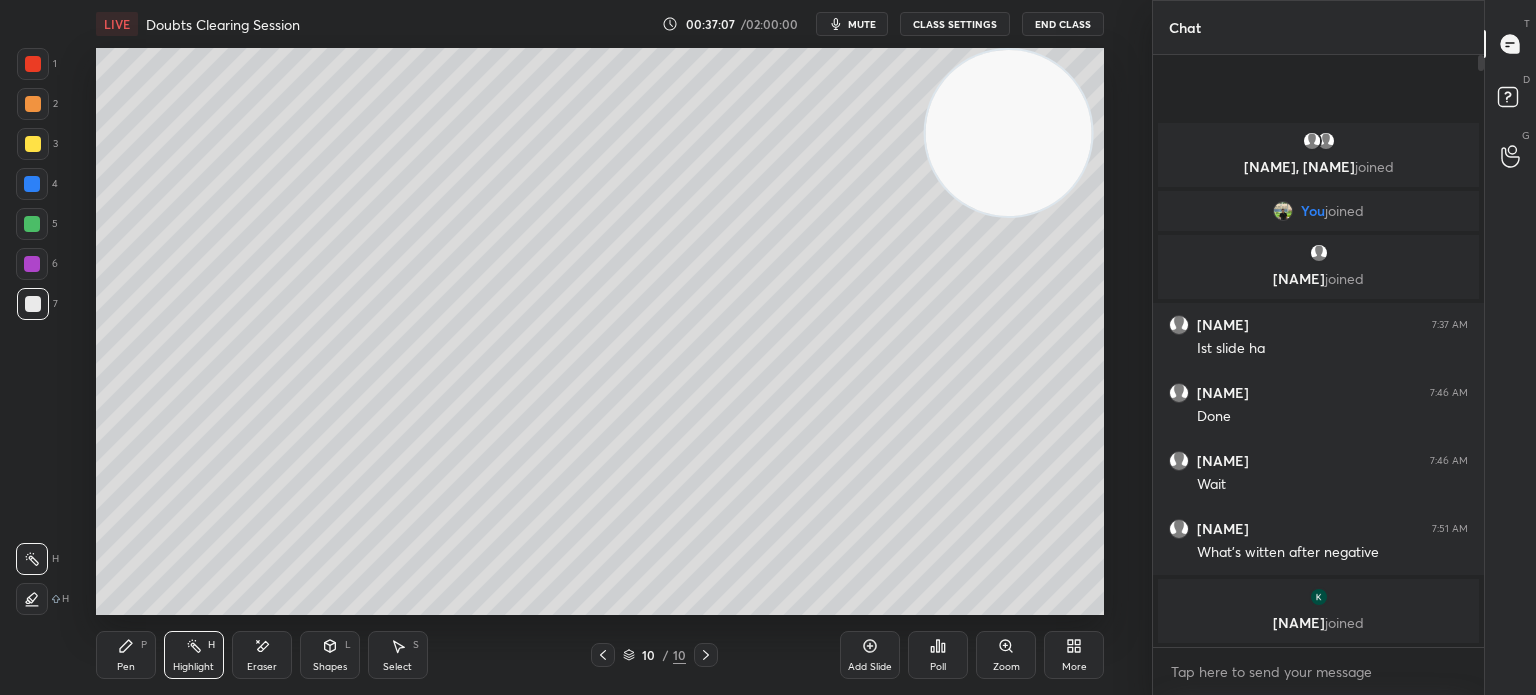 click on "Pen P Highlight H Eraser Shapes L Select S 10 / 10 Add Slide Poll Zoom More" at bounding box center [600, 655] 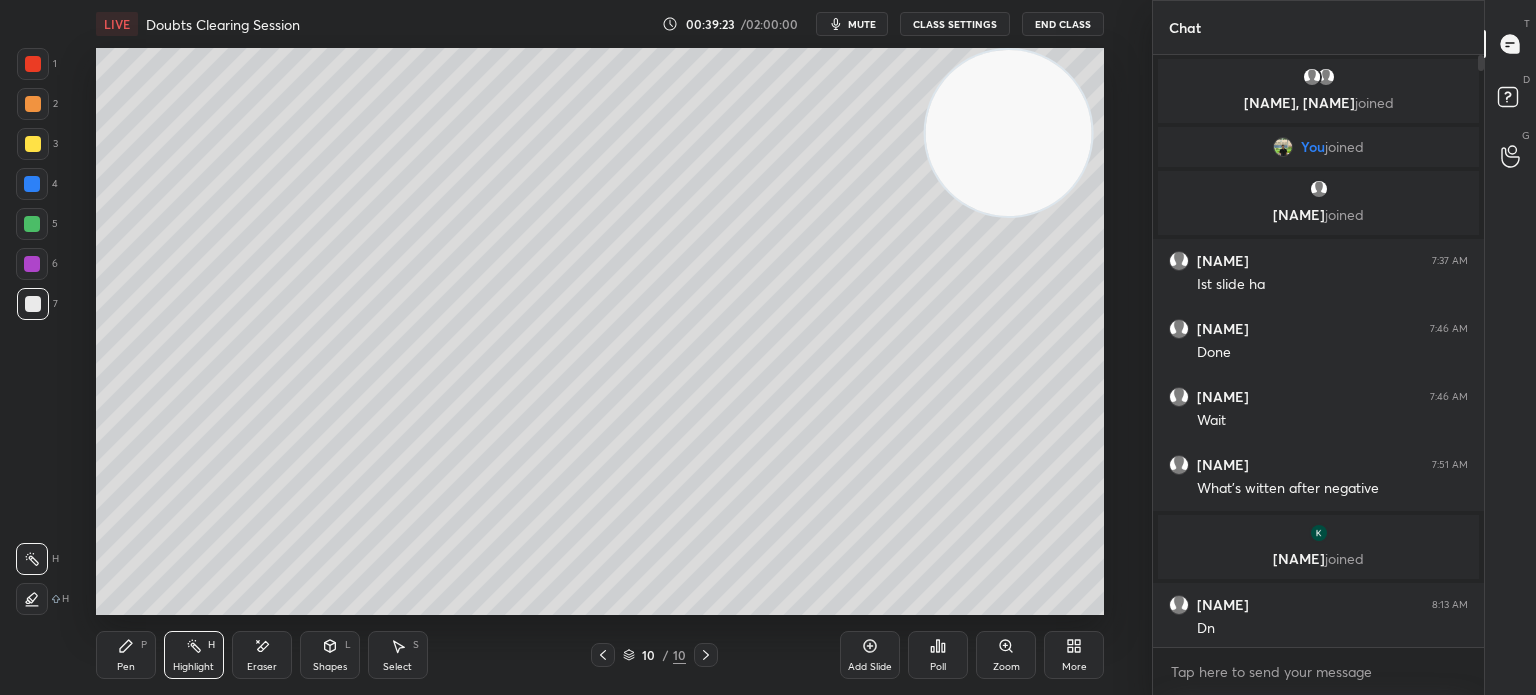 click at bounding box center (33, 304) 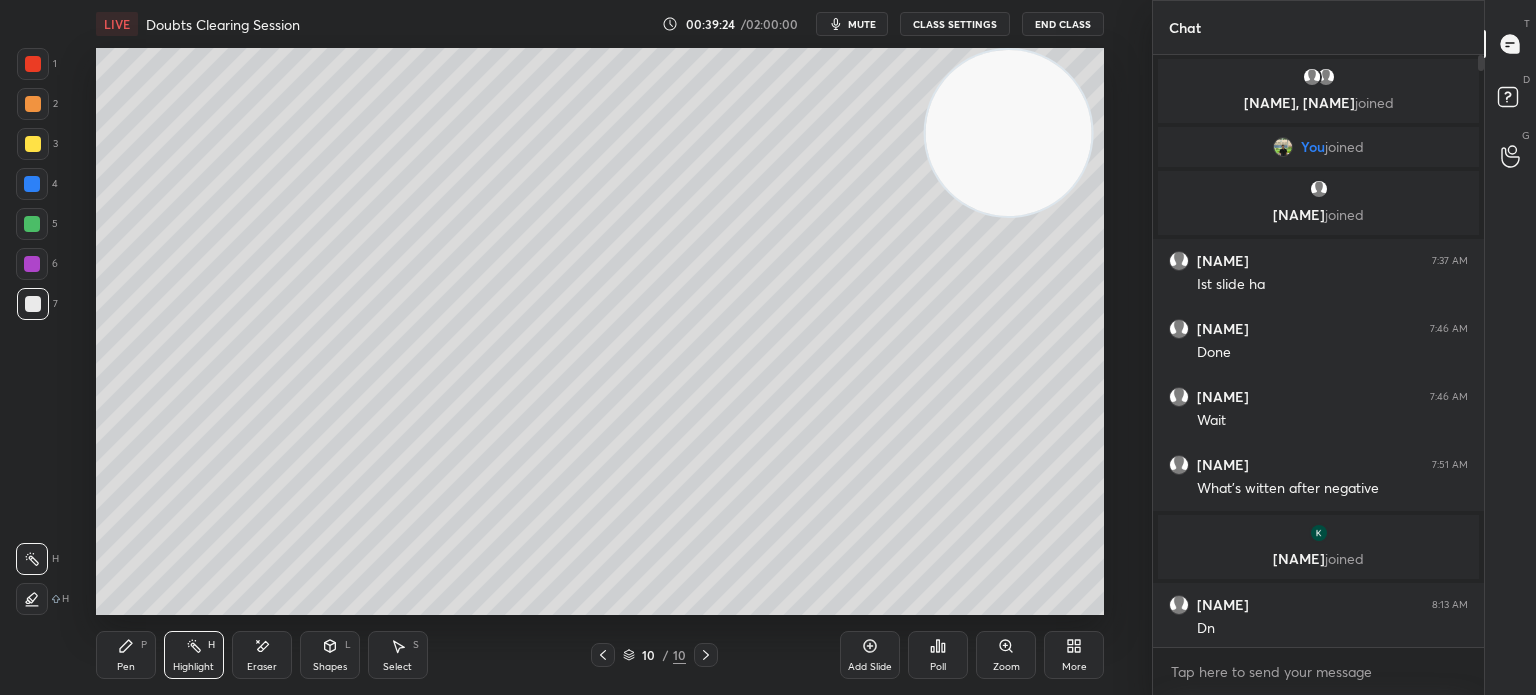 click at bounding box center [33, 304] 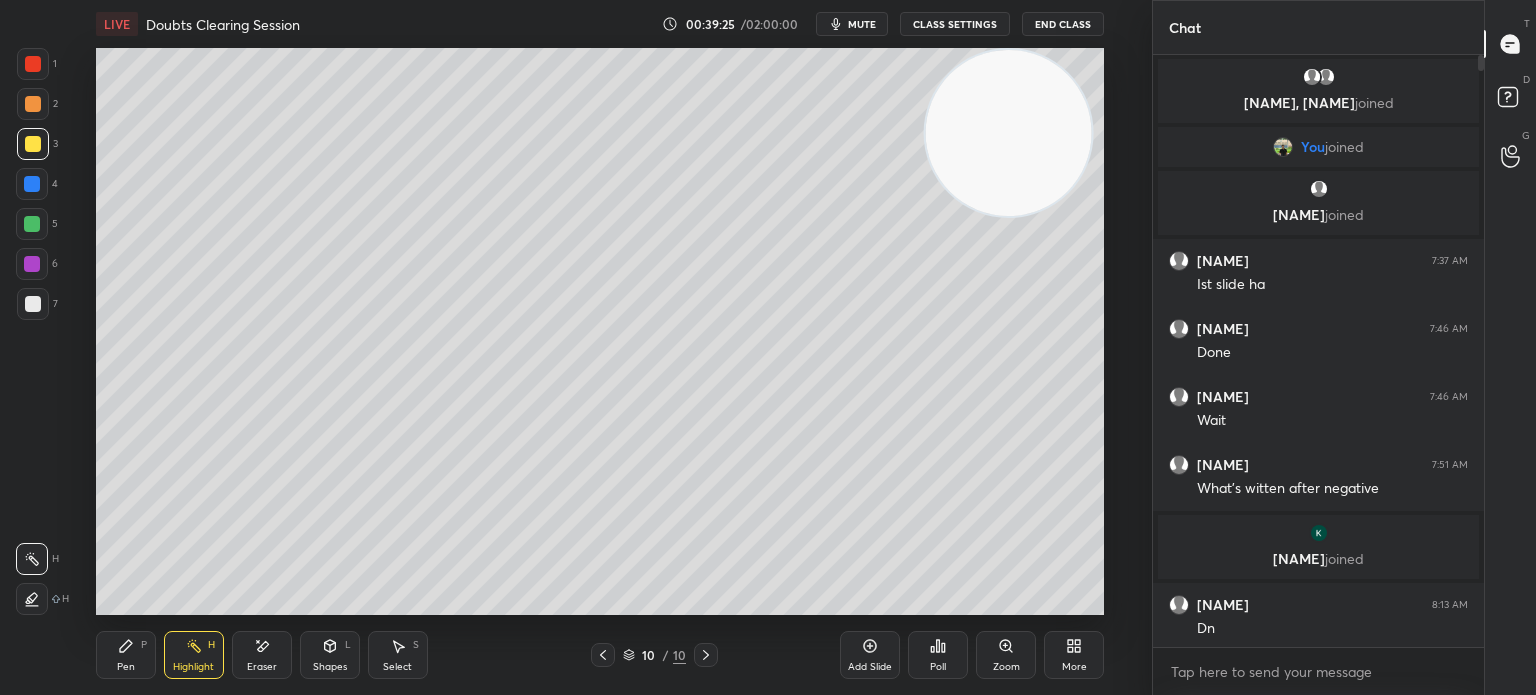 click on "3" at bounding box center [37, 148] 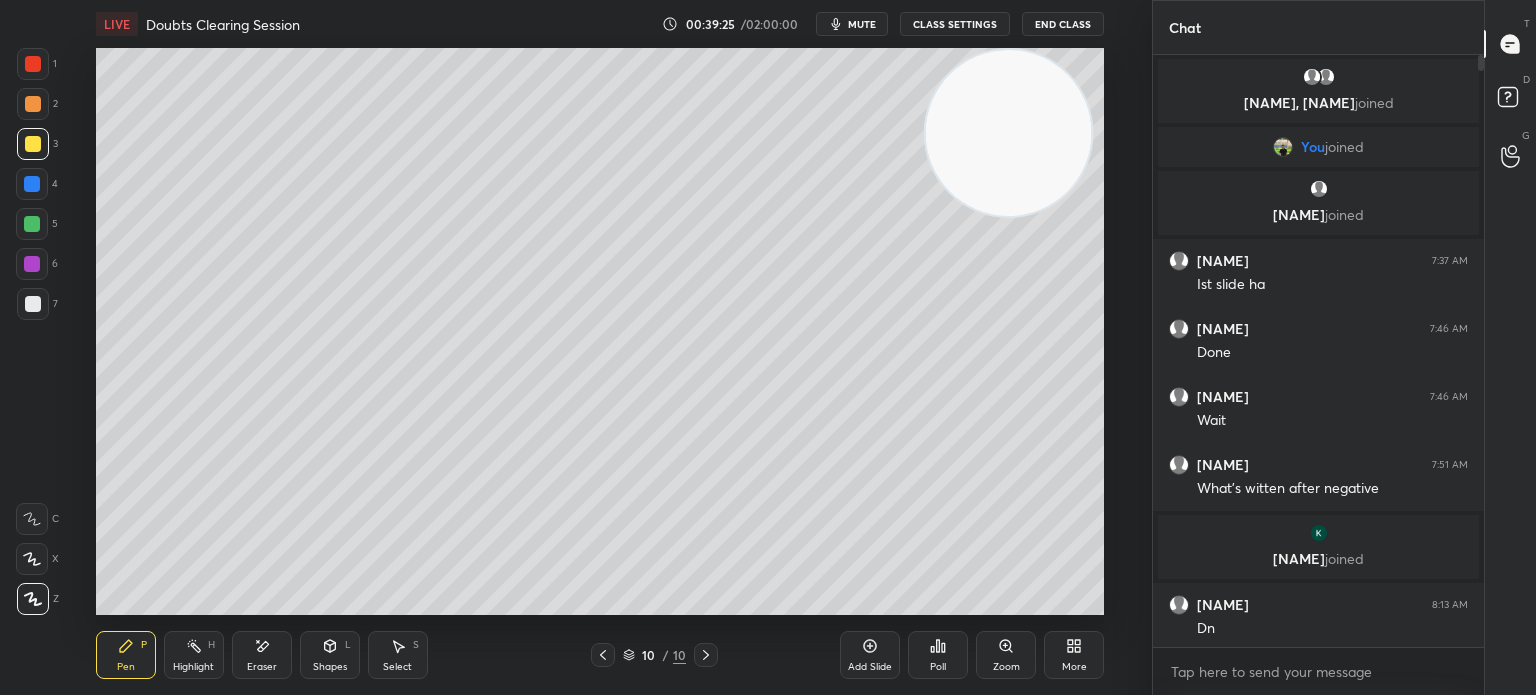 click on "Pen" at bounding box center [126, 667] 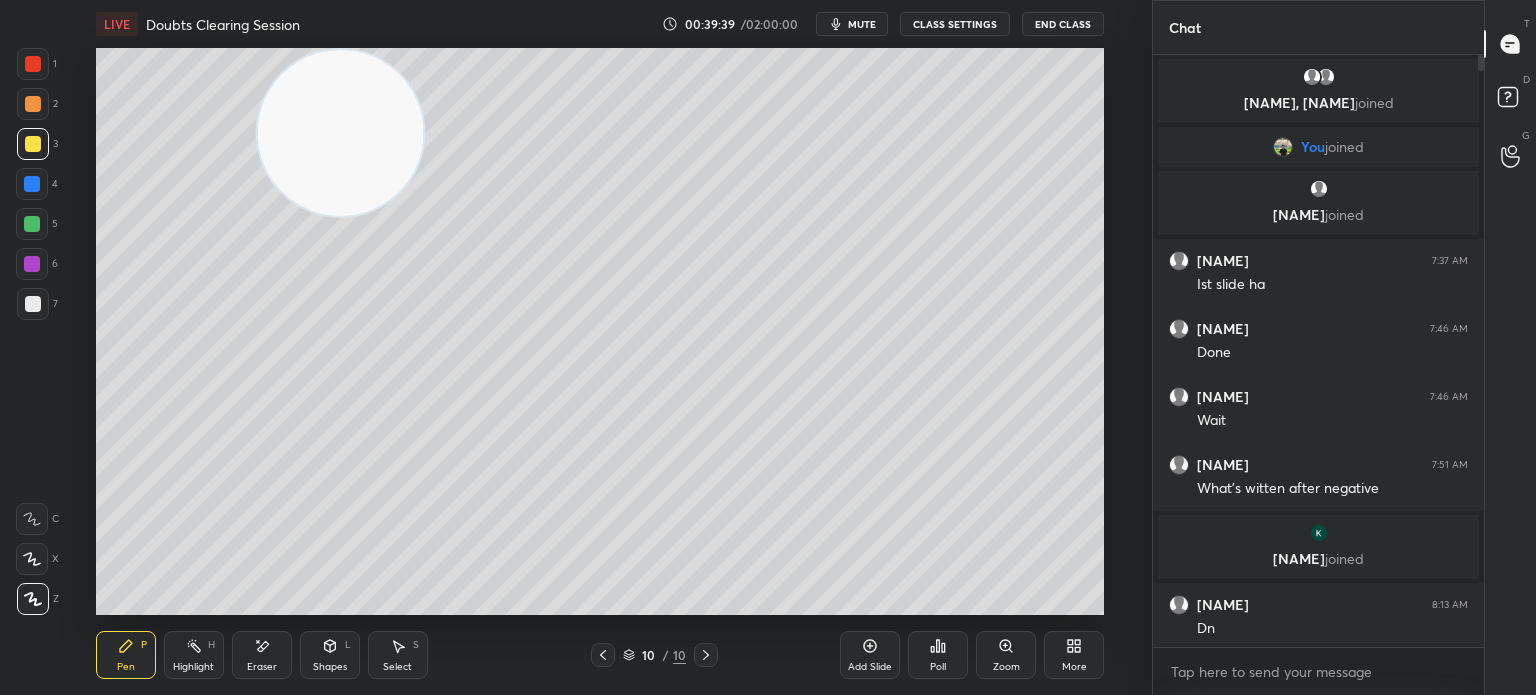 click 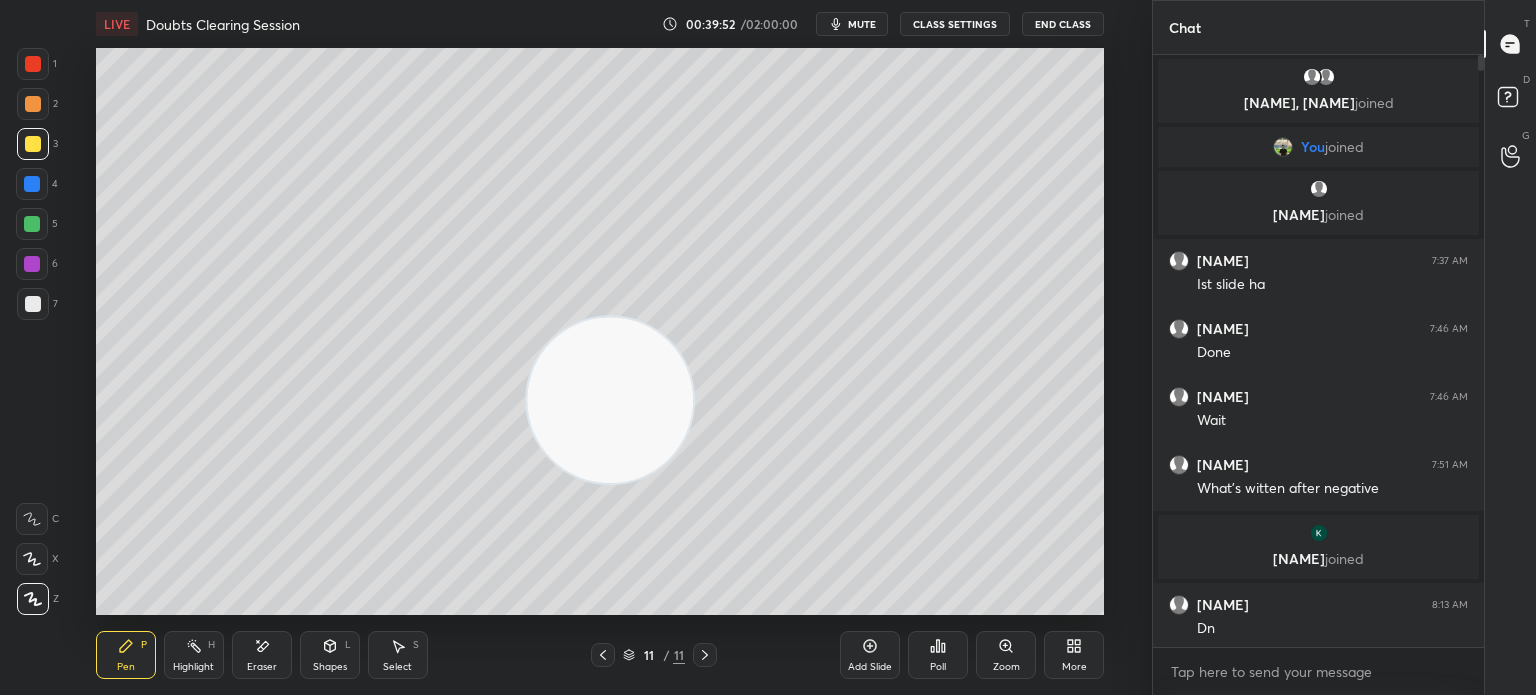scroll, scrollTop: 6, scrollLeft: 6, axis: both 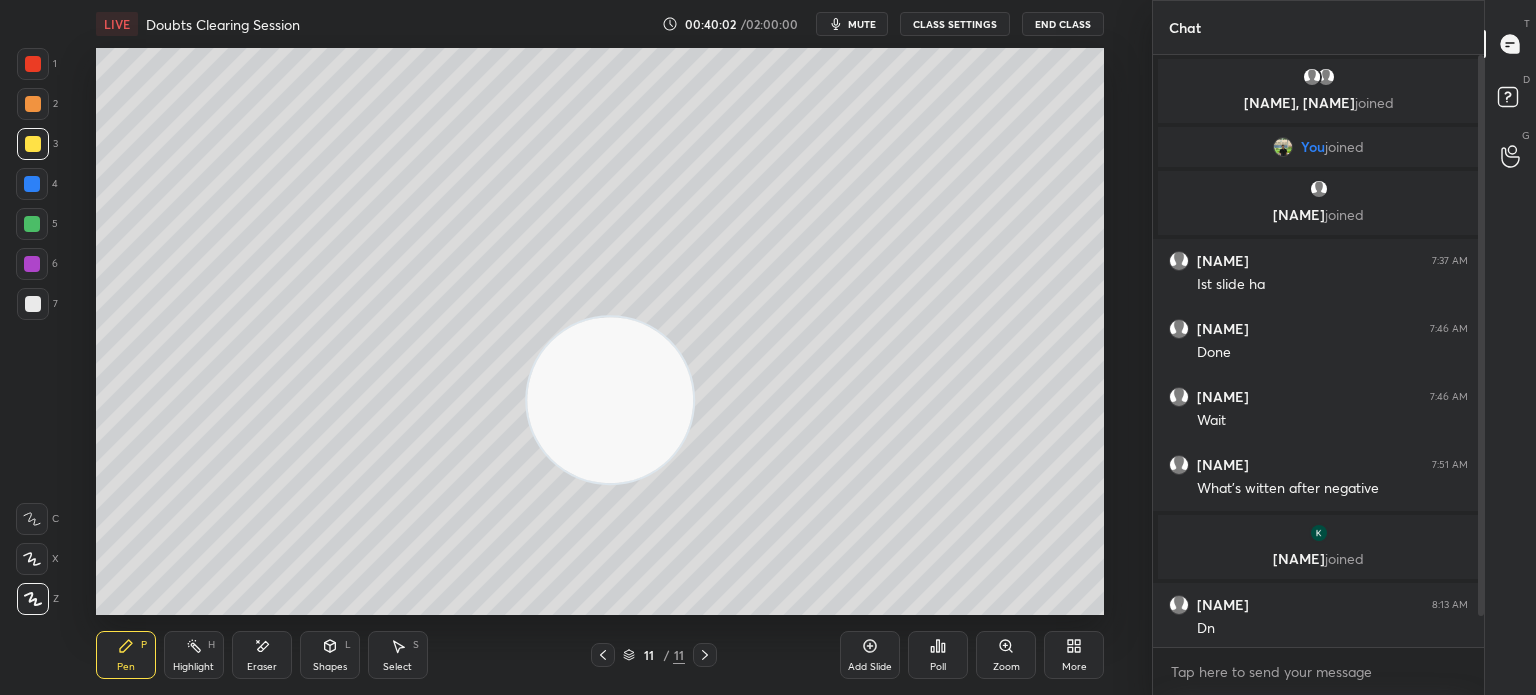 click on "Poll" at bounding box center [938, 667] 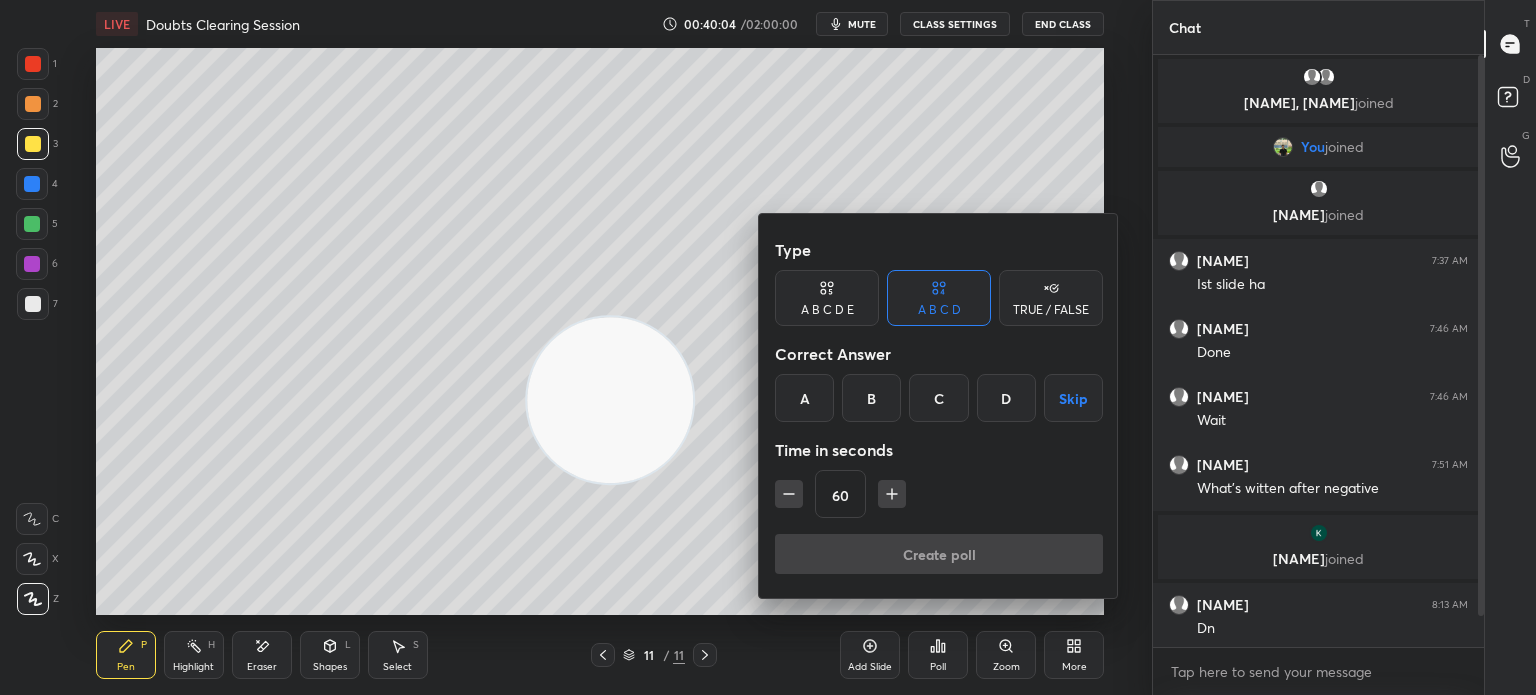 click on "B" at bounding box center (871, 398) 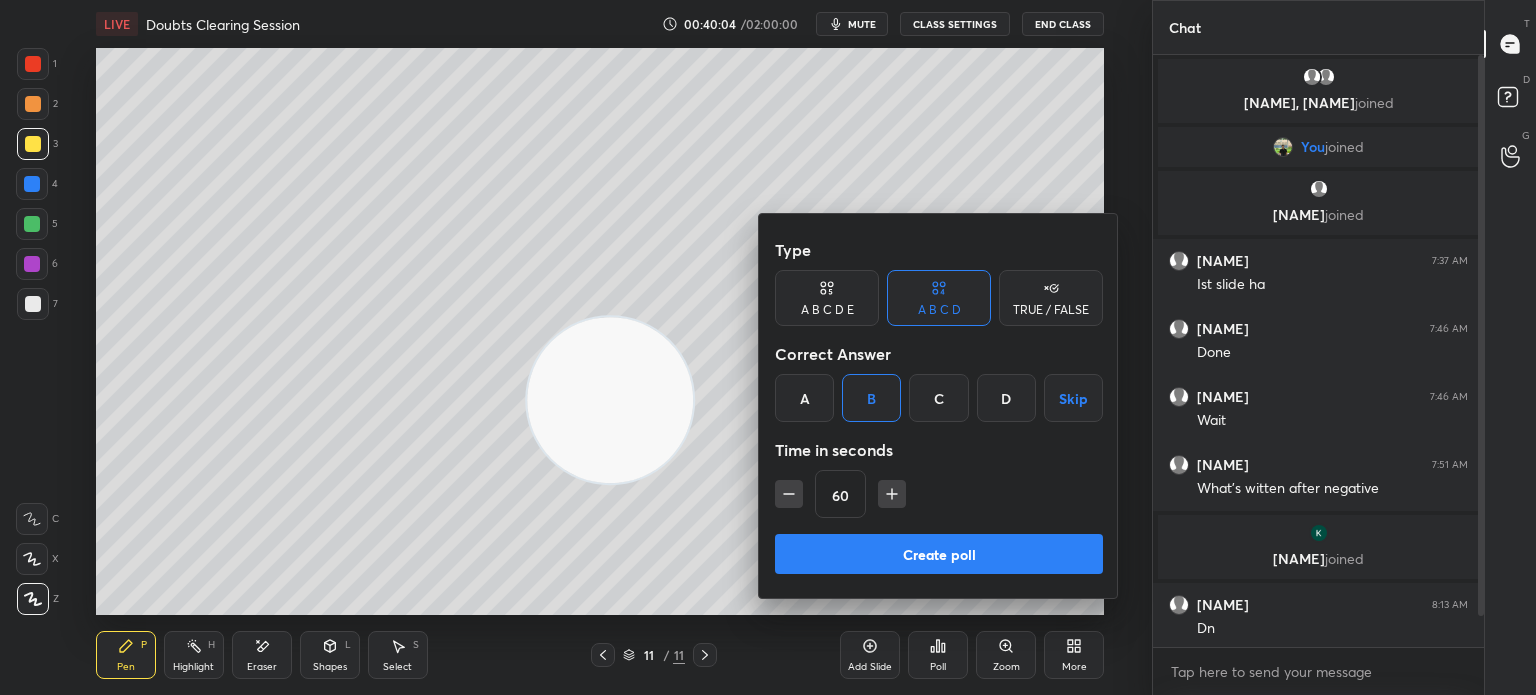 click on "Create poll" at bounding box center [939, 554] 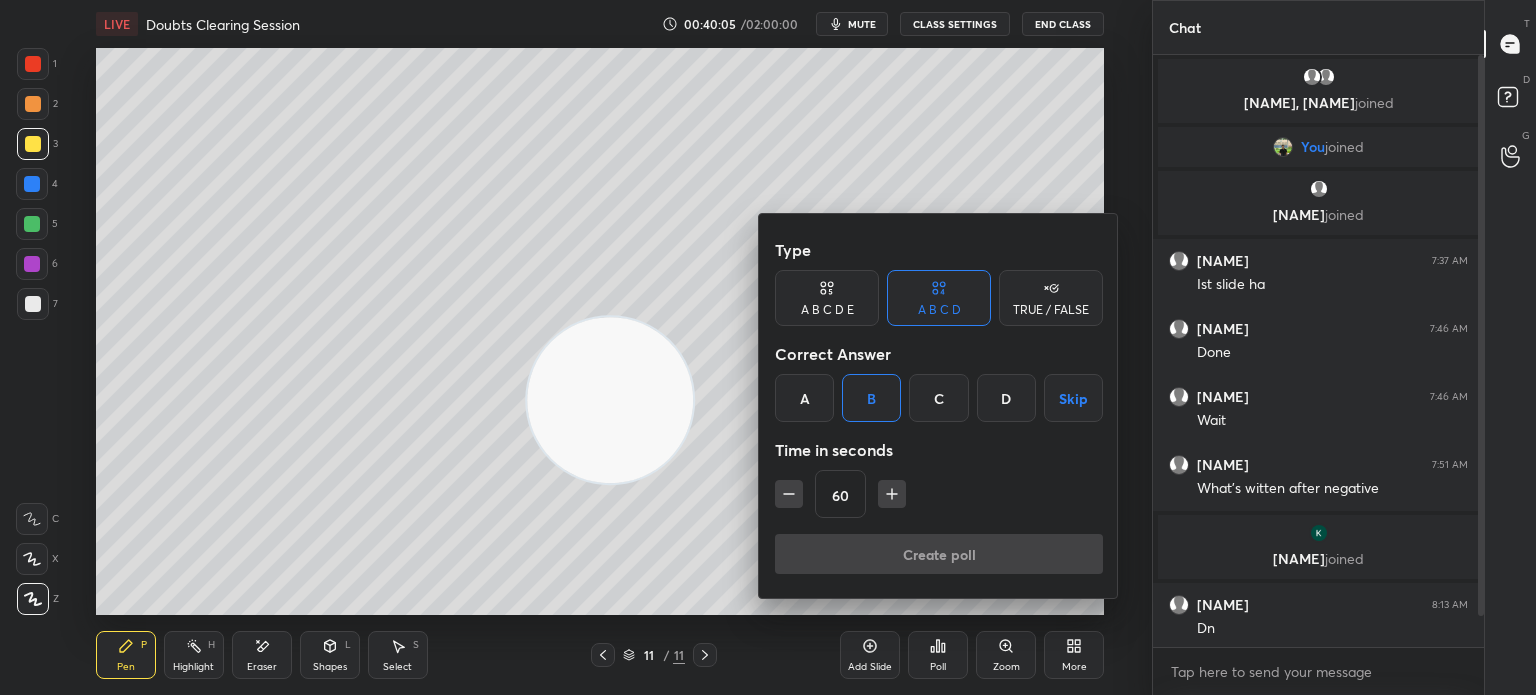 scroll, scrollTop: 535, scrollLeft: 325, axis: both 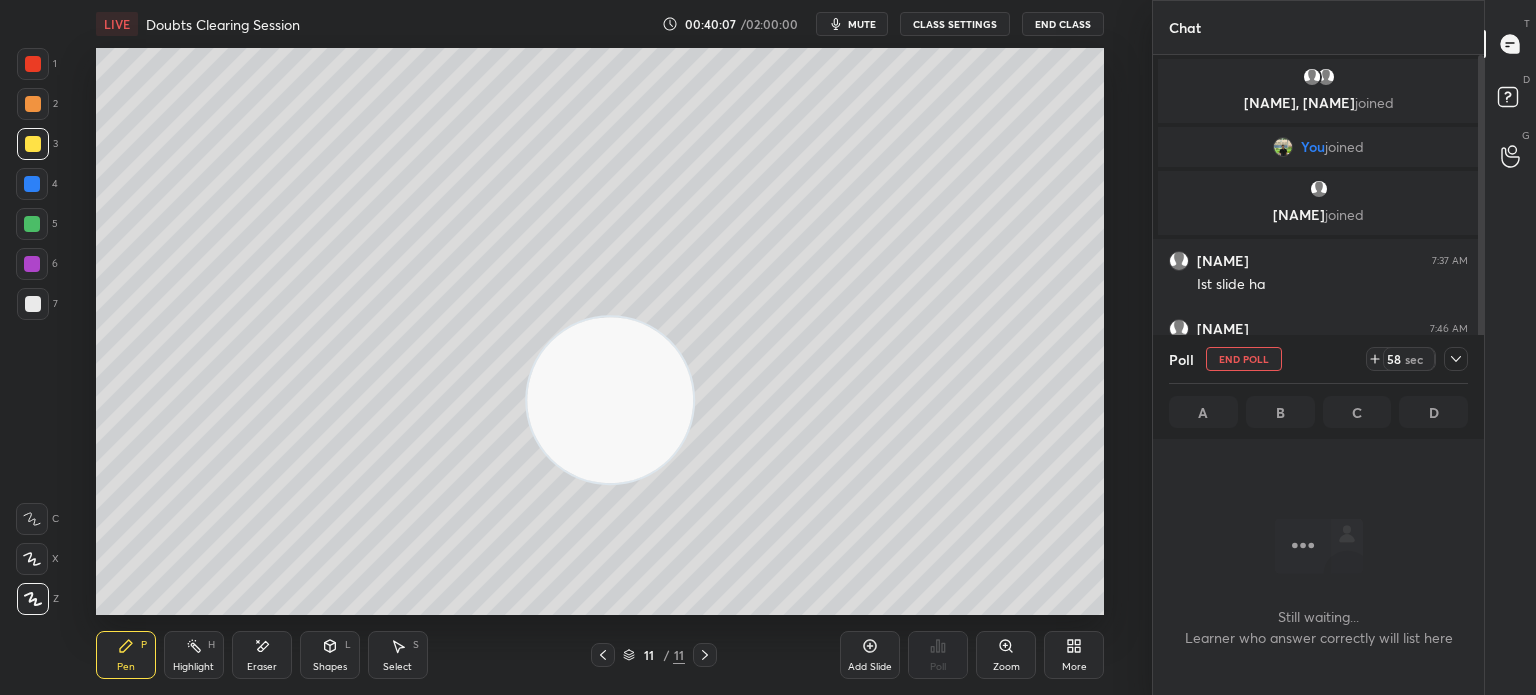 click at bounding box center [33, 304] 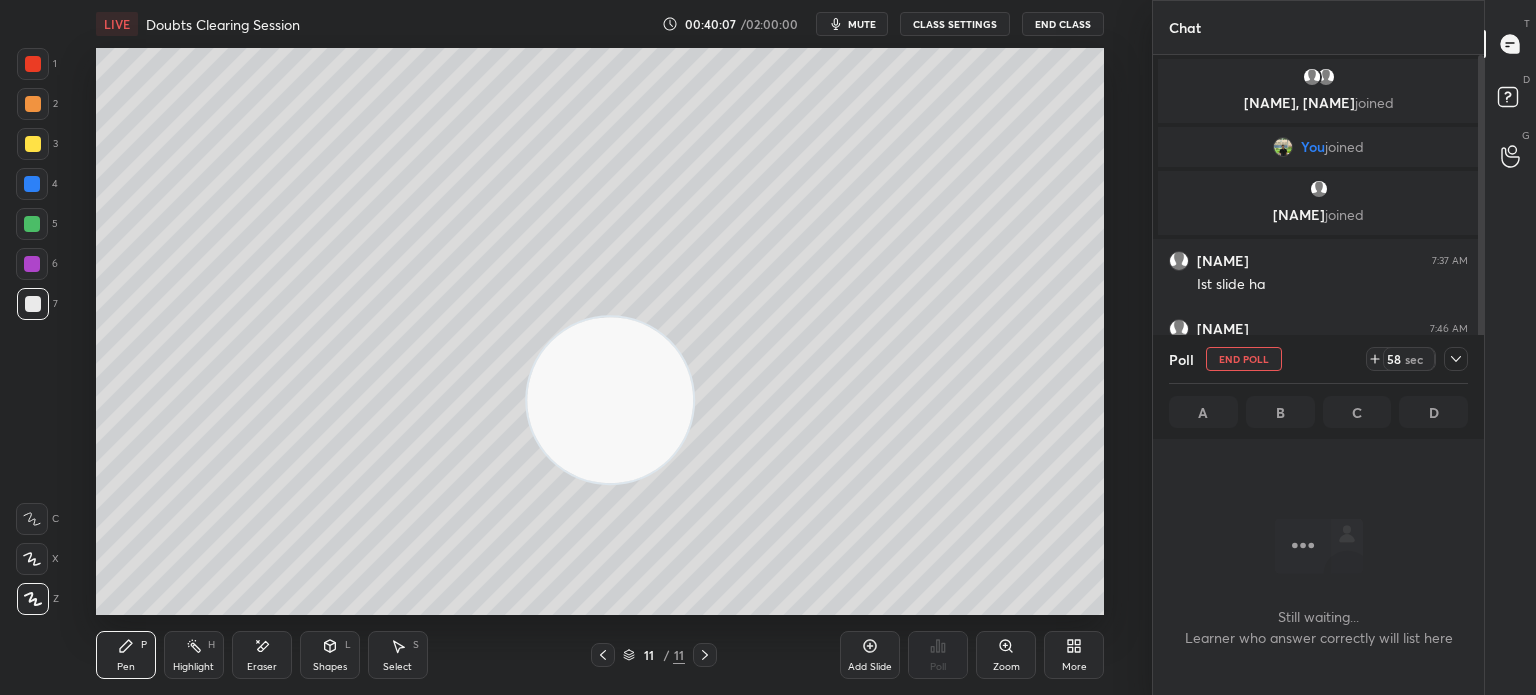 click at bounding box center [33, 304] 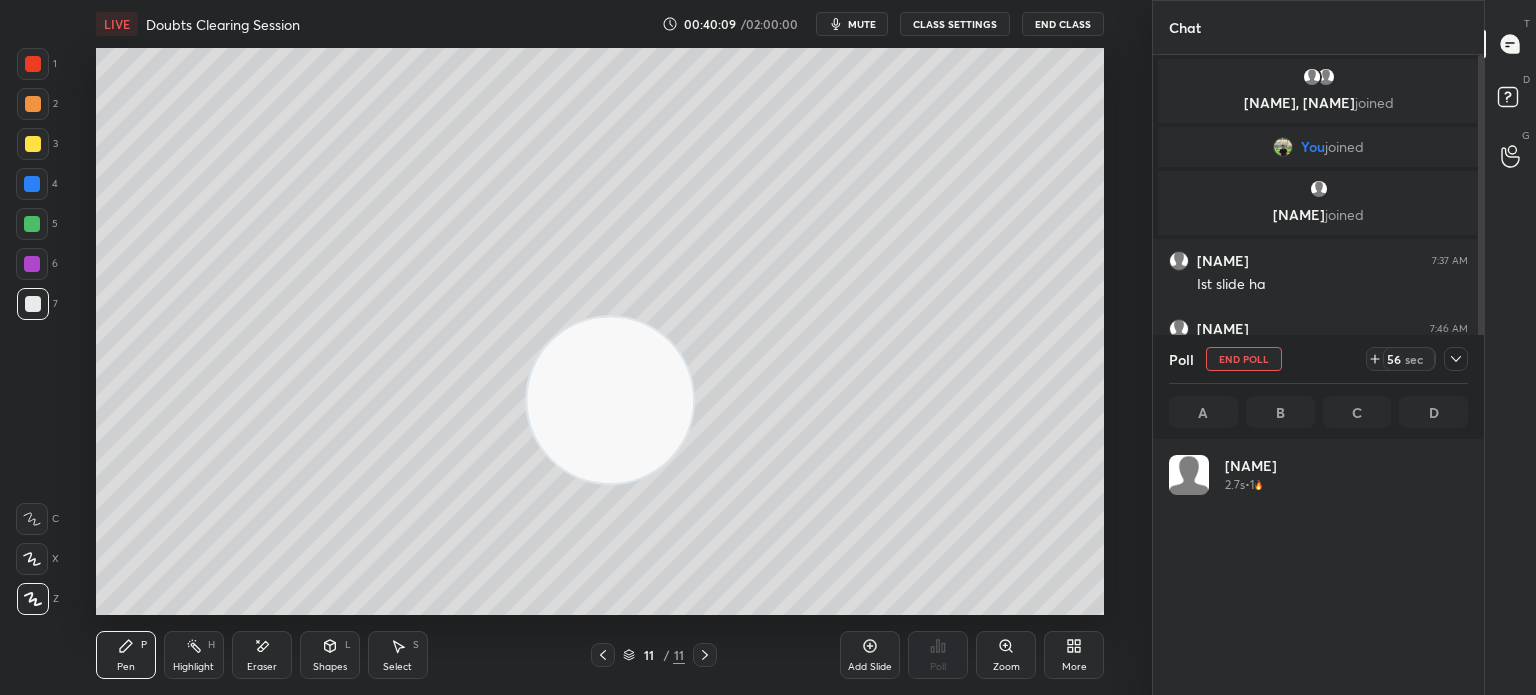 scroll, scrollTop: 6, scrollLeft: 6, axis: both 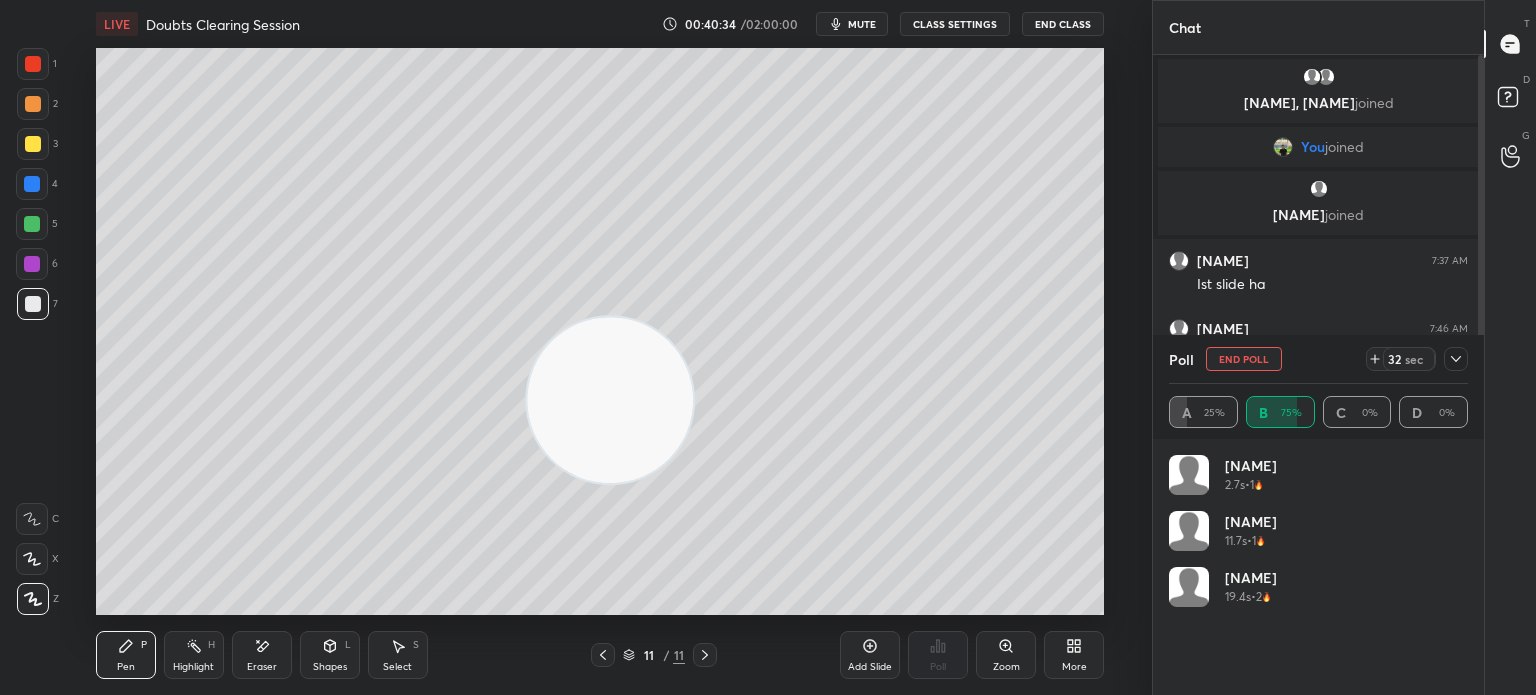 click 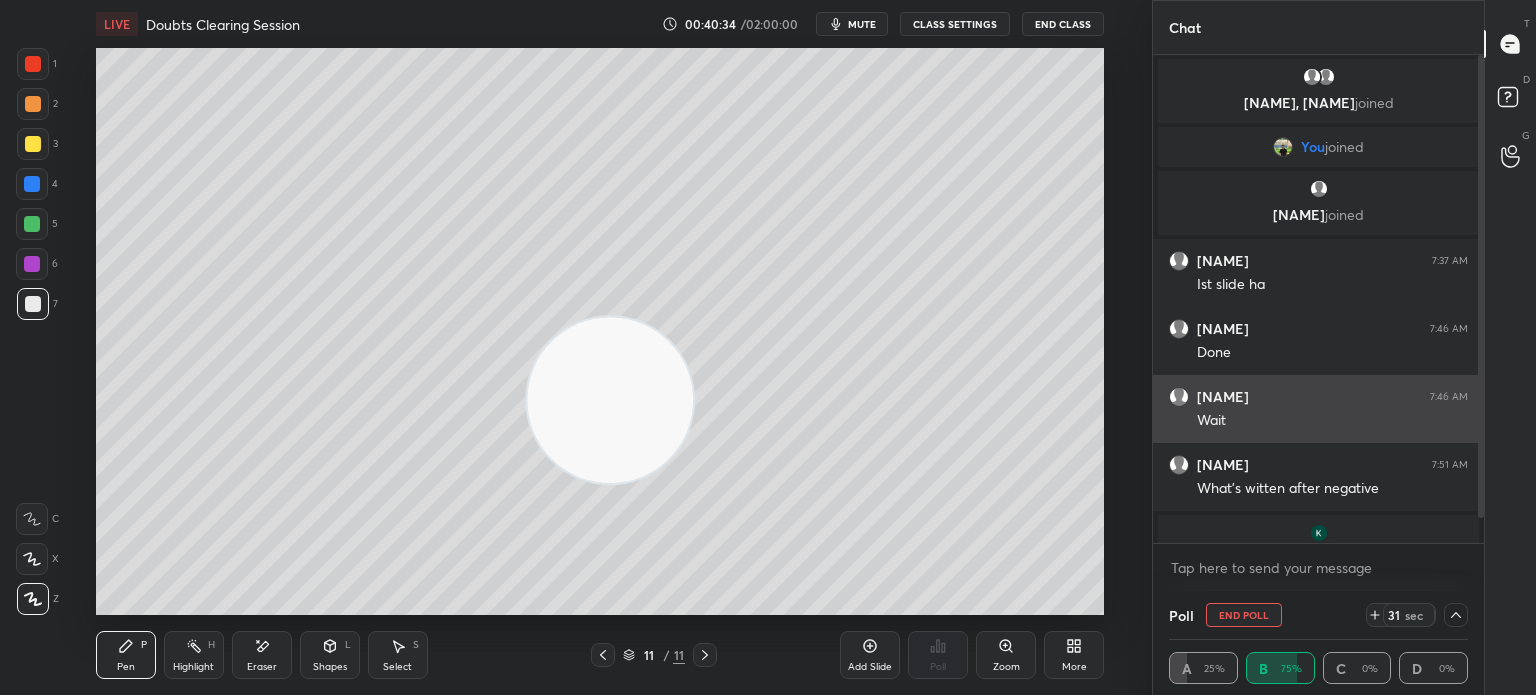 scroll, scrollTop: 0, scrollLeft: 0, axis: both 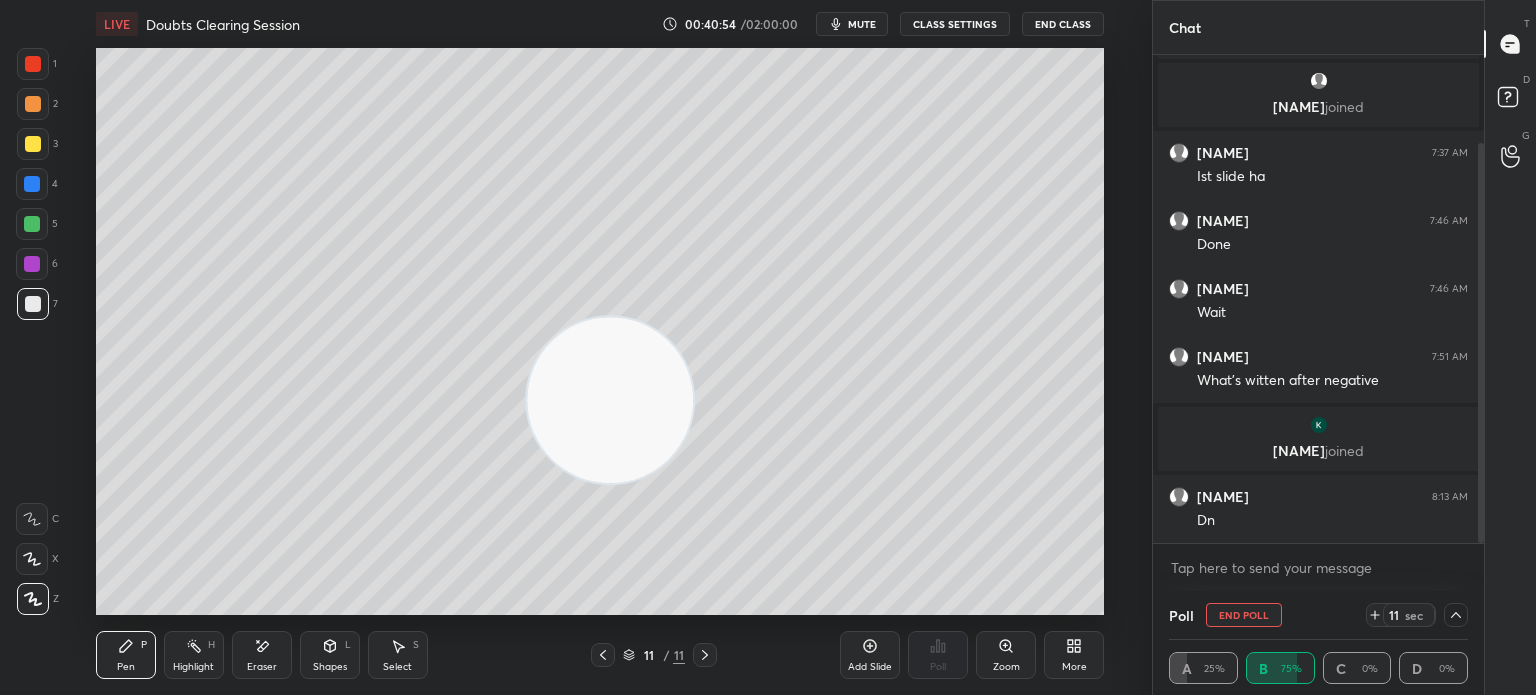 click on "Eraser" at bounding box center [262, 655] 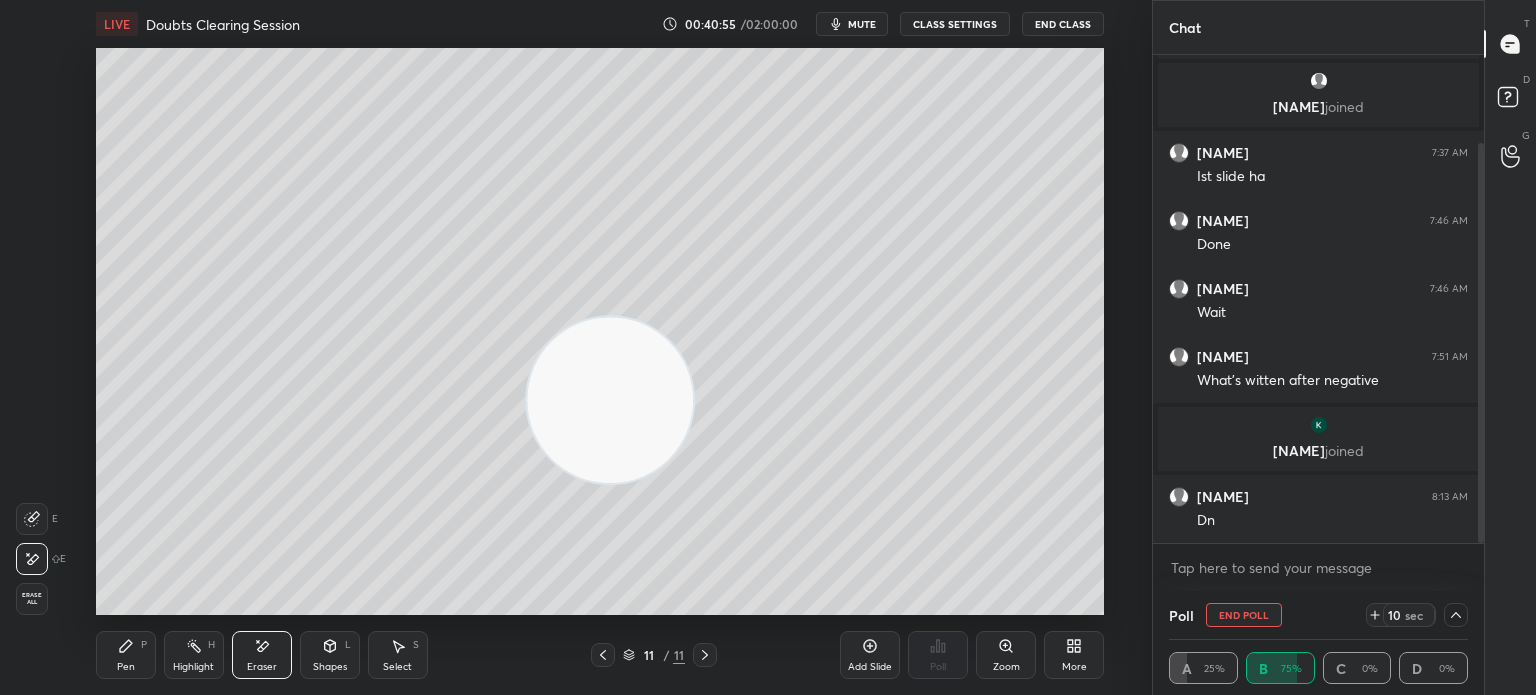 click on "Pen P" at bounding box center (126, 655) 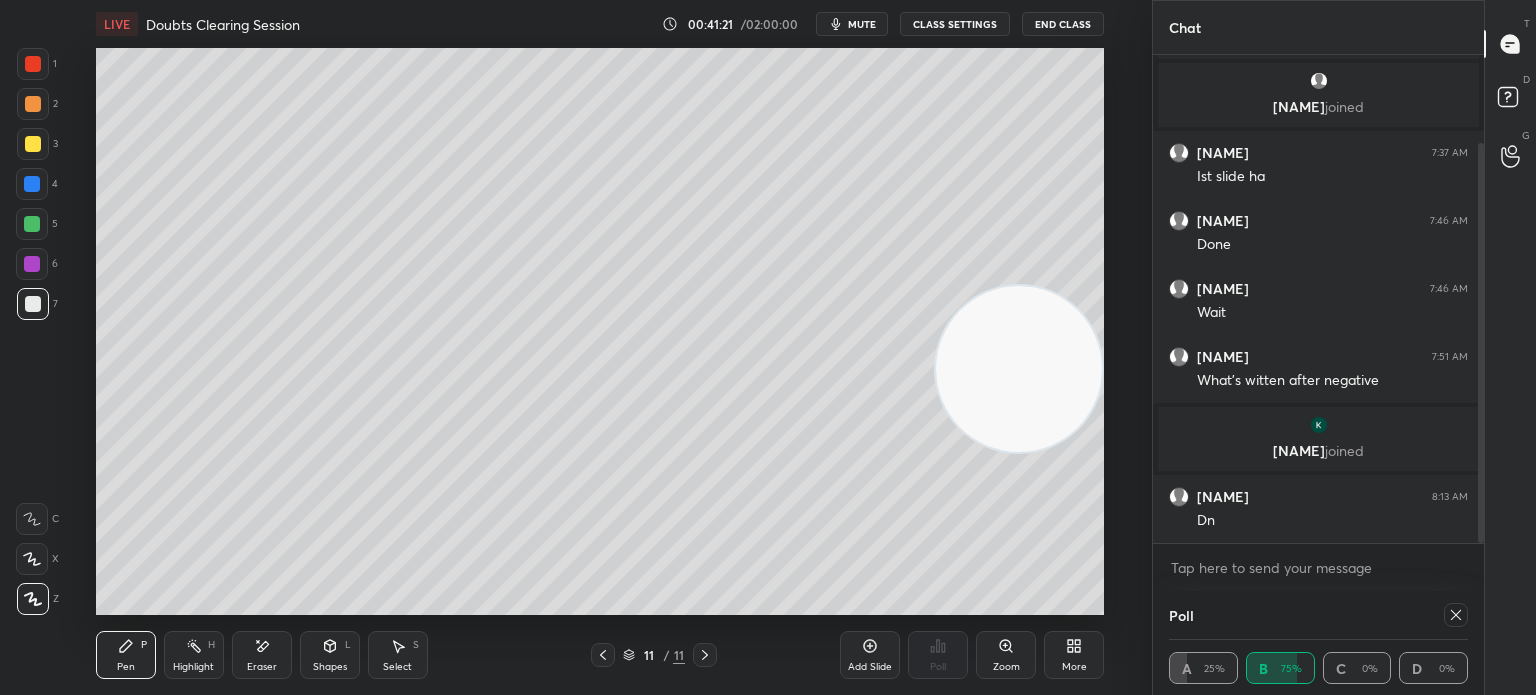 click on "Highlight H" at bounding box center (194, 655) 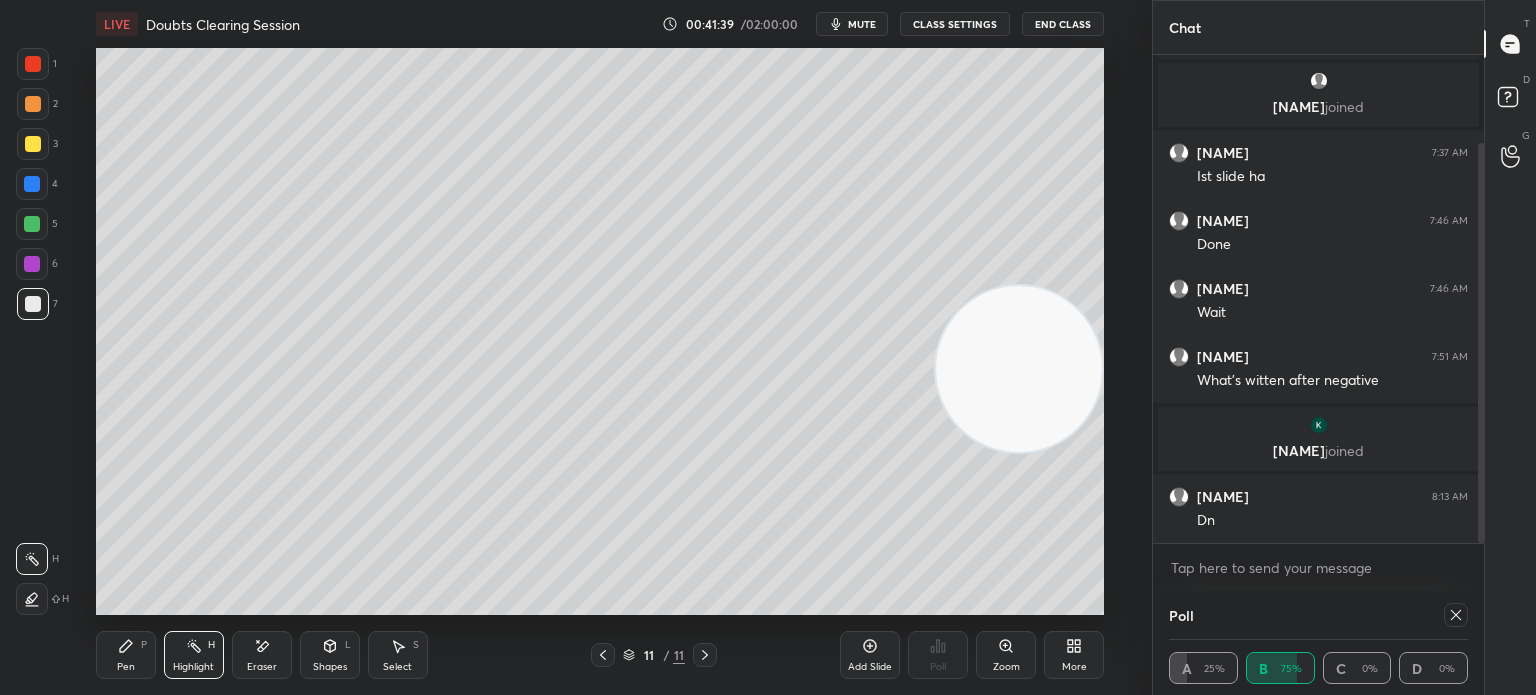 click on "Pen P" at bounding box center [126, 655] 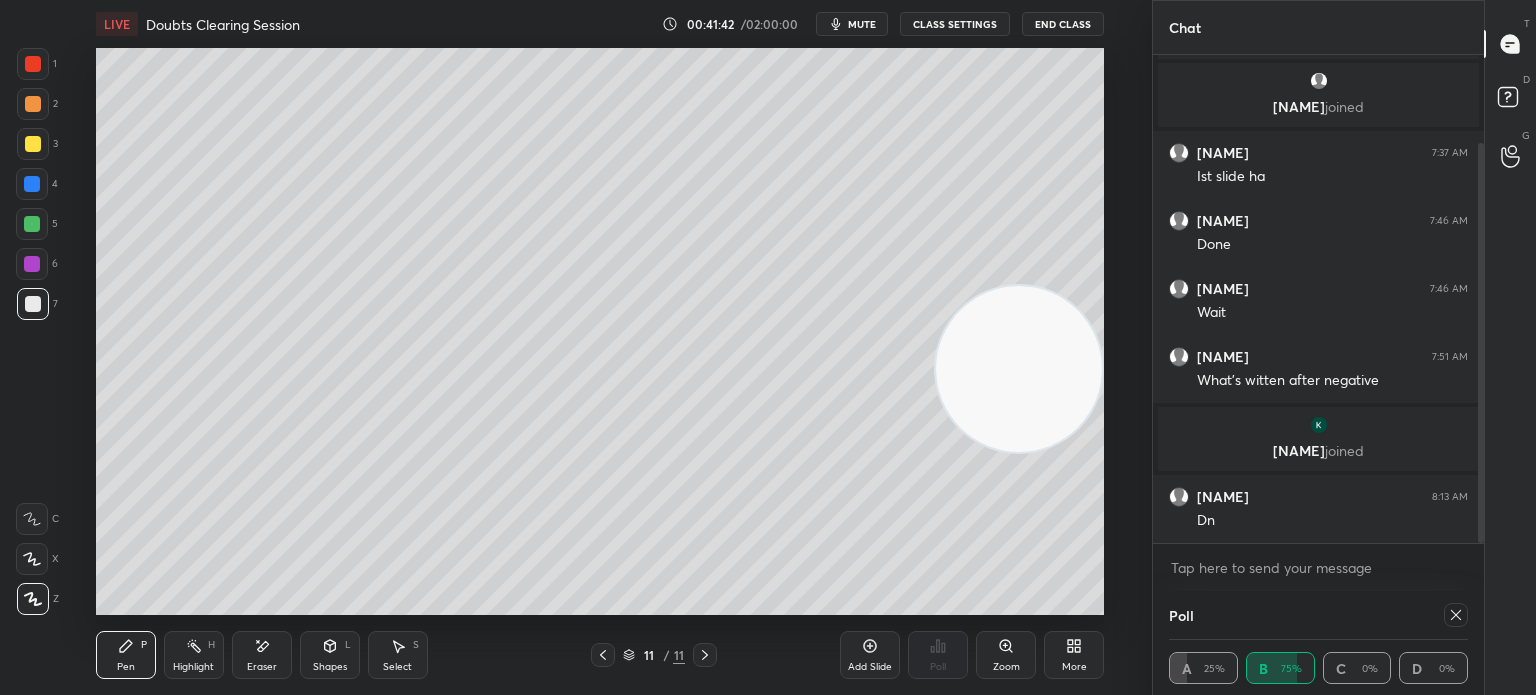 click on "Eraser" at bounding box center [262, 667] 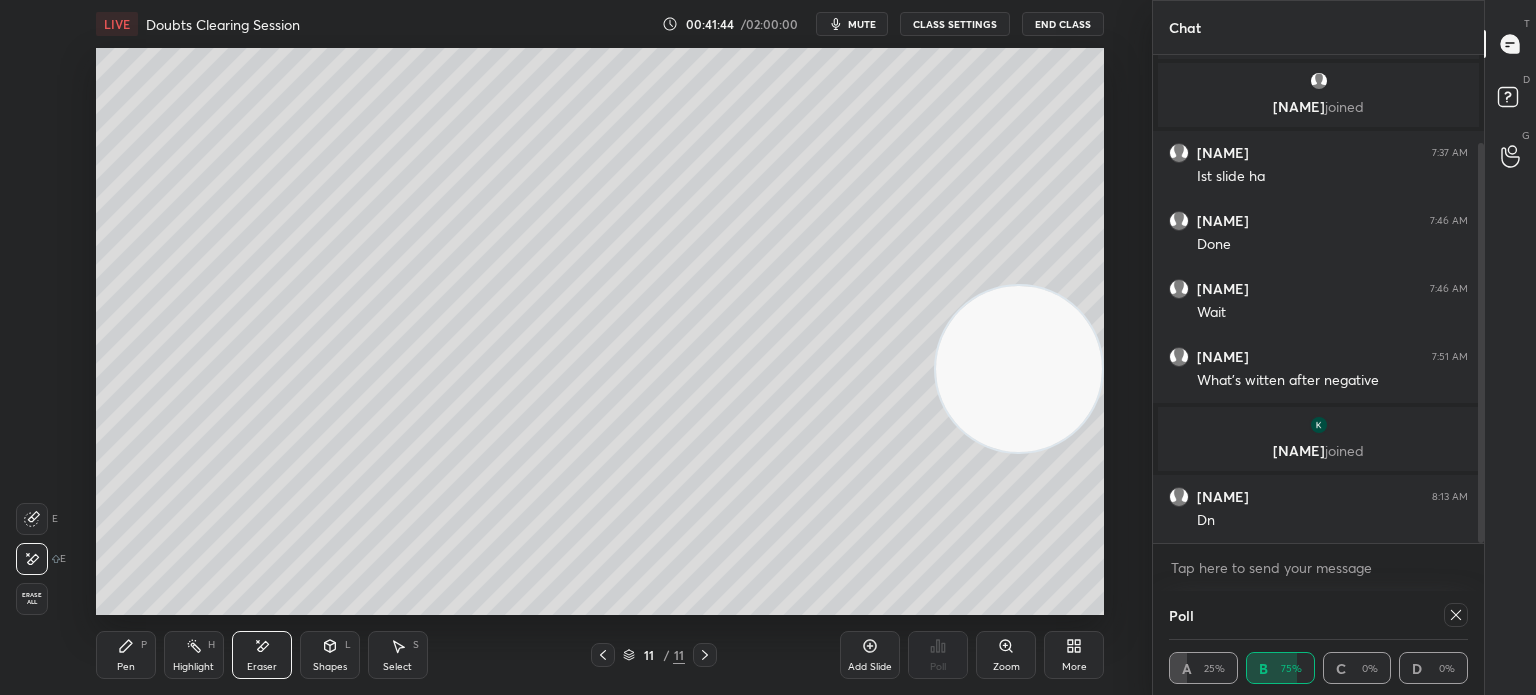click on "Pen P" at bounding box center [126, 655] 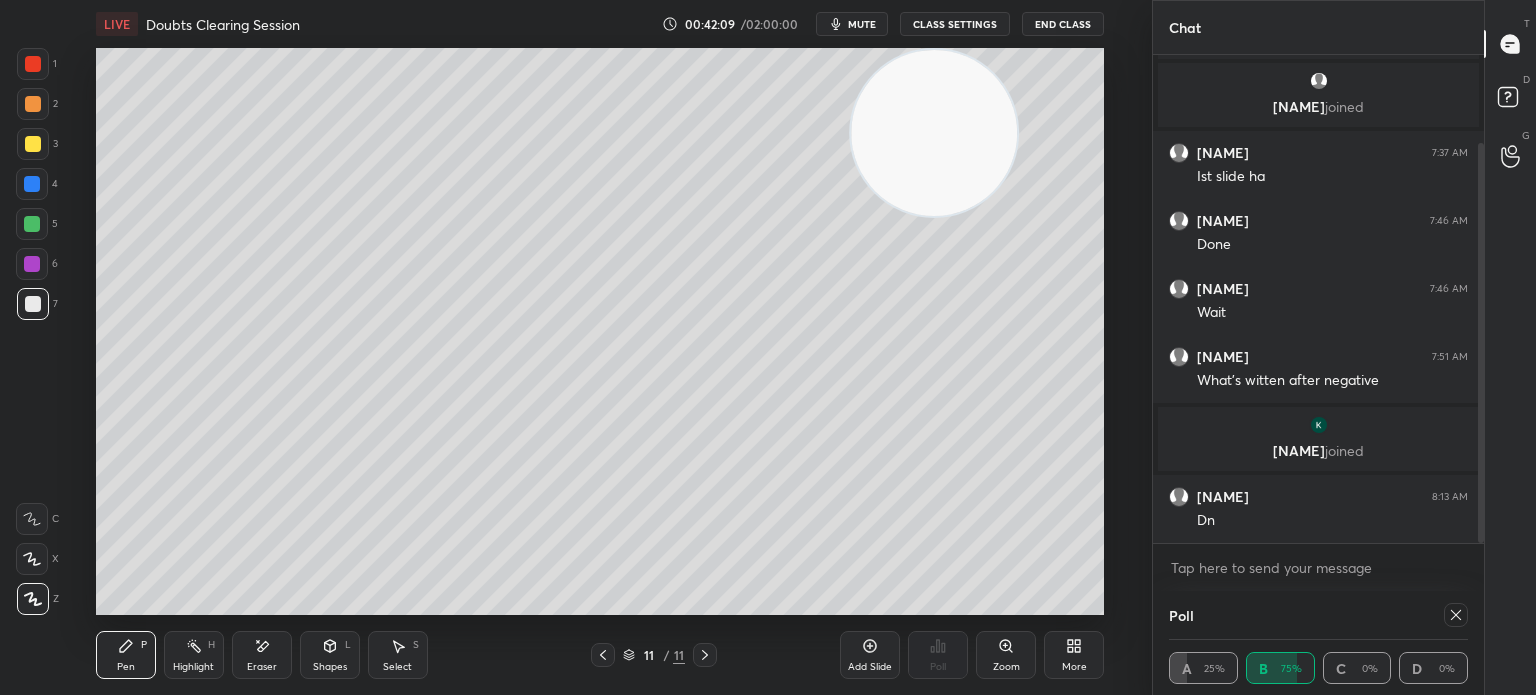 click on "Eraser" at bounding box center [262, 655] 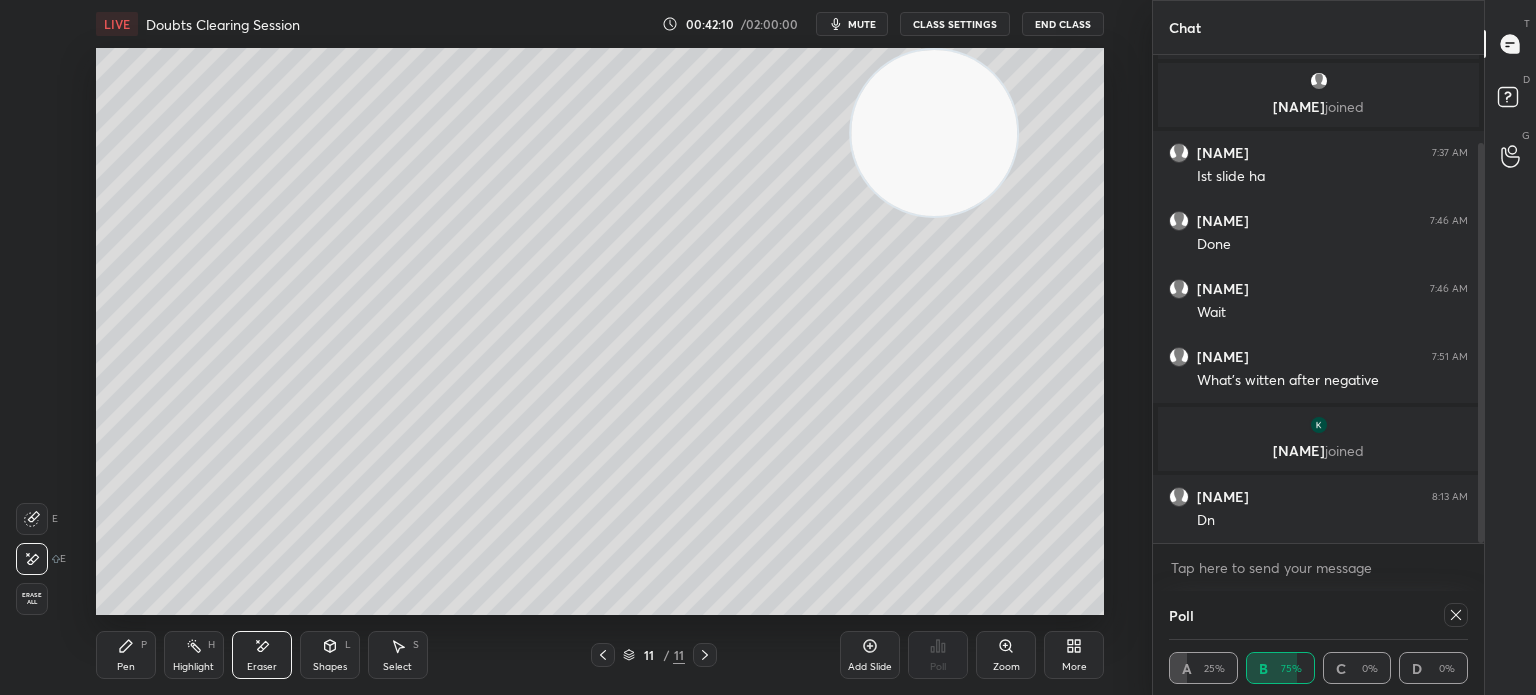 click 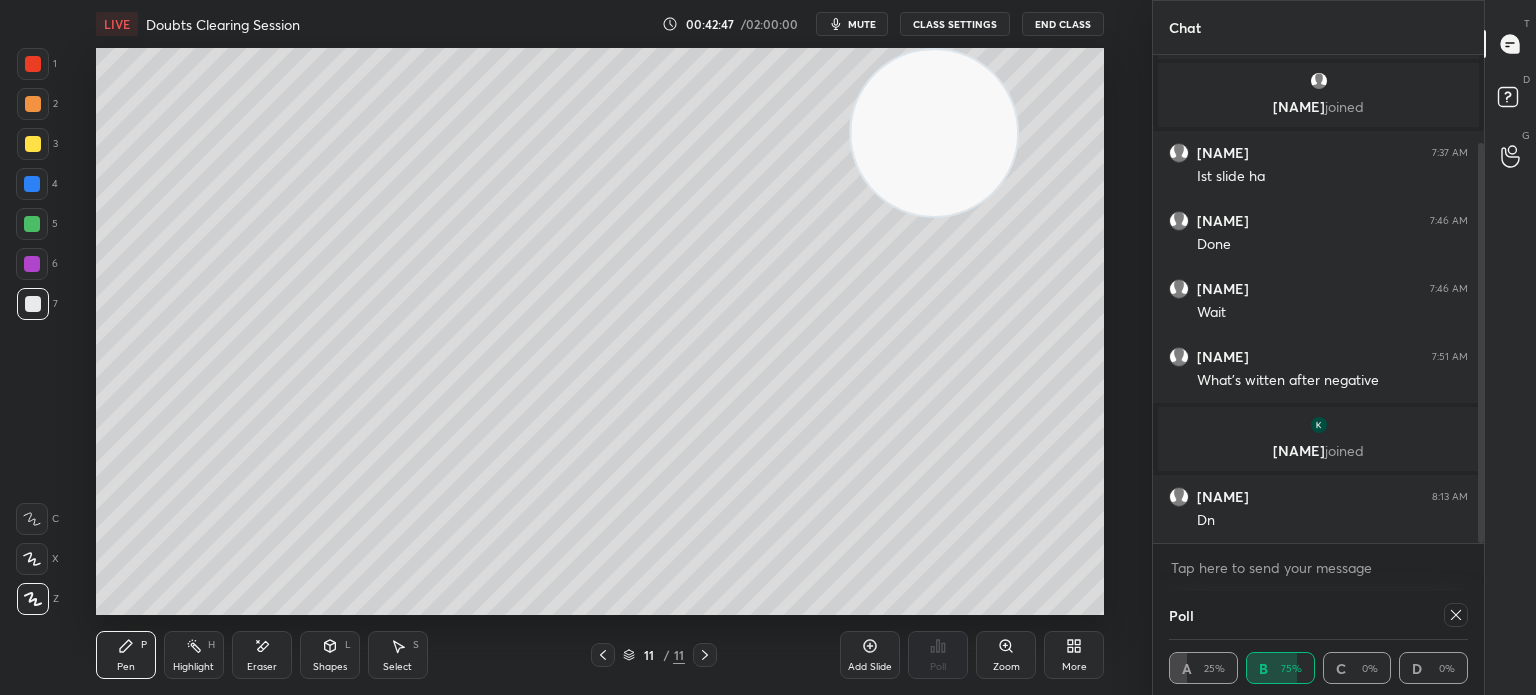 click on "Eraser" at bounding box center (262, 655) 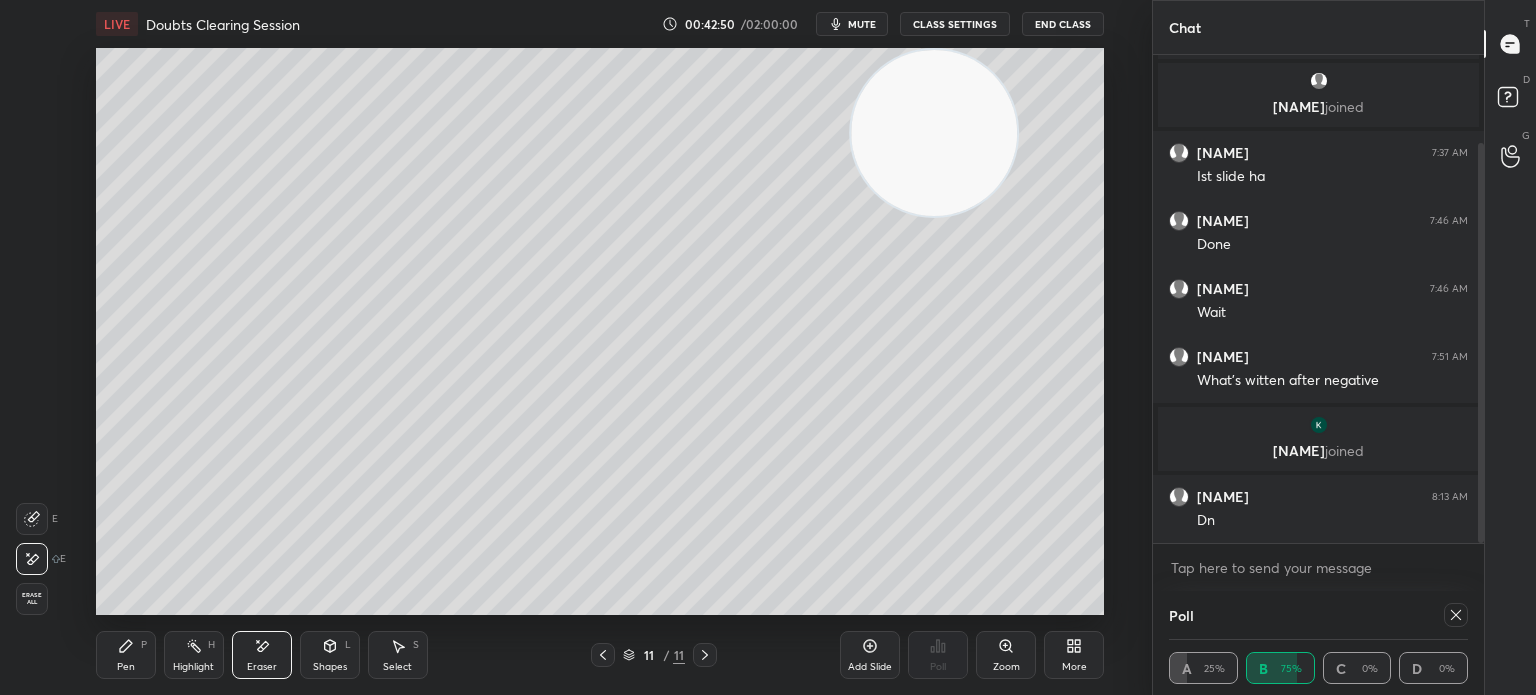 click on "Pen P" at bounding box center (126, 655) 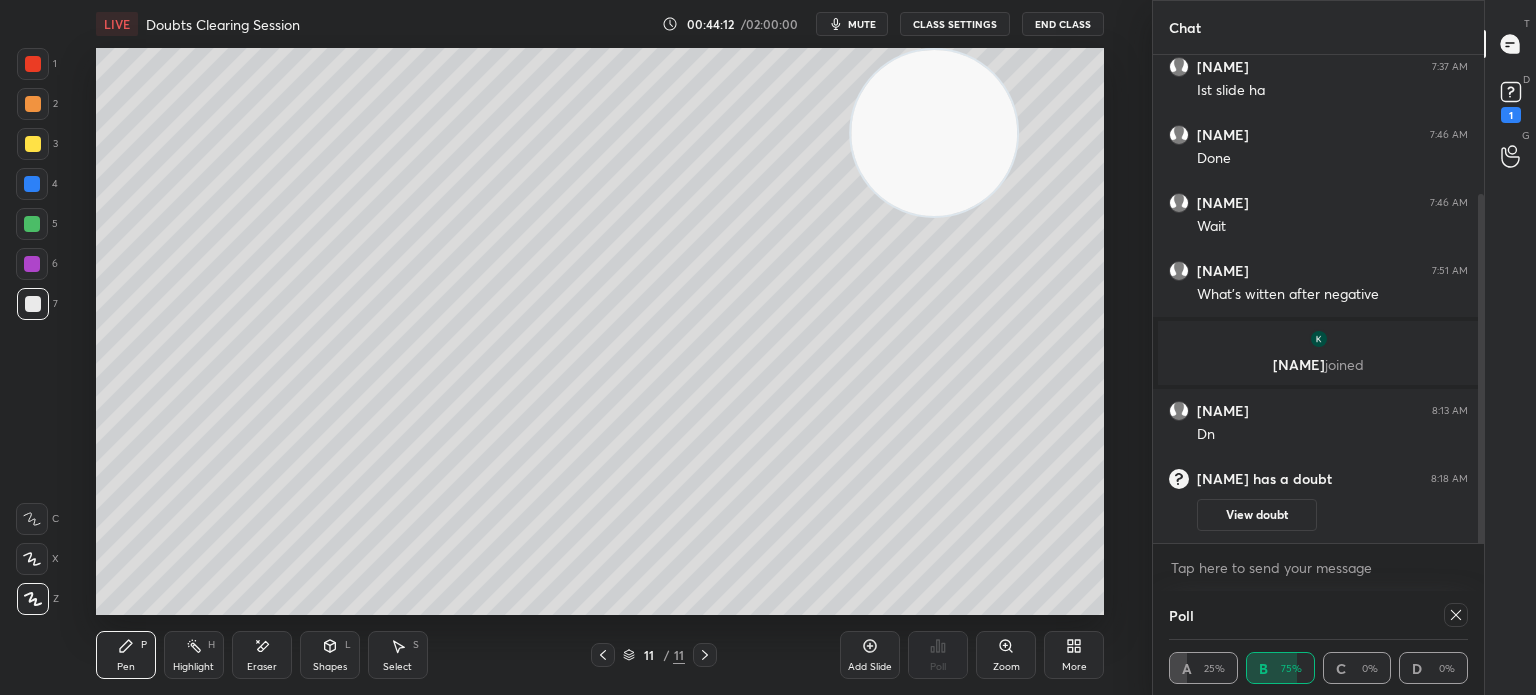 scroll, scrollTop: 262, scrollLeft: 0, axis: vertical 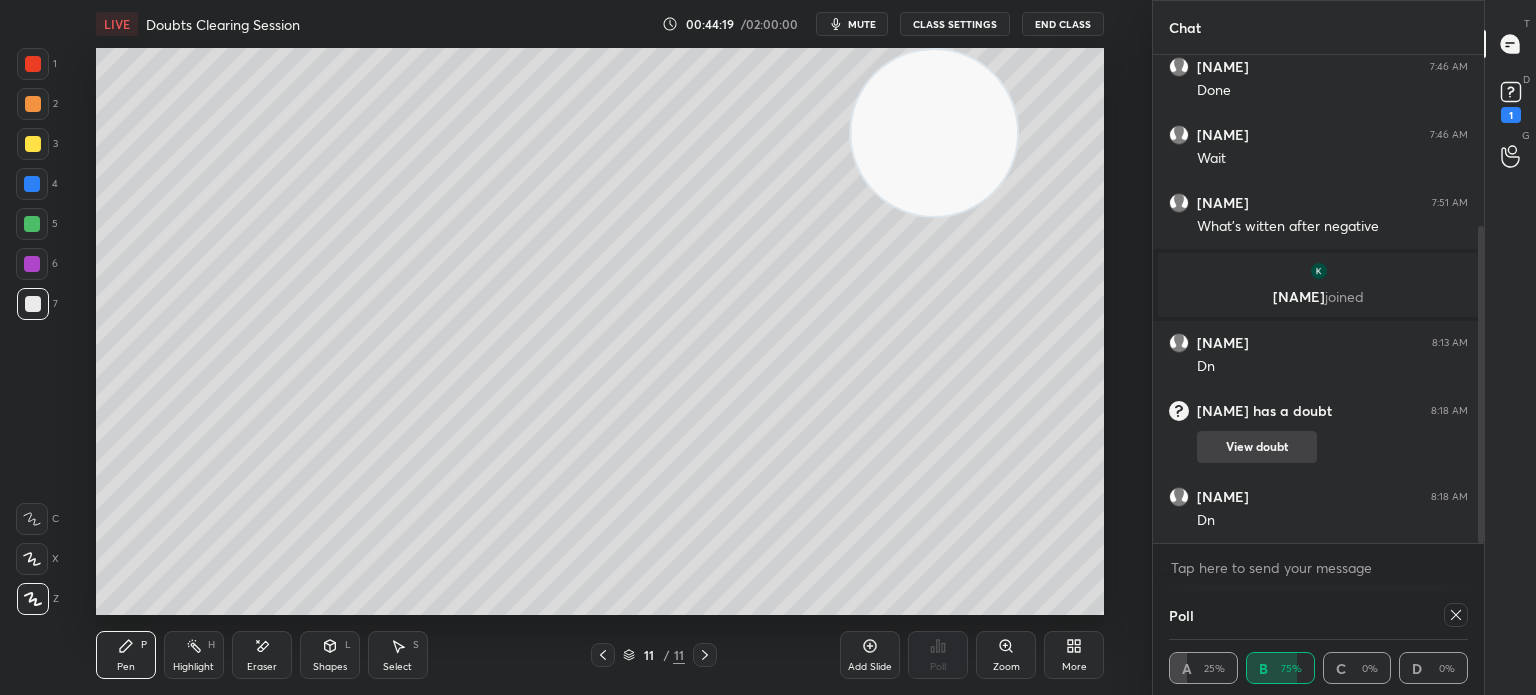 click on "[NAME] has a doubt 8:18 AM View doubt" at bounding box center (1318, 432) 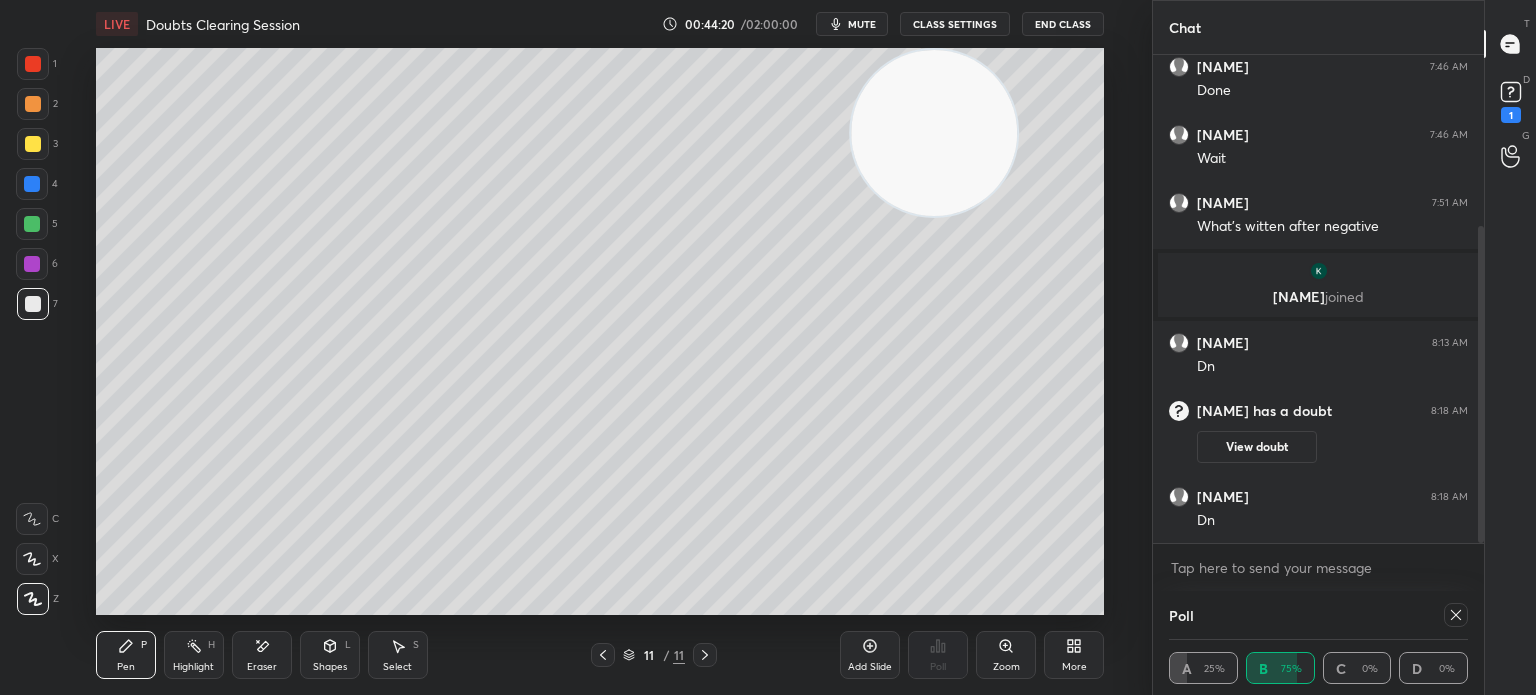 click on "View doubt" at bounding box center [1257, 447] 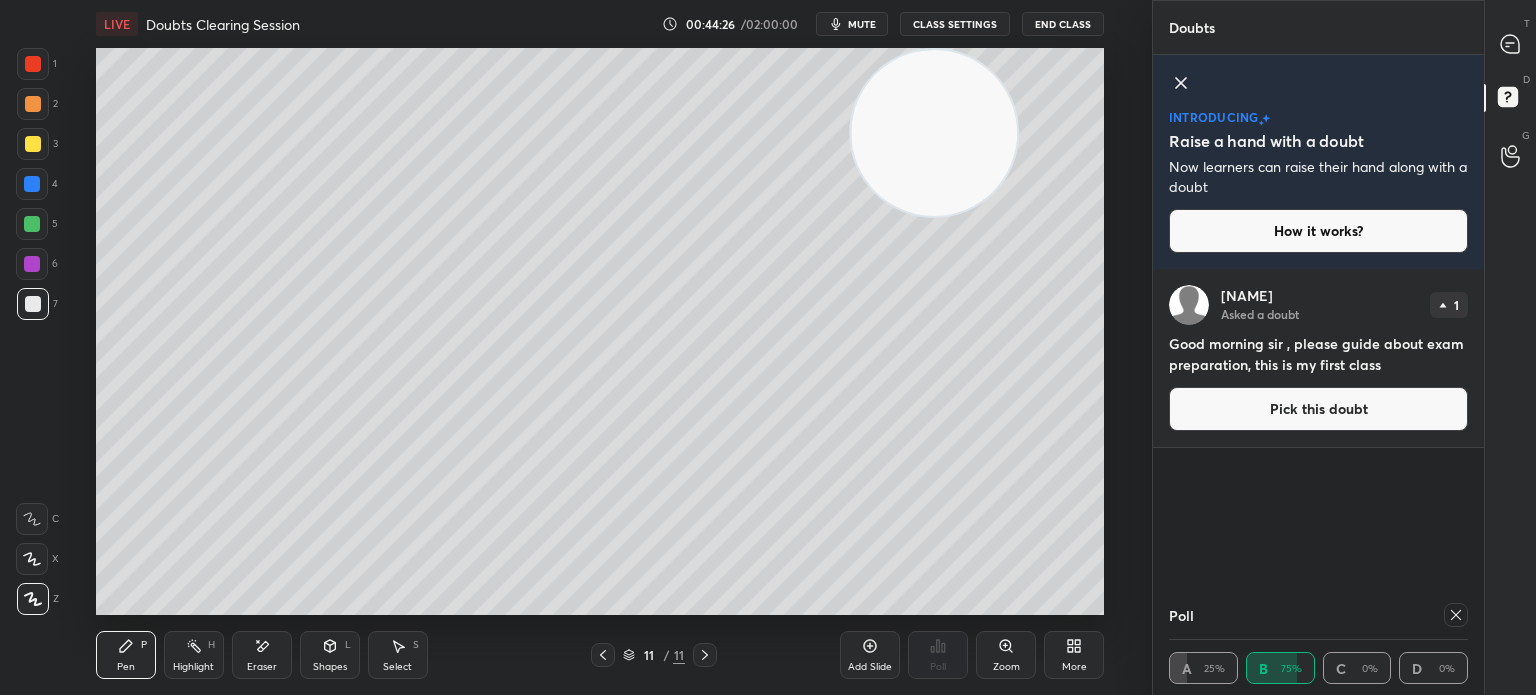 click 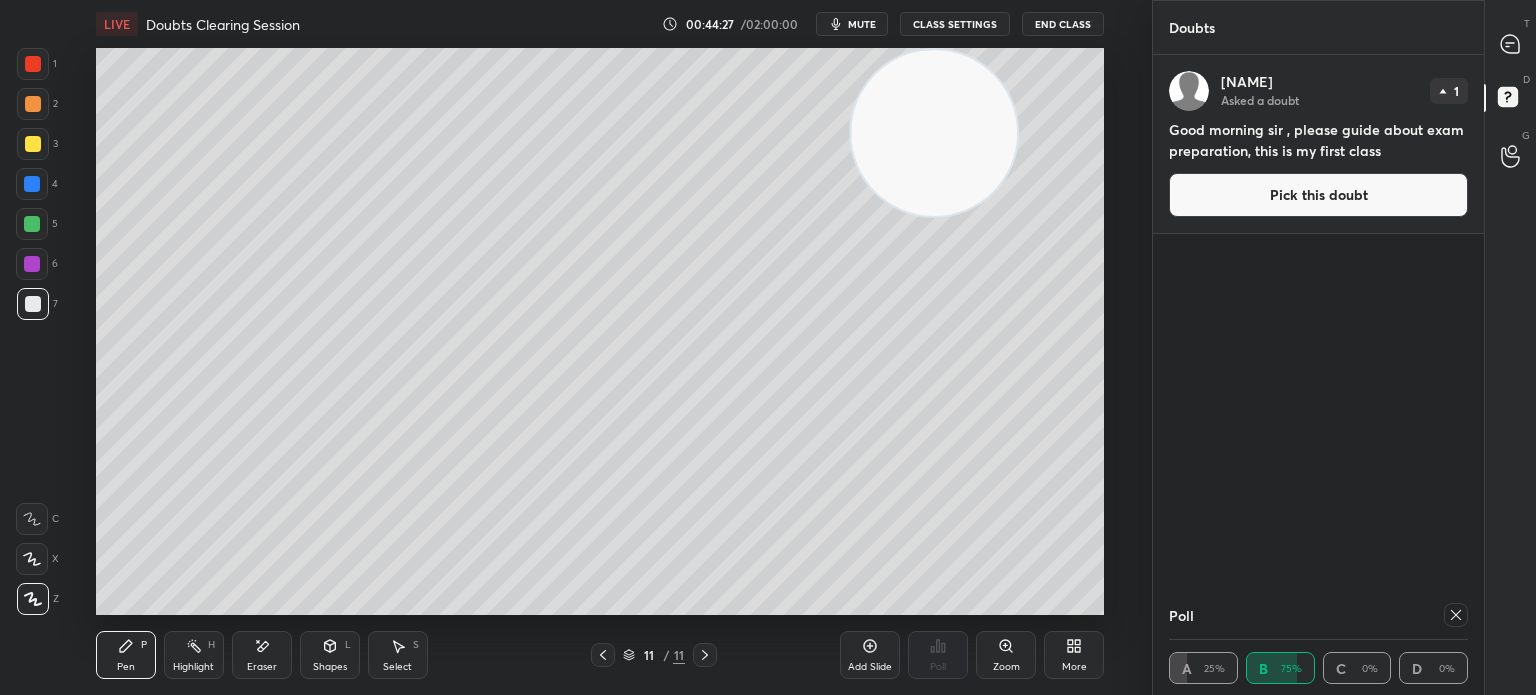 click on "T Messages (T)" at bounding box center [1510, 44] 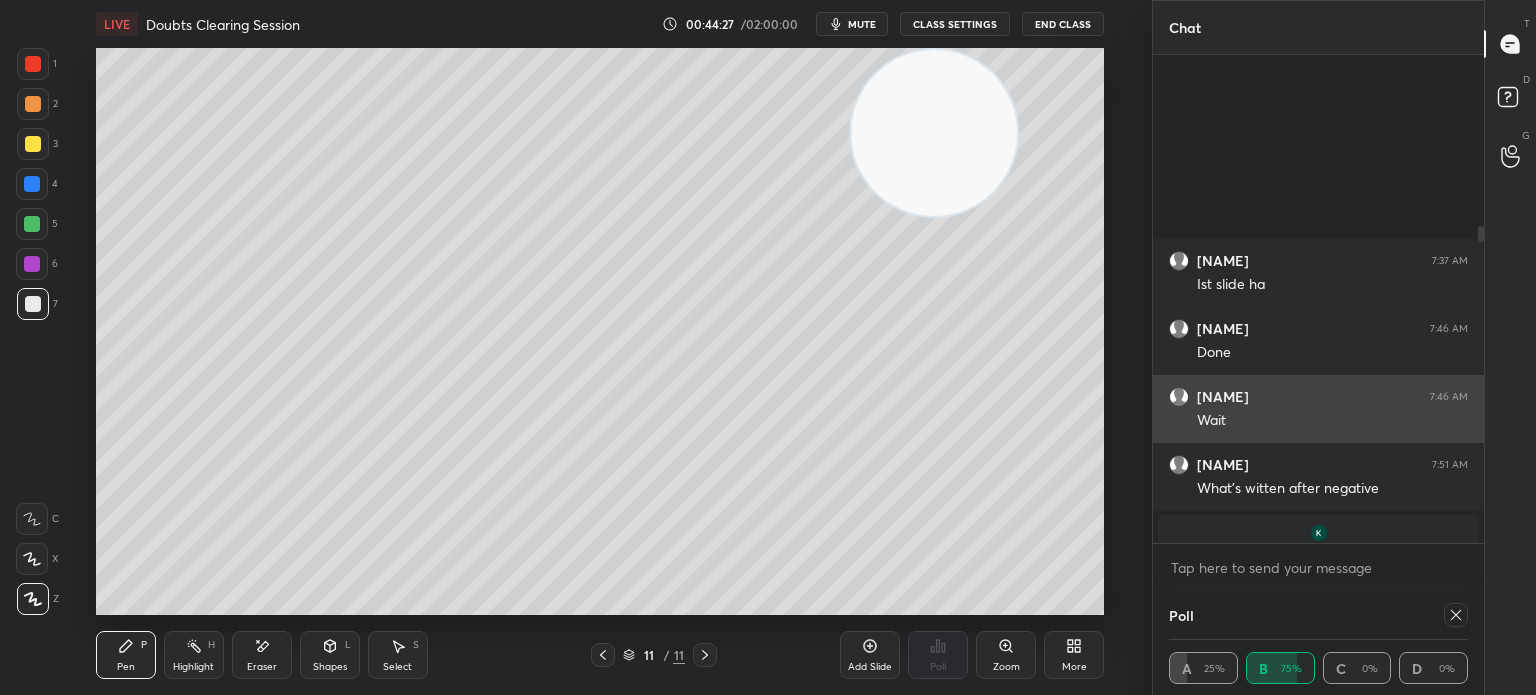 scroll, scrollTop: 262, scrollLeft: 0, axis: vertical 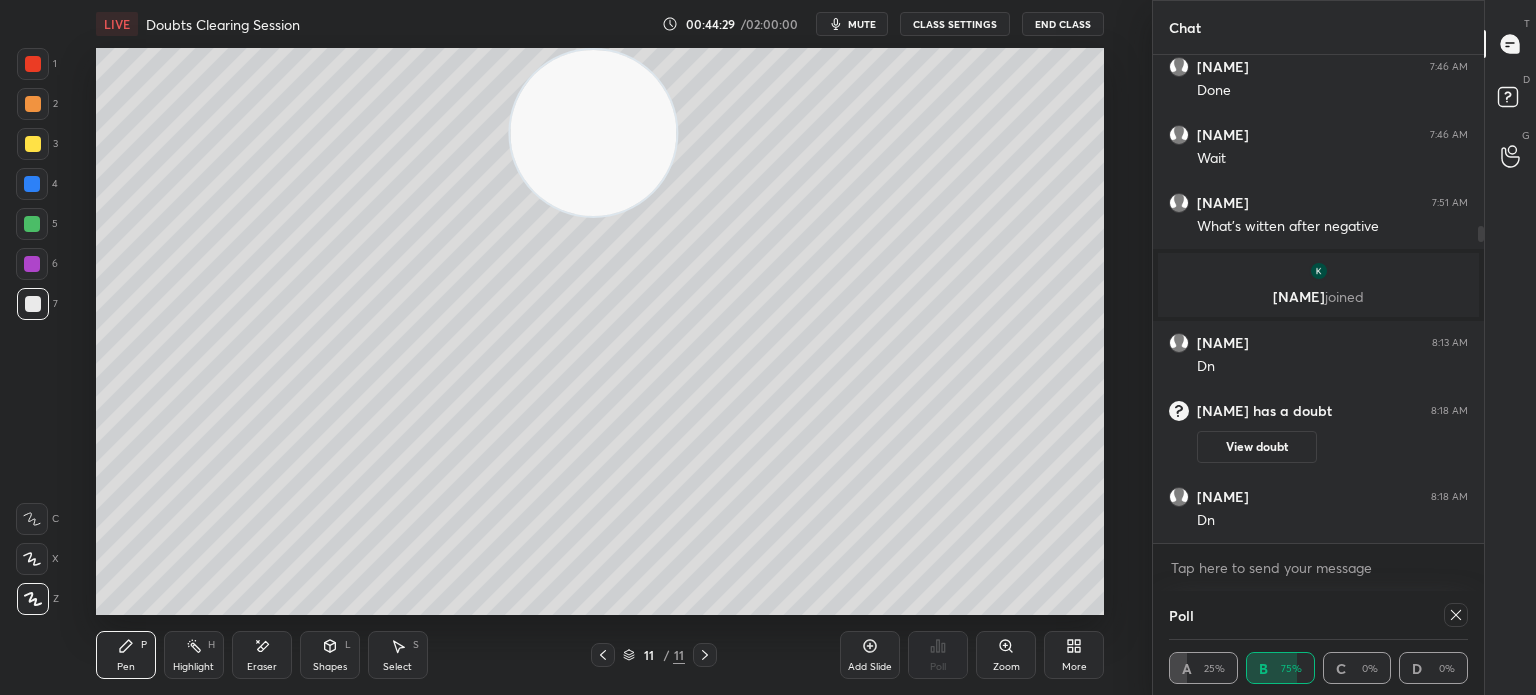 click at bounding box center [33, 144] 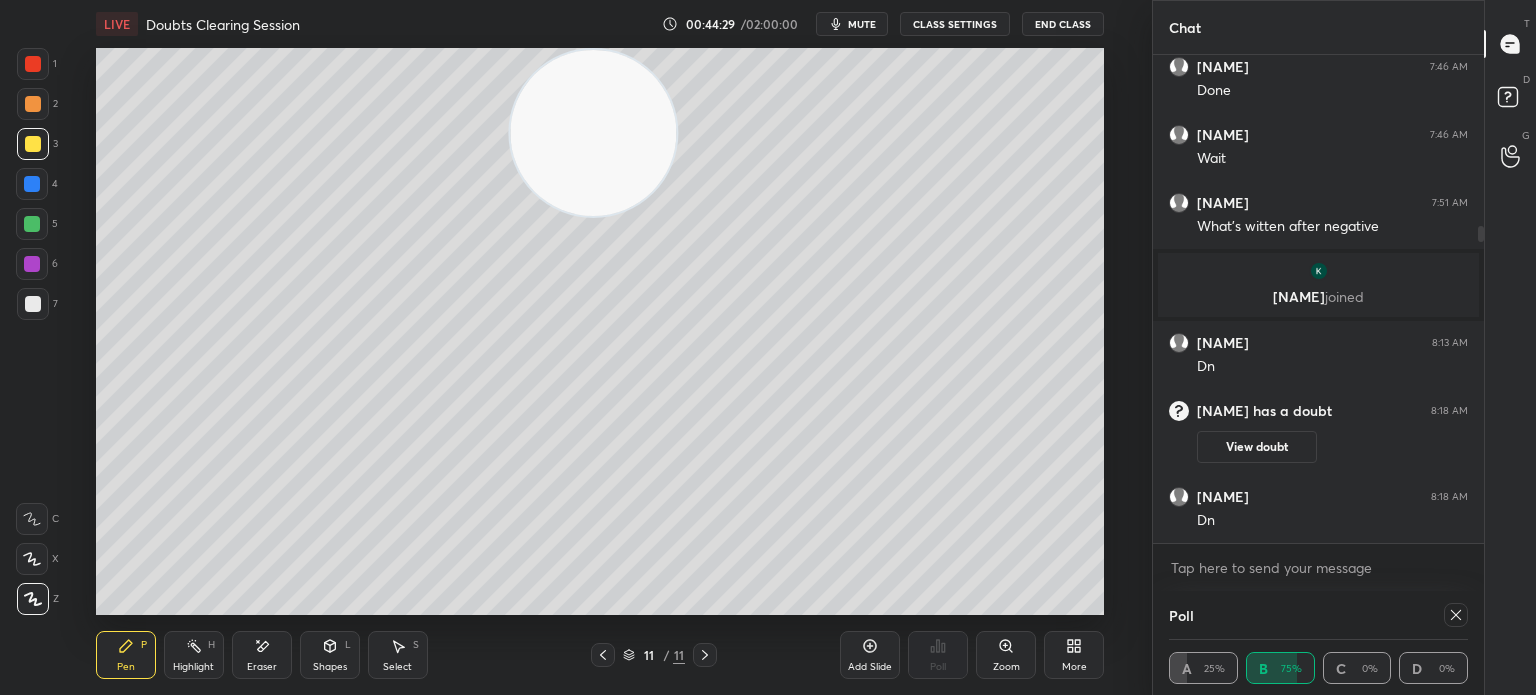 click at bounding box center (33, 144) 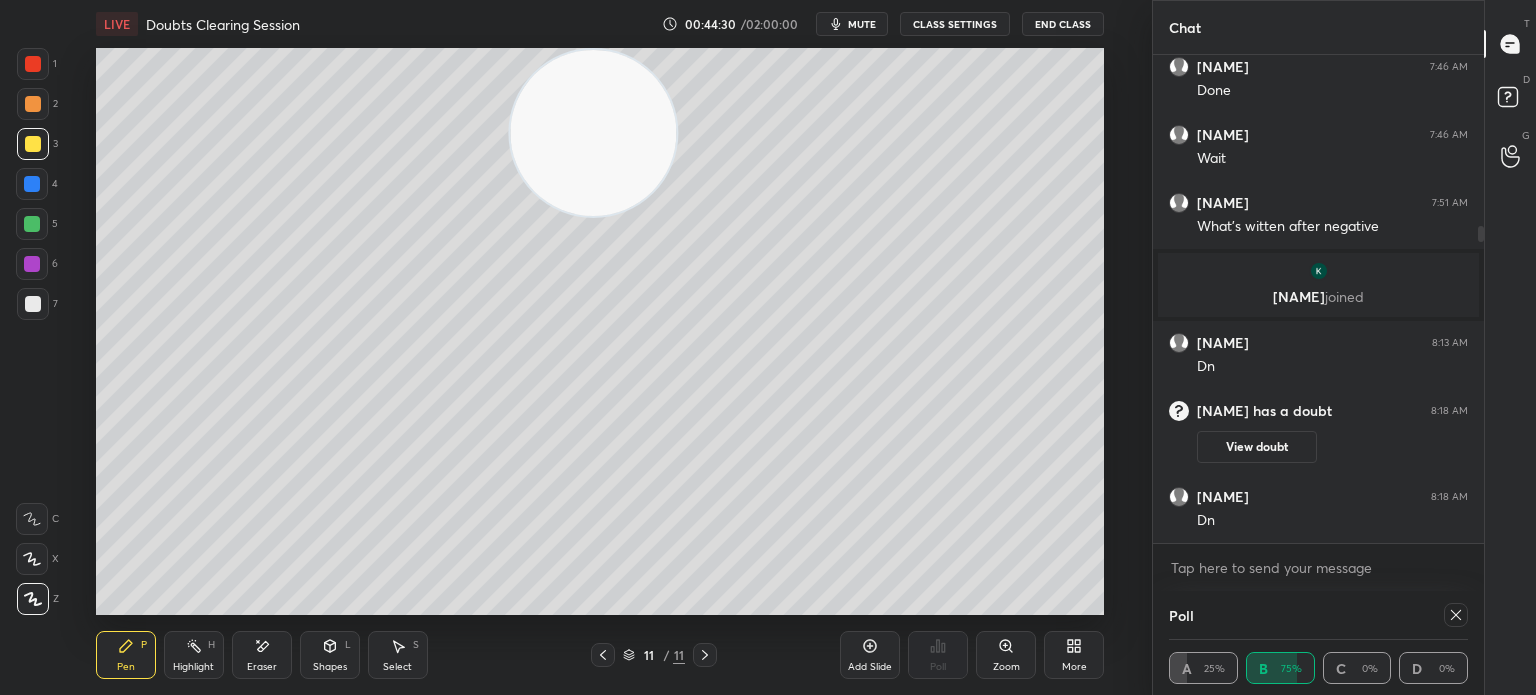 click at bounding box center [33, 599] 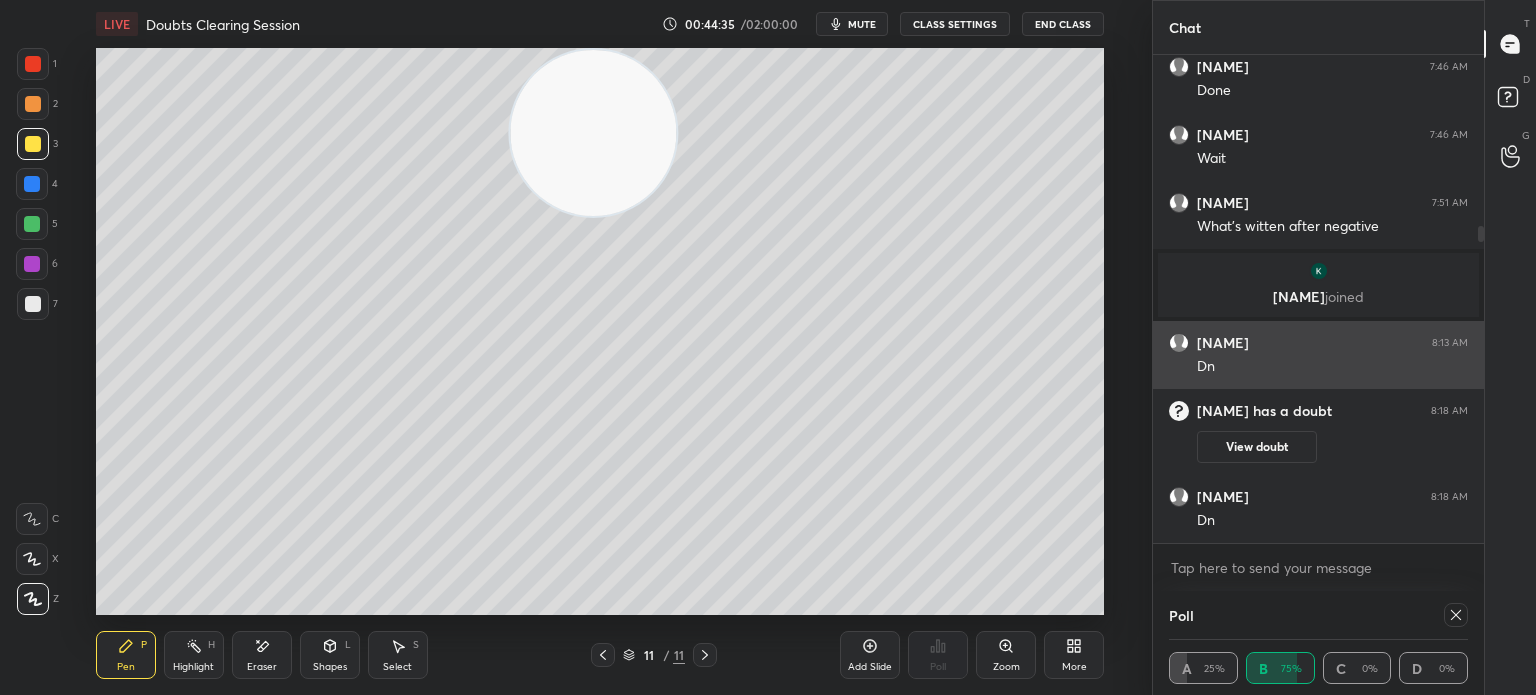 click on "[NAME]" at bounding box center (1223, 343) 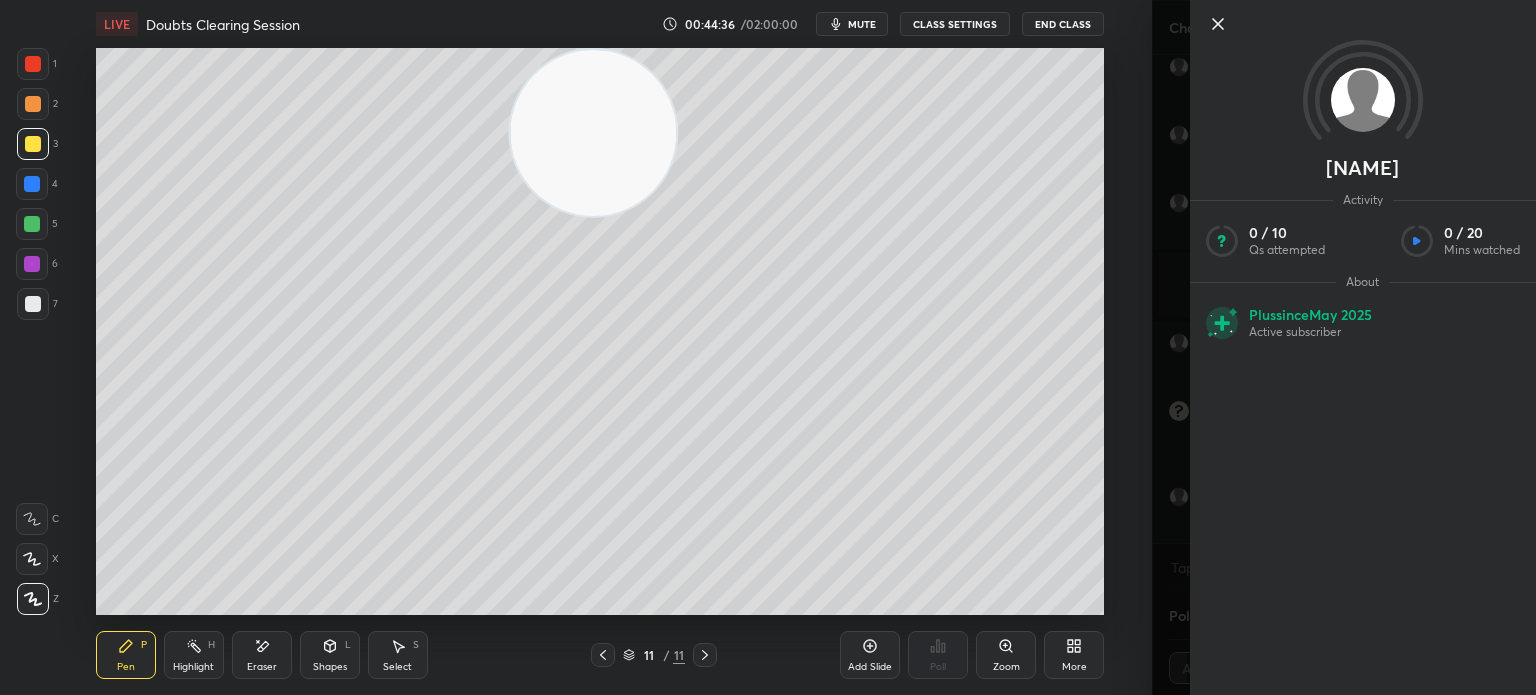 click 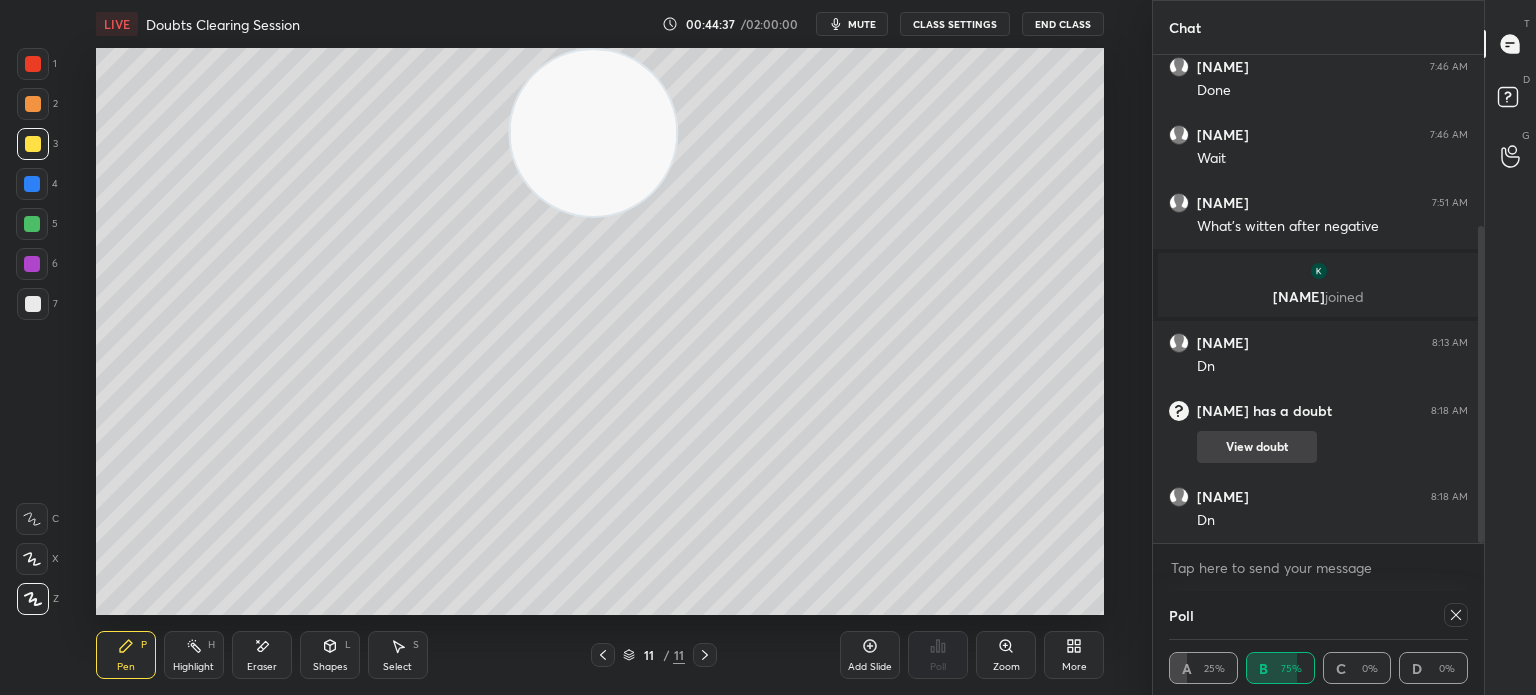 click on "View doubt" at bounding box center [1257, 447] 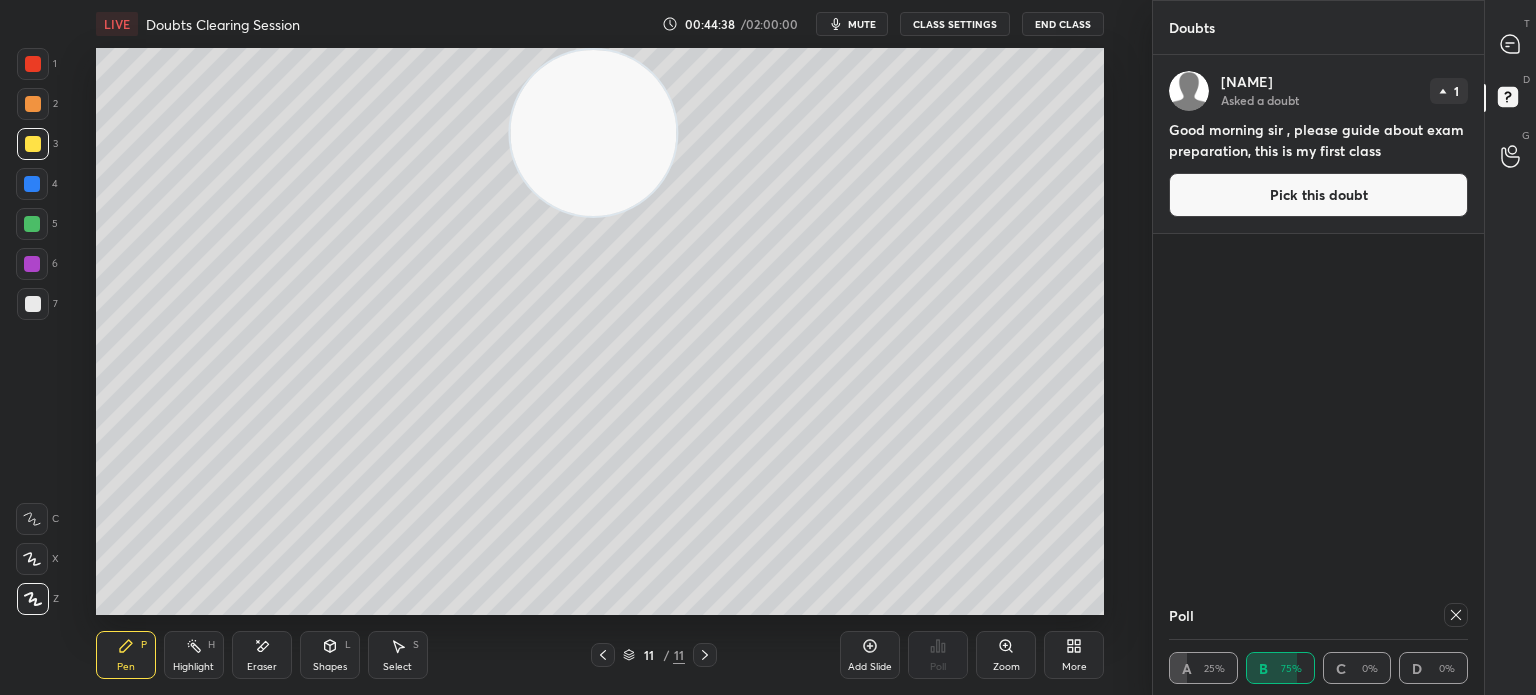click on "Asked a doubt" at bounding box center (1260, 100) 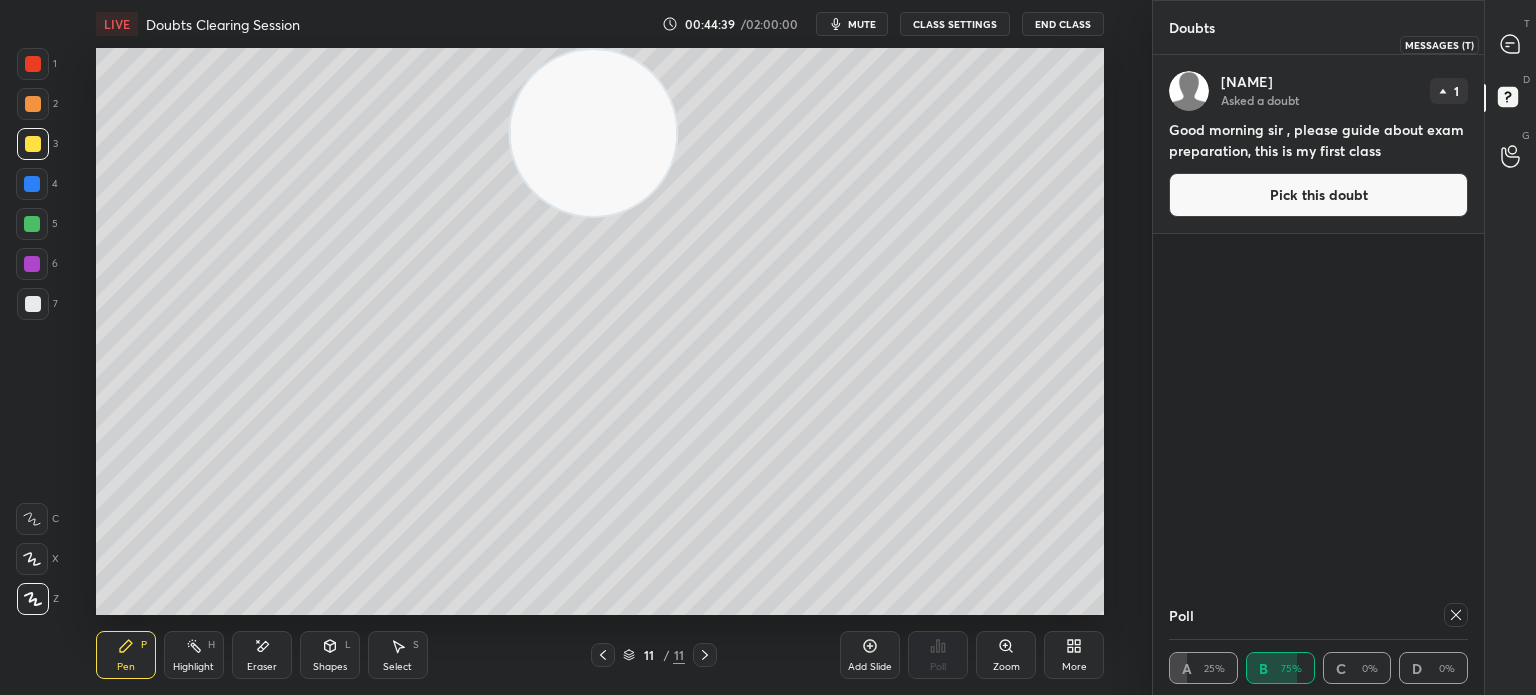 click 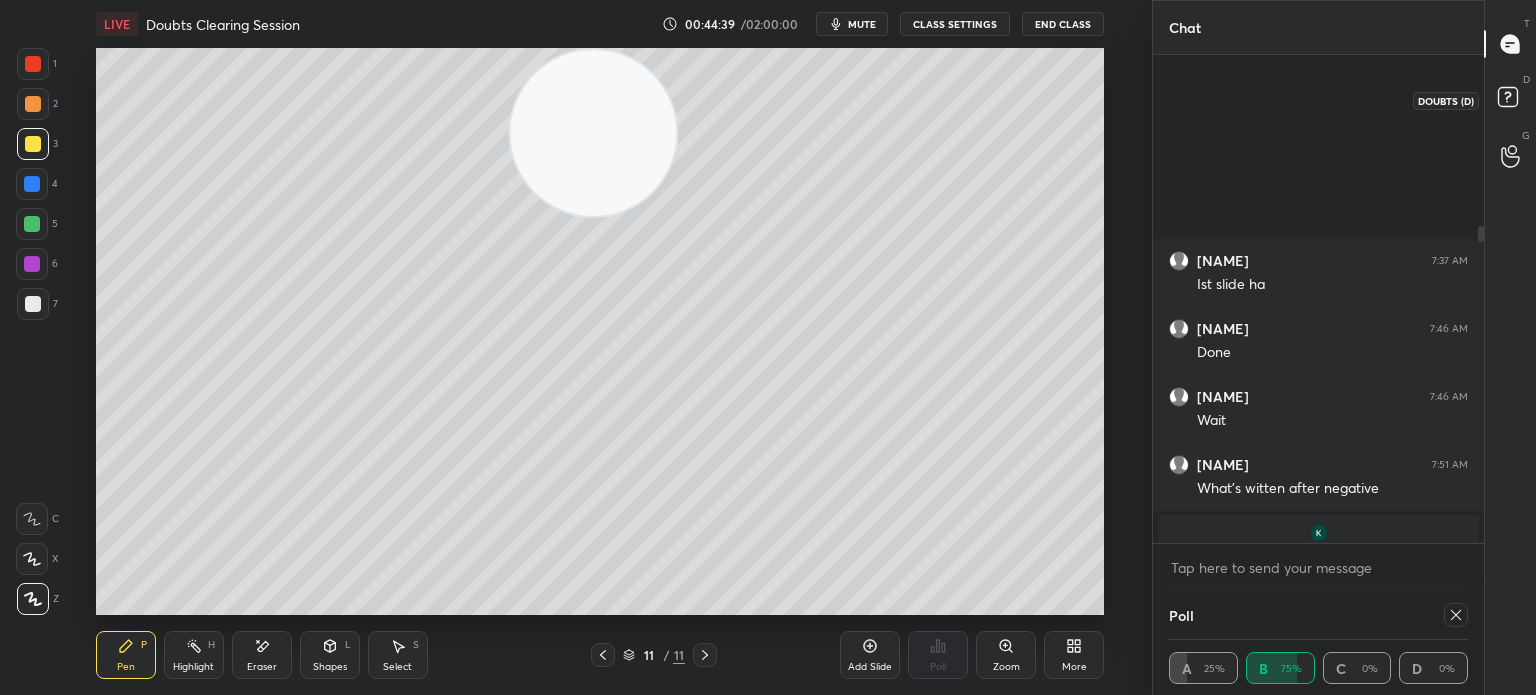scroll, scrollTop: 262, scrollLeft: 0, axis: vertical 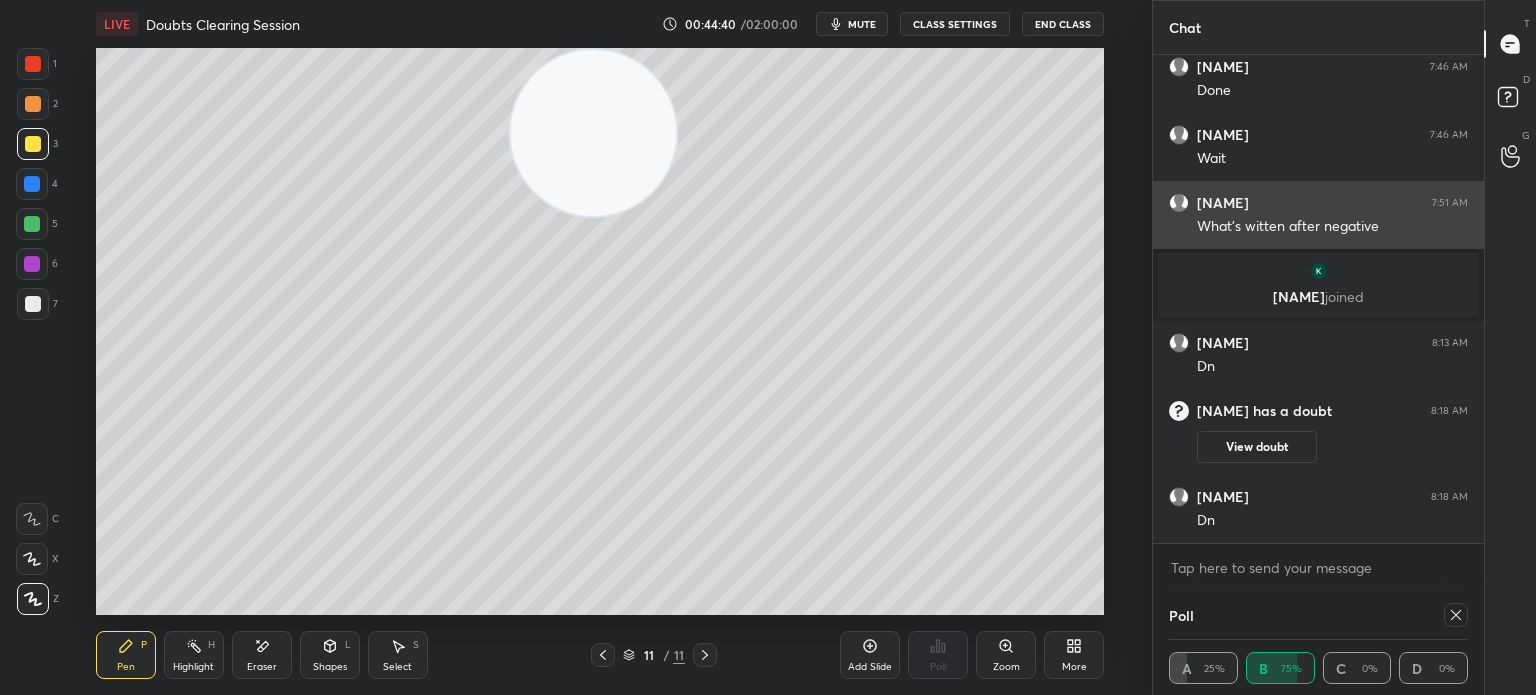 click on "[NAME] 7:51 AM" at bounding box center [1318, 203] 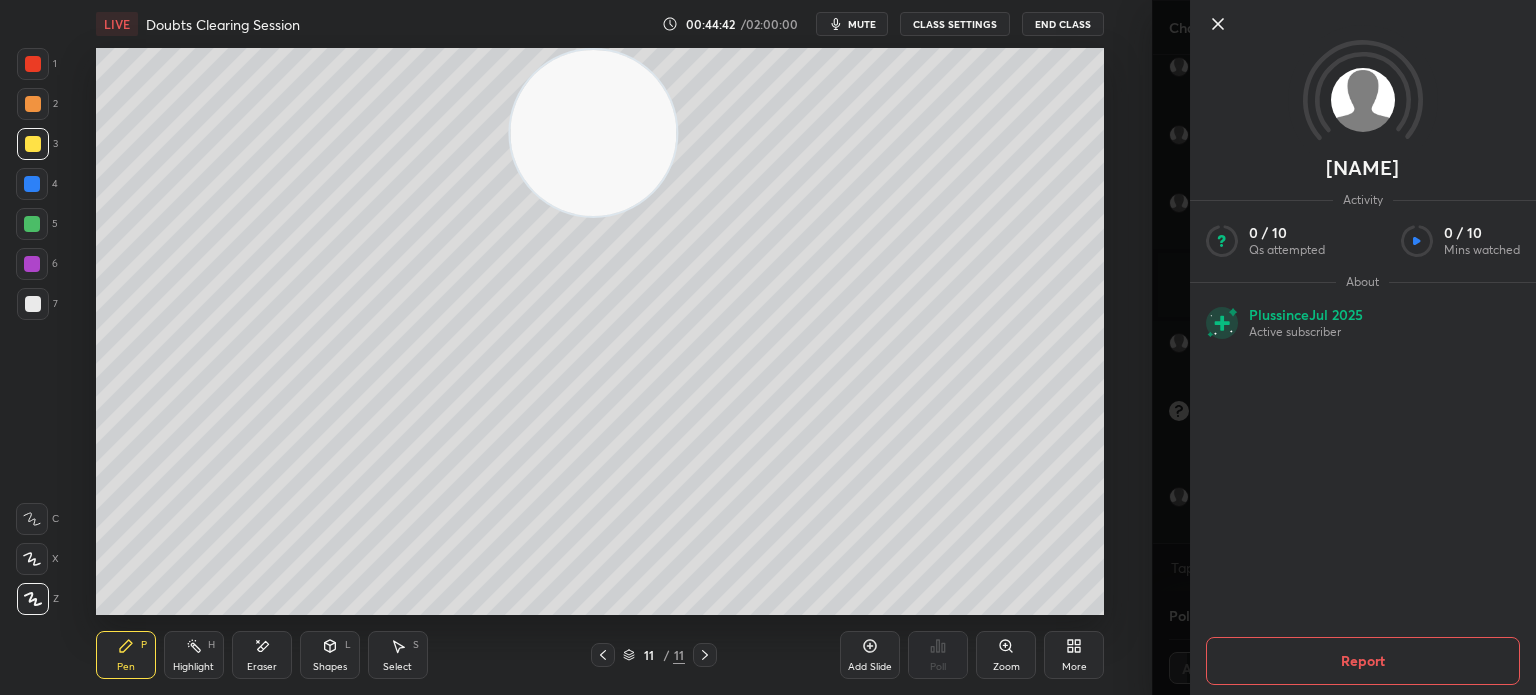 click 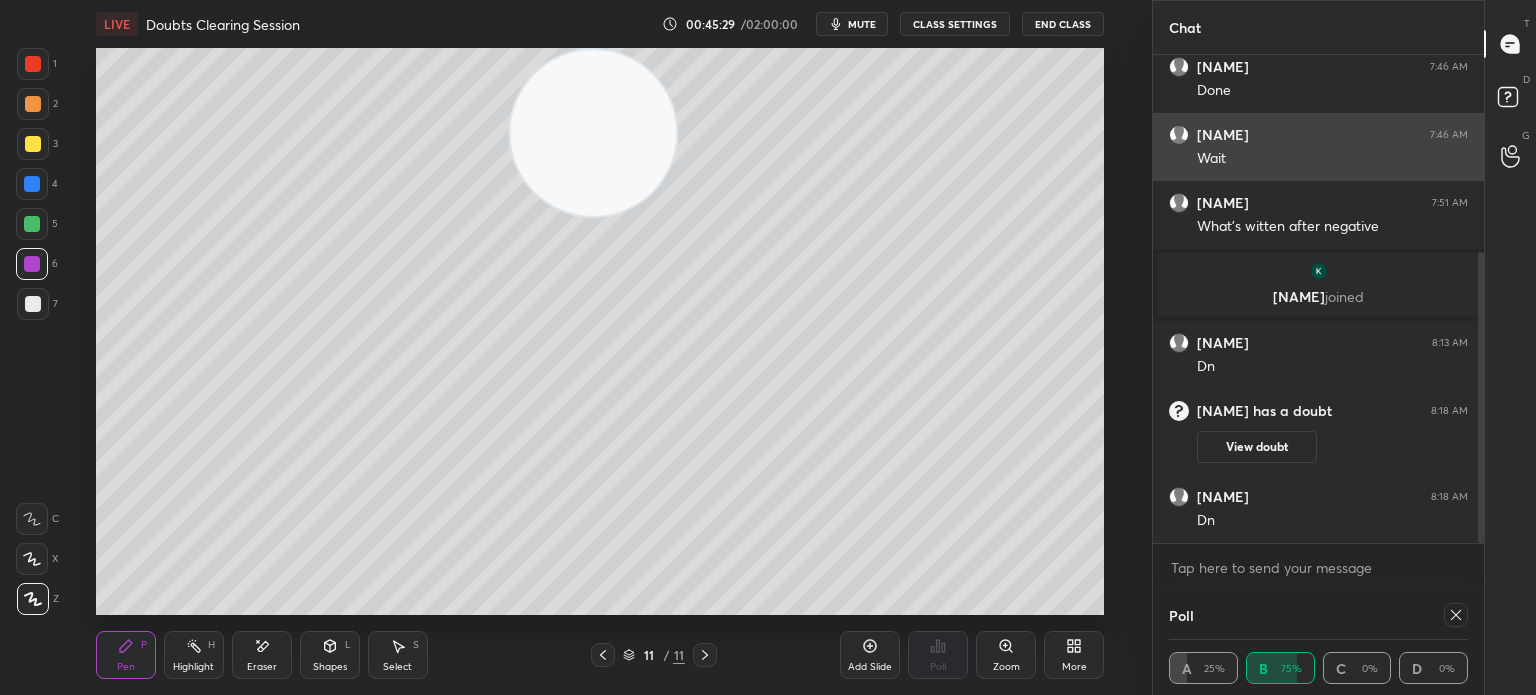 scroll, scrollTop: 330, scrollLeft: 0, axis: vertical 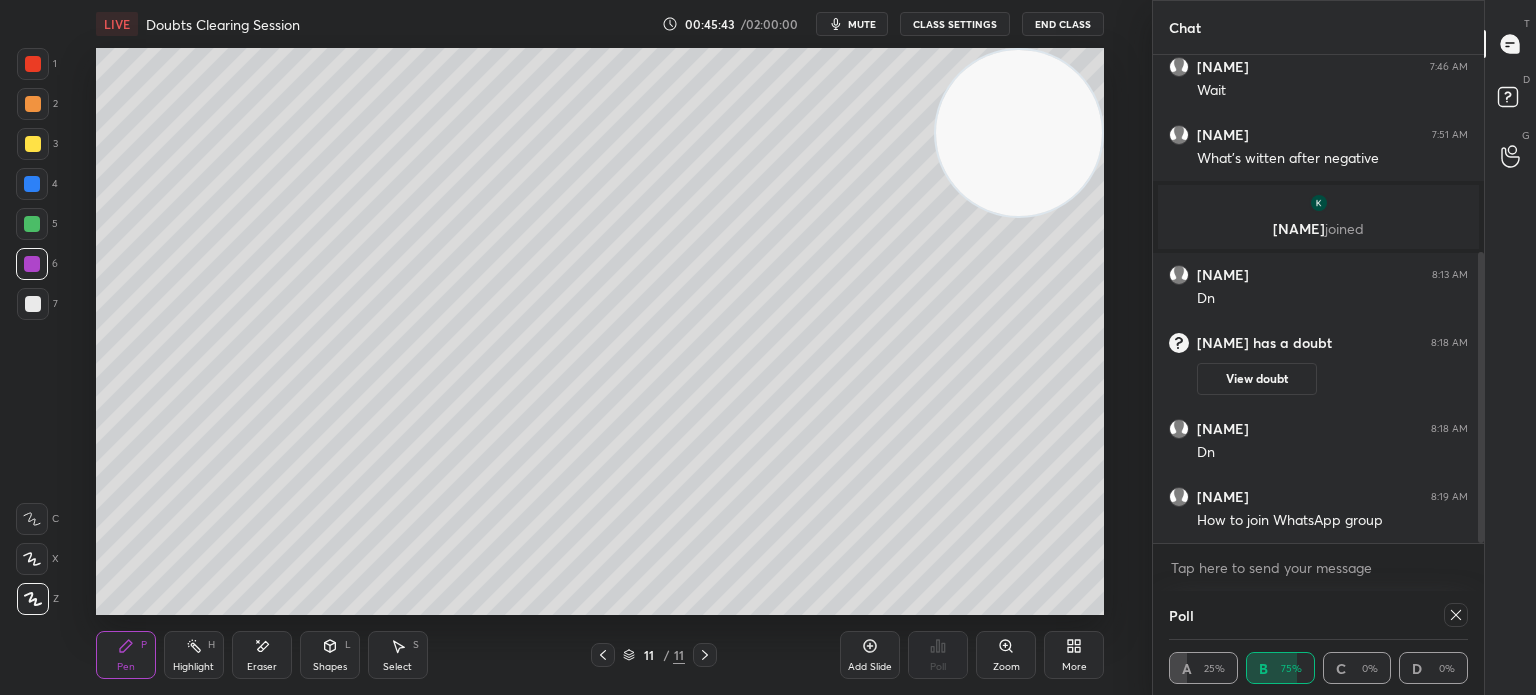 click 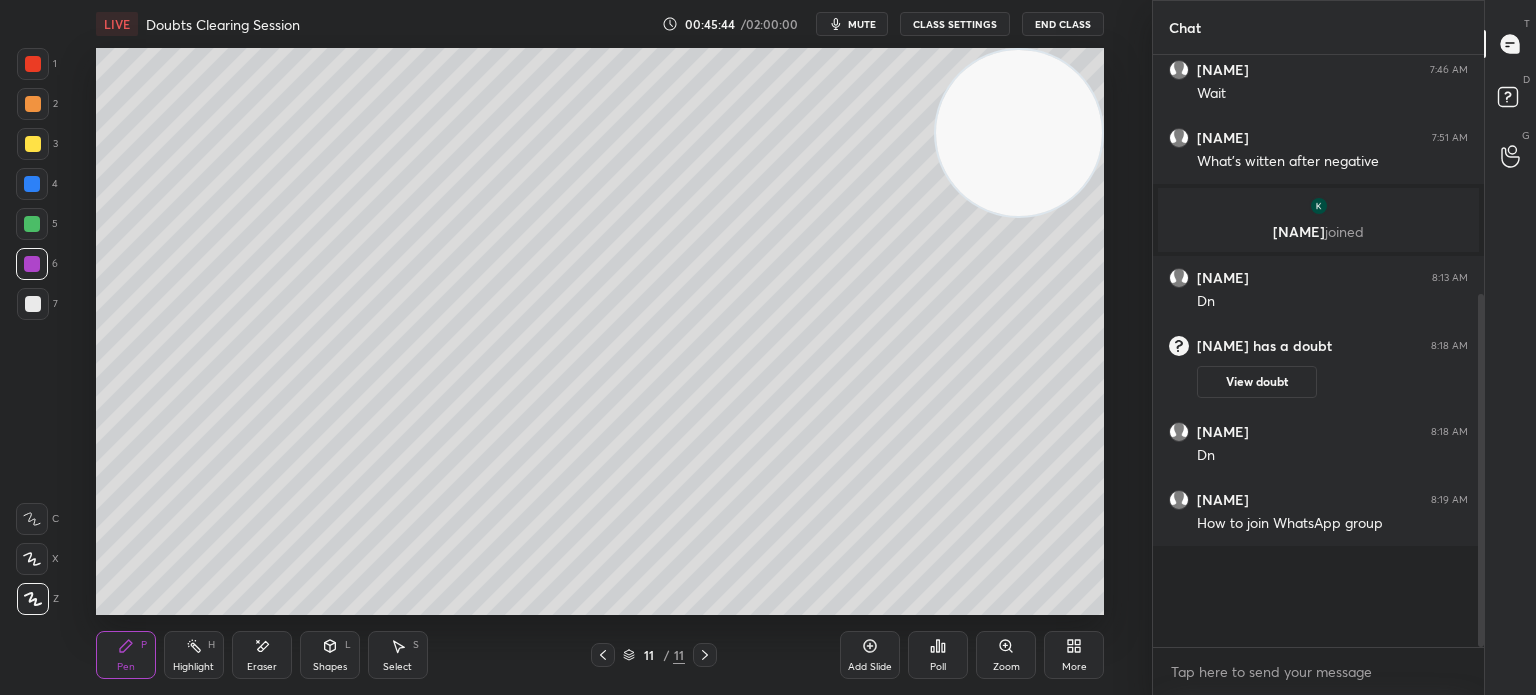 scroll, scrollTop: 7, scrollLeft: 6, axis: both 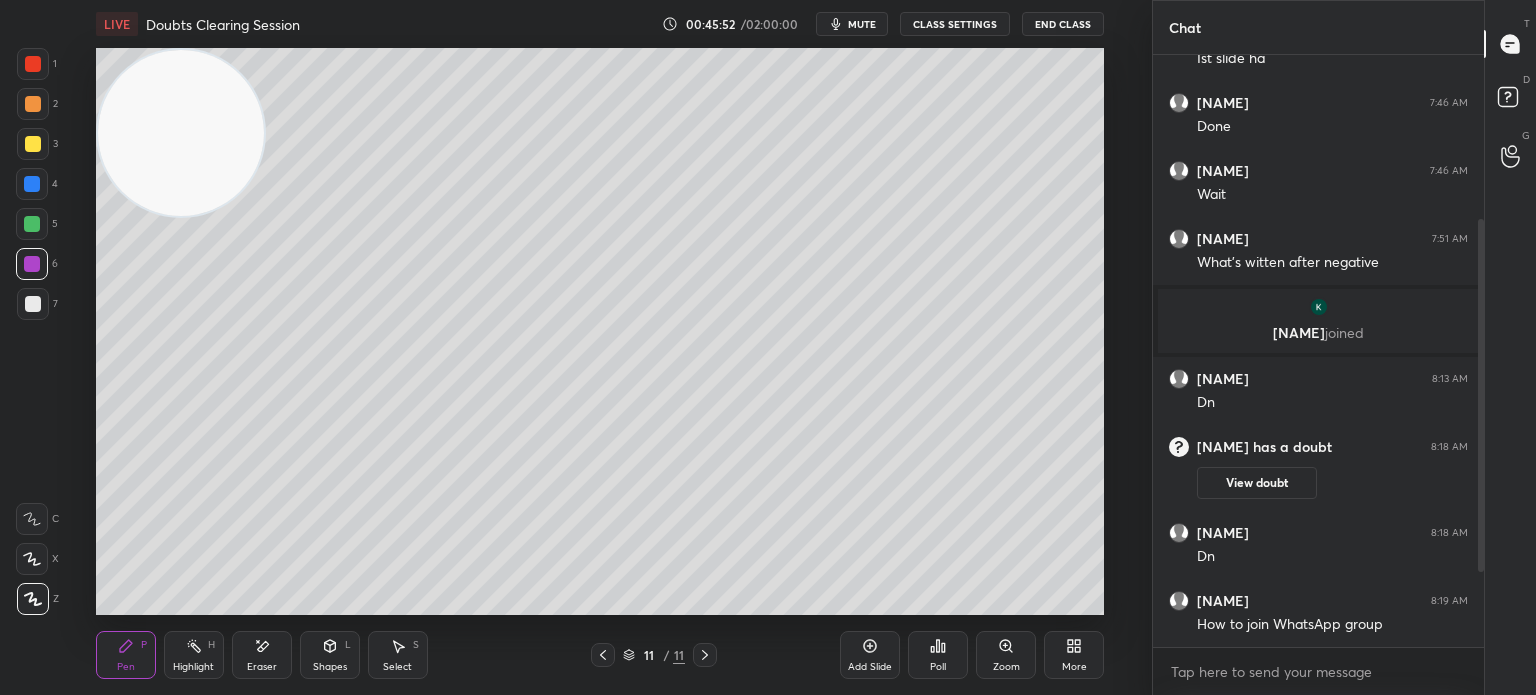 click on "mute" at bounding box center [852, 24] 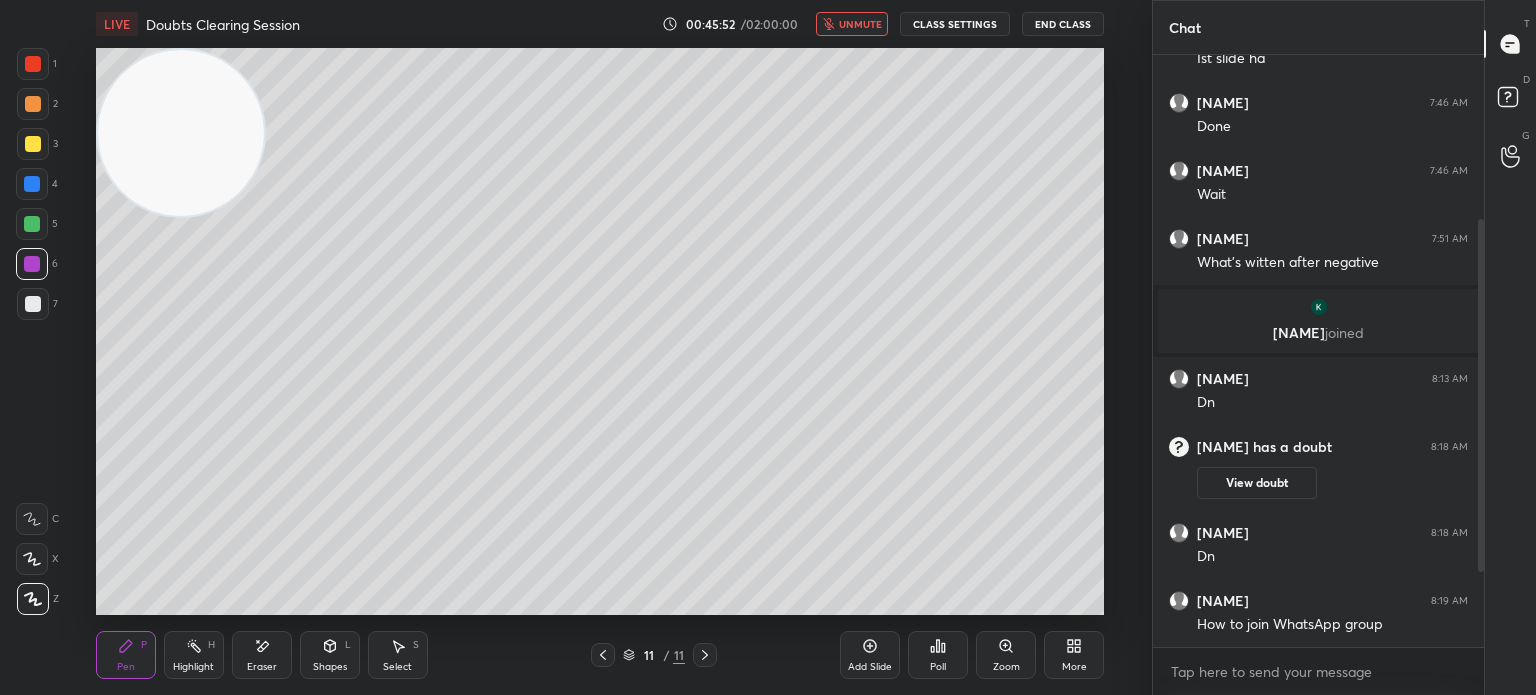 click on "CLASS SETTINGS" at bounding box center (955, 24) 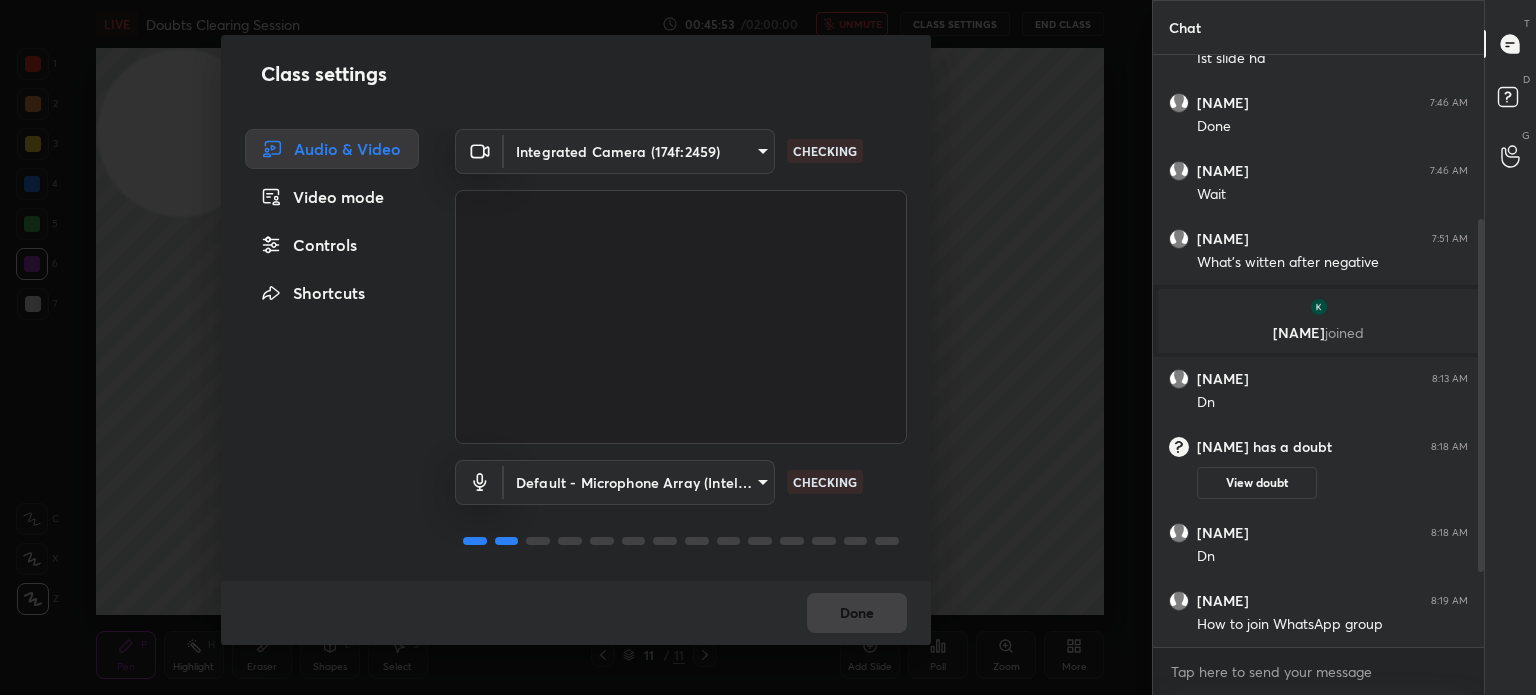 click on "1 2 3 4 5 6 7 C X Z E E Erase all   H H LIVE Doubts Clearing Session 00:45:53 /  02:00:00 unmute CLASS SETTINGS End Class Setting up your live class Poll for   secs No correct answer Start poll Back Doubts Clearing Session • L4 of Complete Course on Heterocyclic Chemistry for IIT JAM & CUET 2026 [NAME] Pen P Highlight H Eraser Shapes L Select S 11 / 11 Add Slide Poll Zoom More Chat [NAME], [NAME]  joined You  joined [NAME]  joined [NAME] 7:37 AM Ist slide ha [NAME] 7:46 AM Done [NAME] 7:46 AM Wait [NAME] 7:51 AM What's witten after negative [NAME]  joined [NAME] 8:13 AM Dn [NAME] has a doubt 8:18 AM View doubt [NAME] 8:18 AM Dn [NAME] 8:19 AM How to join WhatsApp group JUMP TO LATEST Enable hand raising Enable raise hand to speak to learners. Once enabled, chat will be turned off temporarily. Enable x   [NAME] Asked a doubt 1 Good morning sir , please guide about exam preparation, this is my first class Pick this doubt NEW DOUBTS ASKED No one has raised a hand yet Can't raise hand T D" at bounding box center (768, 347) 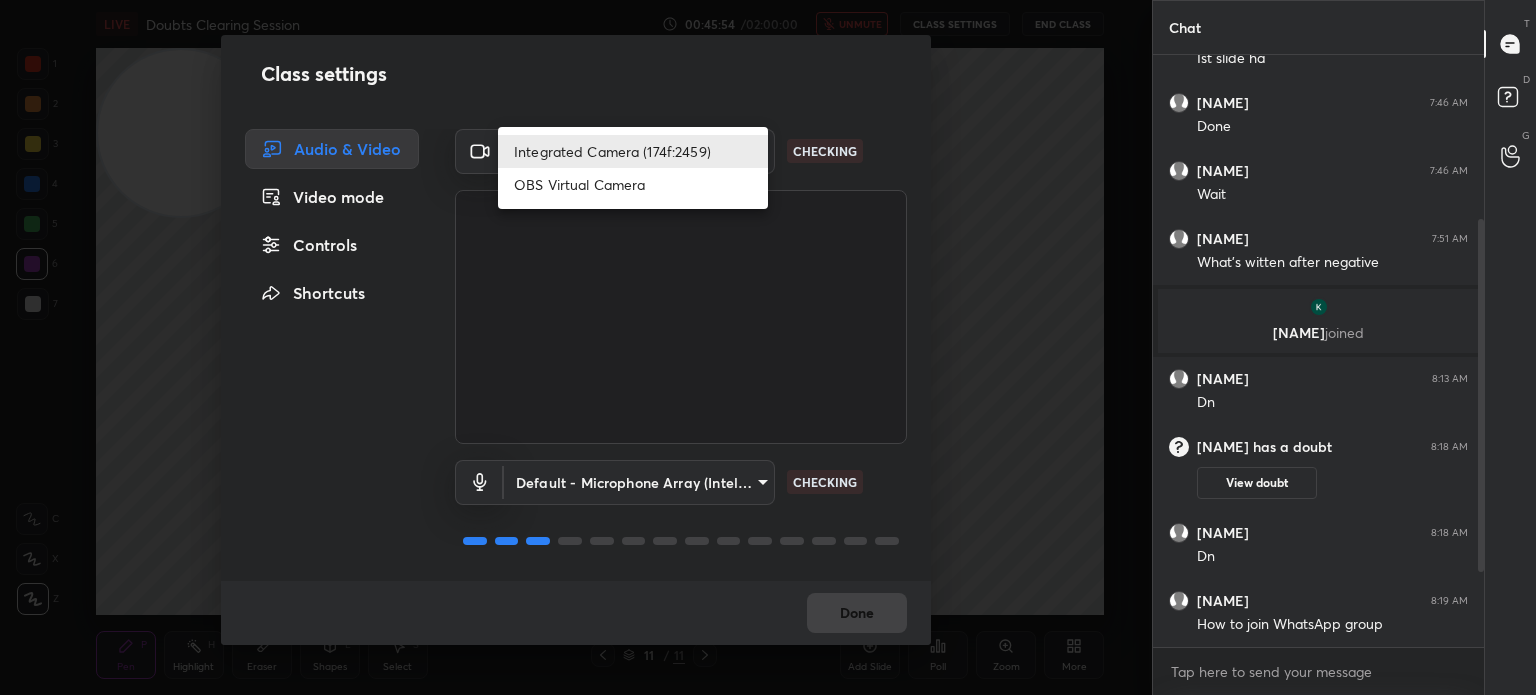 click on "OBS Virtual Camera" at bounding box center [633, 184] 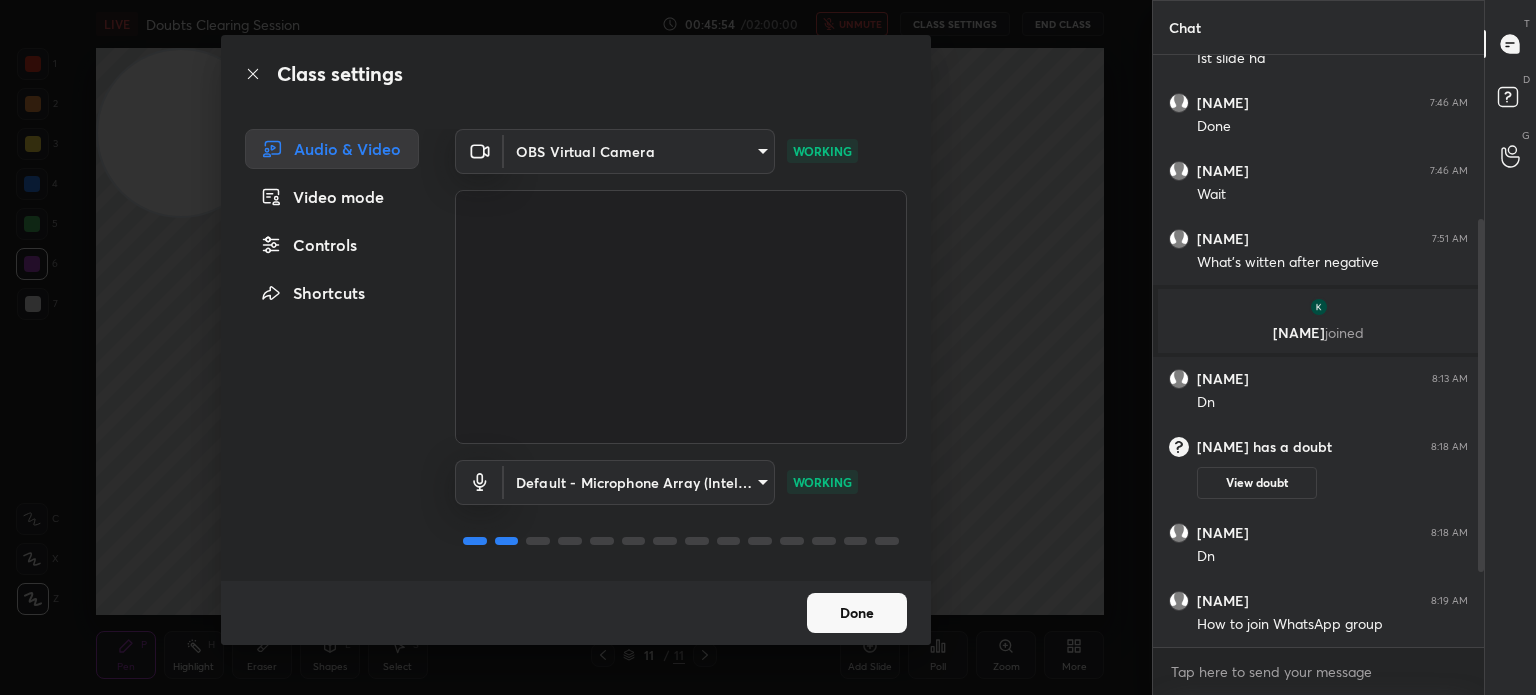 click on "Done" at bounding box center [857, 613] 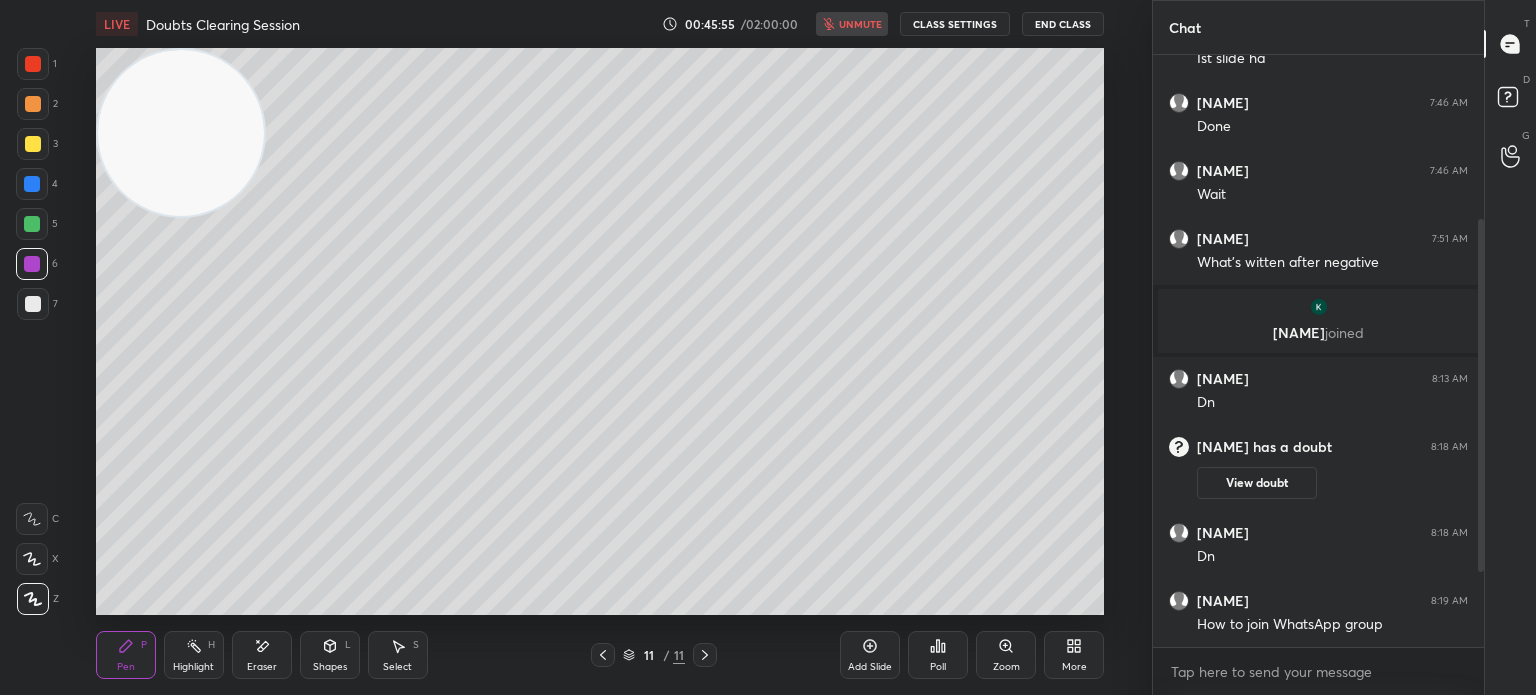click on "x" at bounding box center (1318, 671) 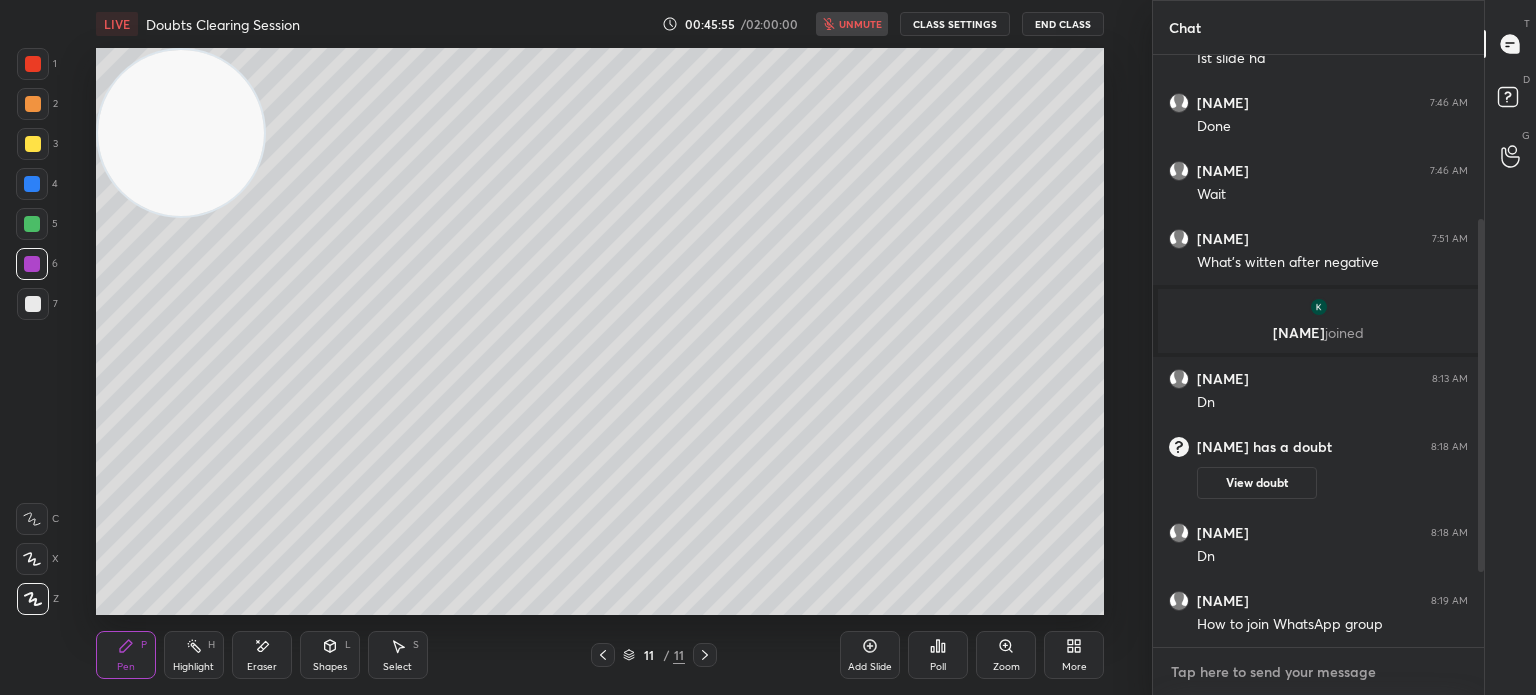 type on "x" 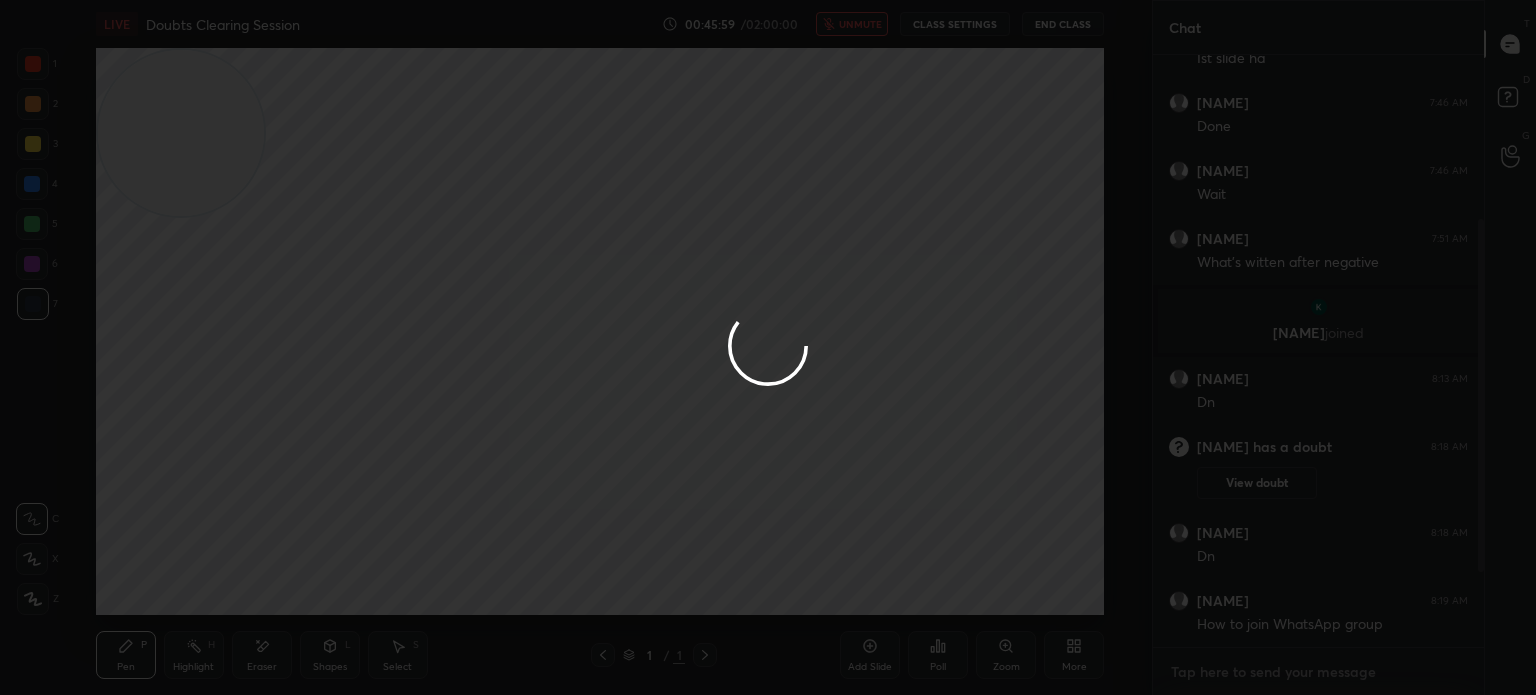 type on "j" 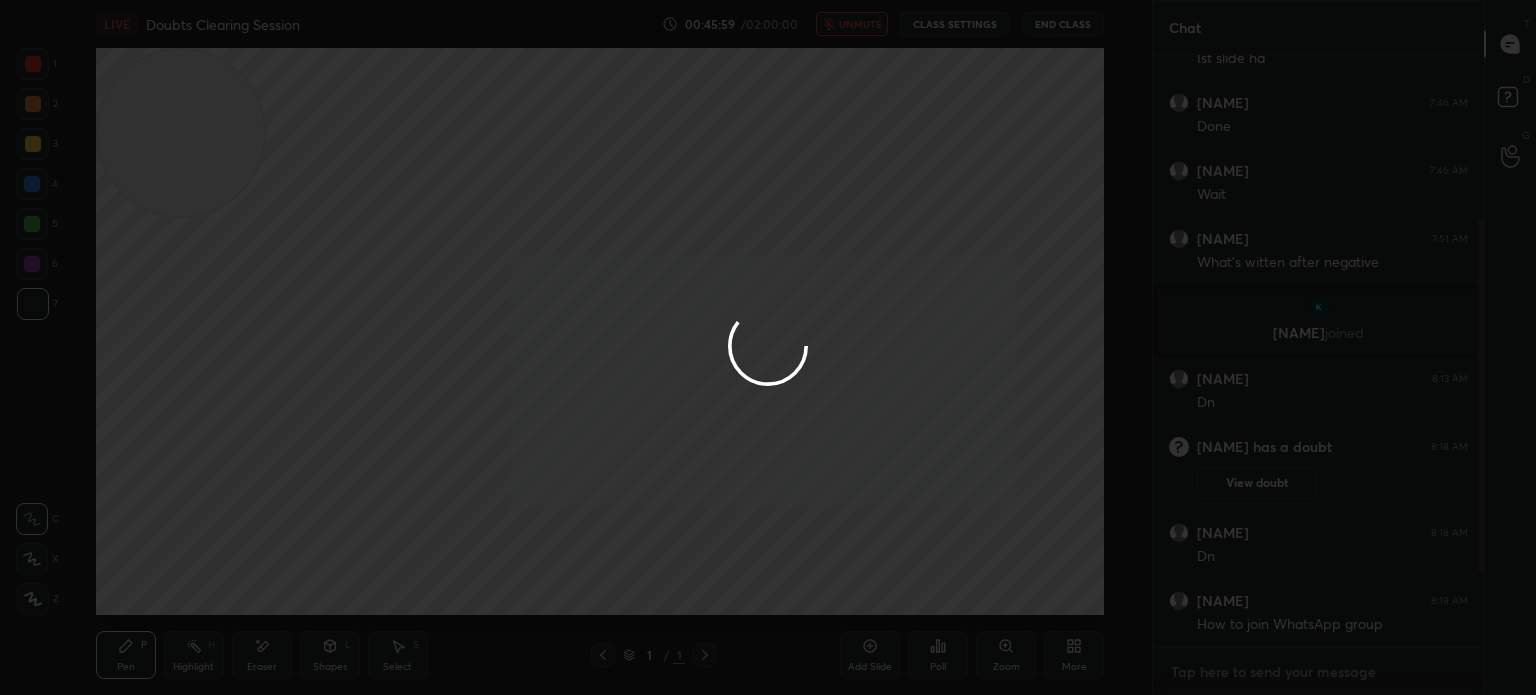 type on "x" 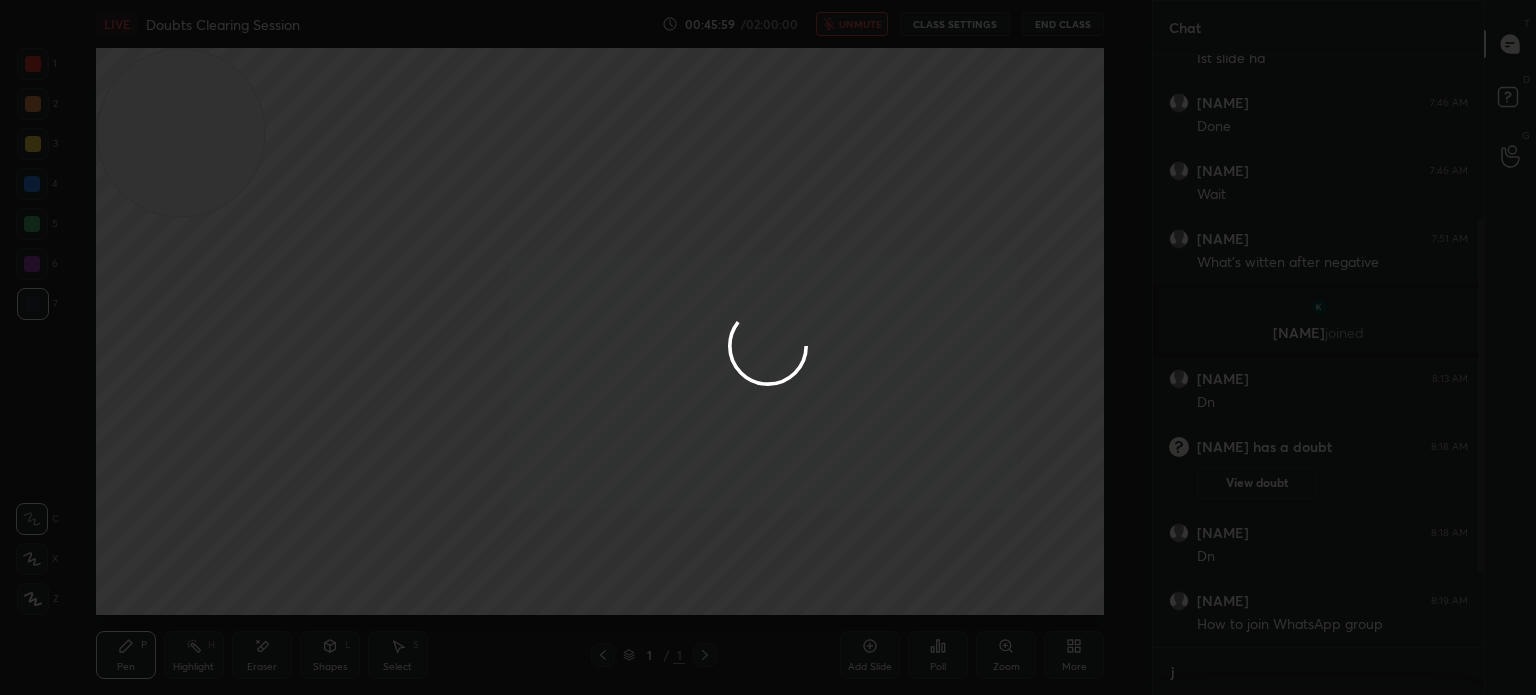 scroll, scrollTop: 580, scrollLeft: 325, axis: both 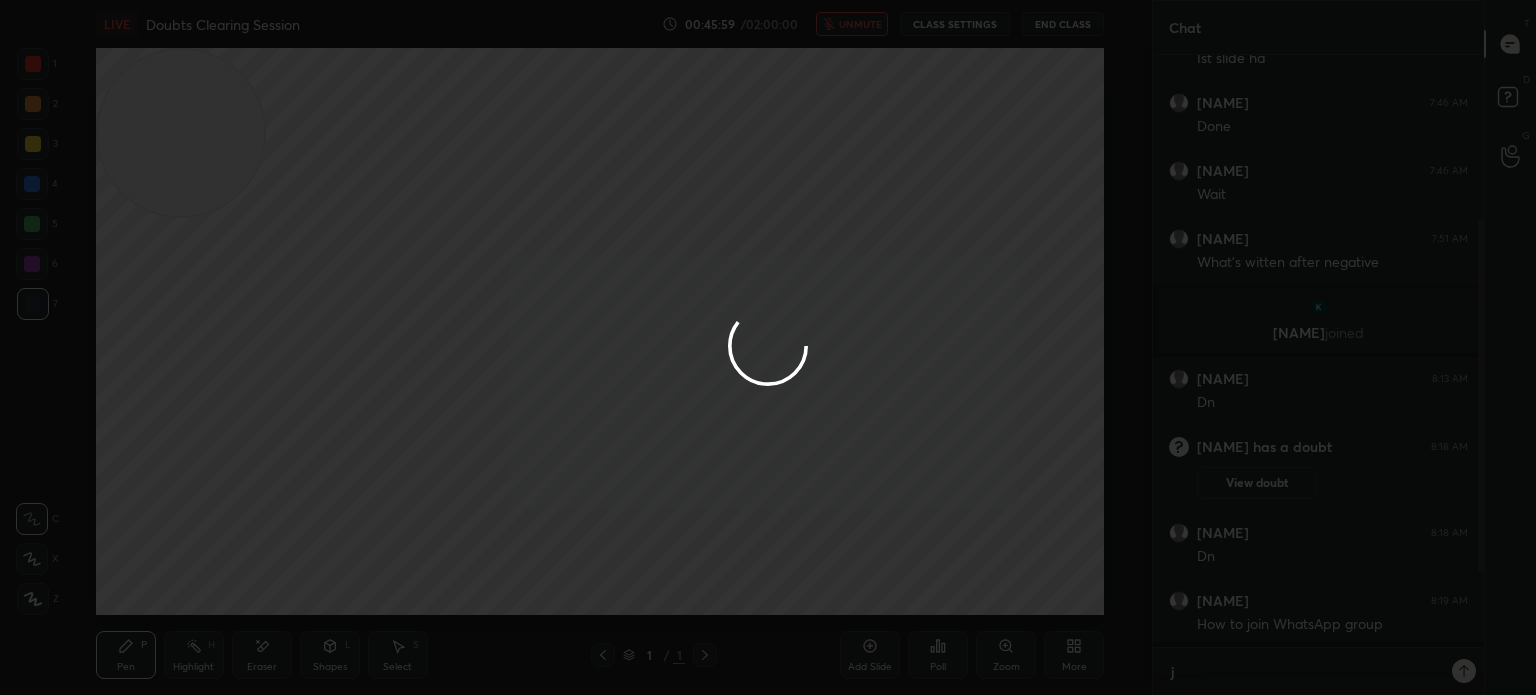 type on "jo" 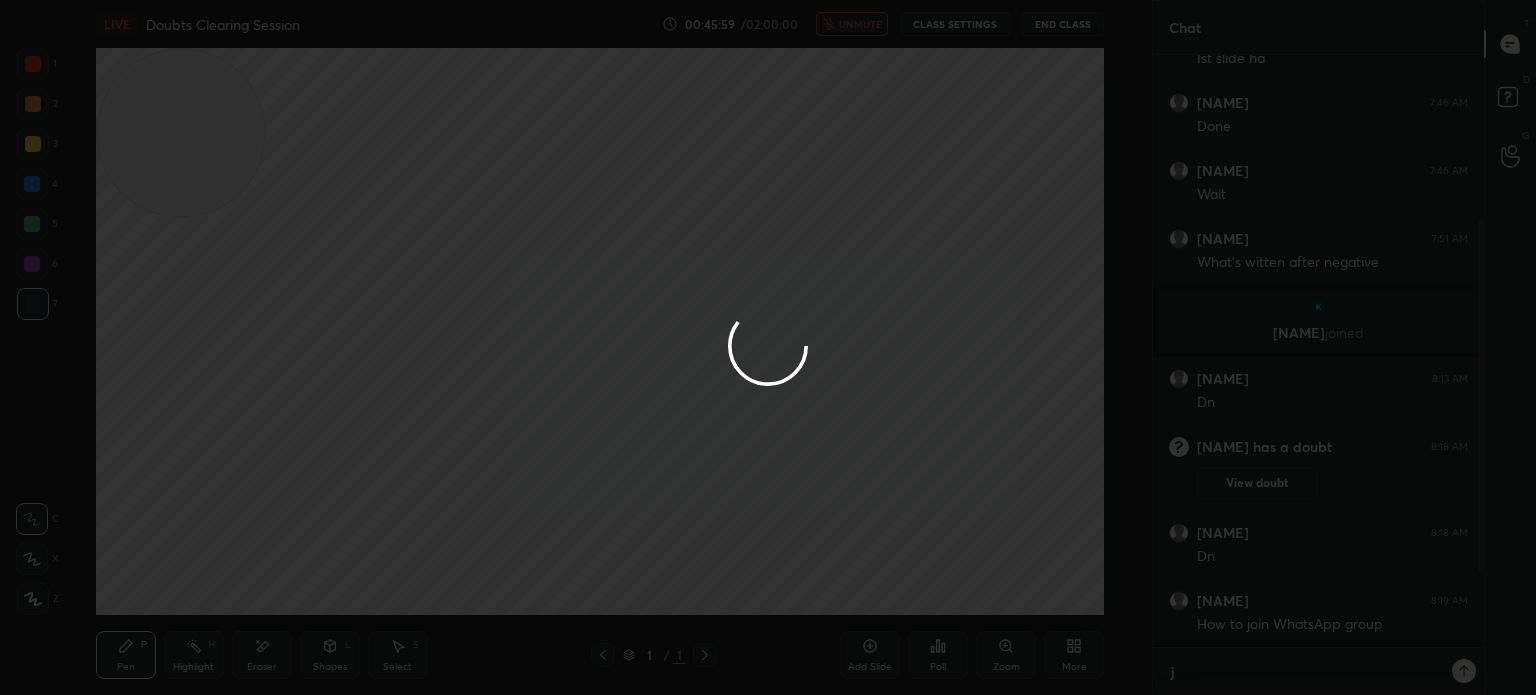 type on "x" 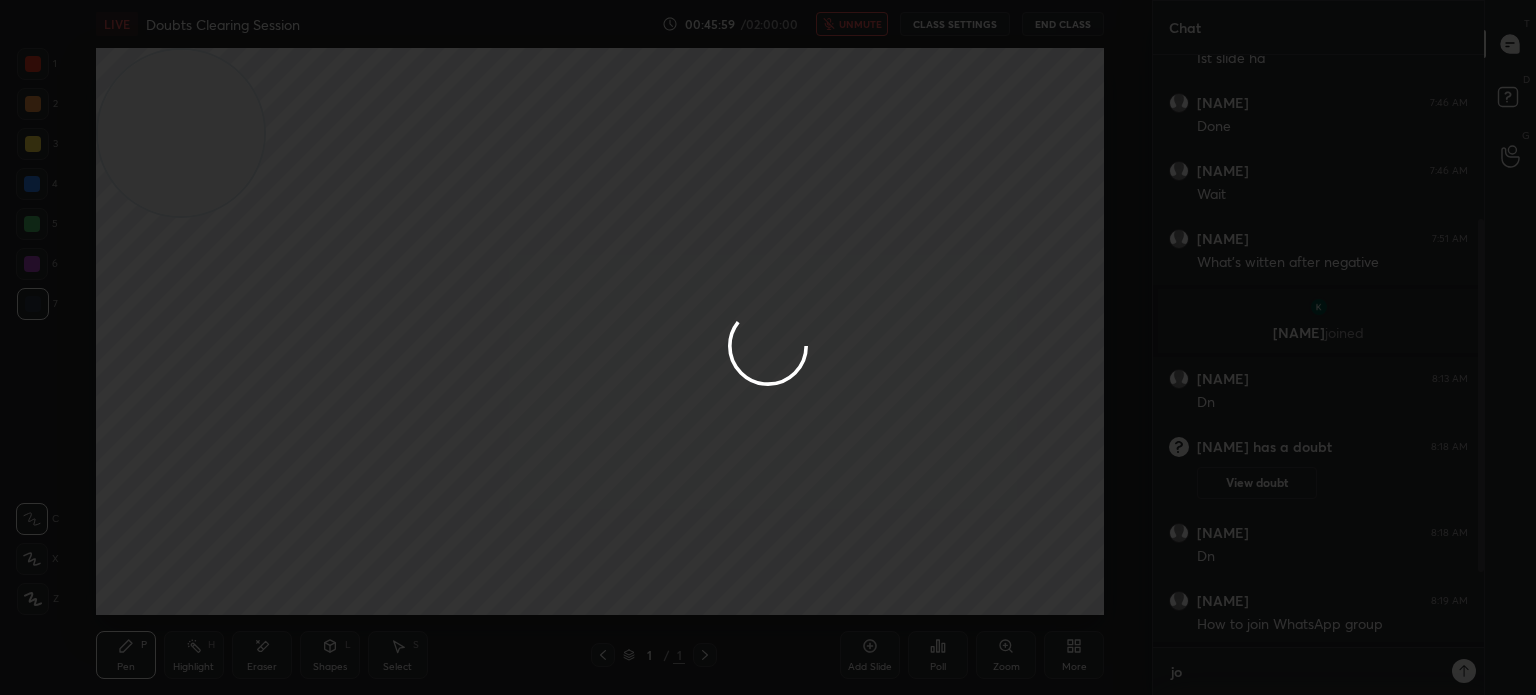 scroll, scrollTop: 5, scrollLeft: 6, axis: both 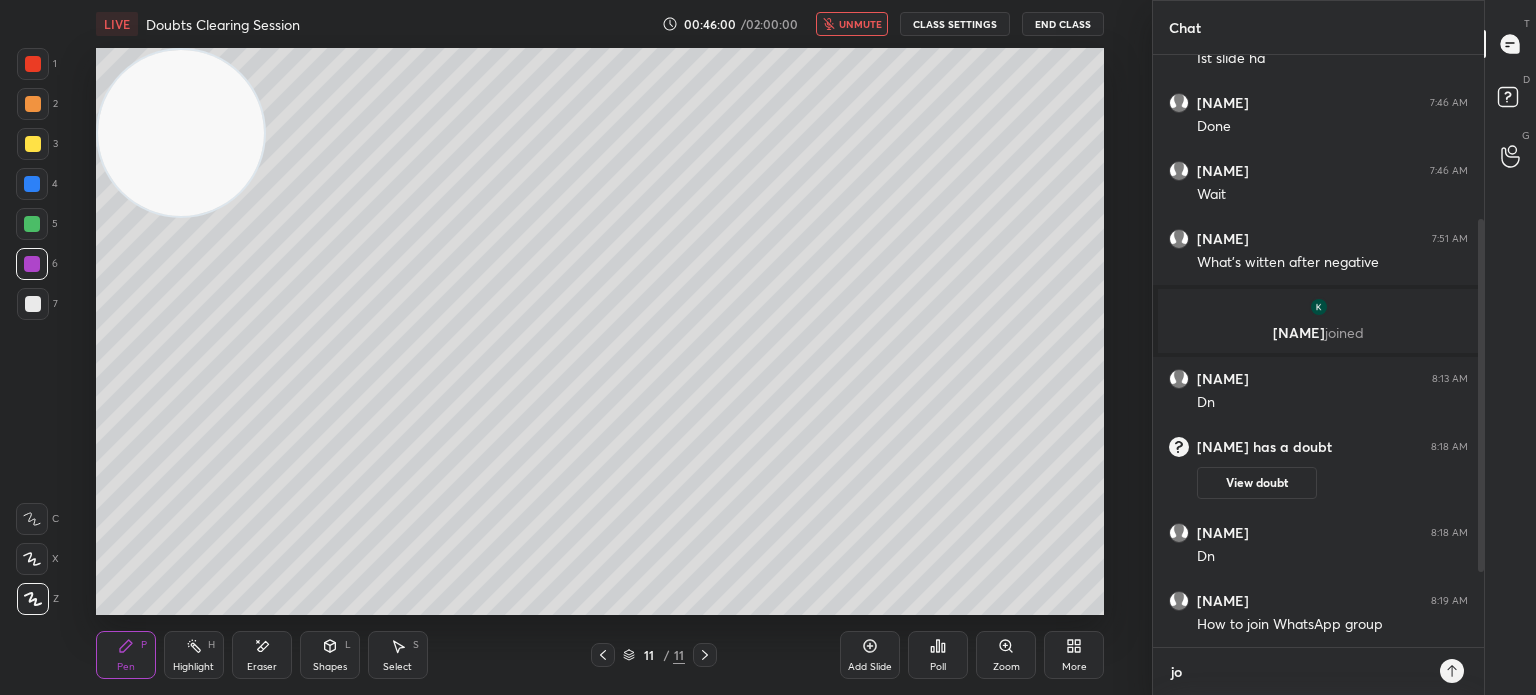 type on "j" 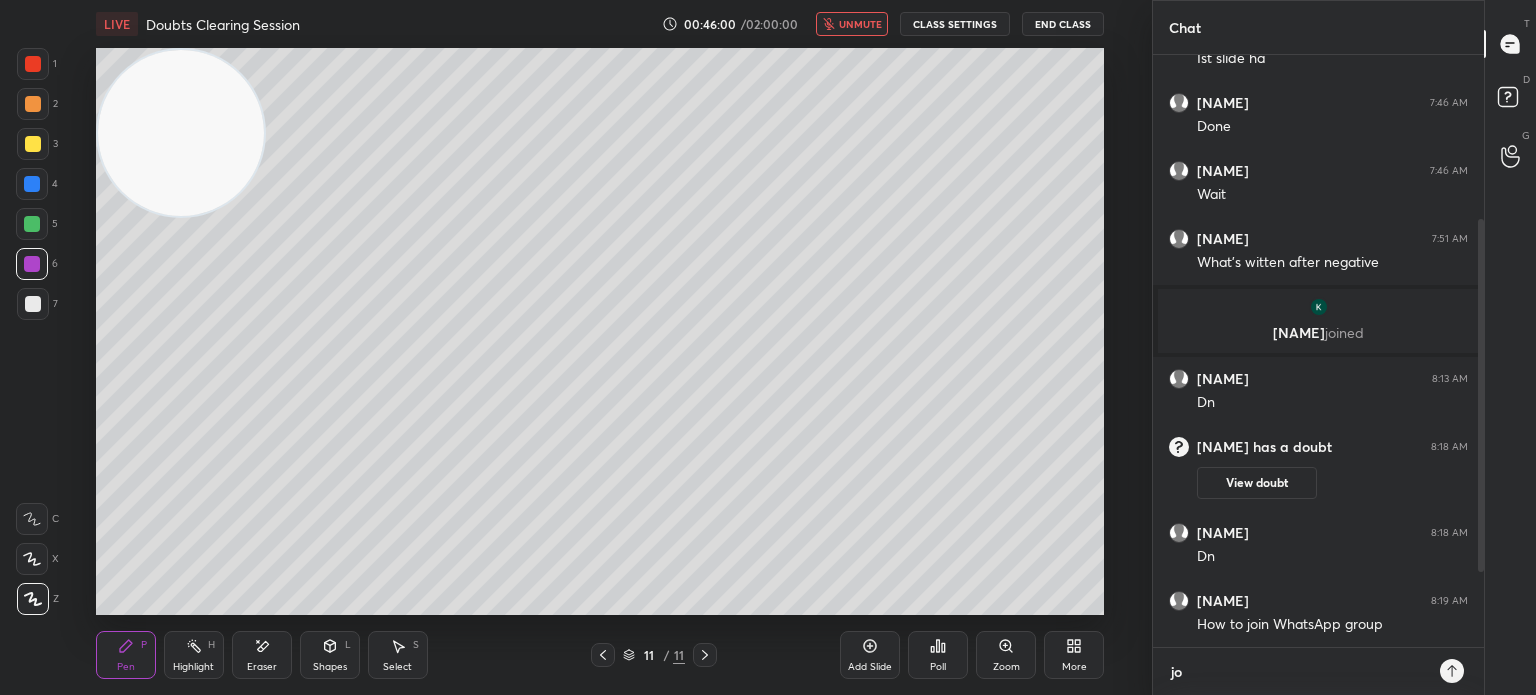 type on "x" 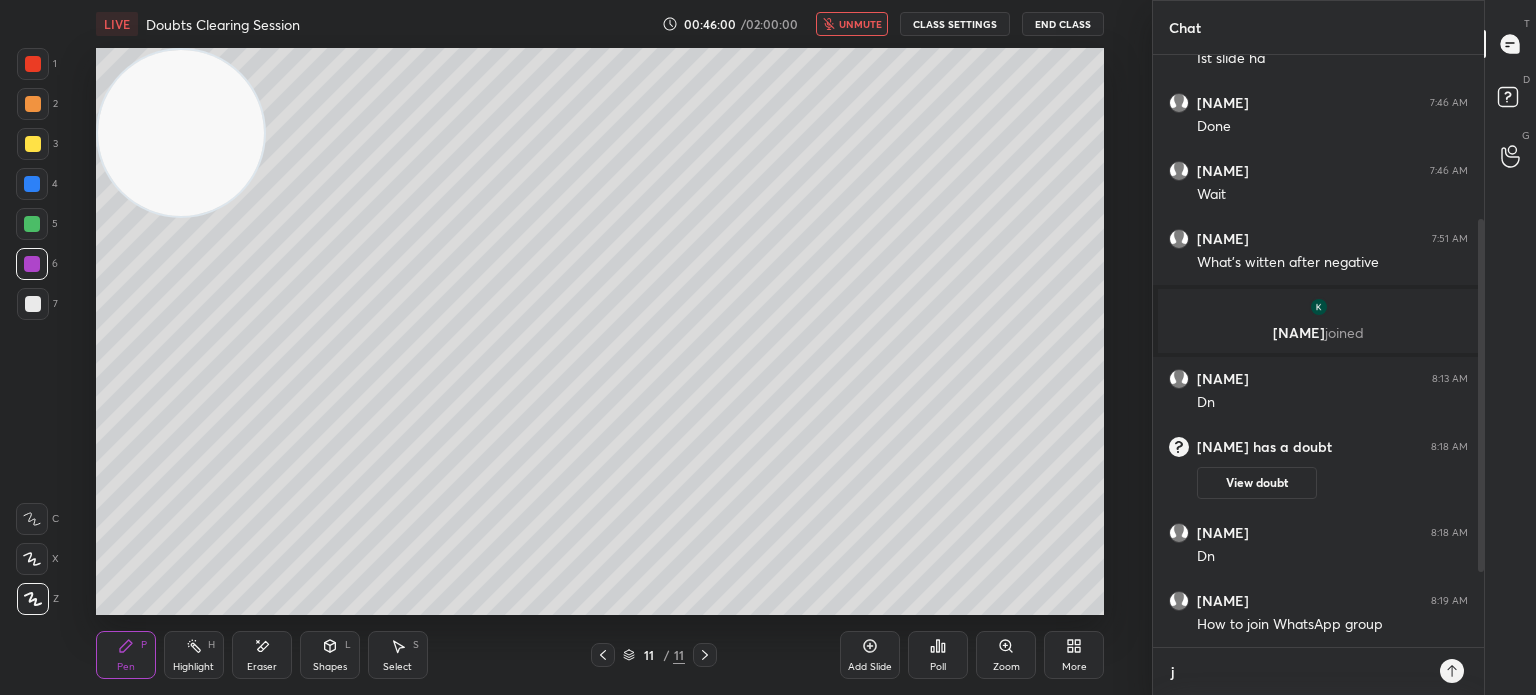 type 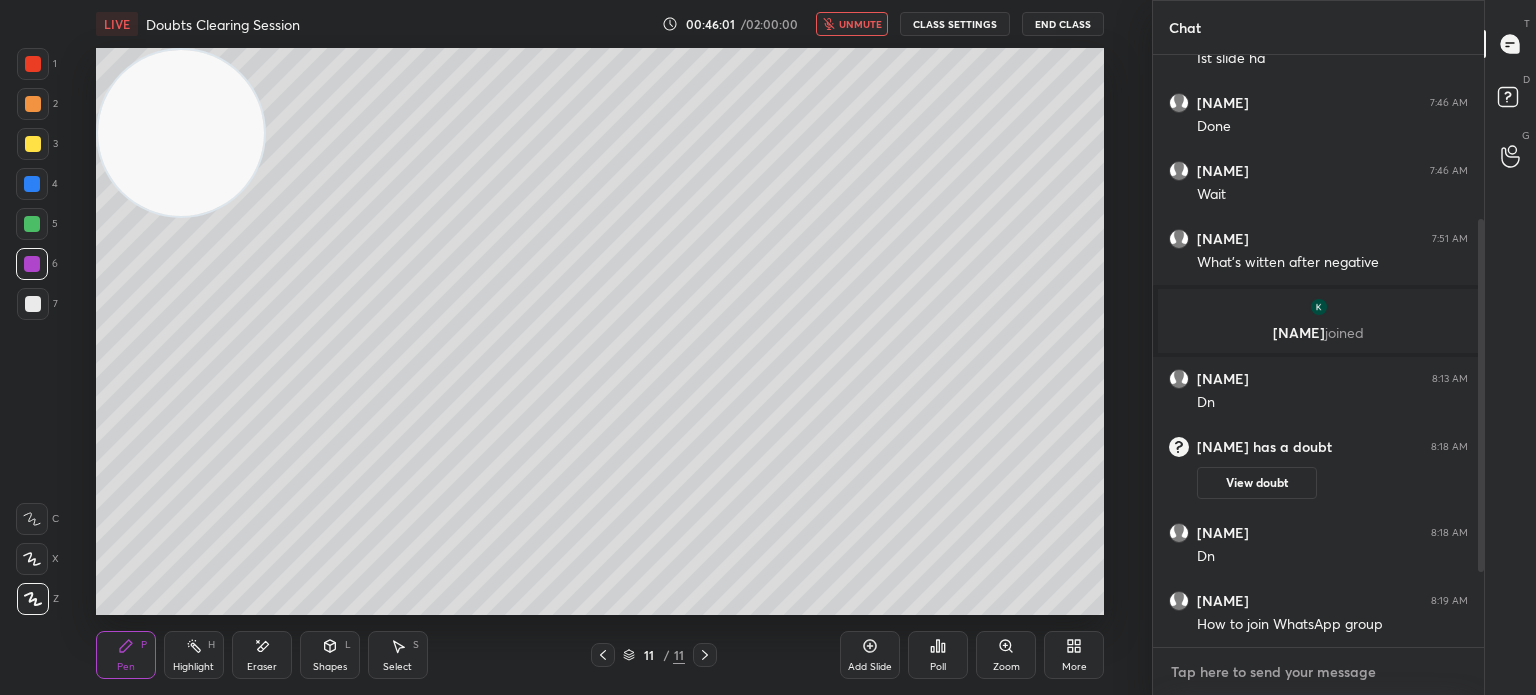 type on "c" 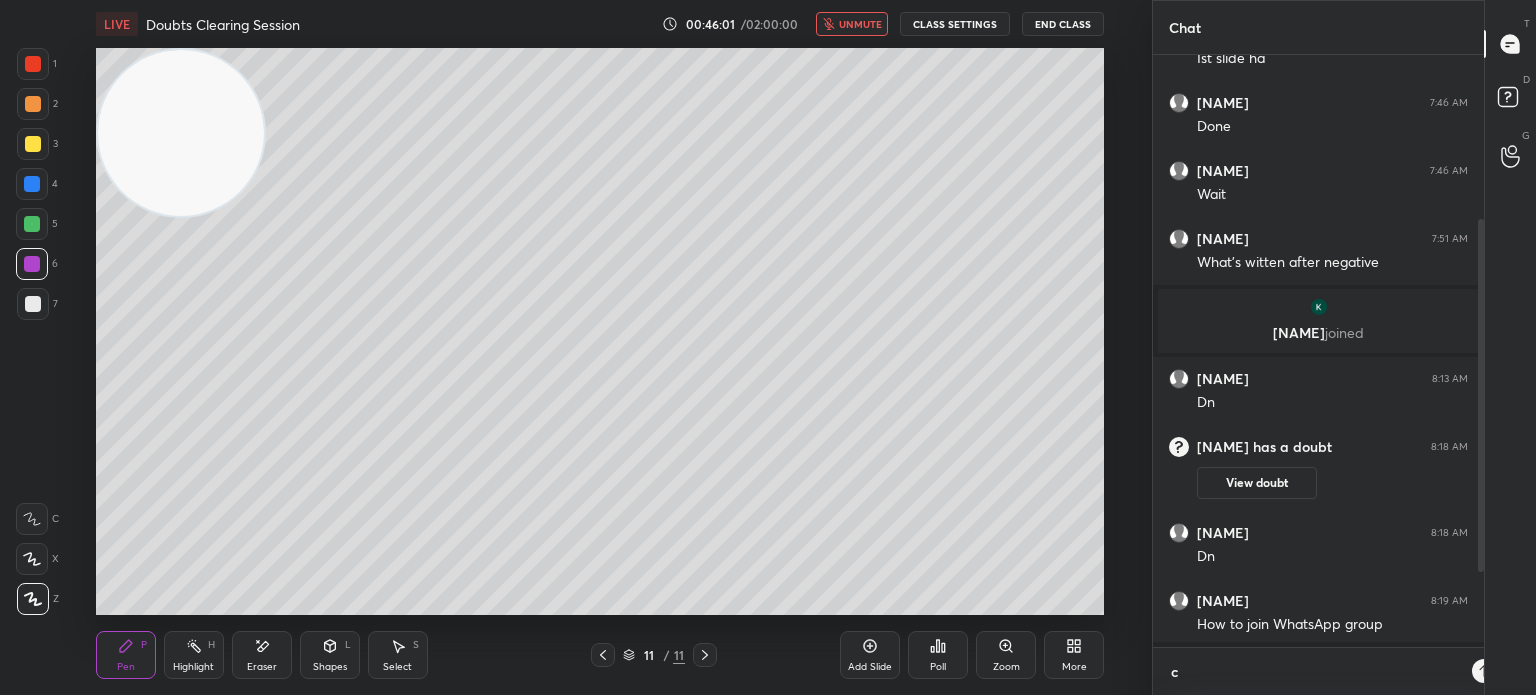 scroll, scrollTop: 580, scrollLeft: 325, axis: both 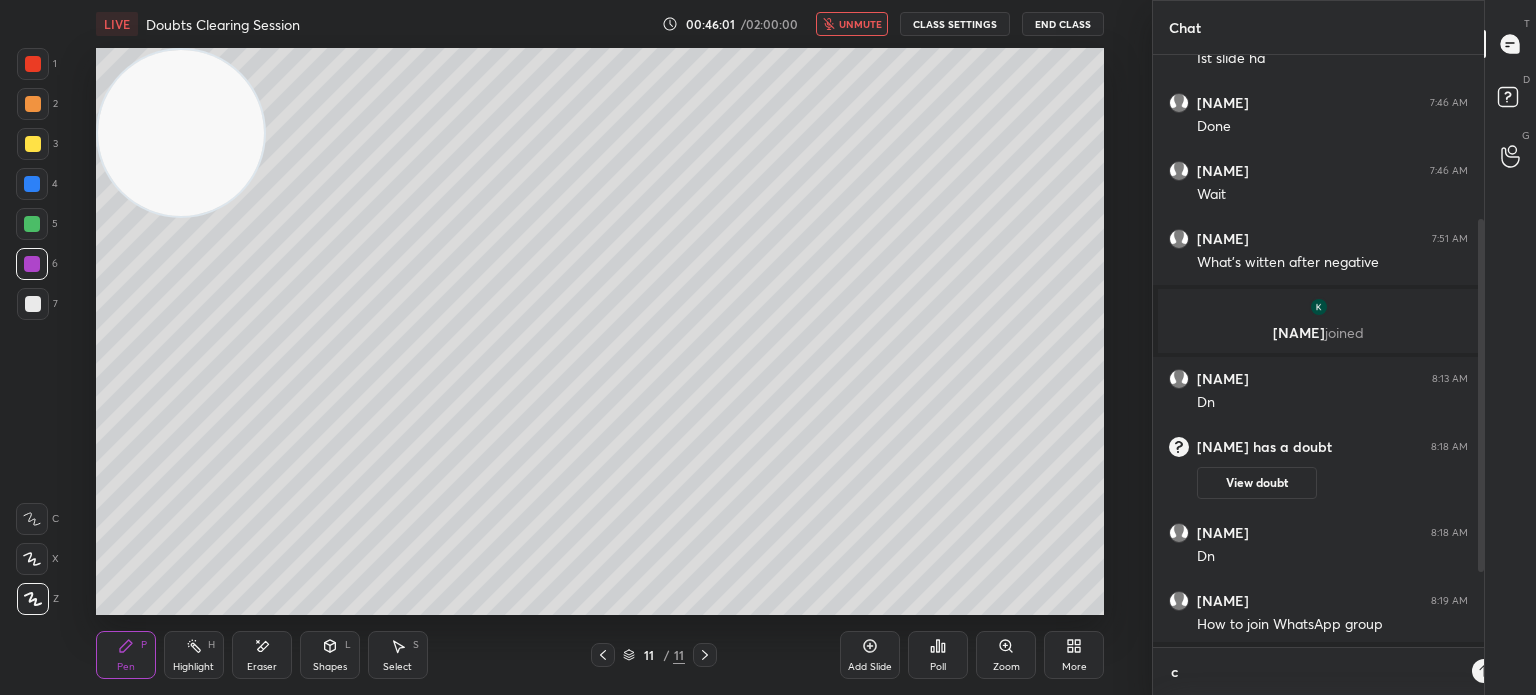 type on "cl" 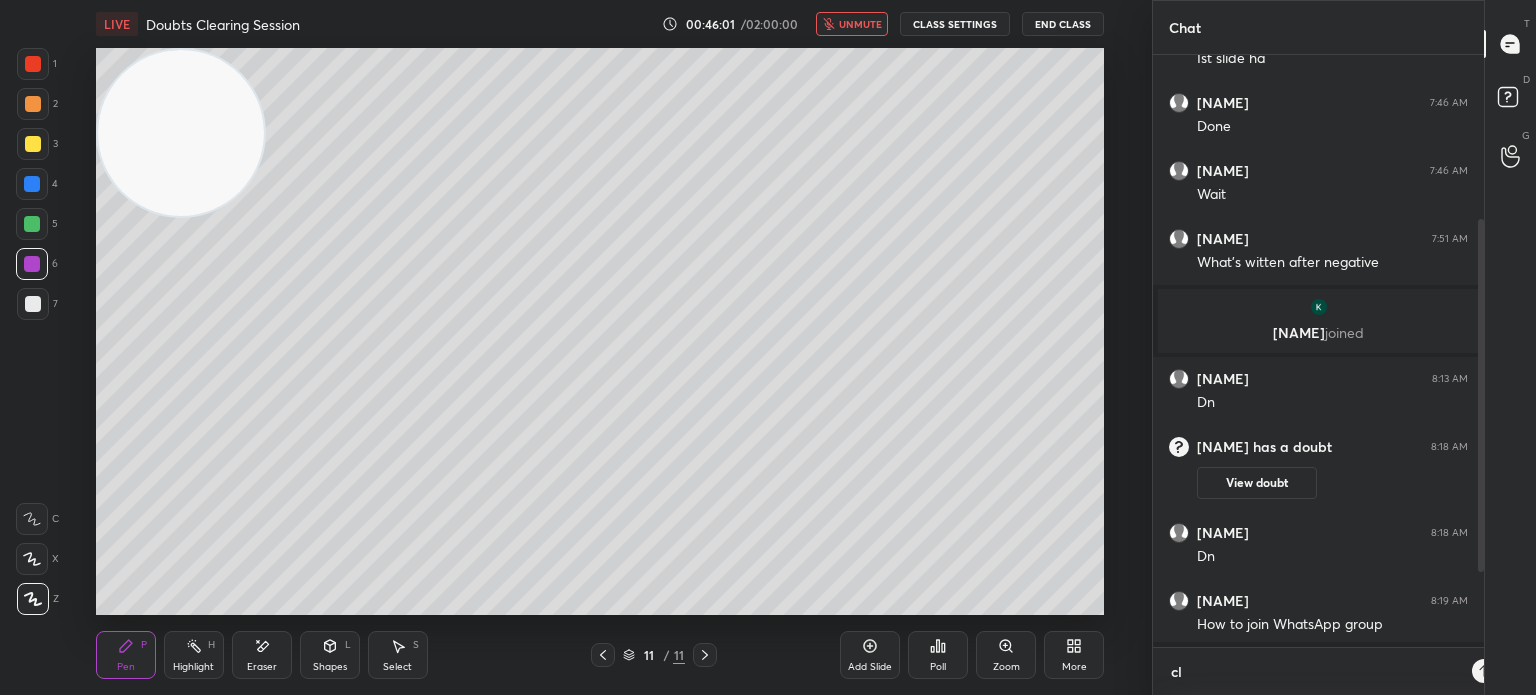 scroll, scrollTop: 5, scrollLeft: 6, axis: both 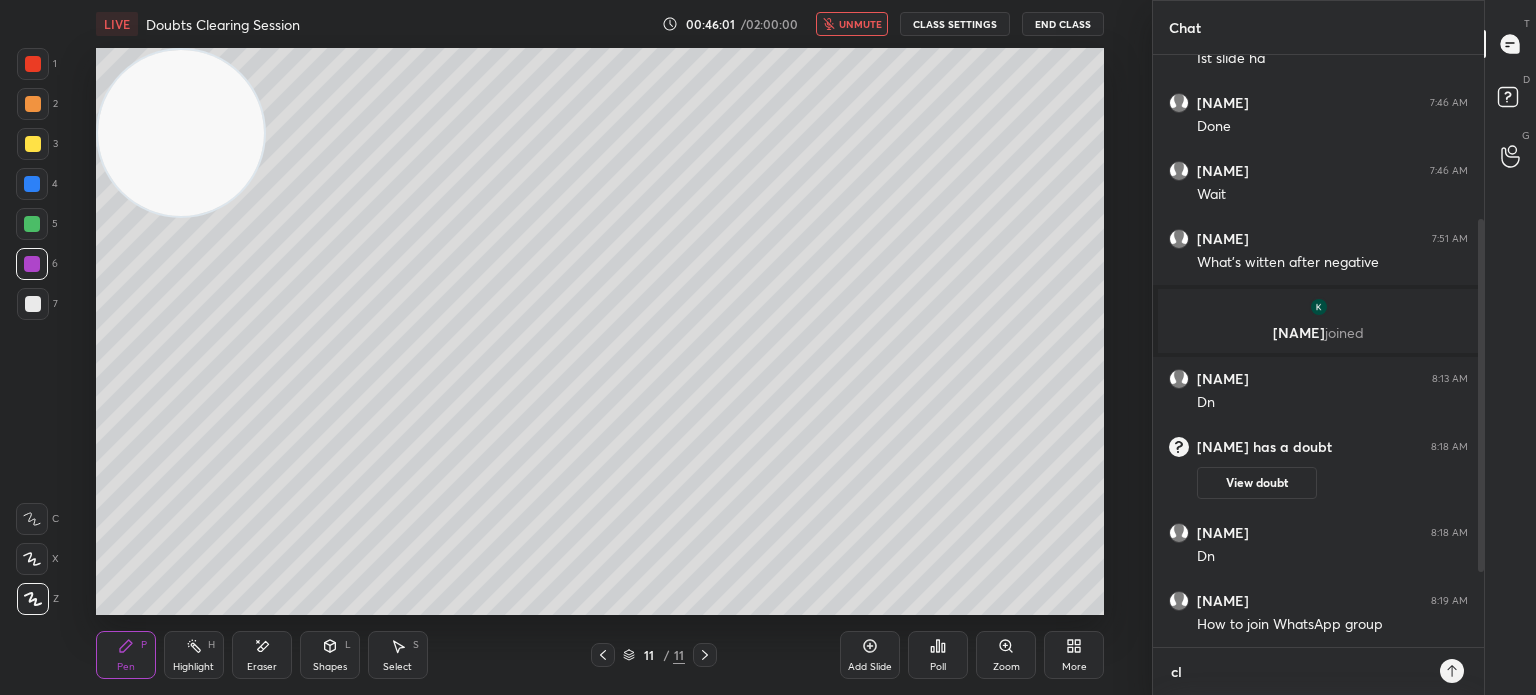 type on "cla" 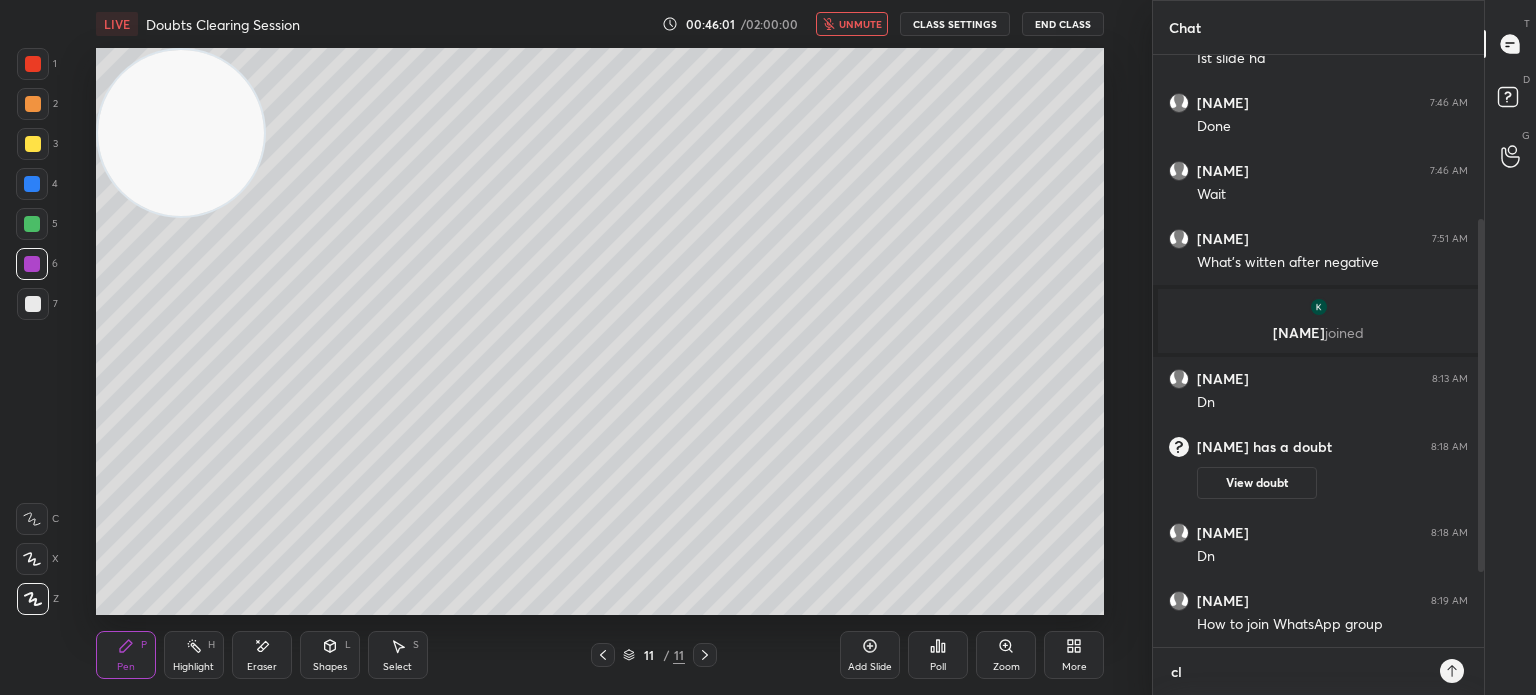 type on "x" 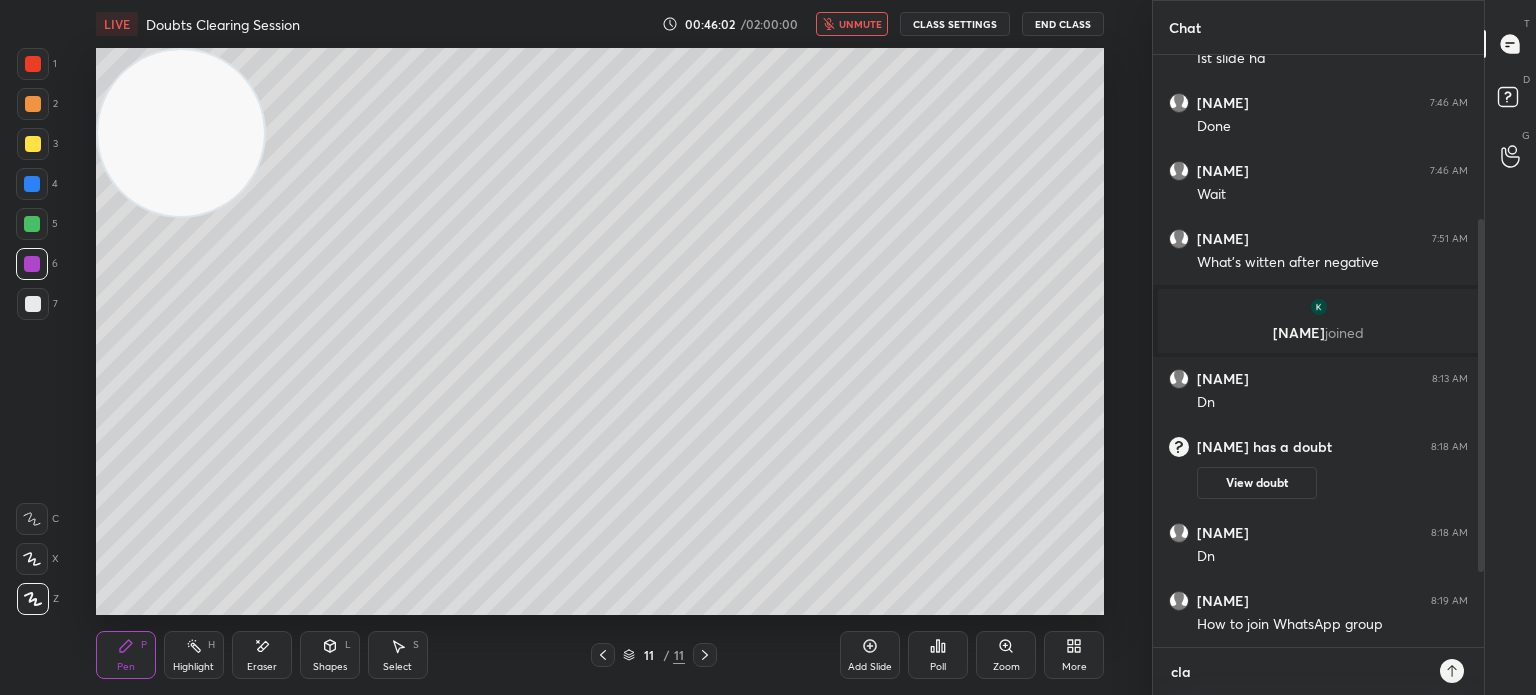 type on "clas" 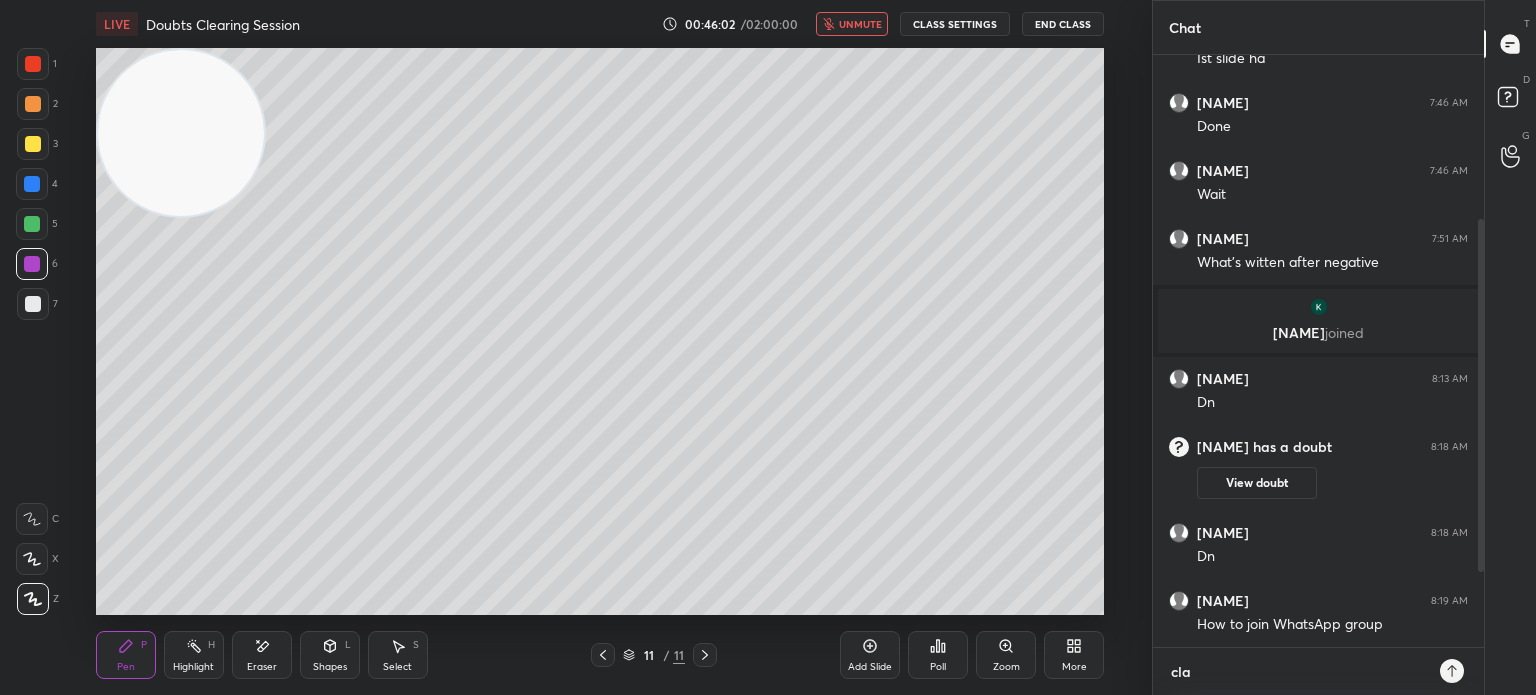 type on "x" 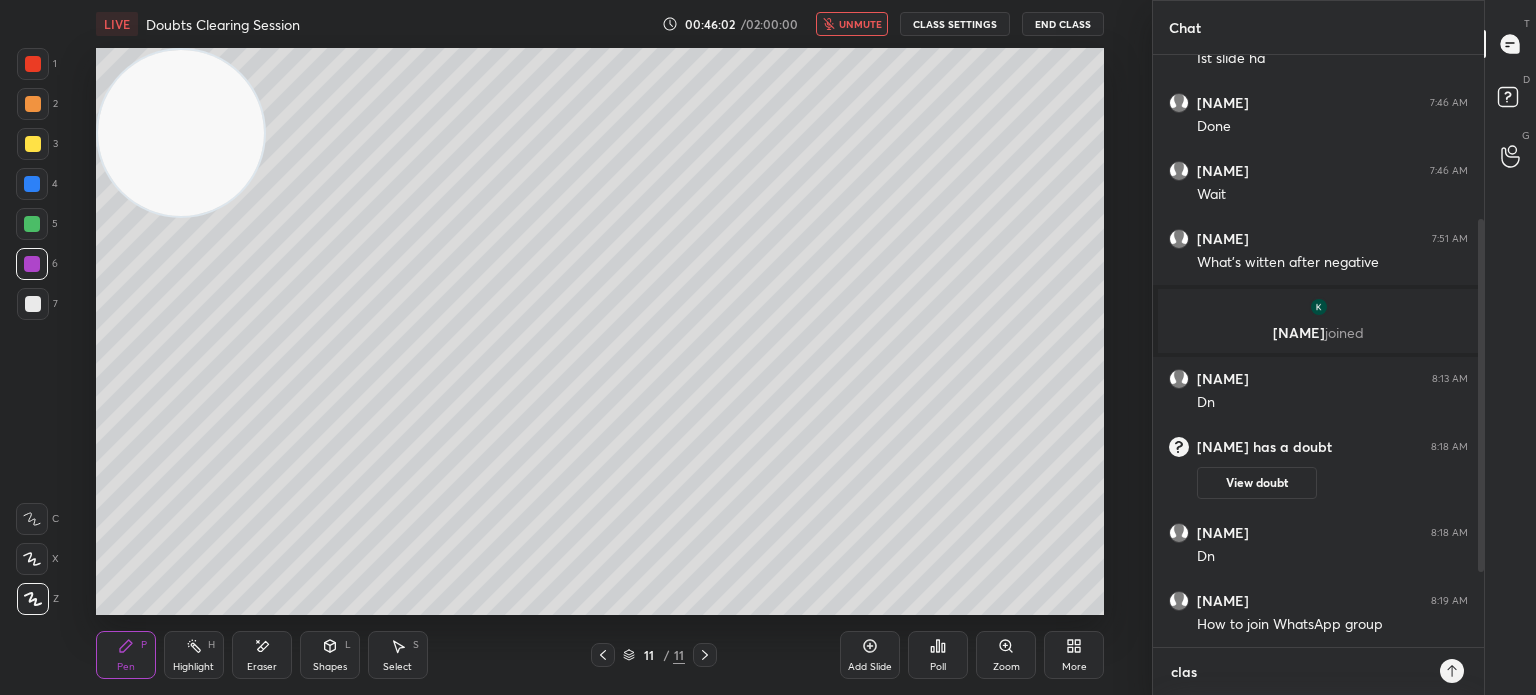 type on "class" 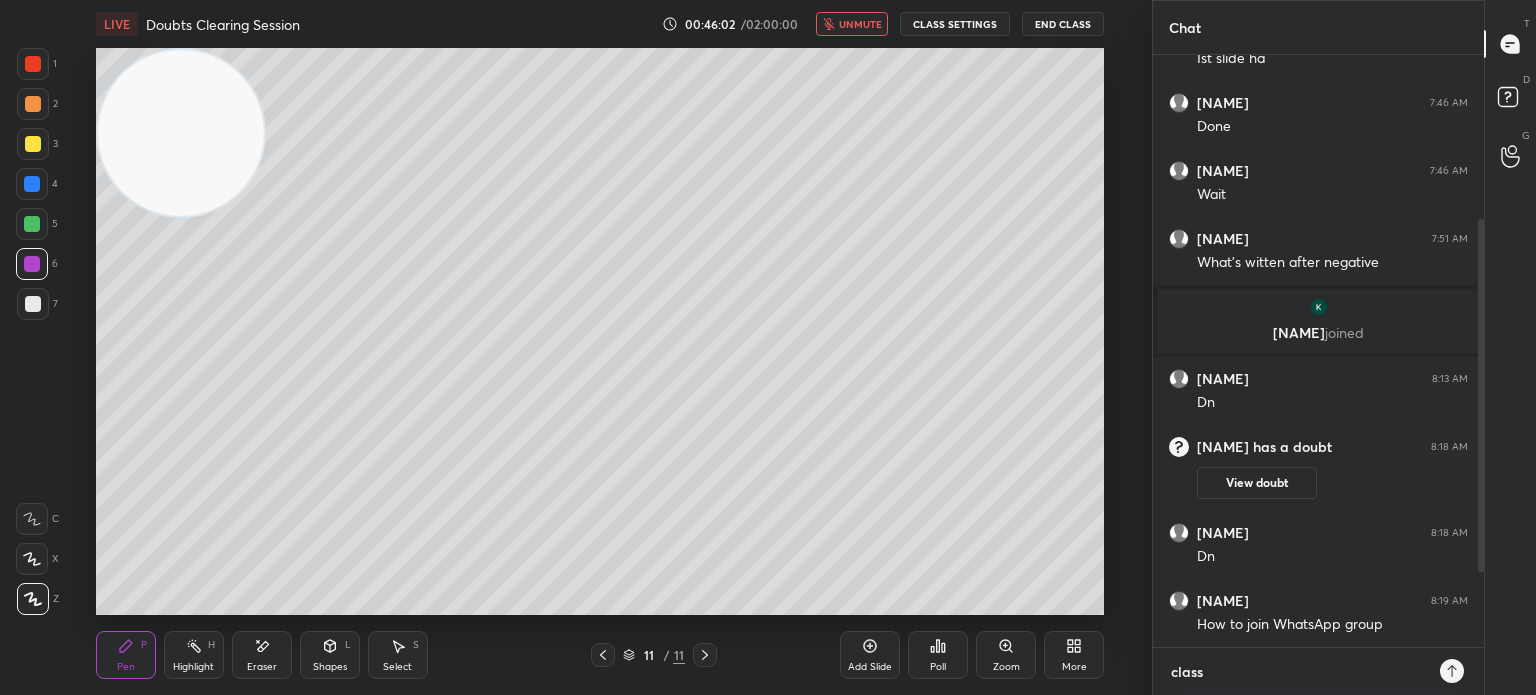 type on "class" 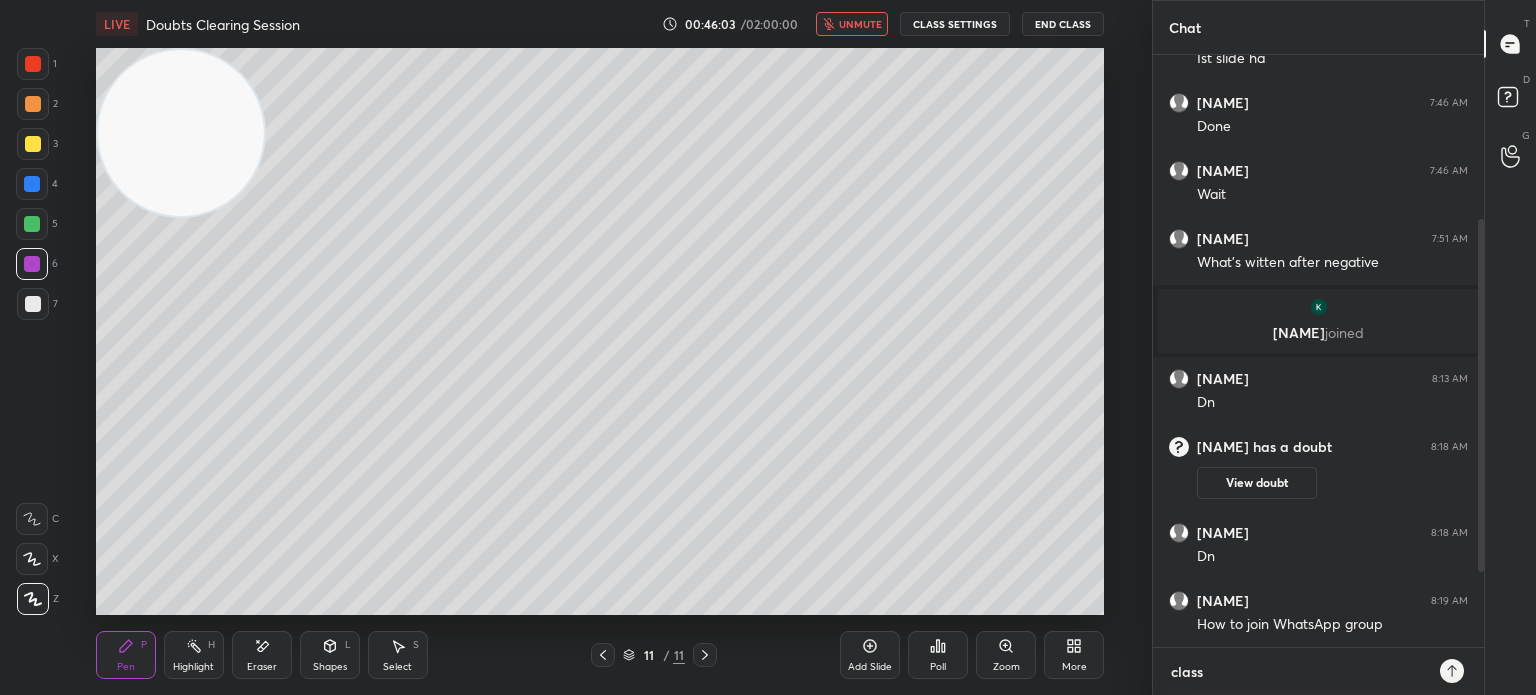 type on "class e" 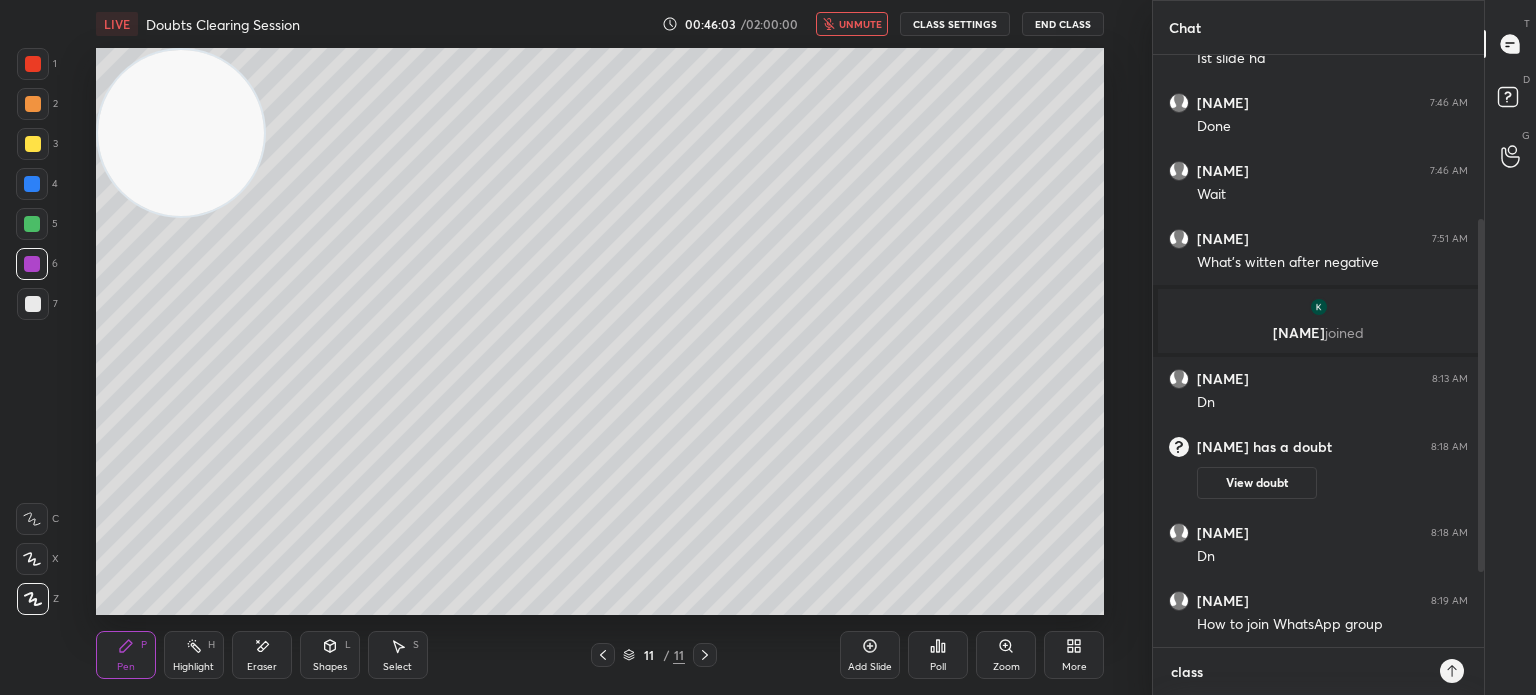 type on "x" 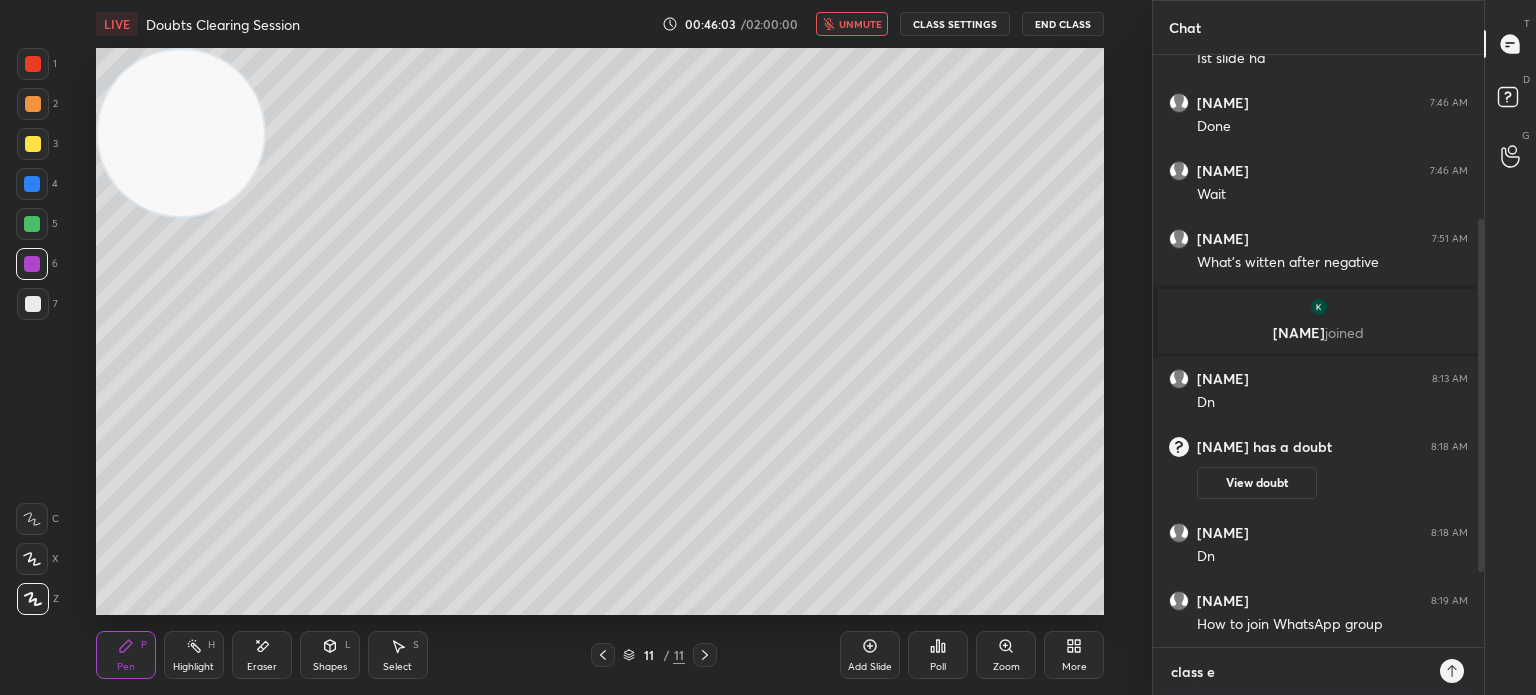 type on "class en" 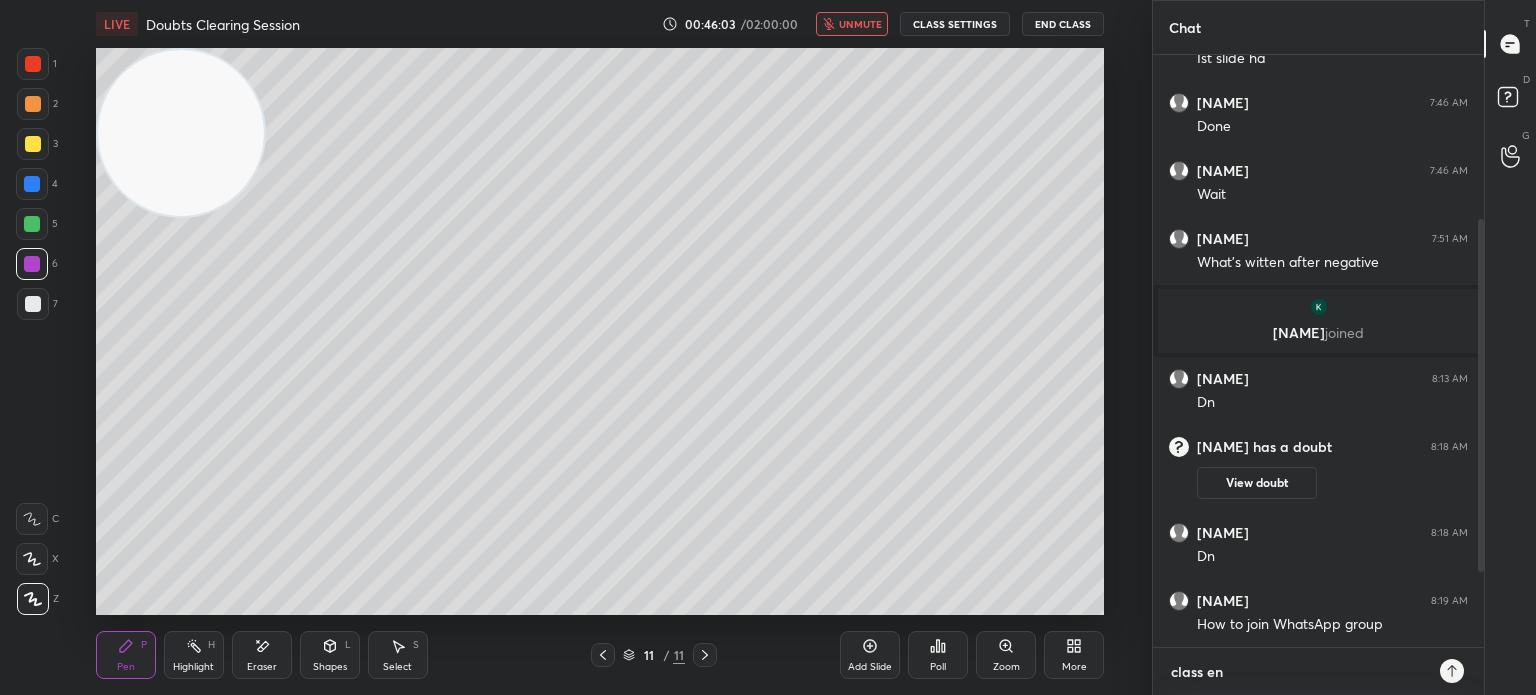 type on "class end" 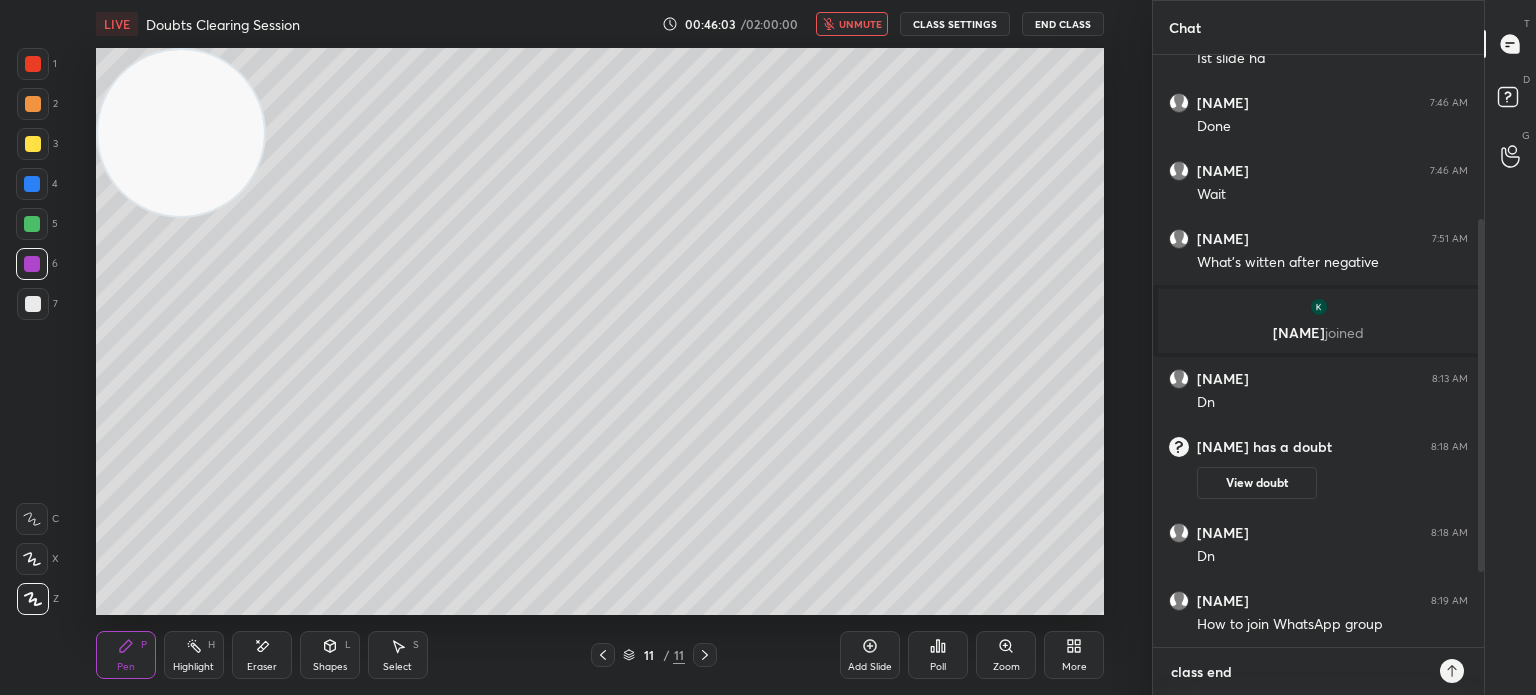 type on "class end" 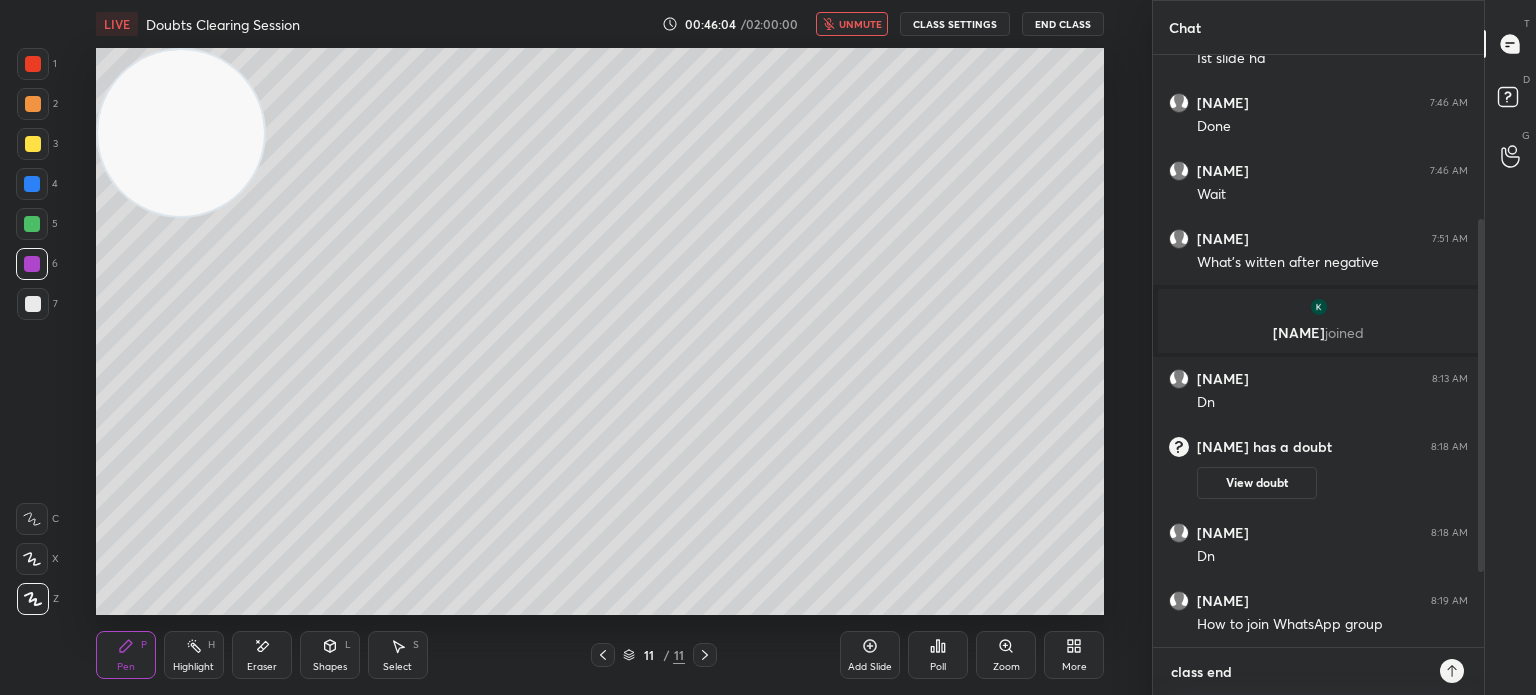 type 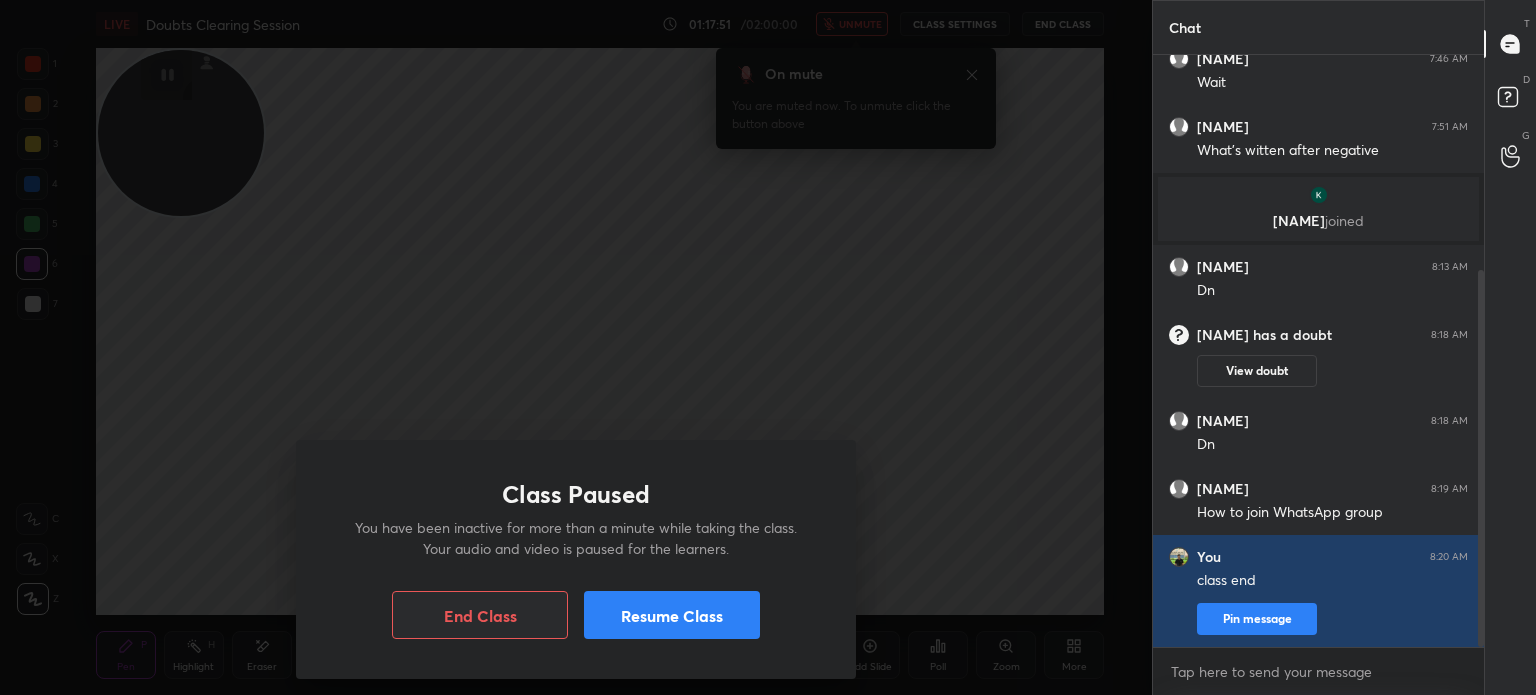 click on "Resume Class" at bounding box center (672, 615) 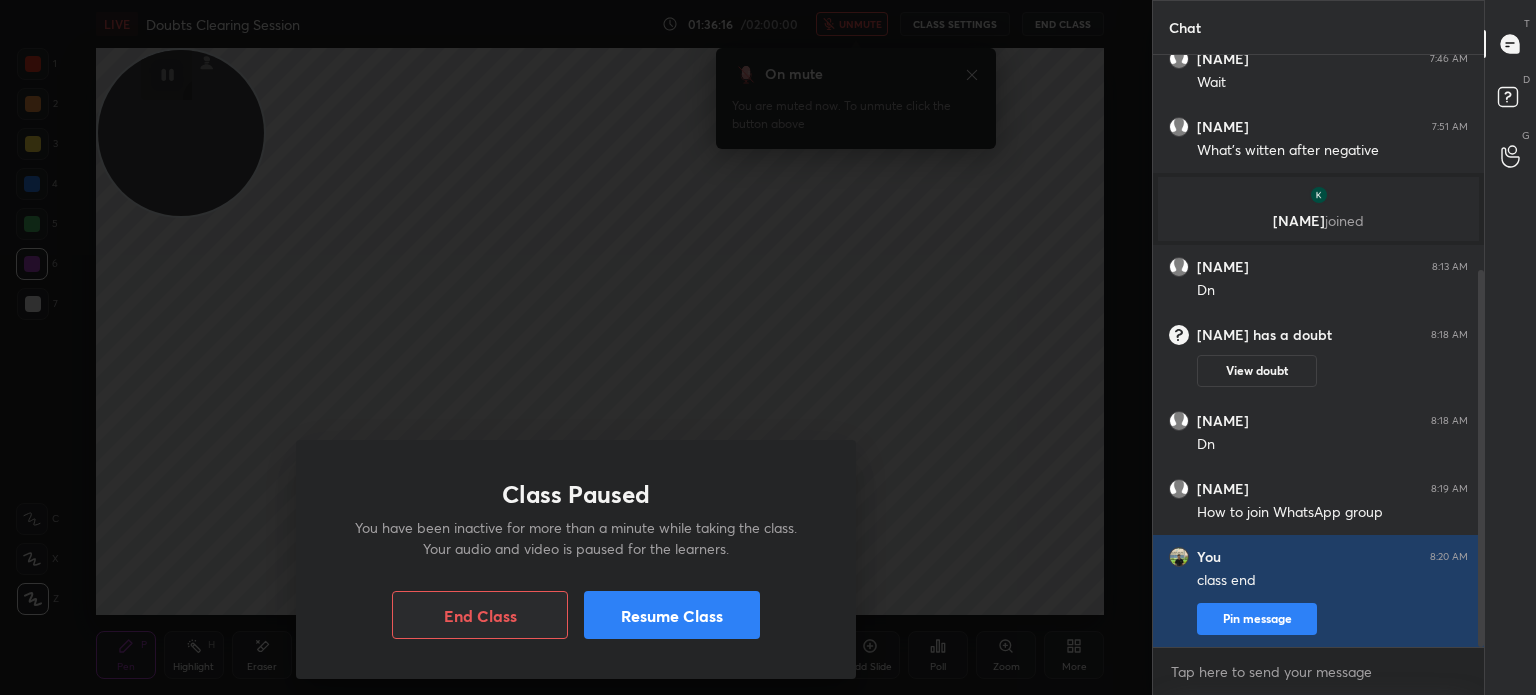 click on "End Class" at bounding box center (480, 615) 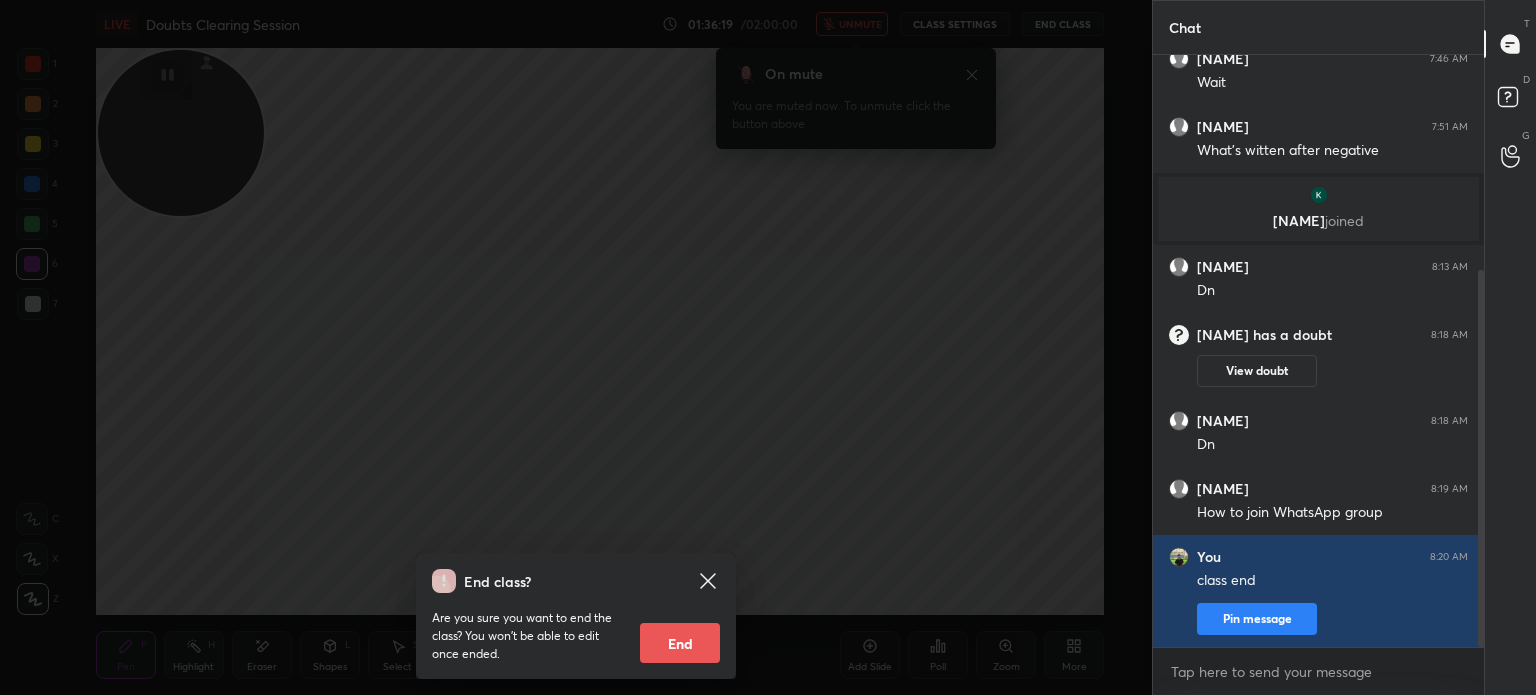click on "End" at bounding box center (680, 643) 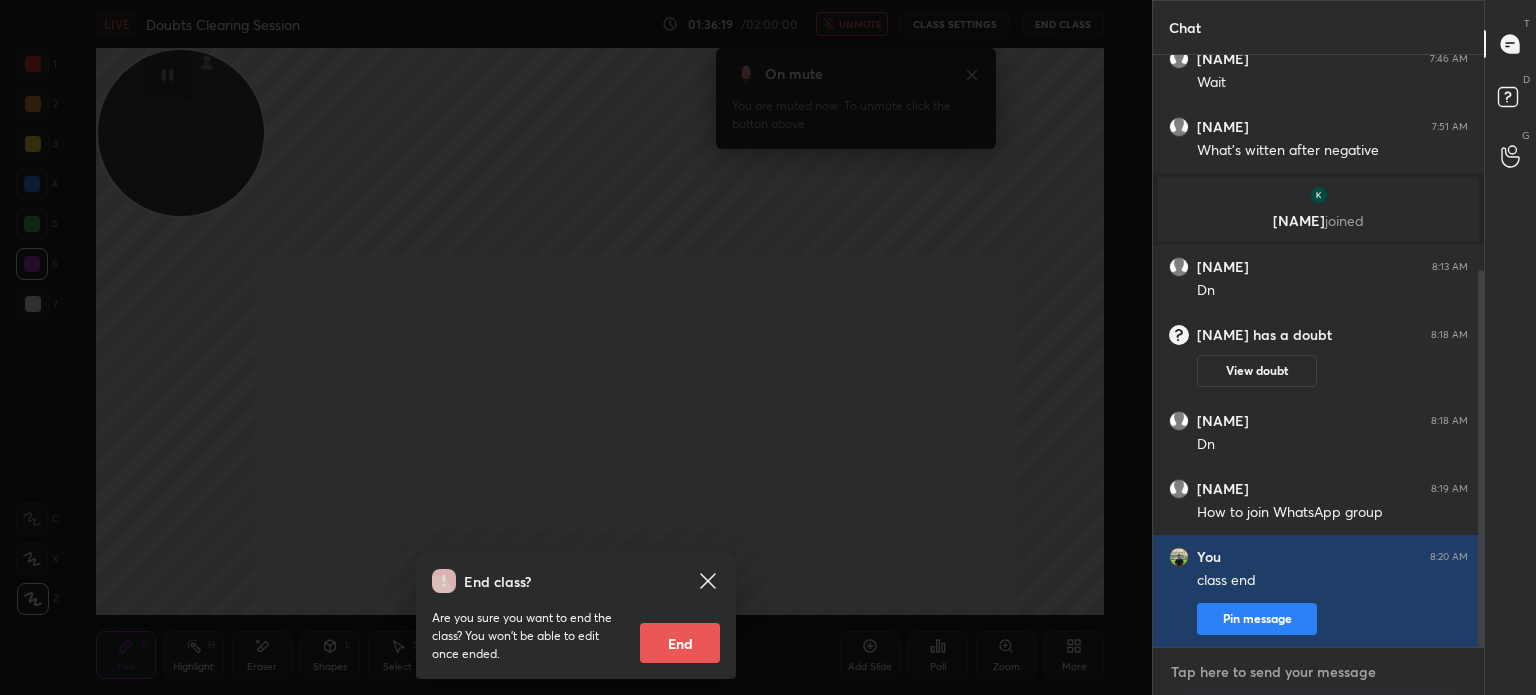 scroll, scrollTop: 99432, scrollLeft: 98860, axis: both 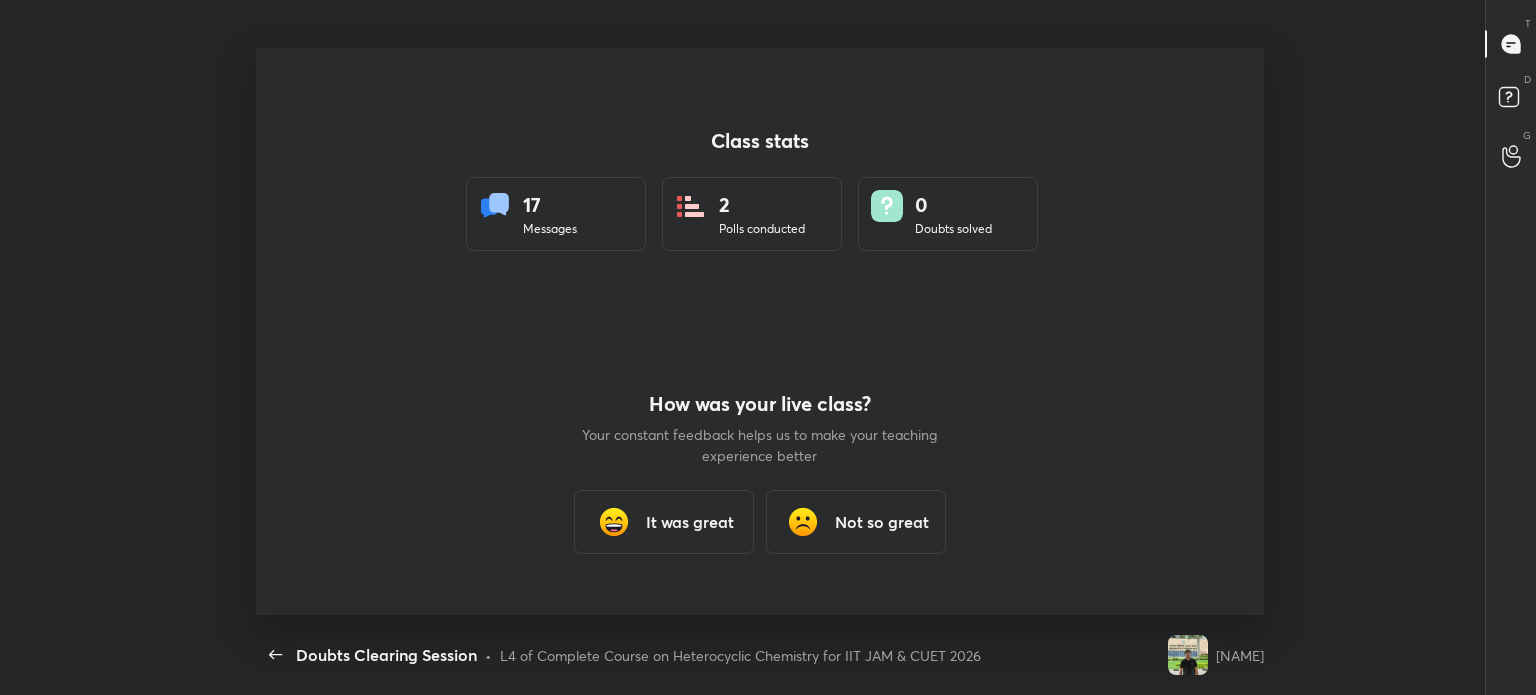 type on "x" 